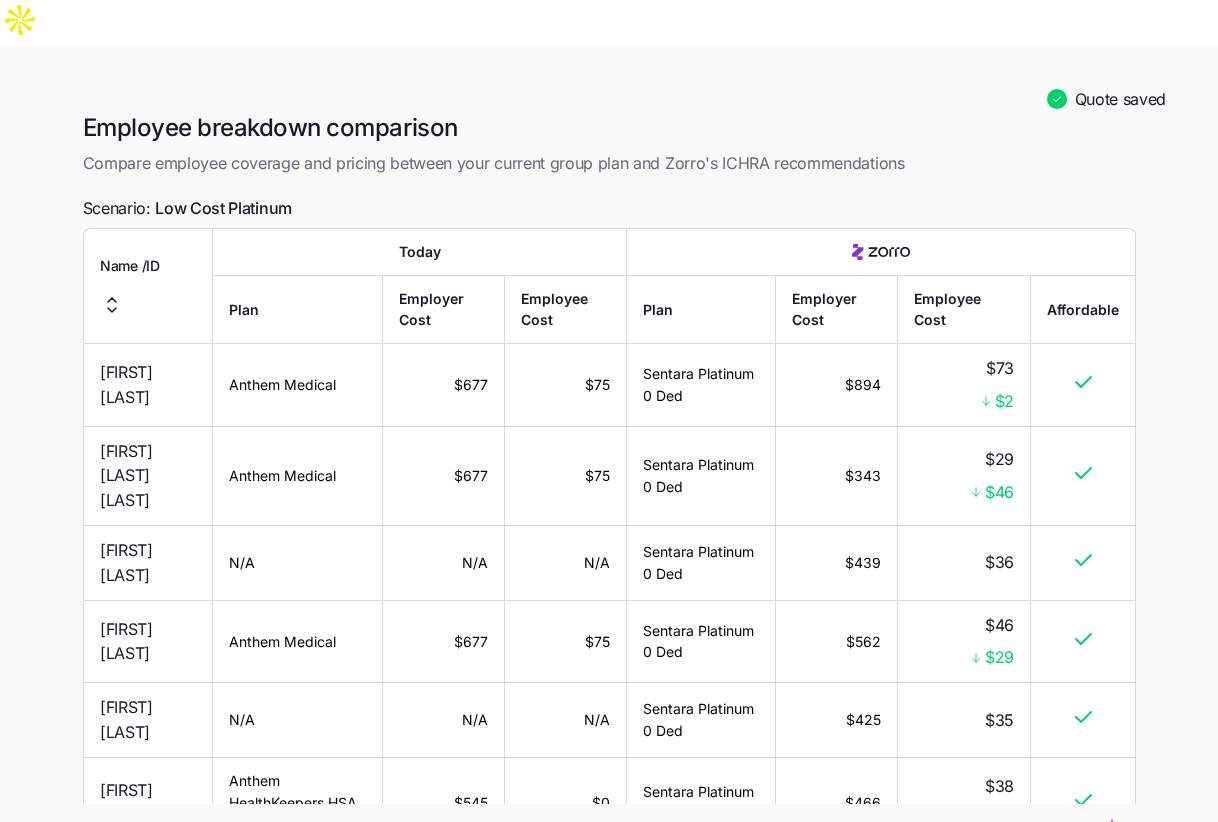 scroll, scrollTop: 107, scrollLeft: 0, axis: vertical 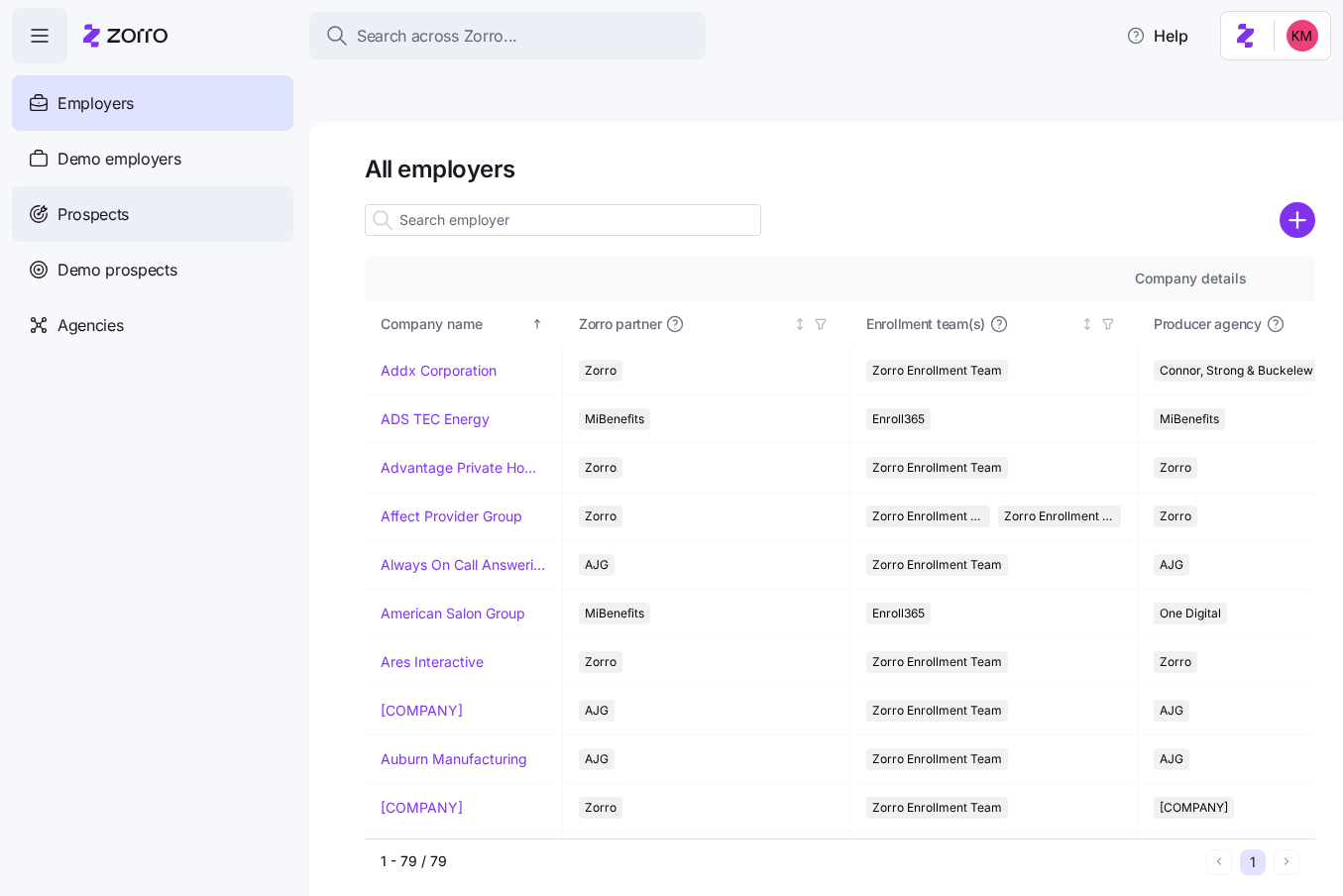 drag, startPoint x: 120, startPoint y: 203, endPoint x: 188, endPoint y: 236, distance: 75.58439 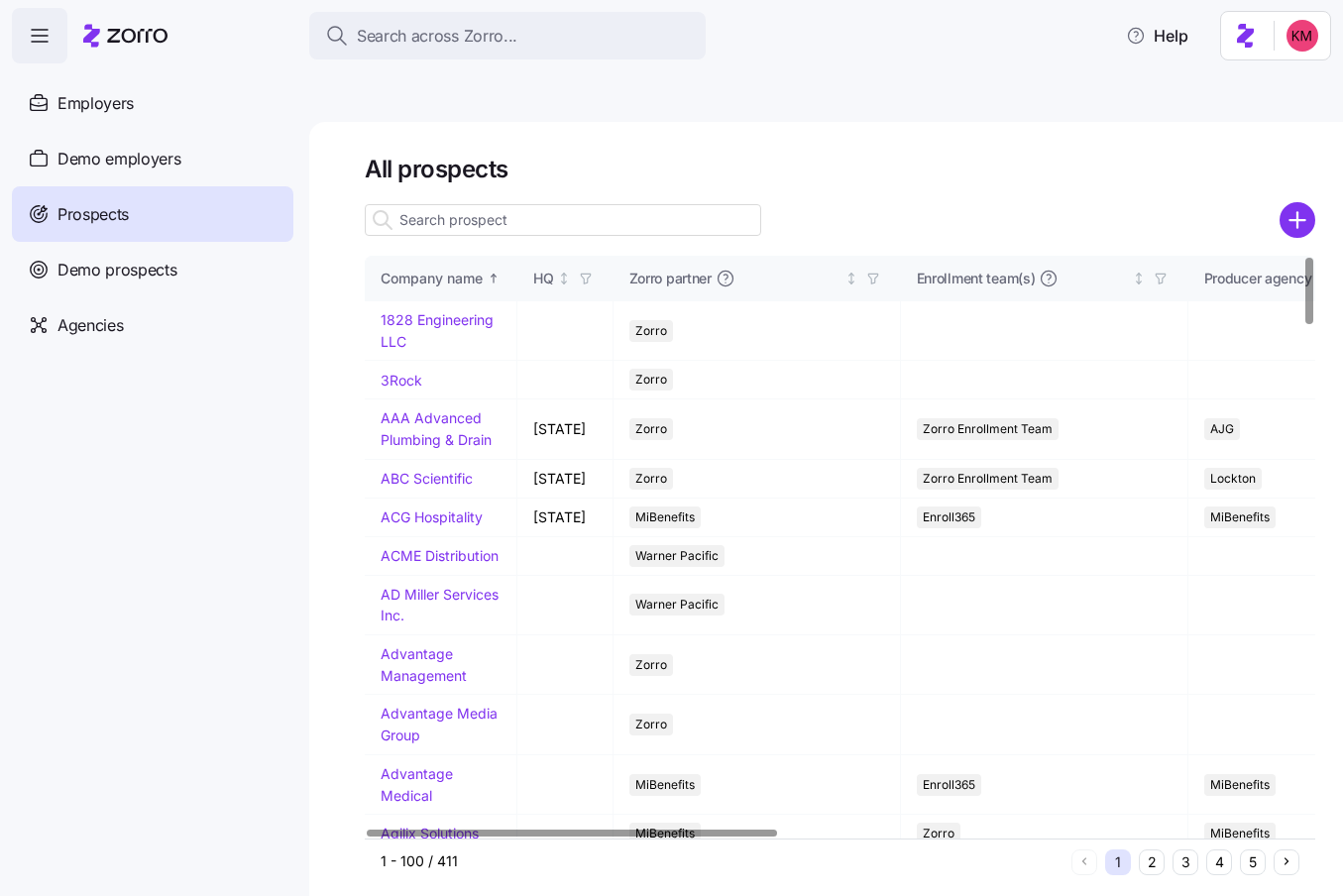 click on "4" at bounding box center [1219, 862] 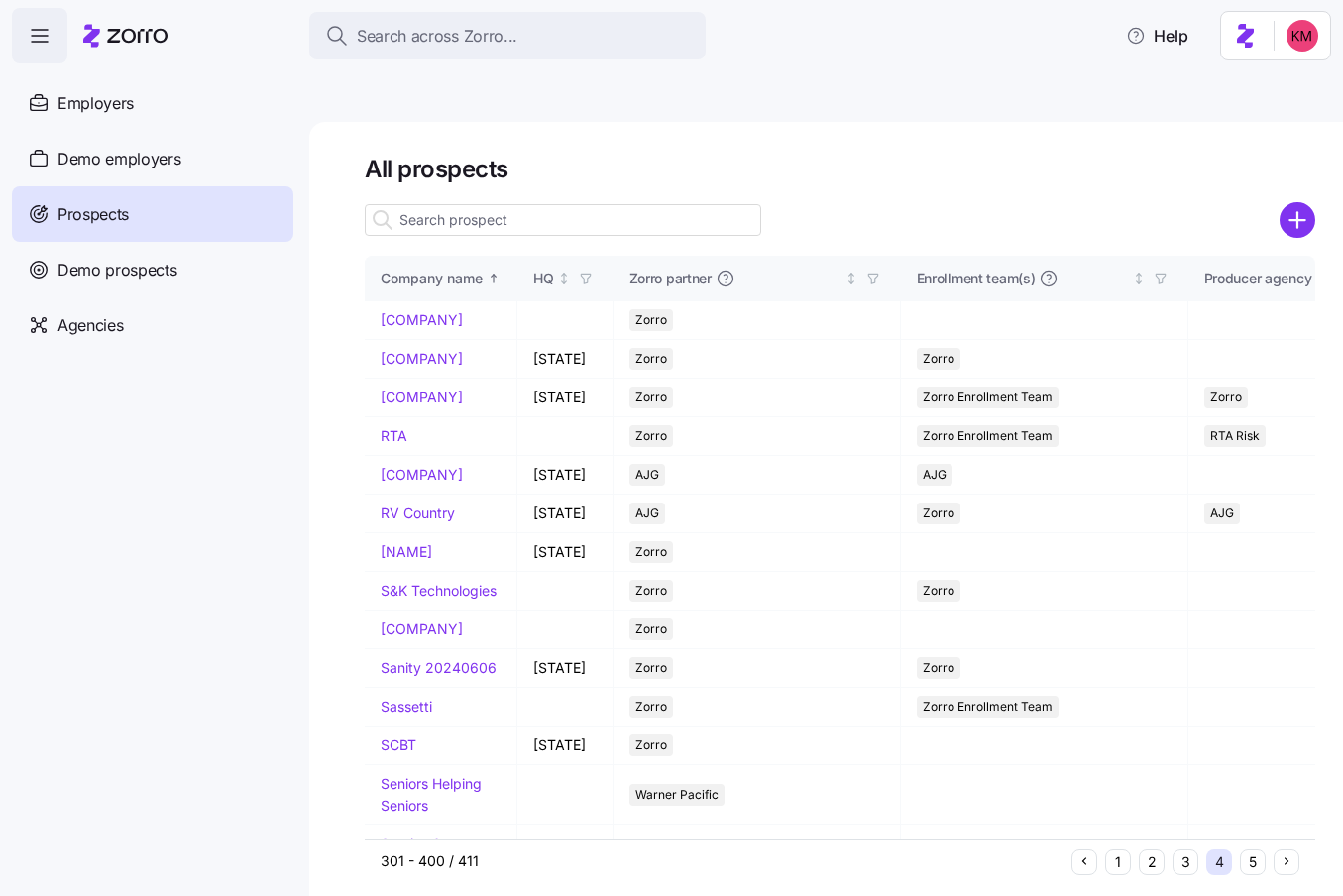 click on "4" at bounding box center (1219, 862) 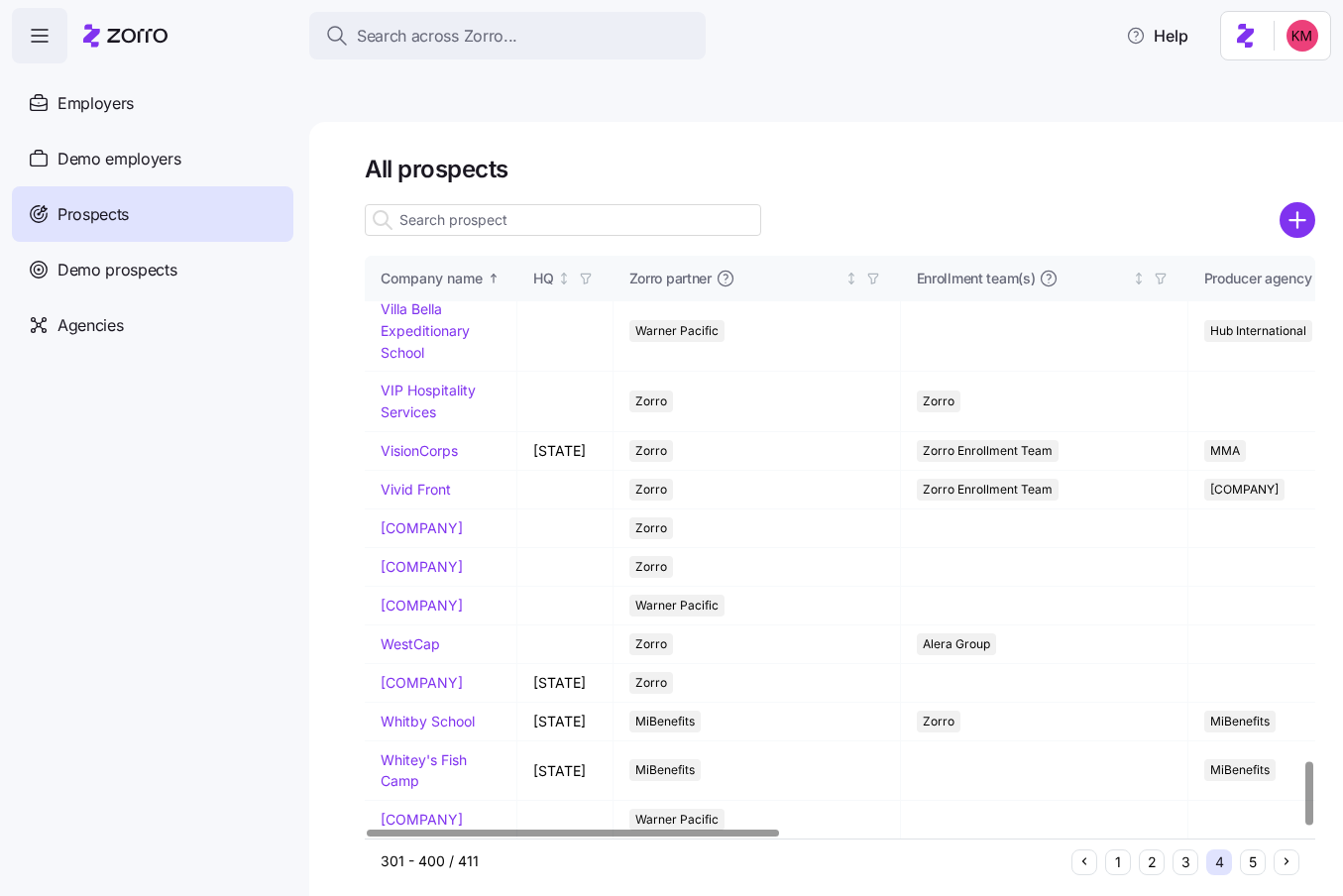 scroll, scrollTop: 4665, scrollLeft: 0, axis: vertical 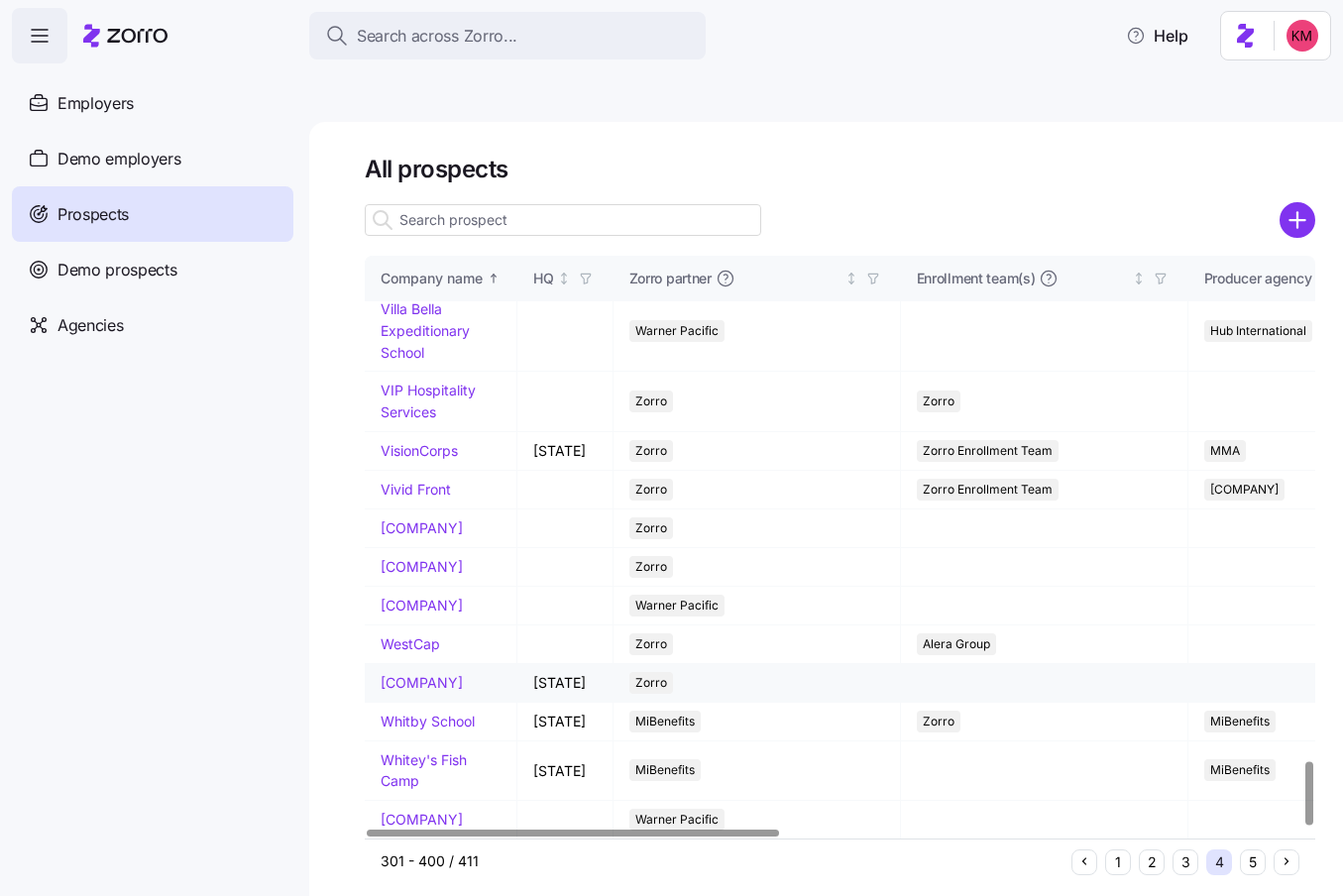 click on "[COMPANY_NAME]" at bounding box center (421, 682) 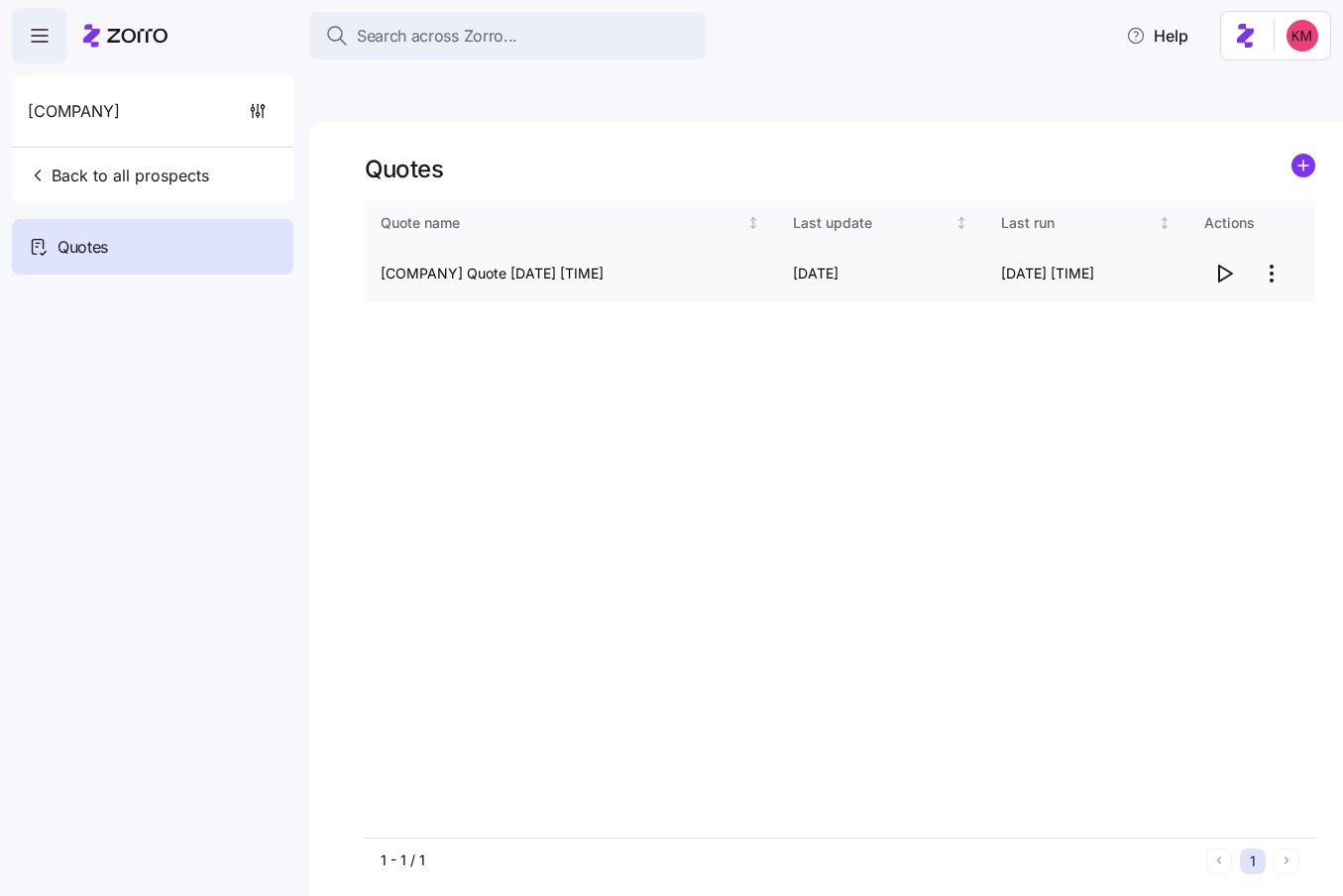 click 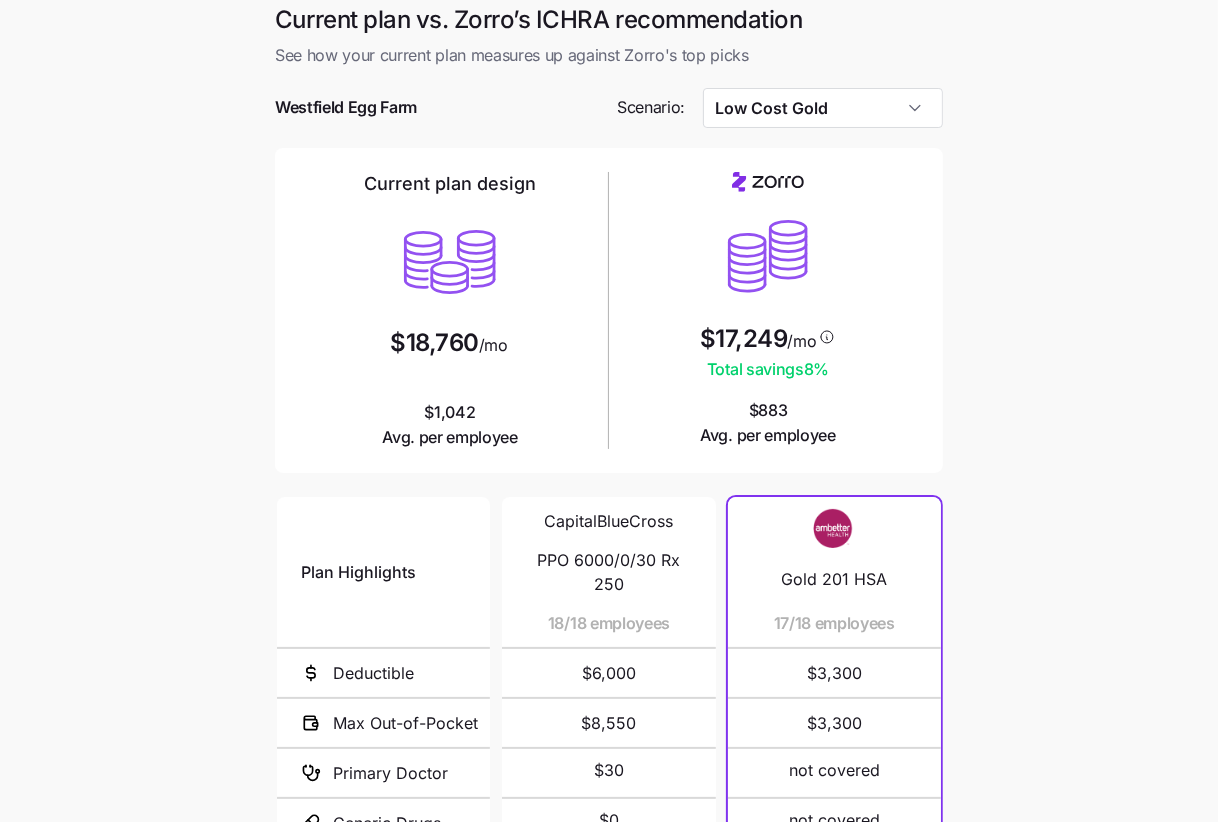 scroll, scrollTop: 270, scrollLeft: 0, axis: vertical 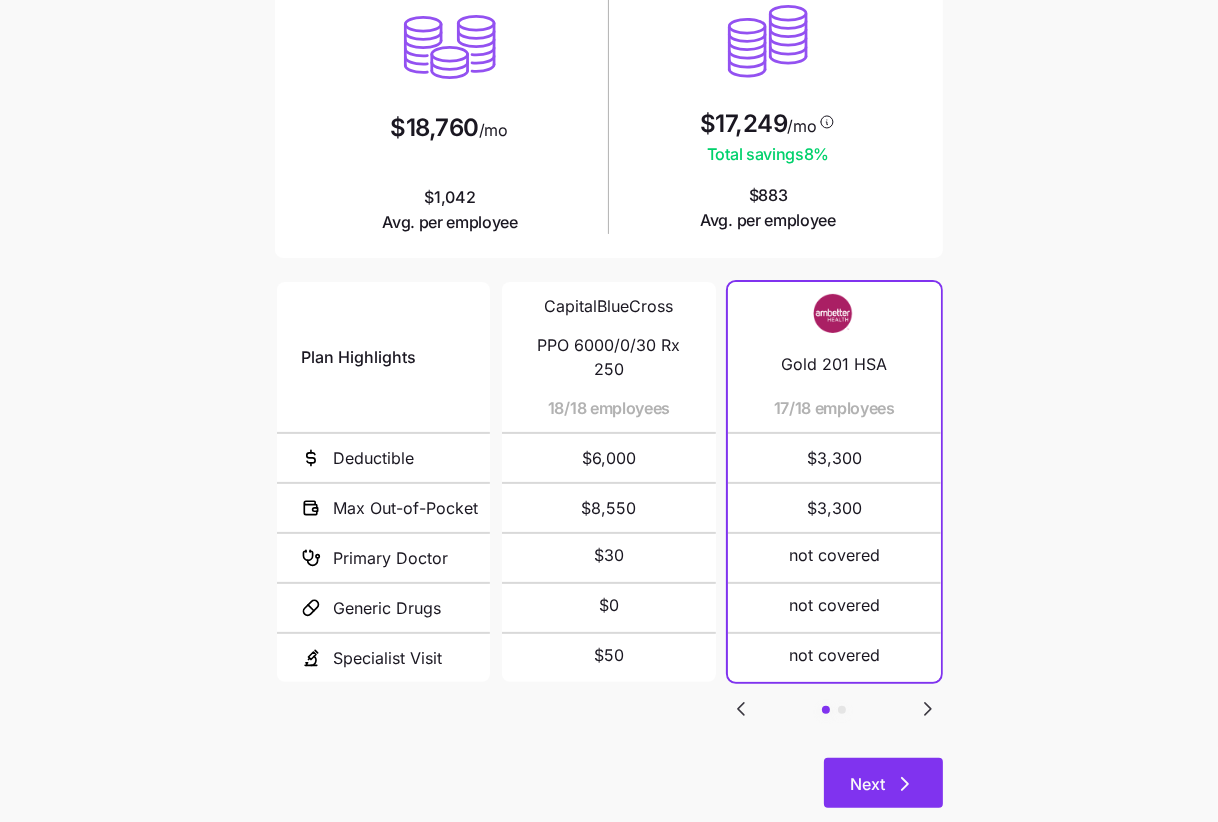 click on "Next" at bounding box center (883, 783) 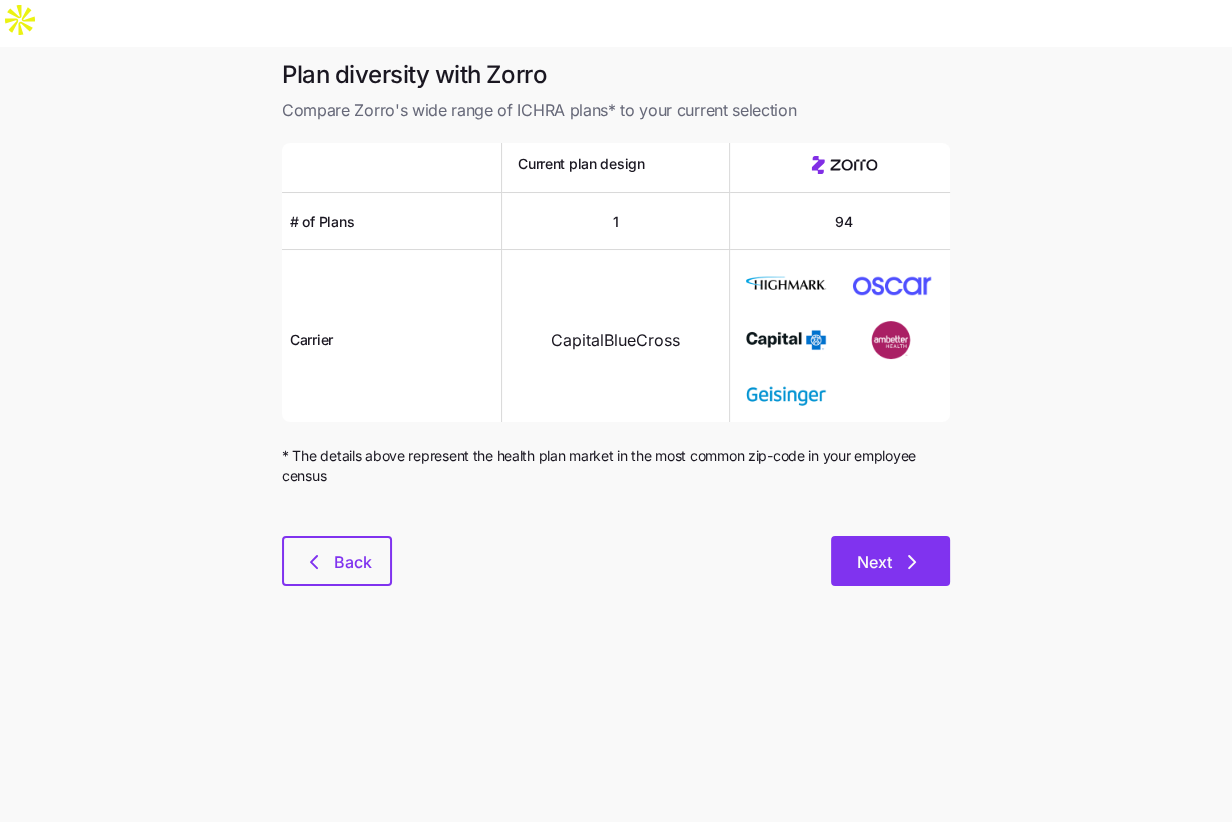 click on "Next" at bounding box center [890, 561] 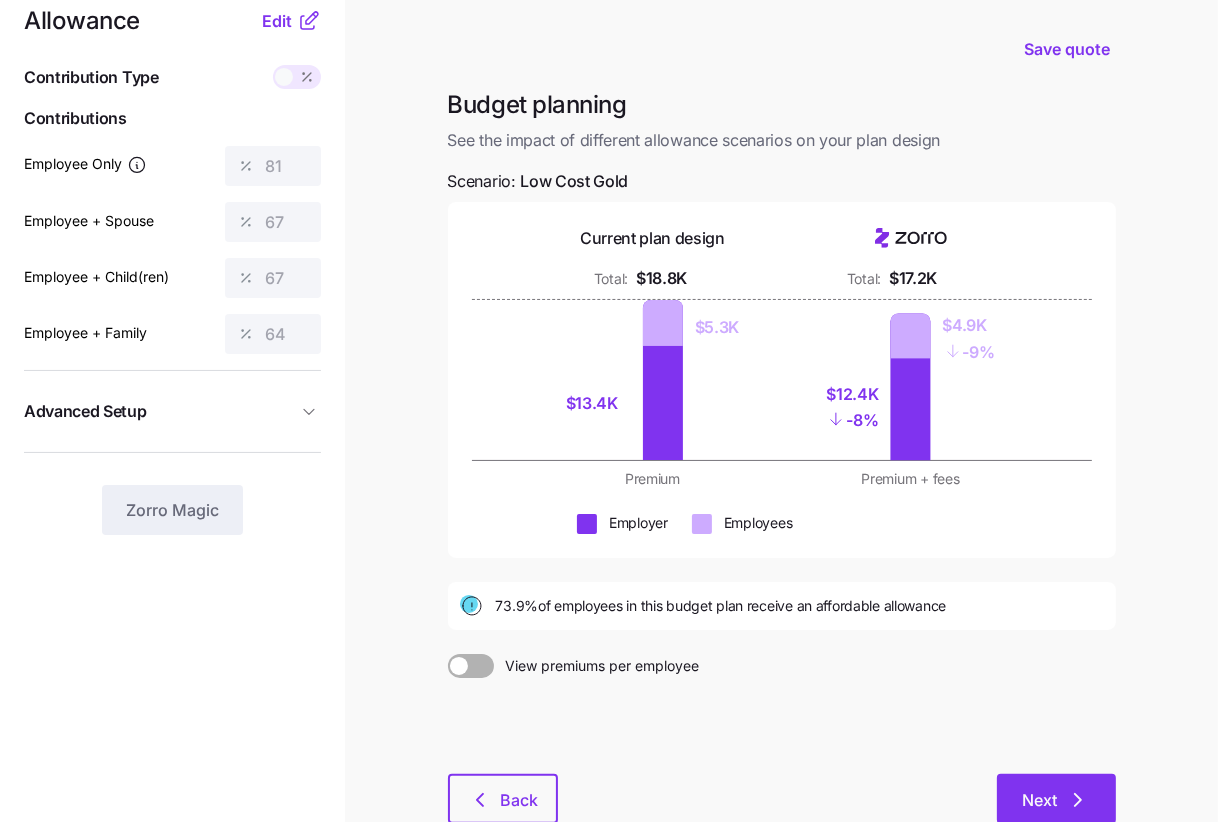 scroll, scrollTop: 160, scrollLeft: 0, axis: vertical 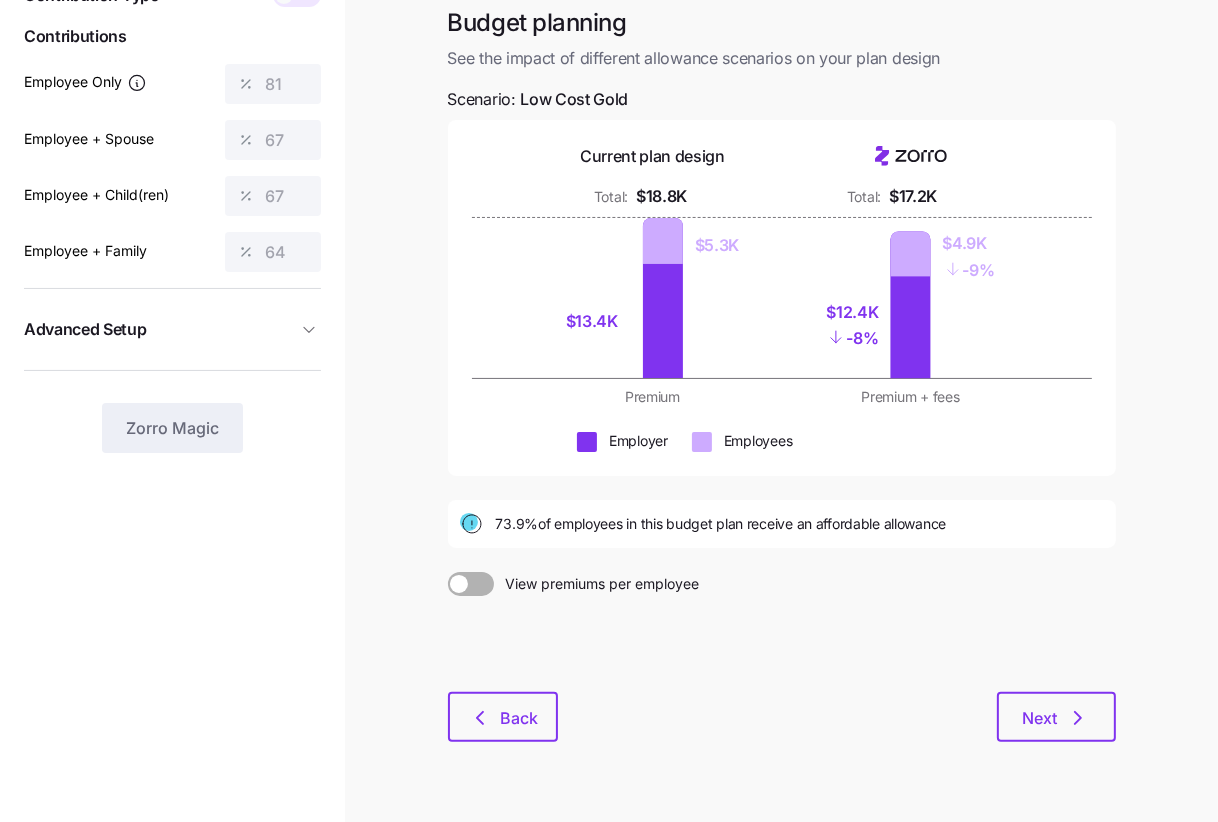 click on "Budget planning See the impact of different allowance scenarios on your plan design Scenario:   Low Cost Gold Current plan design Total: $18.8K Total: $17.2K $13.4K $5.3K $12.4K - 8% $4.9K - 9% Premium Premium + fees   Employer   Employees 73.9%  of employees in this budget plan receive an affordable allowance View premiums per employee Back Next" at bounding box center (782, 386) 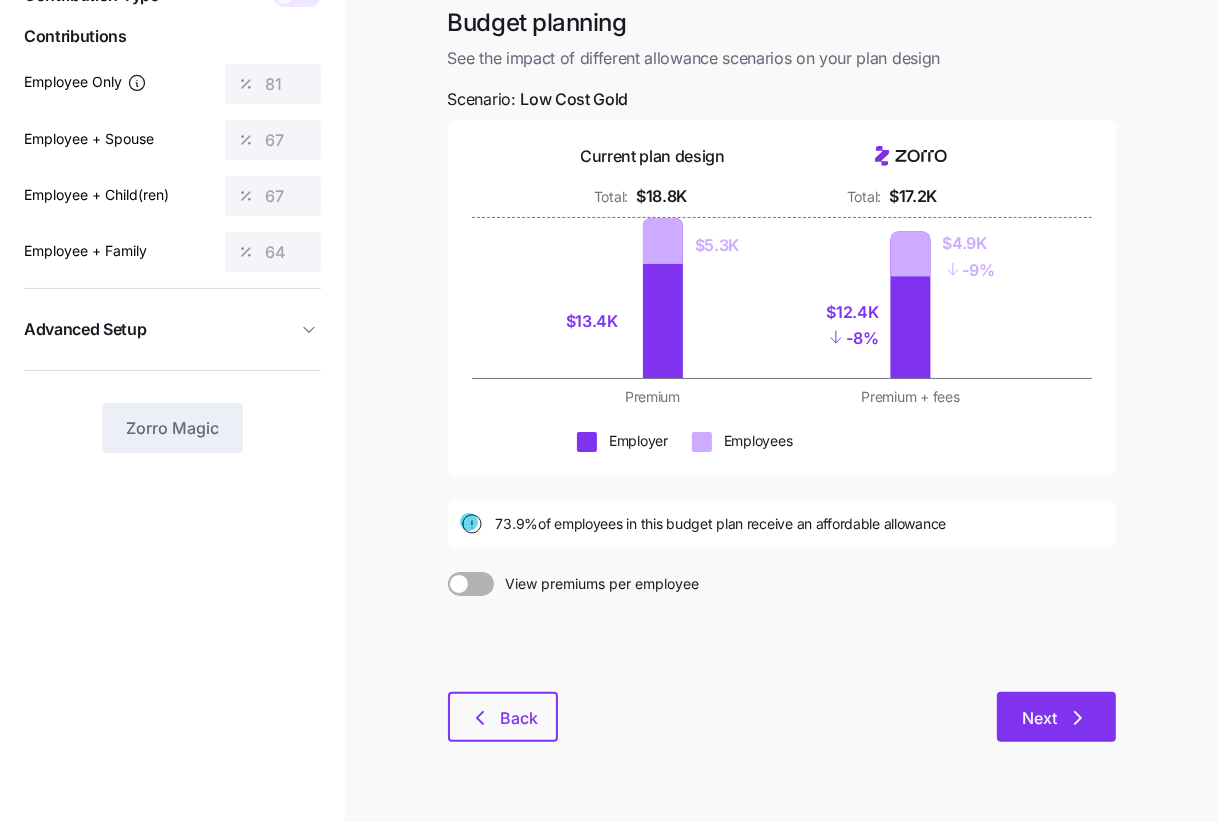 click on "Next" at bounding box center (1040, 718) 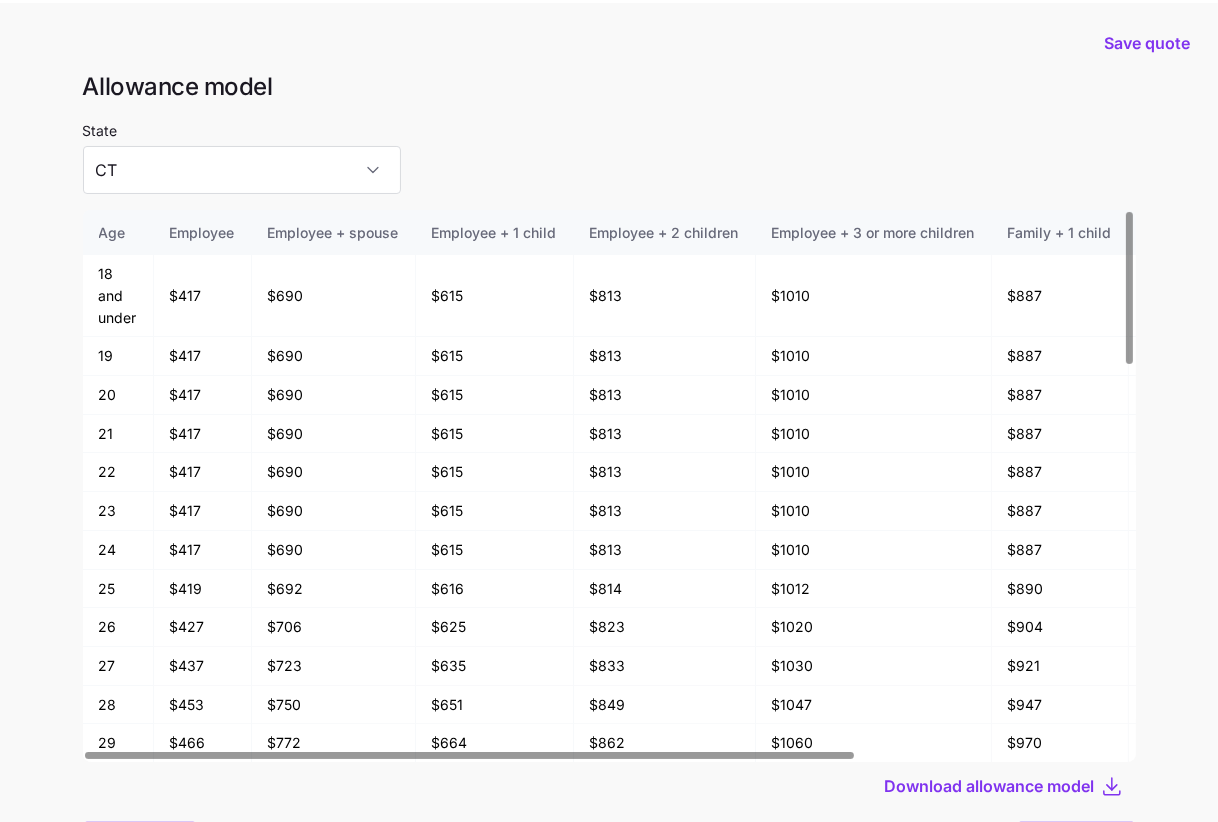 scroll, scrollTop: 107, scrollLeft: 0, axis: vertical 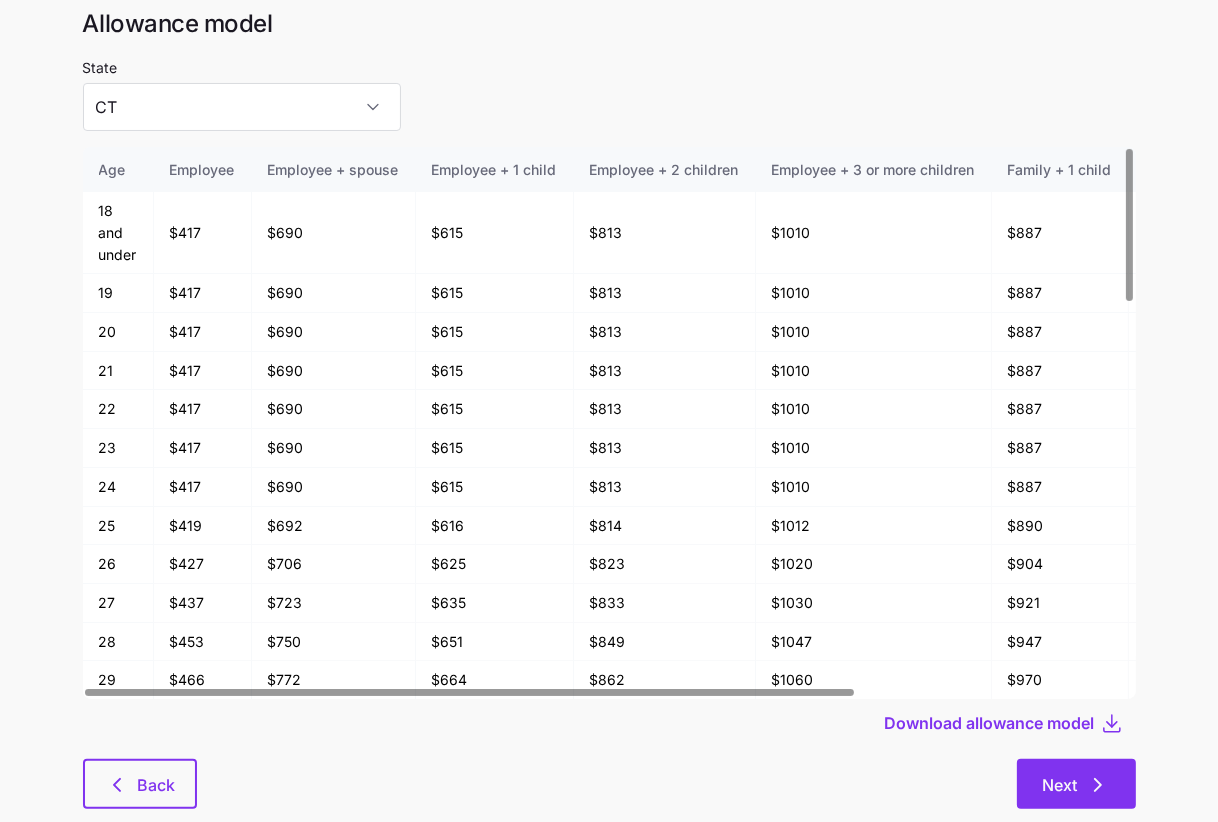 click on "Next" at bounding box center (1076, 784) 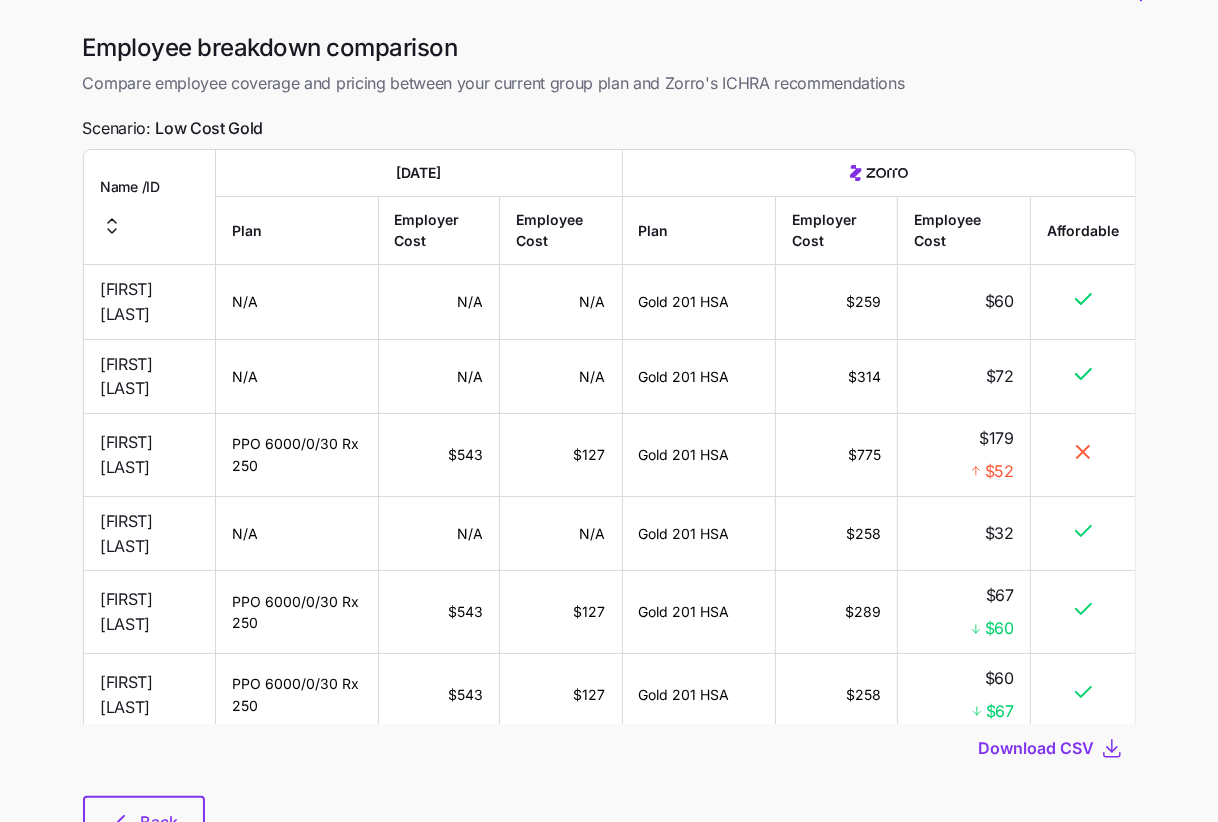 scroll, scrollTop: 0, scrollLeft: 0, axis: both 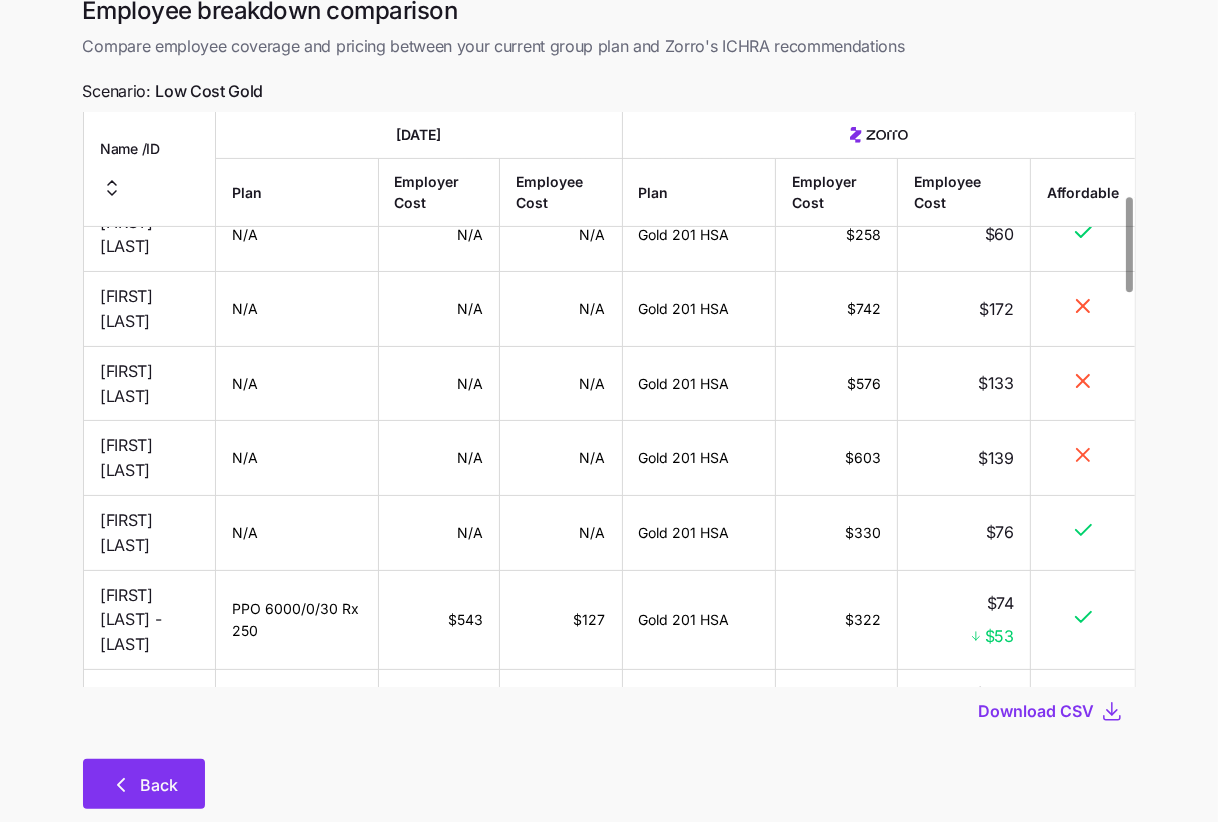 click on "Back" at bounding box center (160, 785) 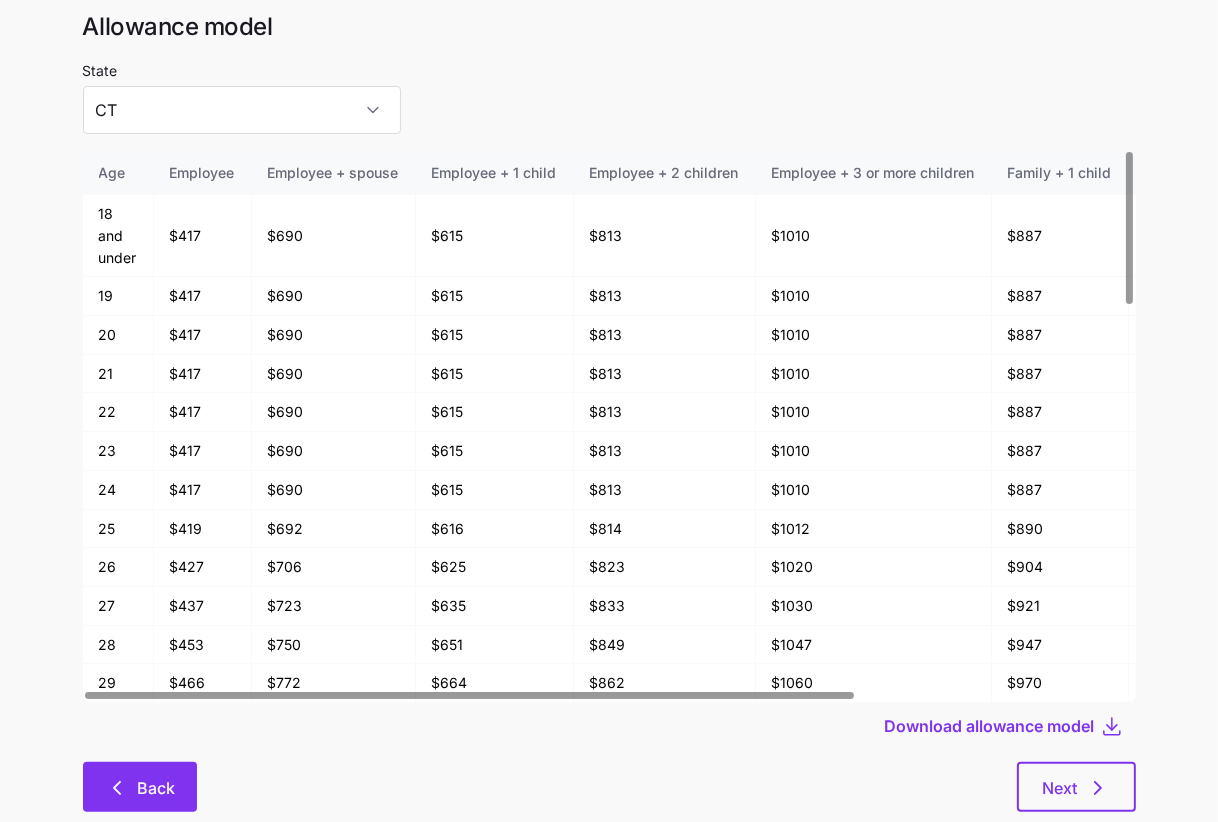 scroll, scrollTop: 107, scrollLeft: 0, axis: vertical 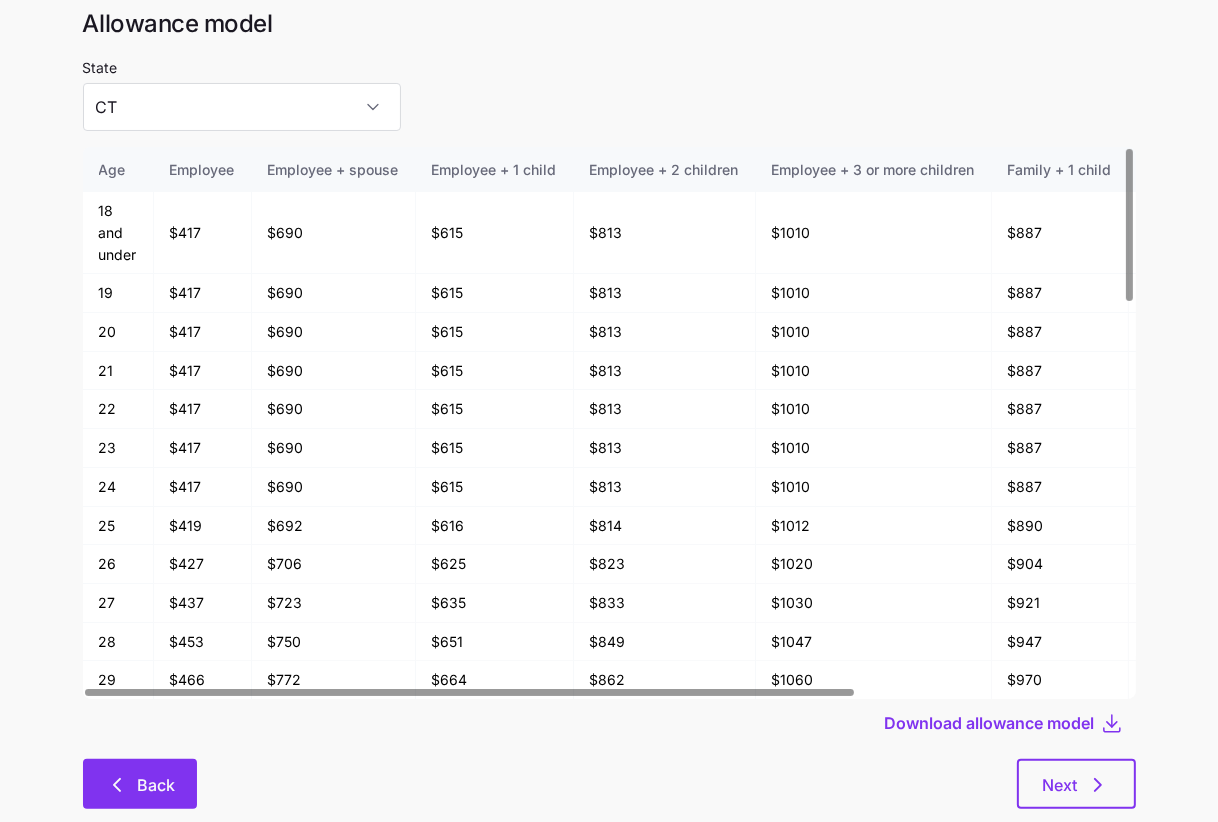 click on "Back" at bounding box center [140, 785] 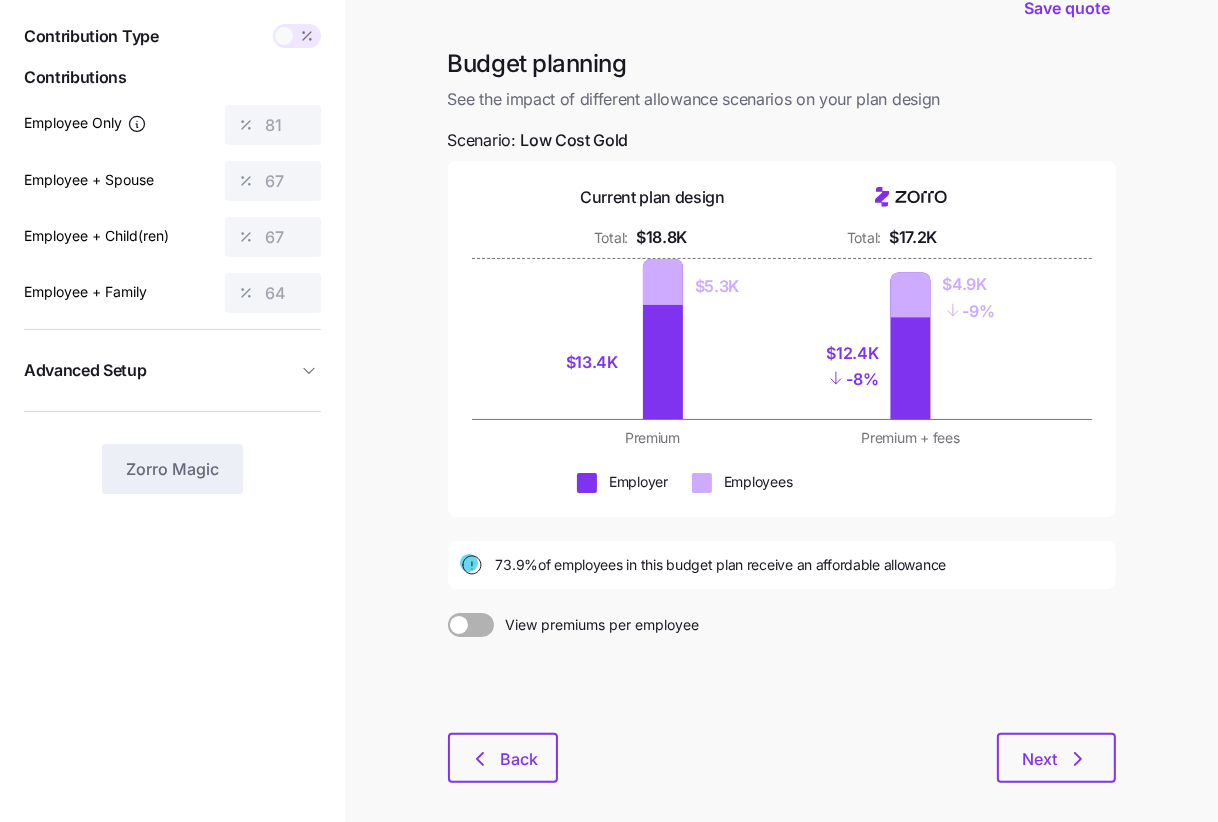scroll, scrollTop: 123, scrollLeft: 0, axis: vertical 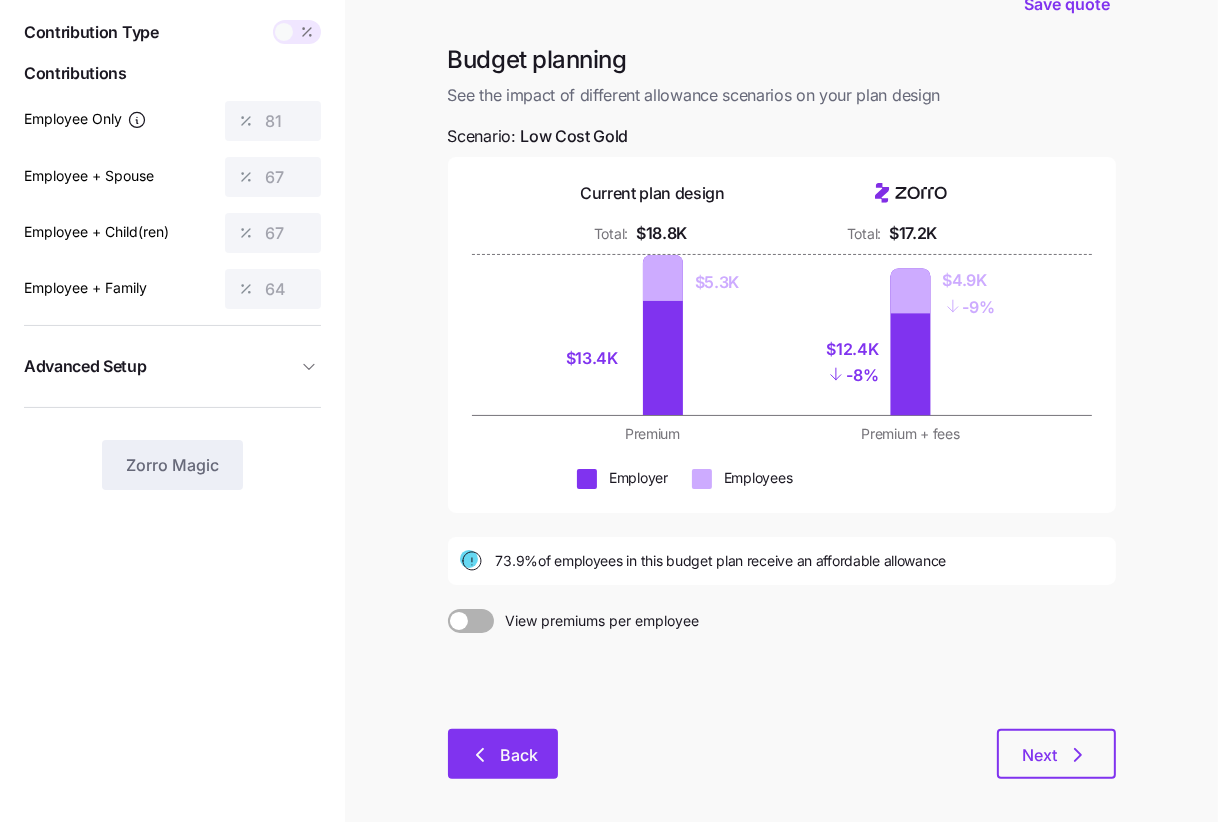 click on "Back" at bounding box center [503, 754] 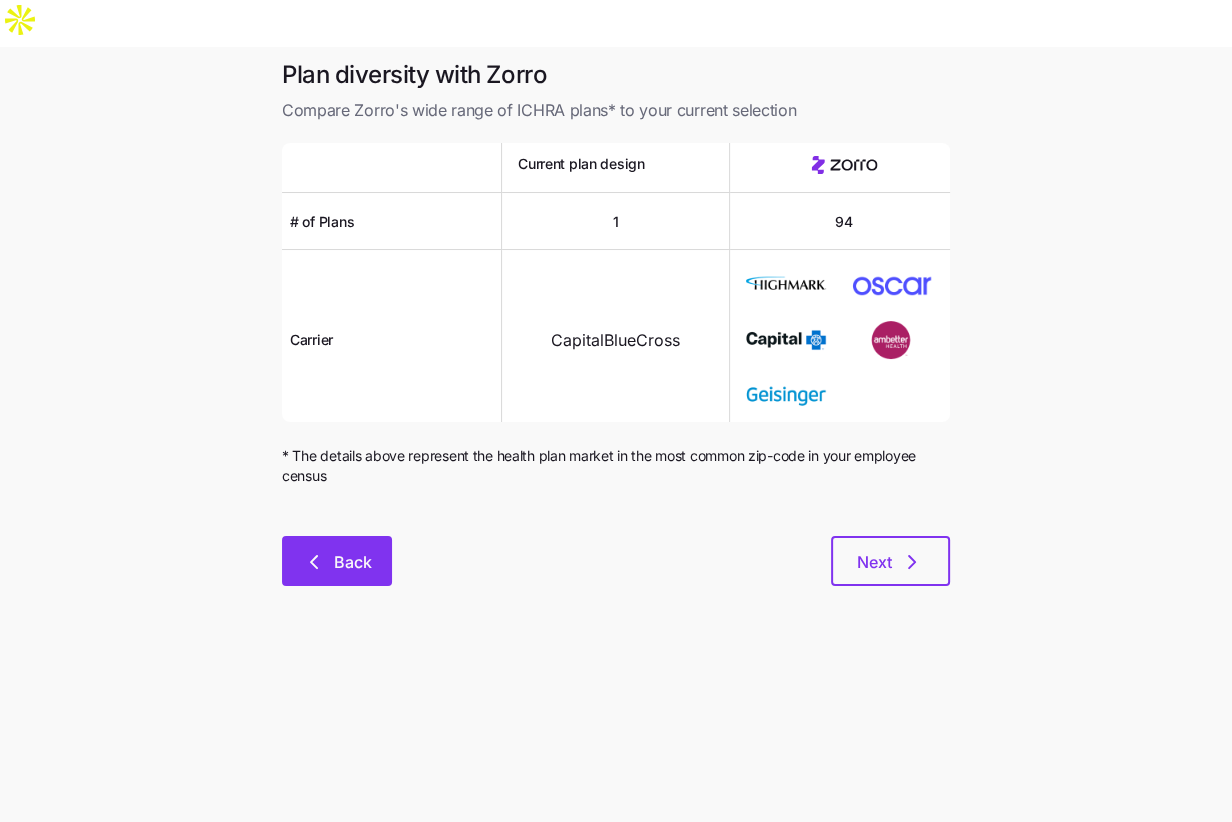 click on "Back" at bounding box center [353, 562] 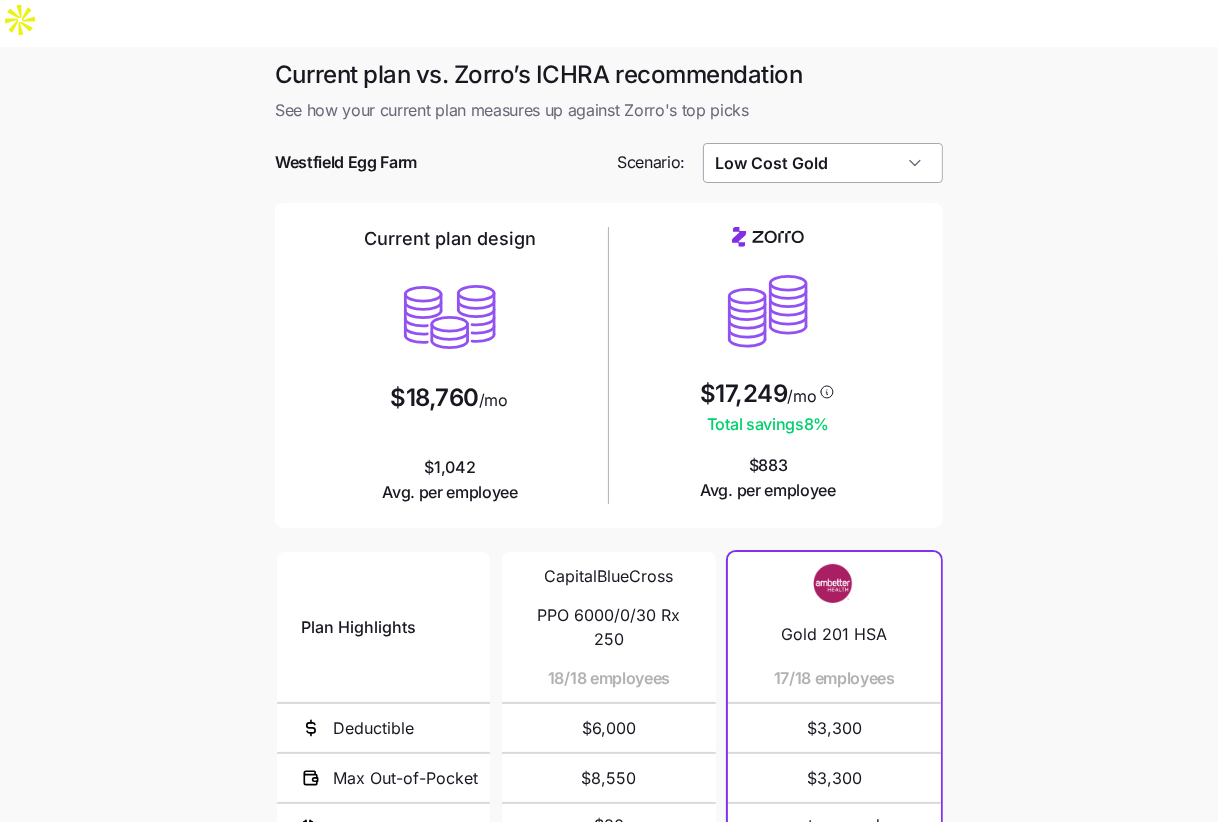 click on "Low Cost Gold" at bounding box center (823, 163) 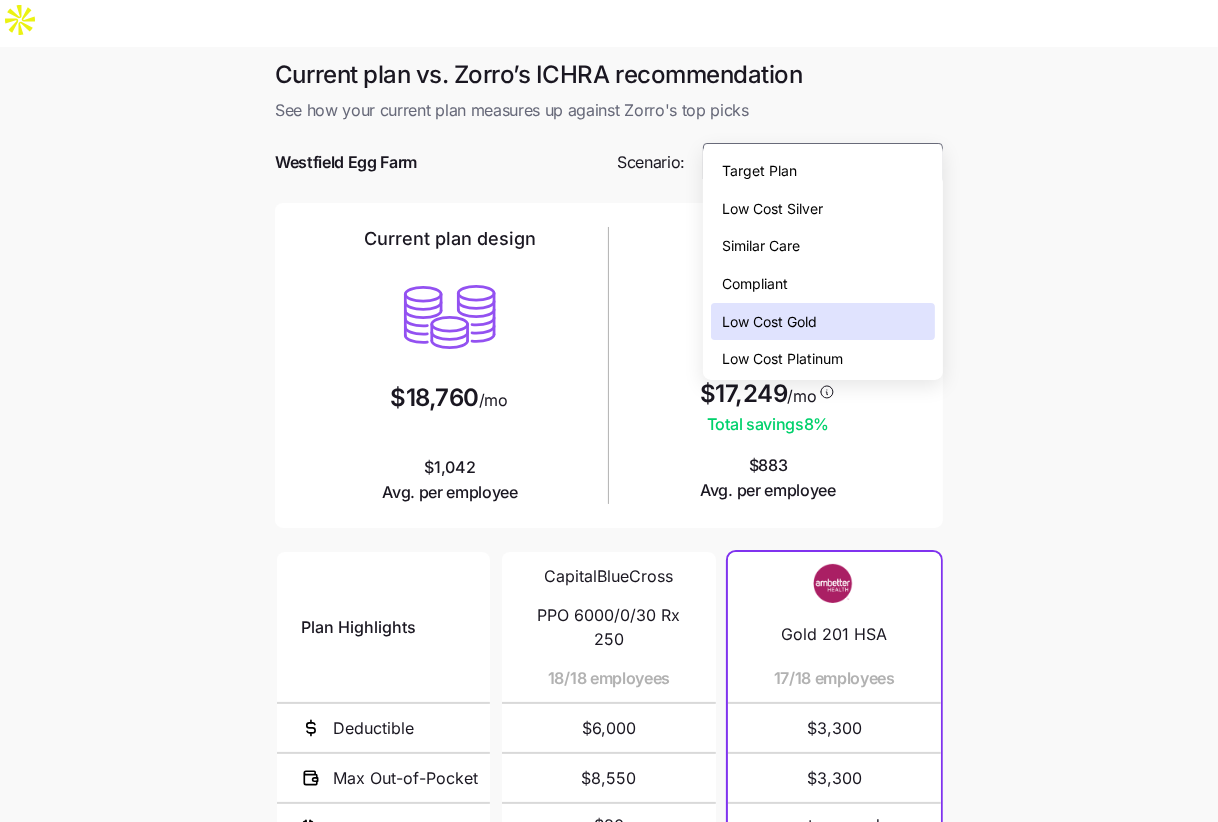 click on "Low Cost Silver" at bounding box center (823, 209) 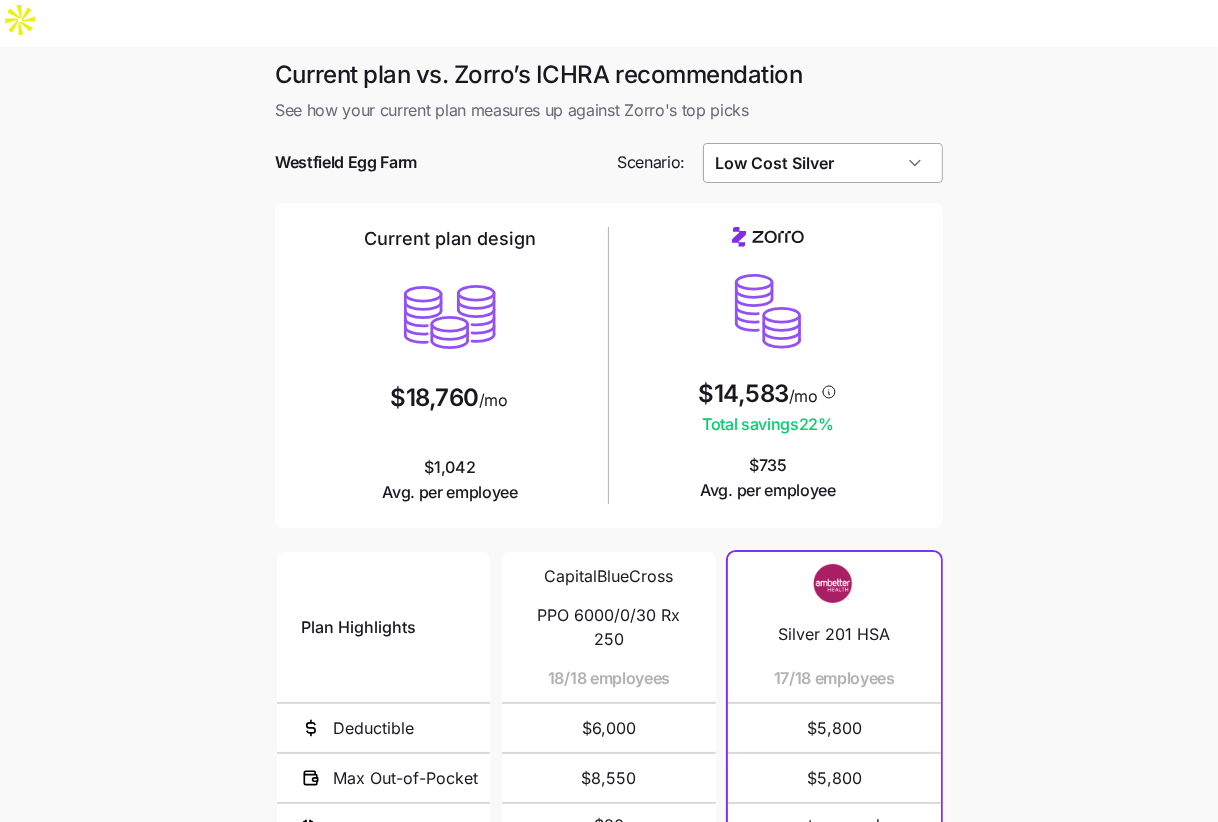 click at bounding box center [609, 193] 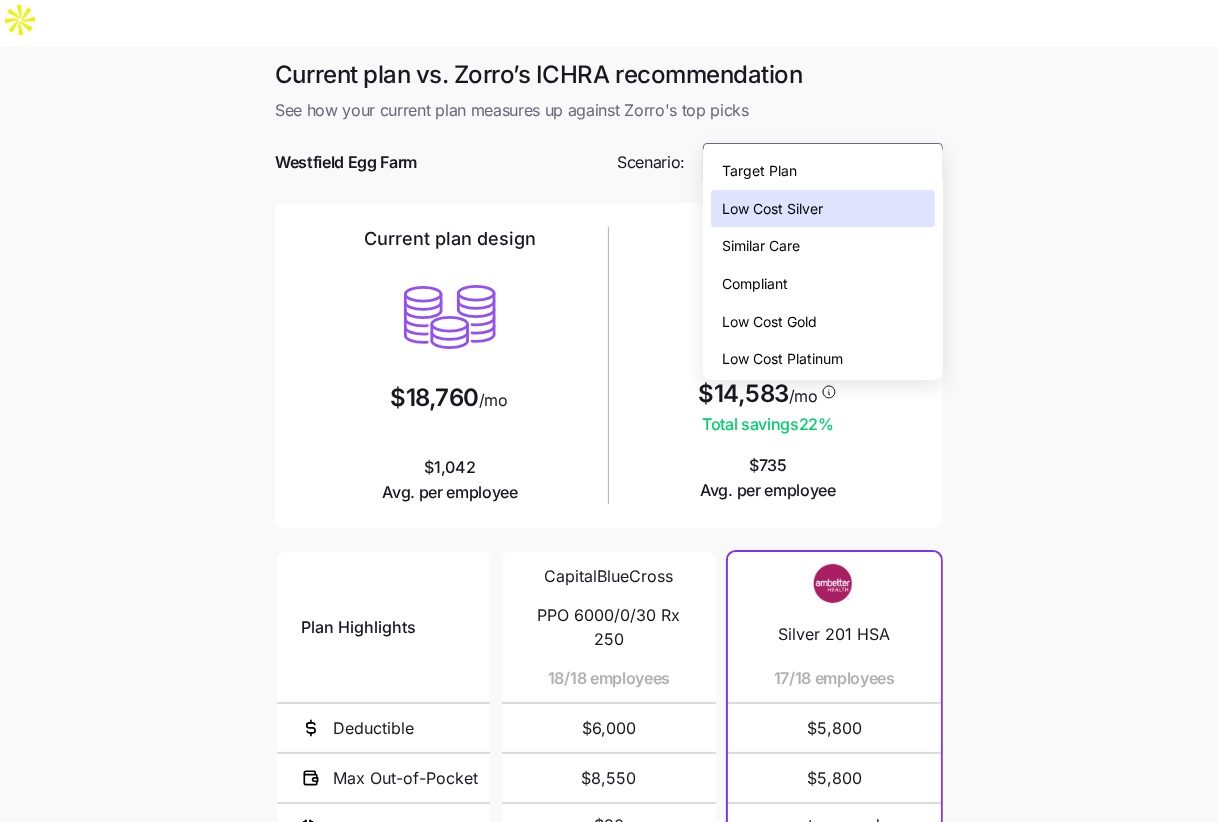 click on "Low Cost Gold" at bounding box center [823, 322] 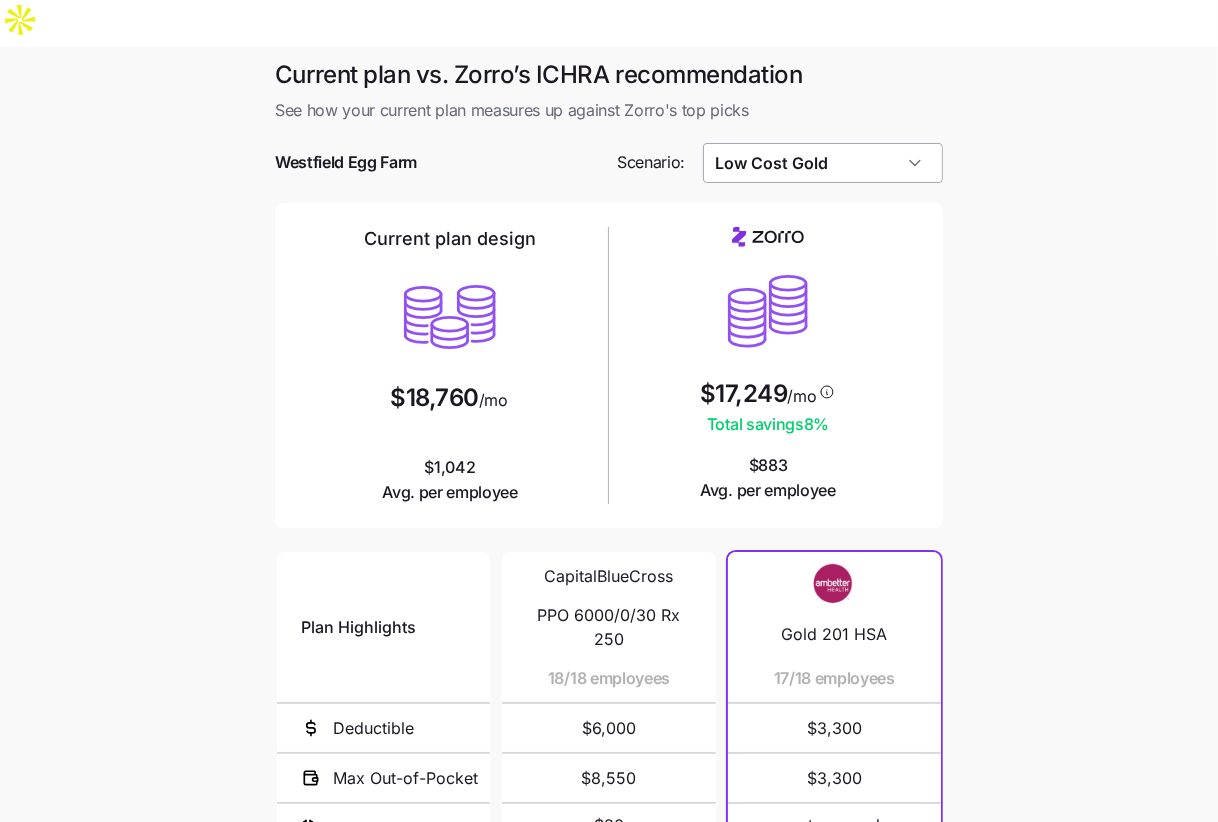 click on "Low Cost Gold" at bounding box center [823, 163] 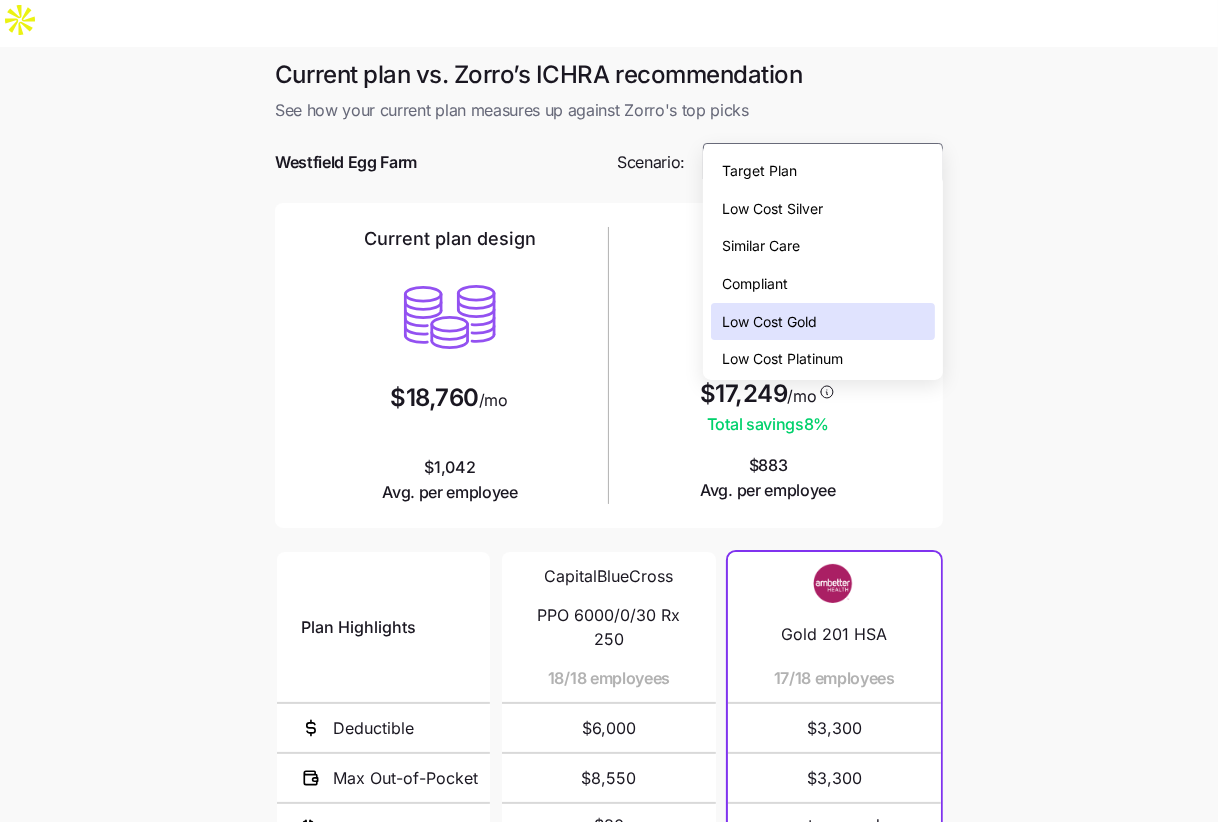 click on "Low Cost Platinum" at bounding box center (783, 359) 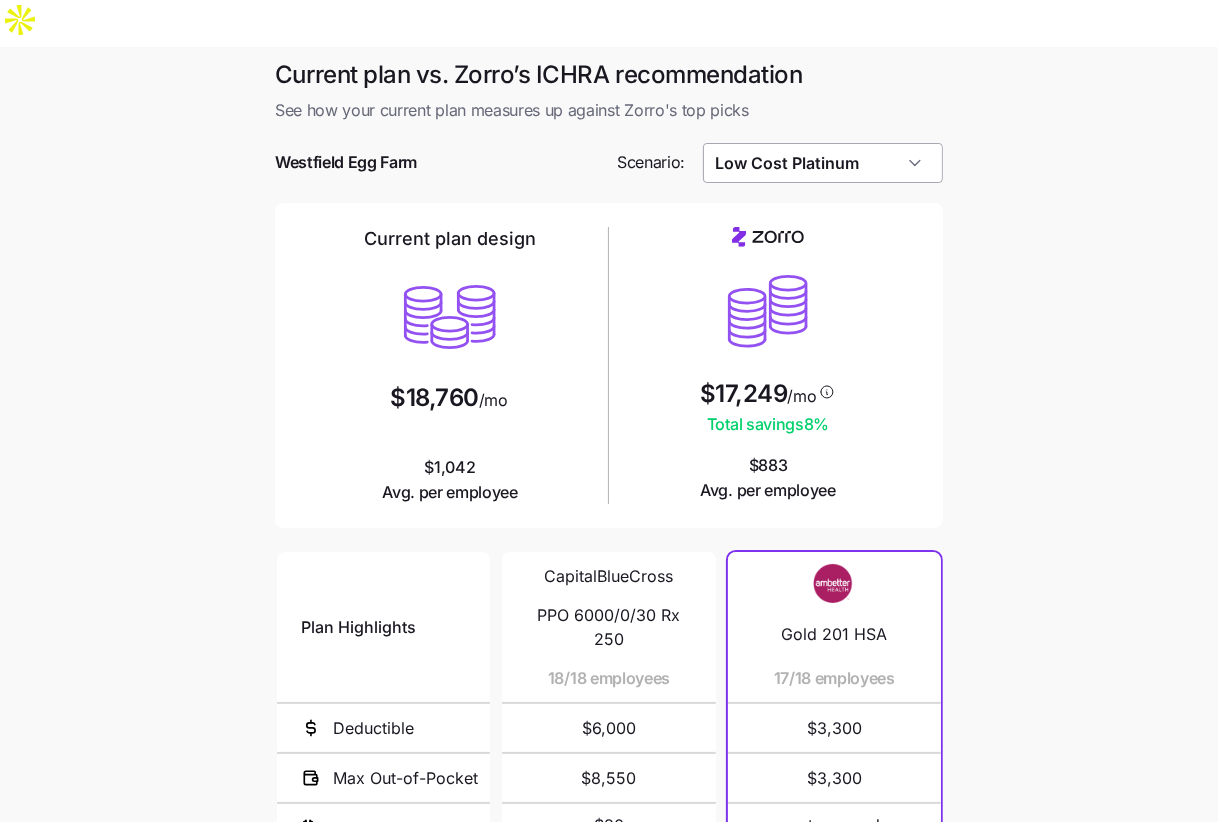 click on "Low Cost Platinum" at bounding box center (823, 163) 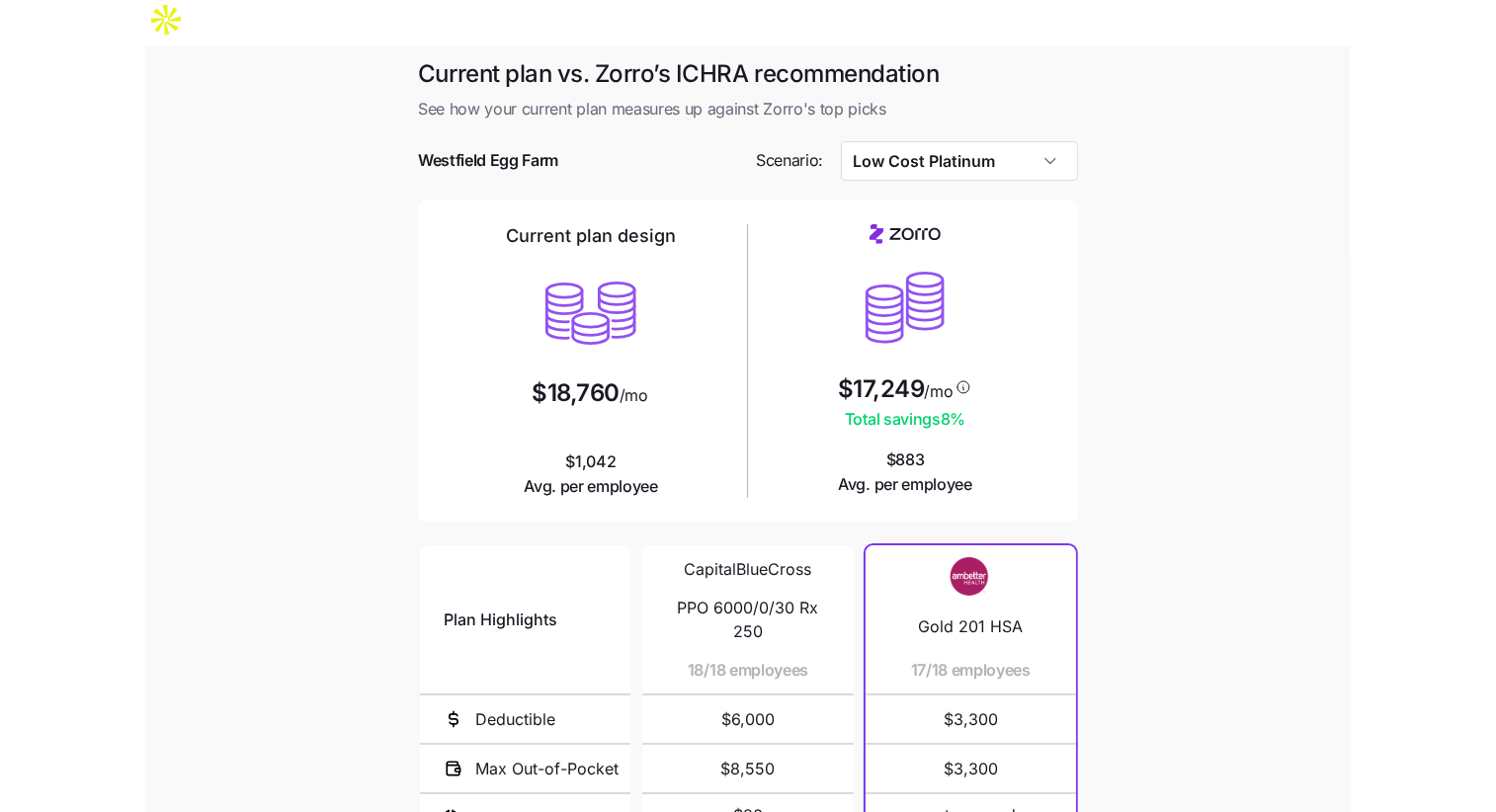 scroll, scrollTop: 6, scrollLeft: 0, axis: vertical 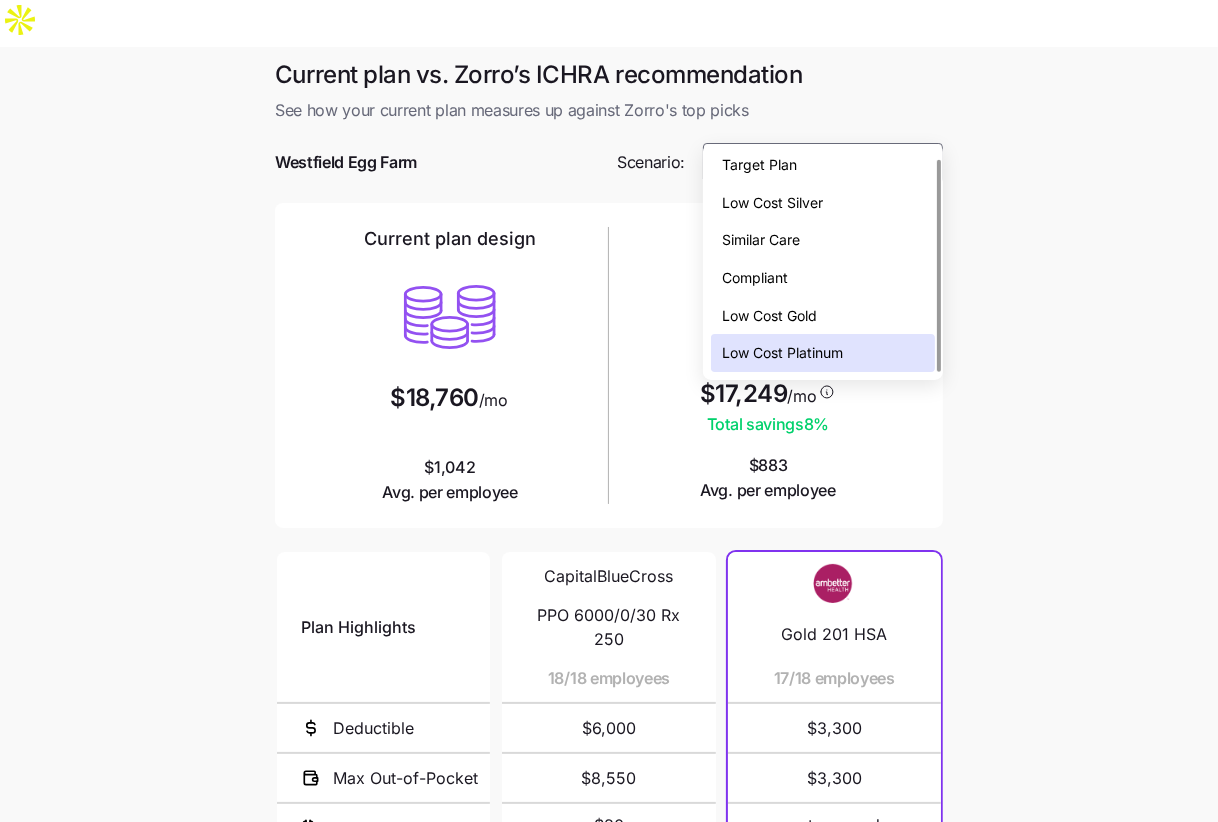 click on "Low Cost Gold" at bounding box center (823, 316) 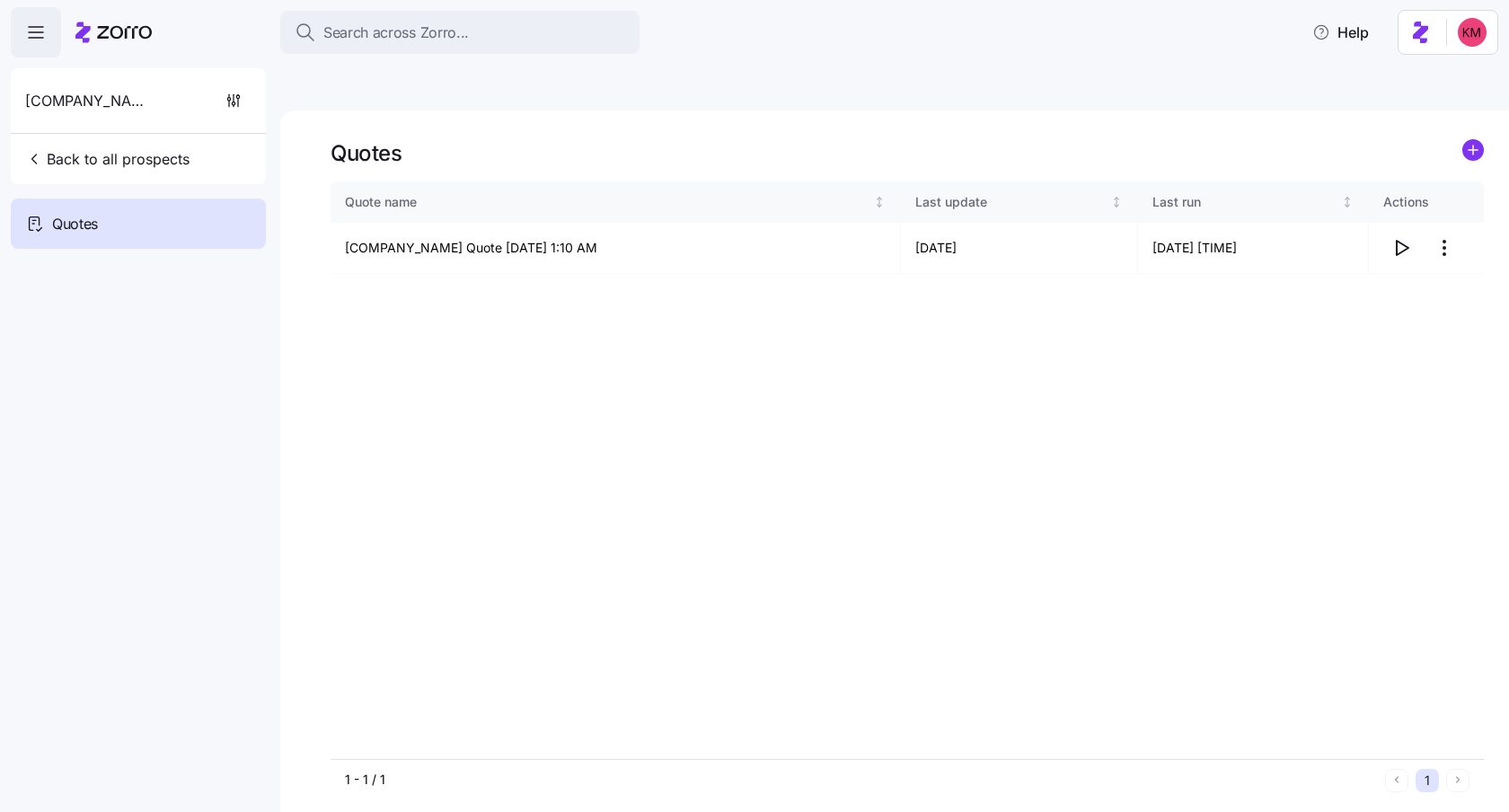 scroll, scrollTop: 0, scrollLeft: 0, axis: both 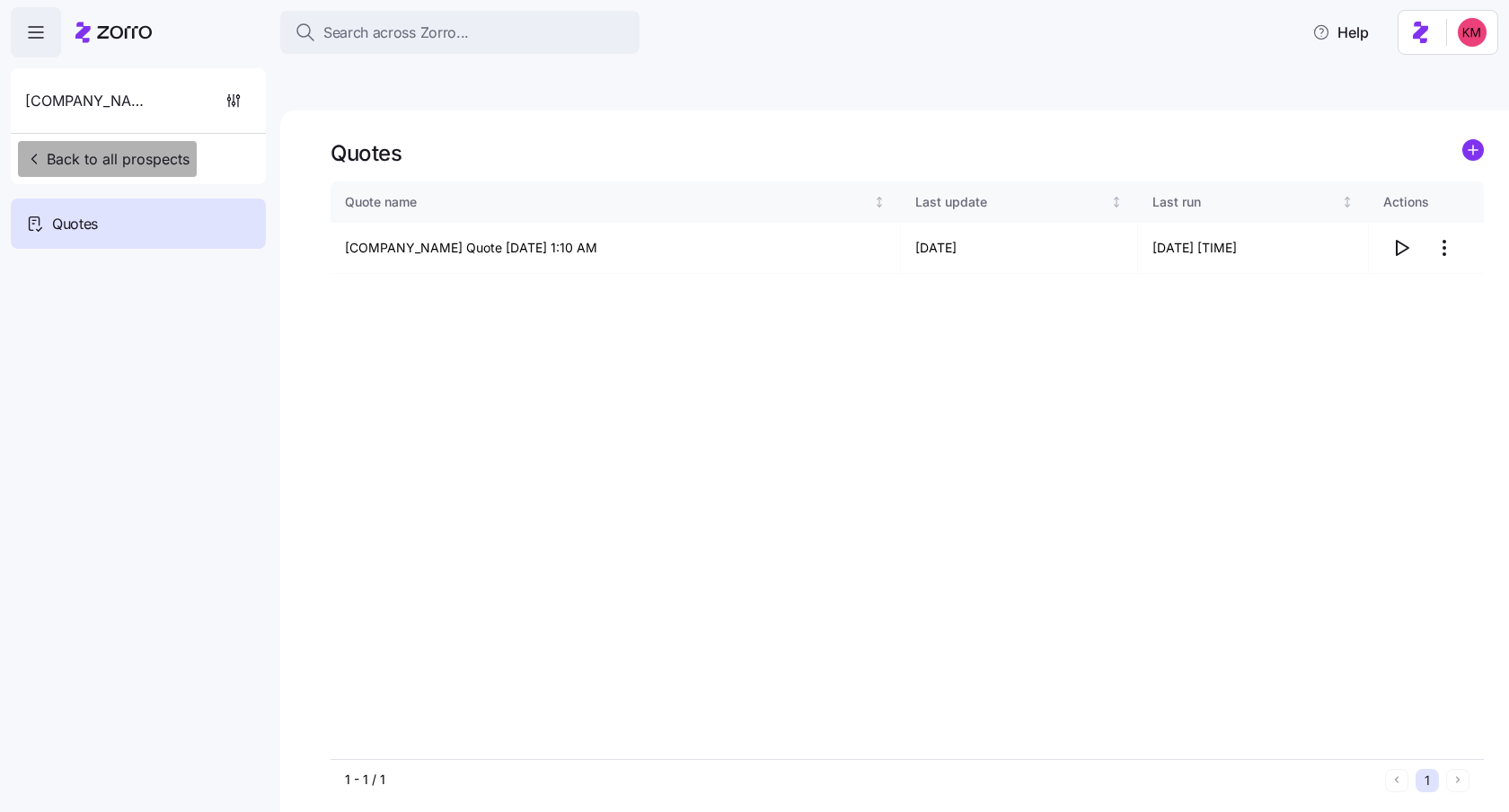 click on "Back to all prospects" at bounding box center [107, 159] 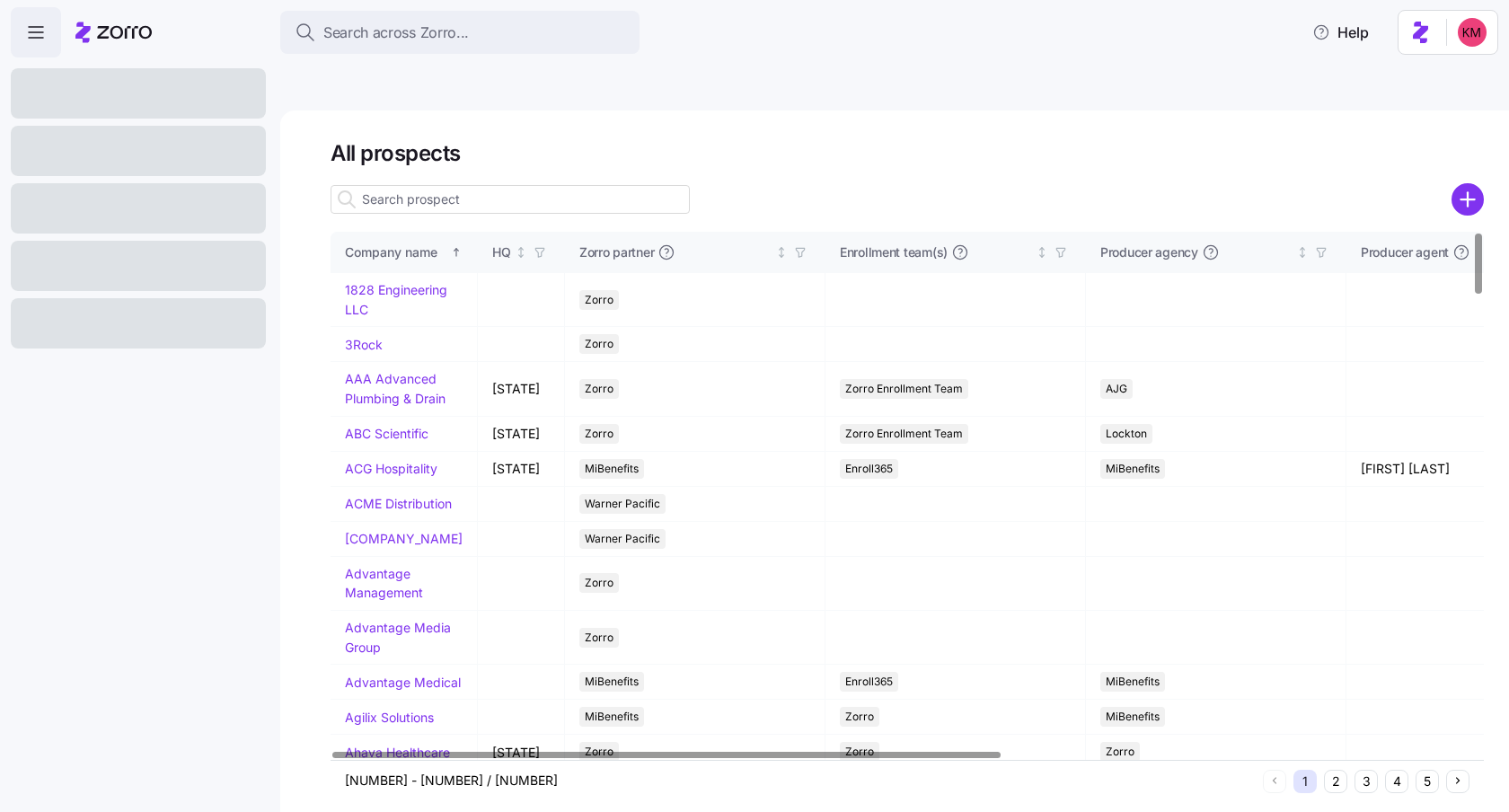 click at bounding box center [138, 151] 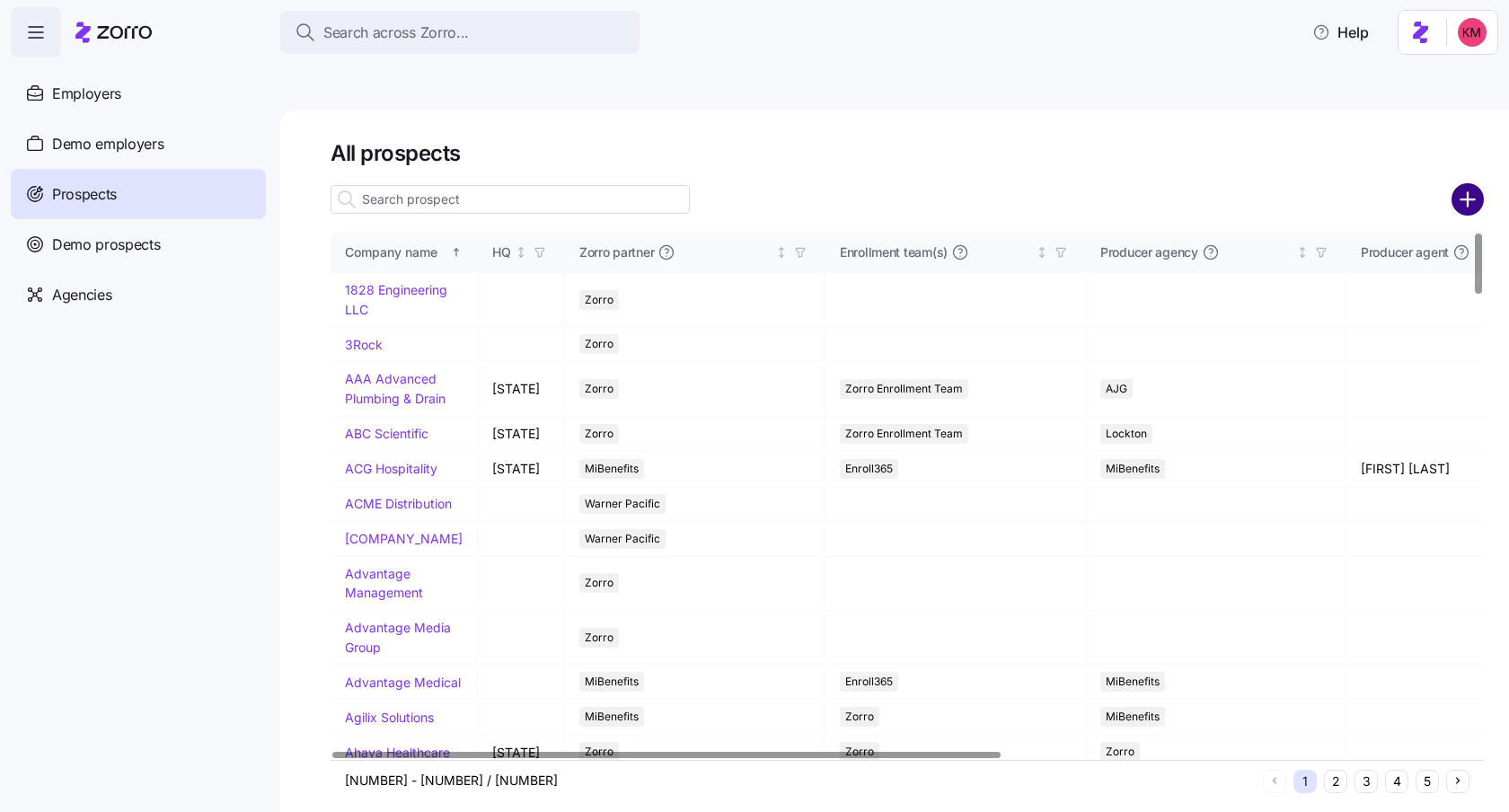 click 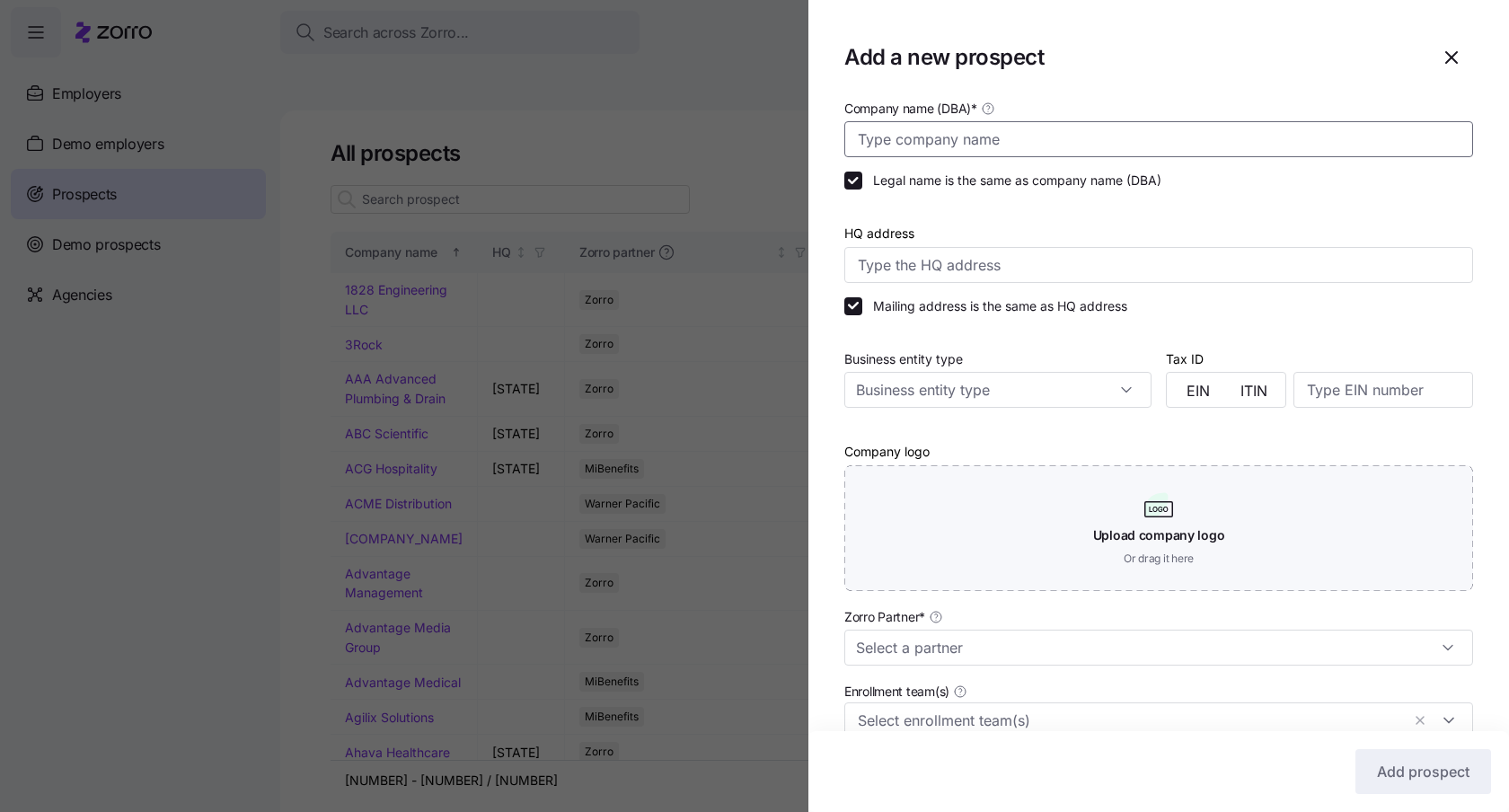 click on "Company name (DBA)  *" at bounding box center [1159, 139] 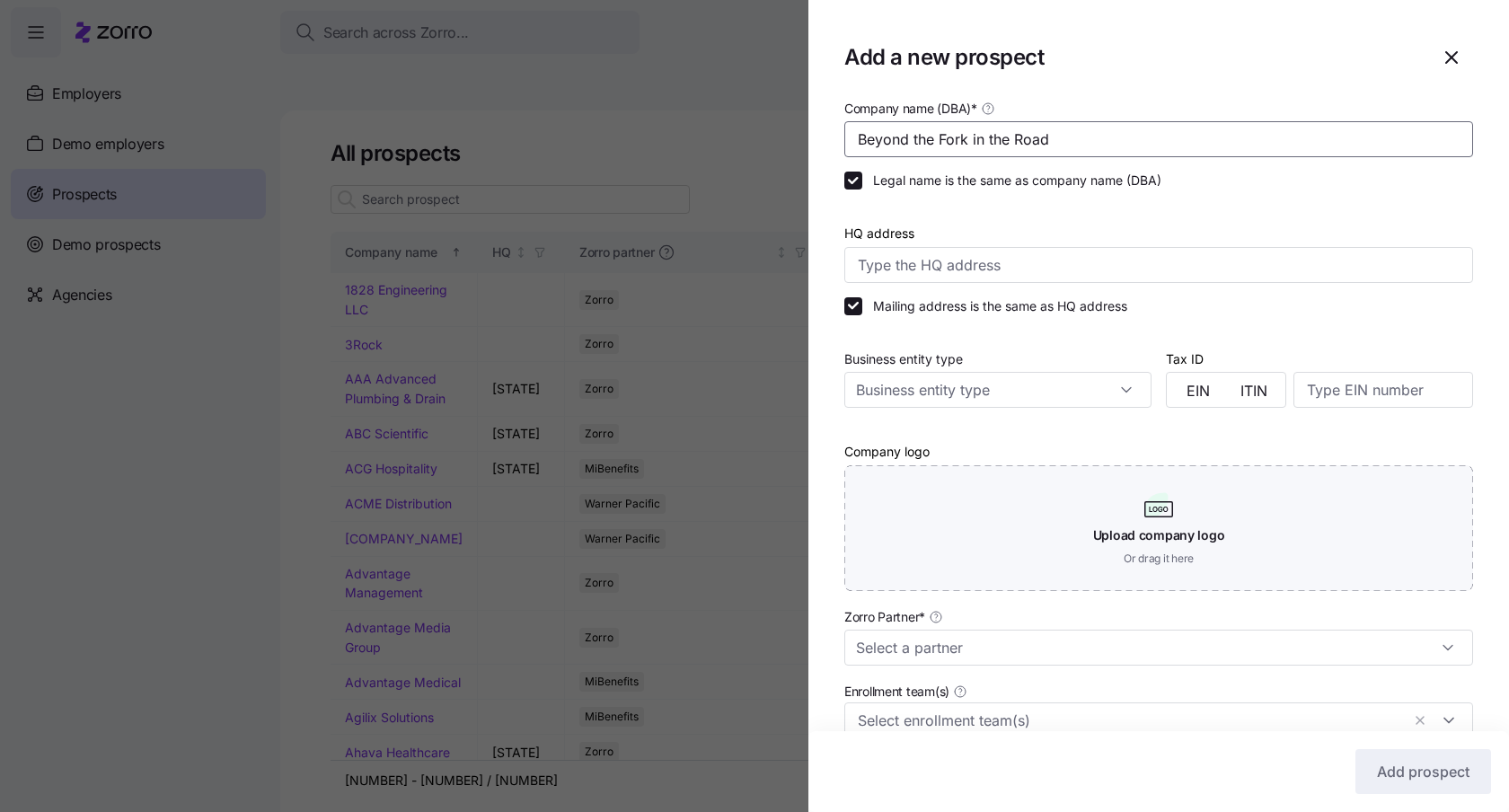 type on "Beyond the Fork in the Road" 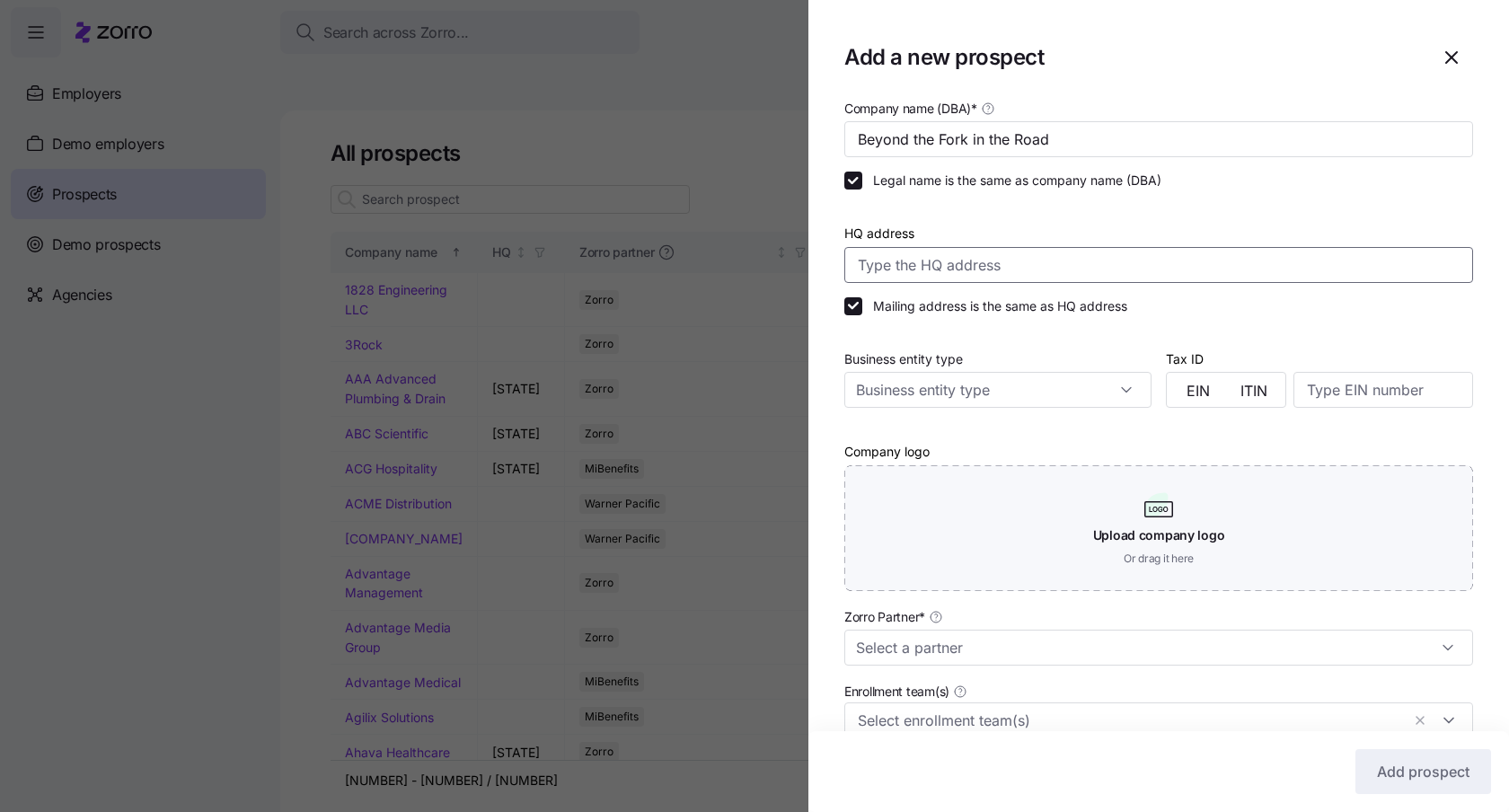 click on "HQ address" at bounding box center [1159, 265] 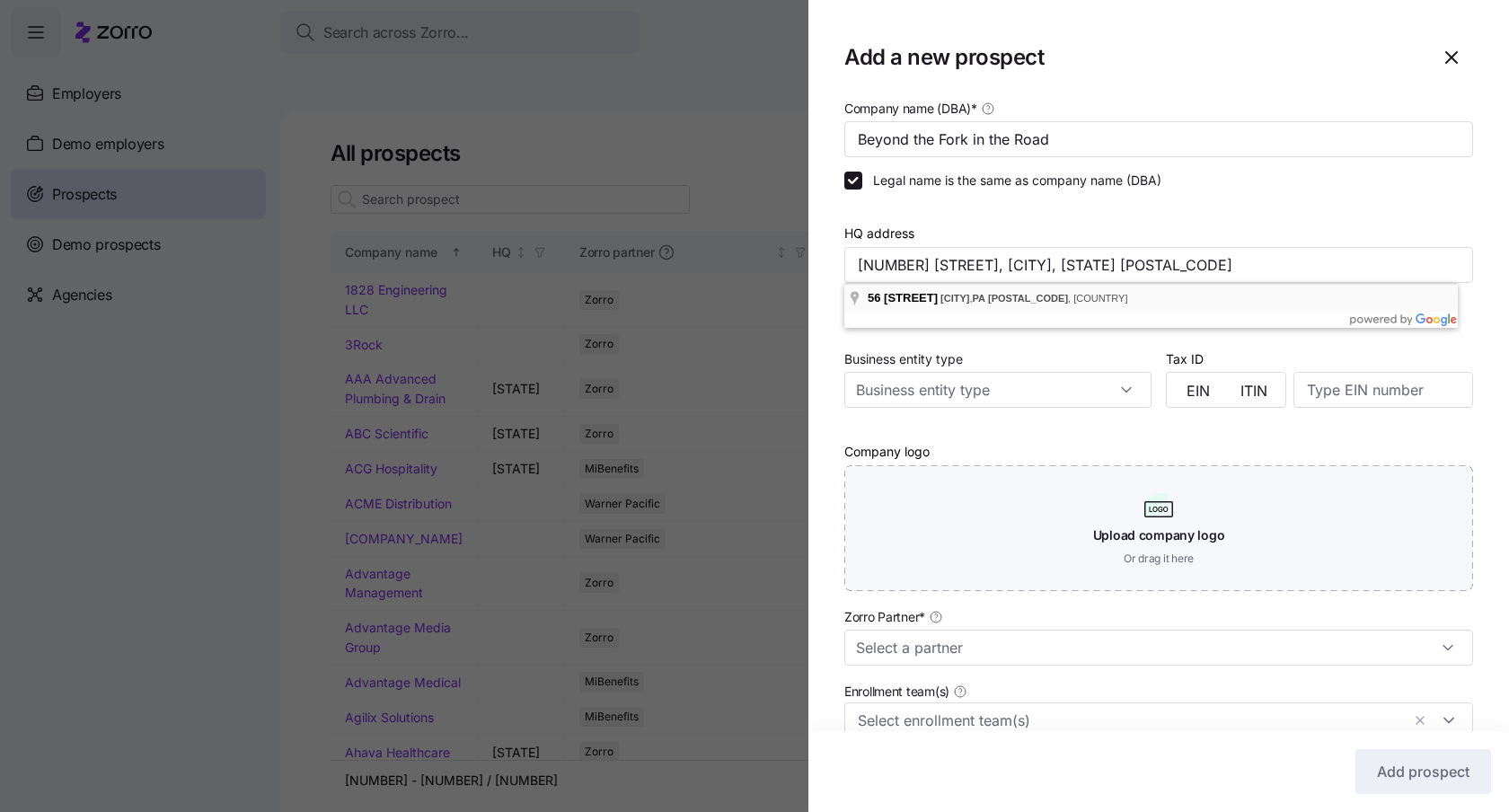 type on "56 W Church St, Denver, PA 17517, USA" 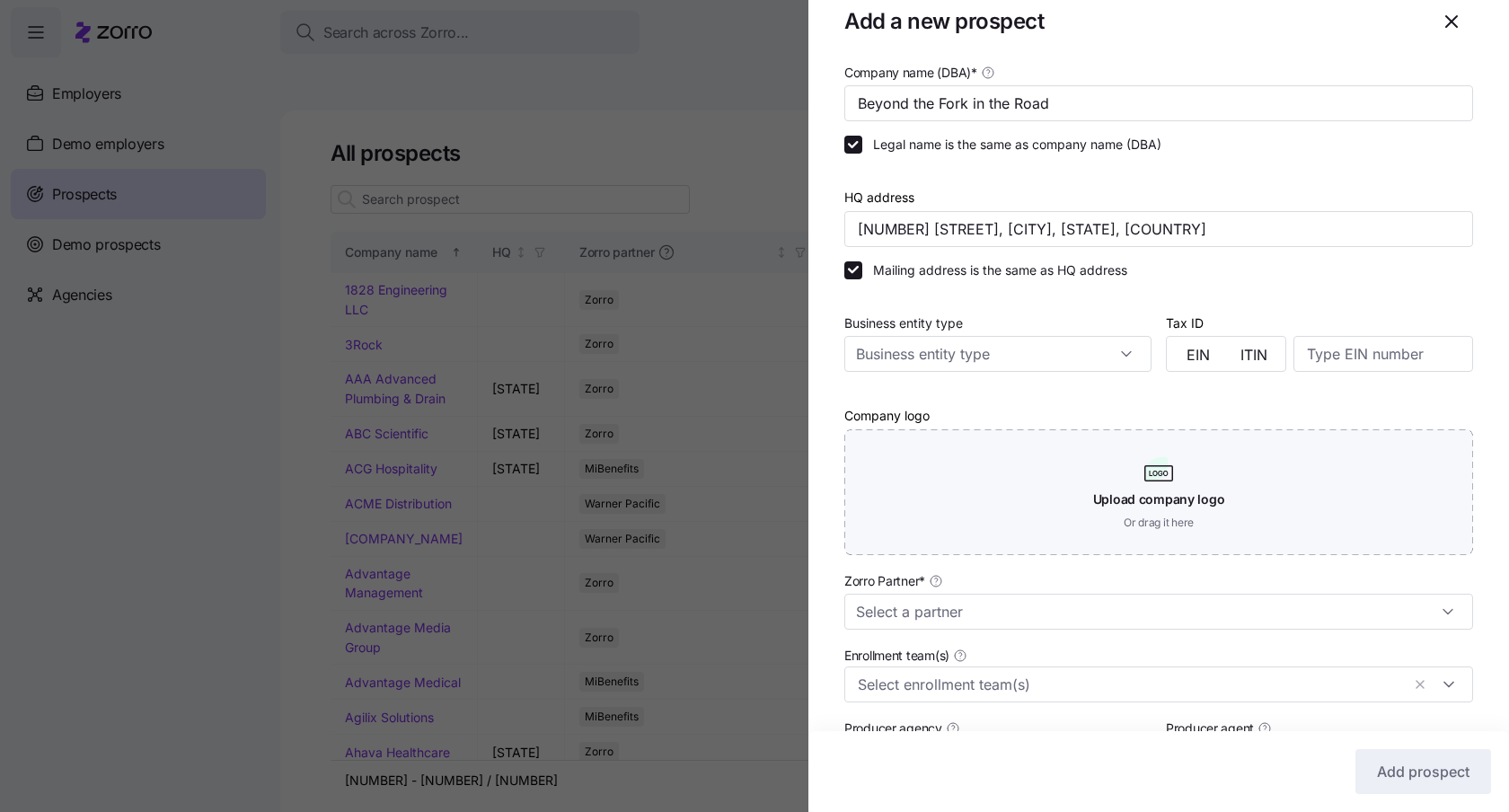 scroll, scrollTop: 335, scrollLeft: 0, axis: vertical 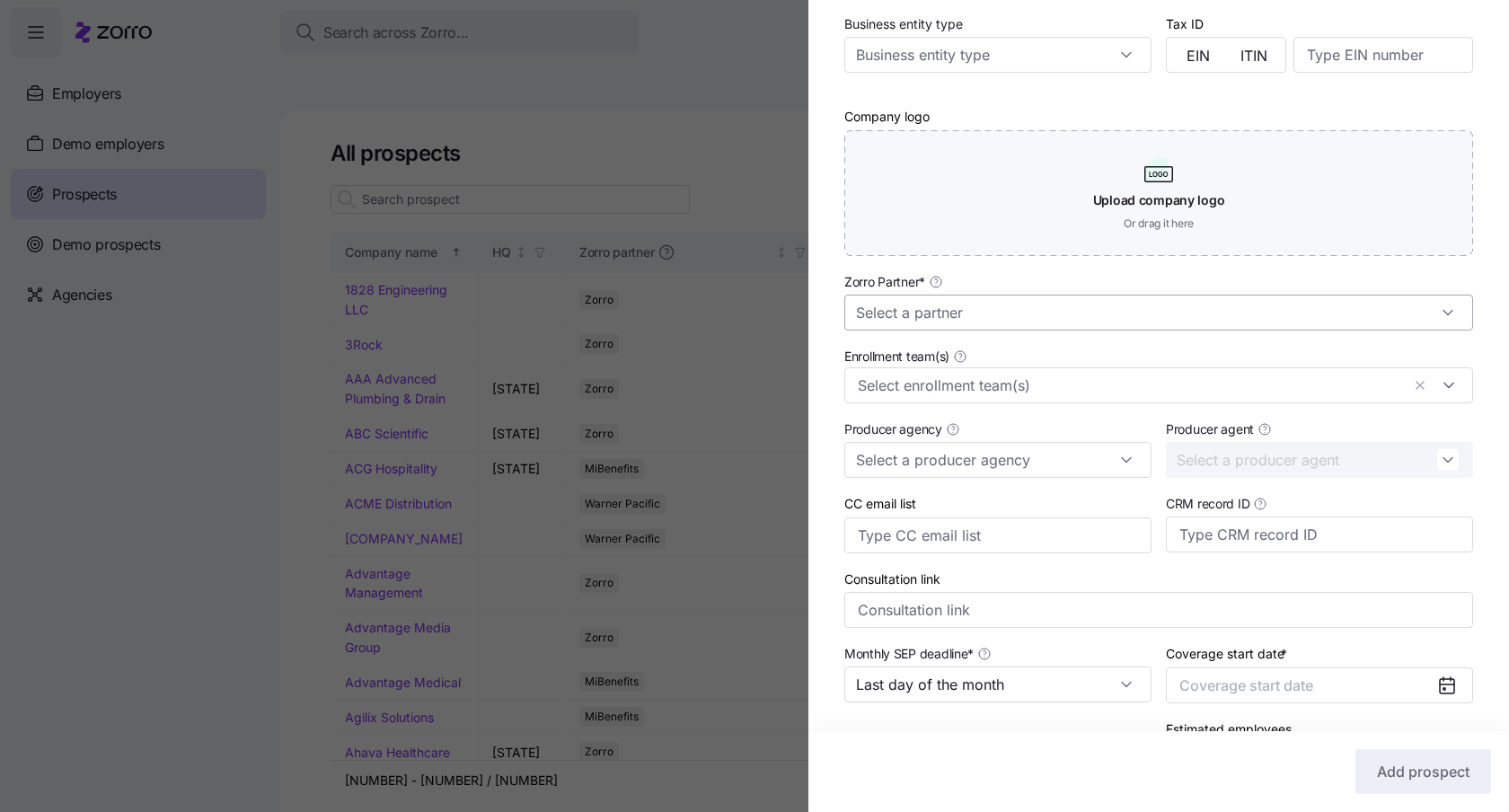 click on "Zorro Partner  *" at bounding box center (1159, 313) 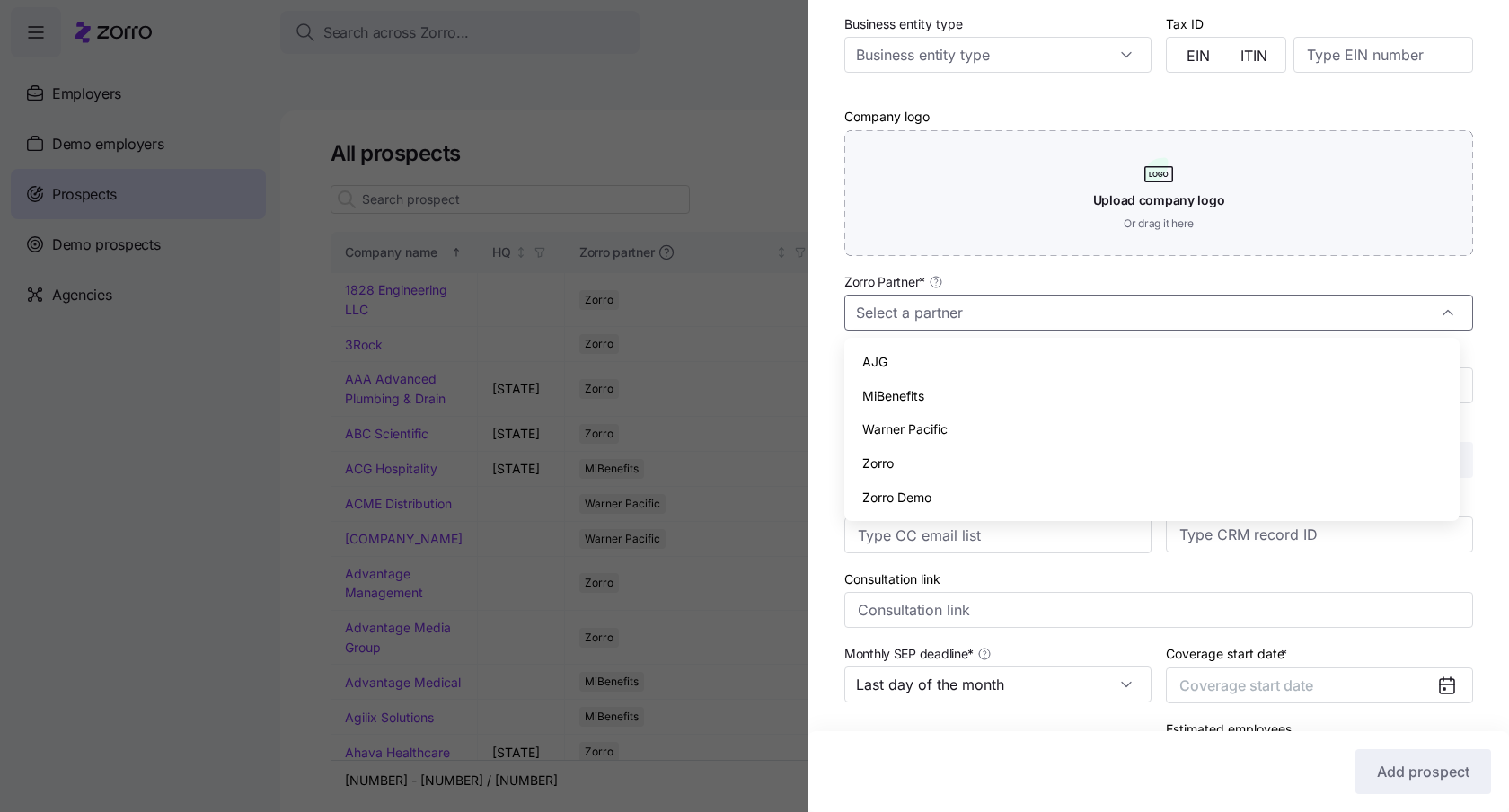 click on "Zorro" at bounding box center (1152, 463) 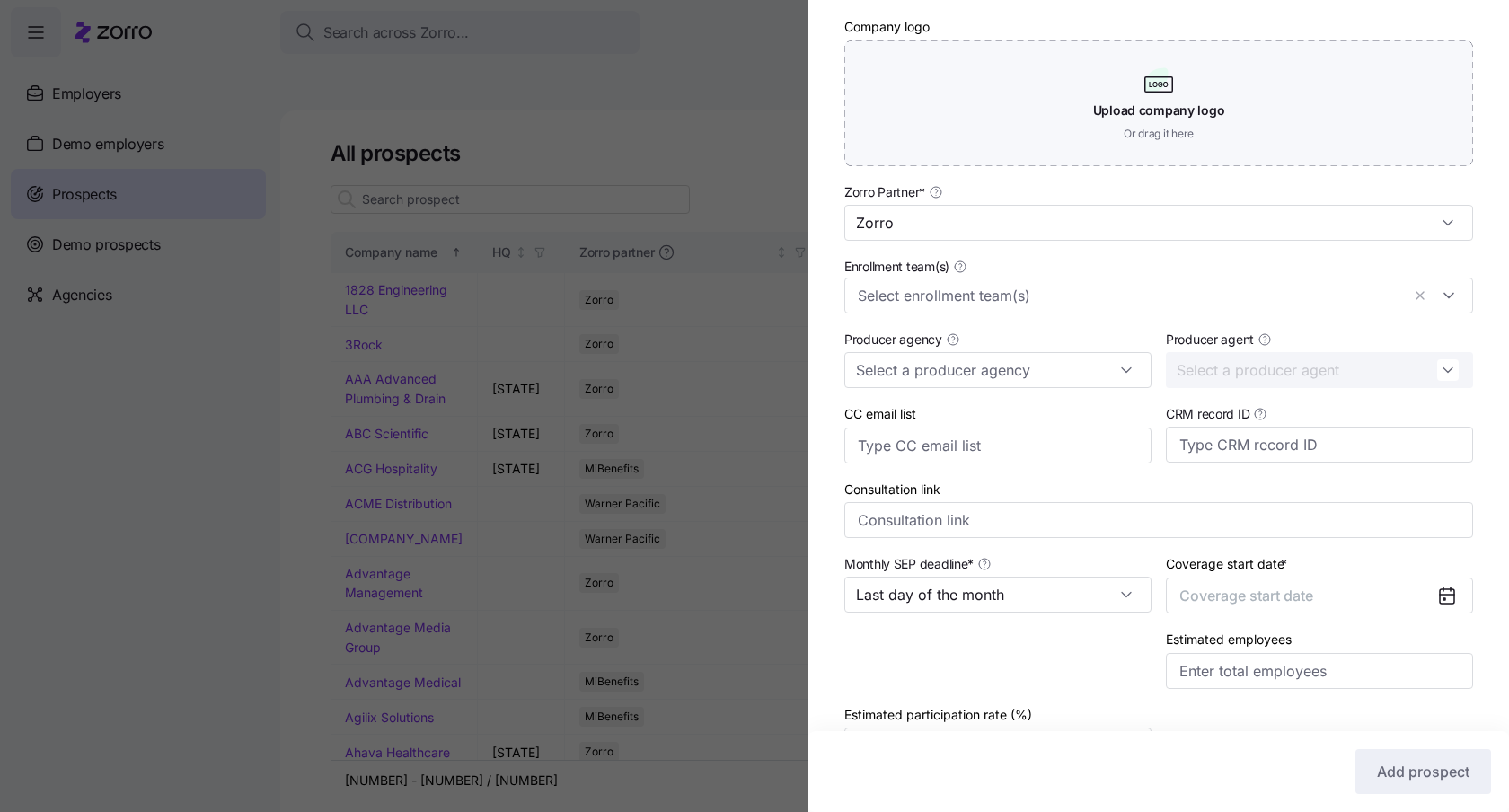 scroll, scrollTop: 536, scrollLeft: 0, axis: vertical 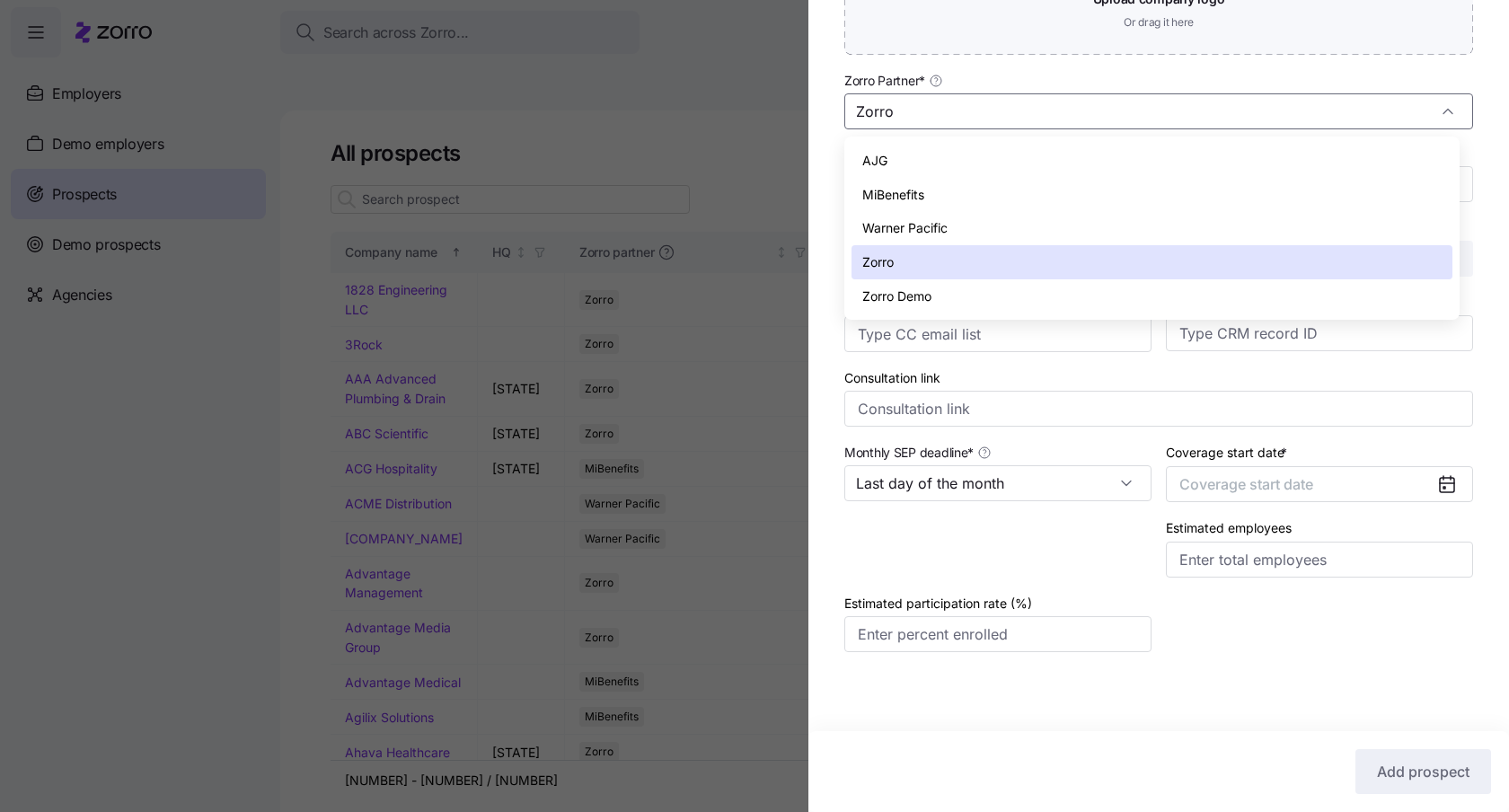 click on "Zorro" at bounding box center (1152, 262) 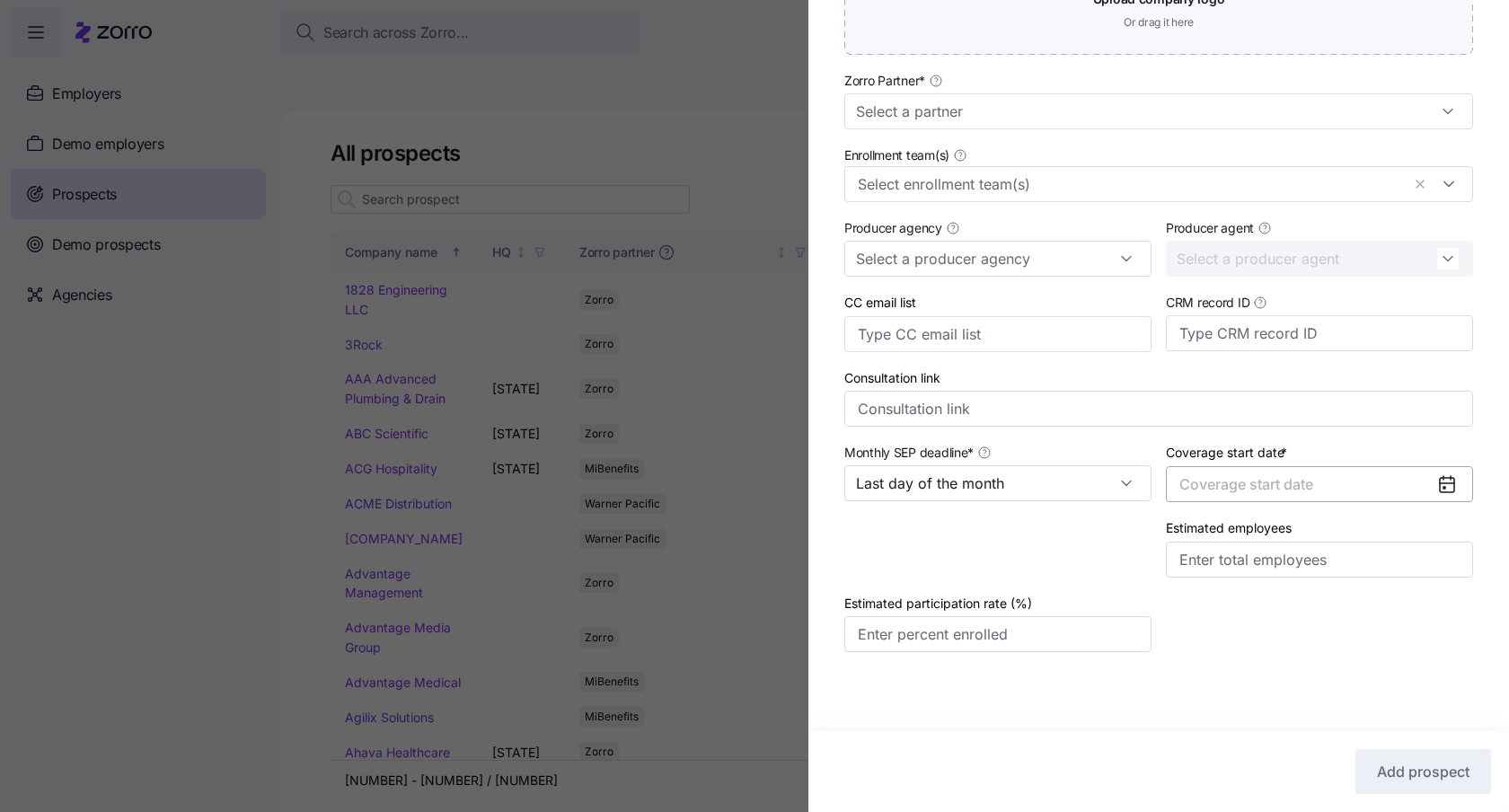 click on "Coverage start date" at bounding box center [1246, 484] 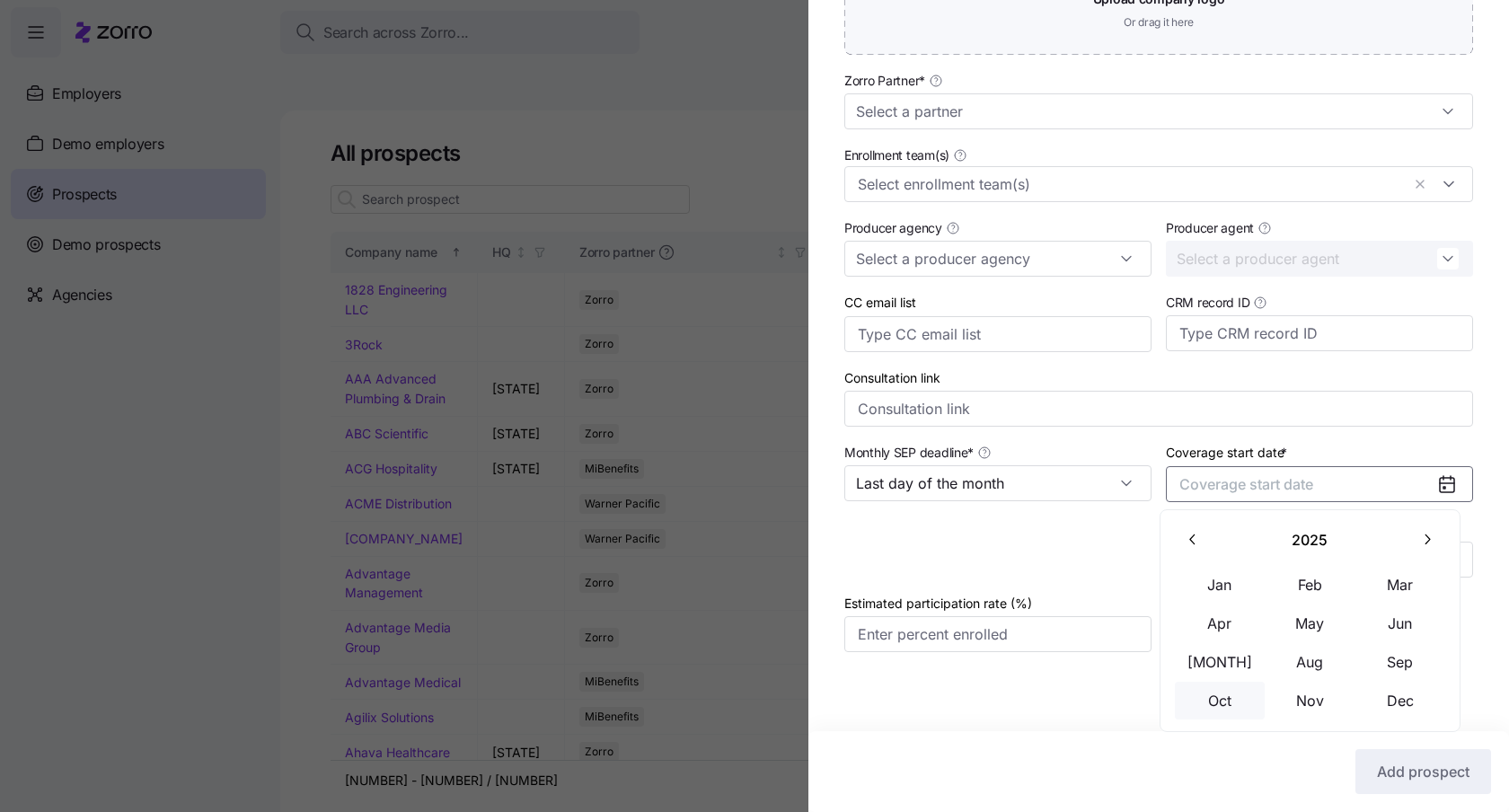 click on "Oct" at bounding box center [1220, 701] 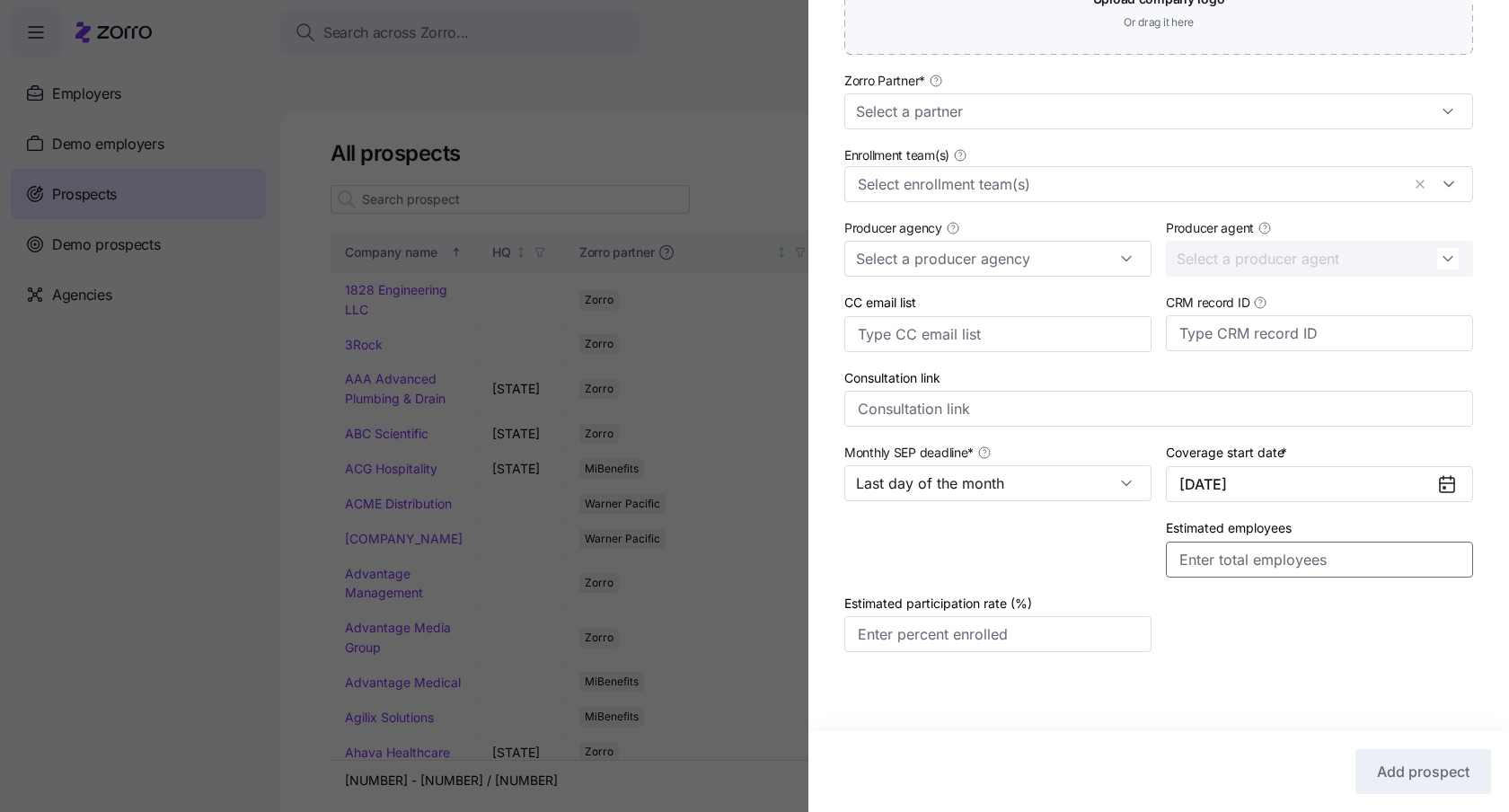 click on "Estimated employees" at bounding box center (1319, 560) 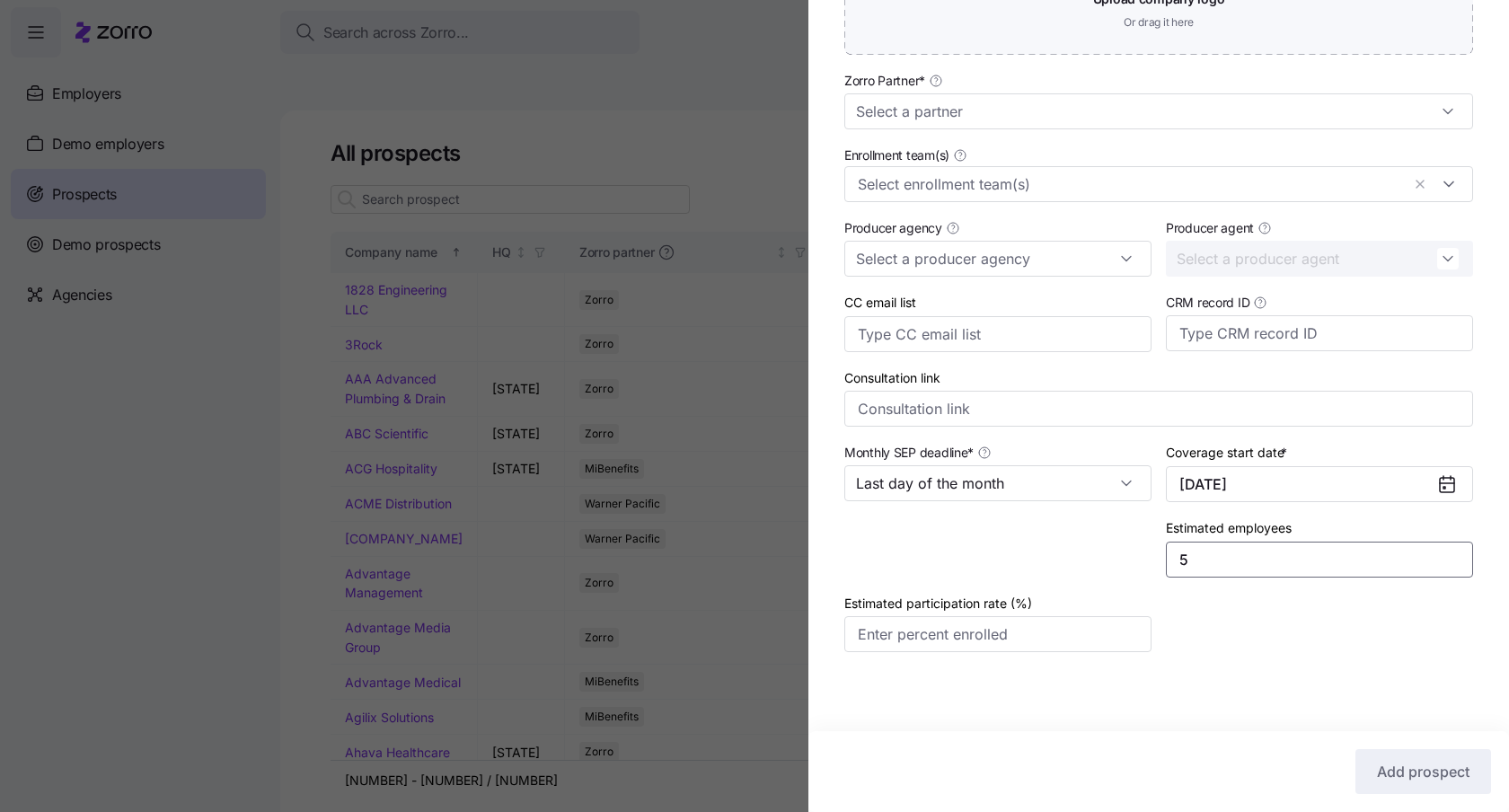 type on "5" 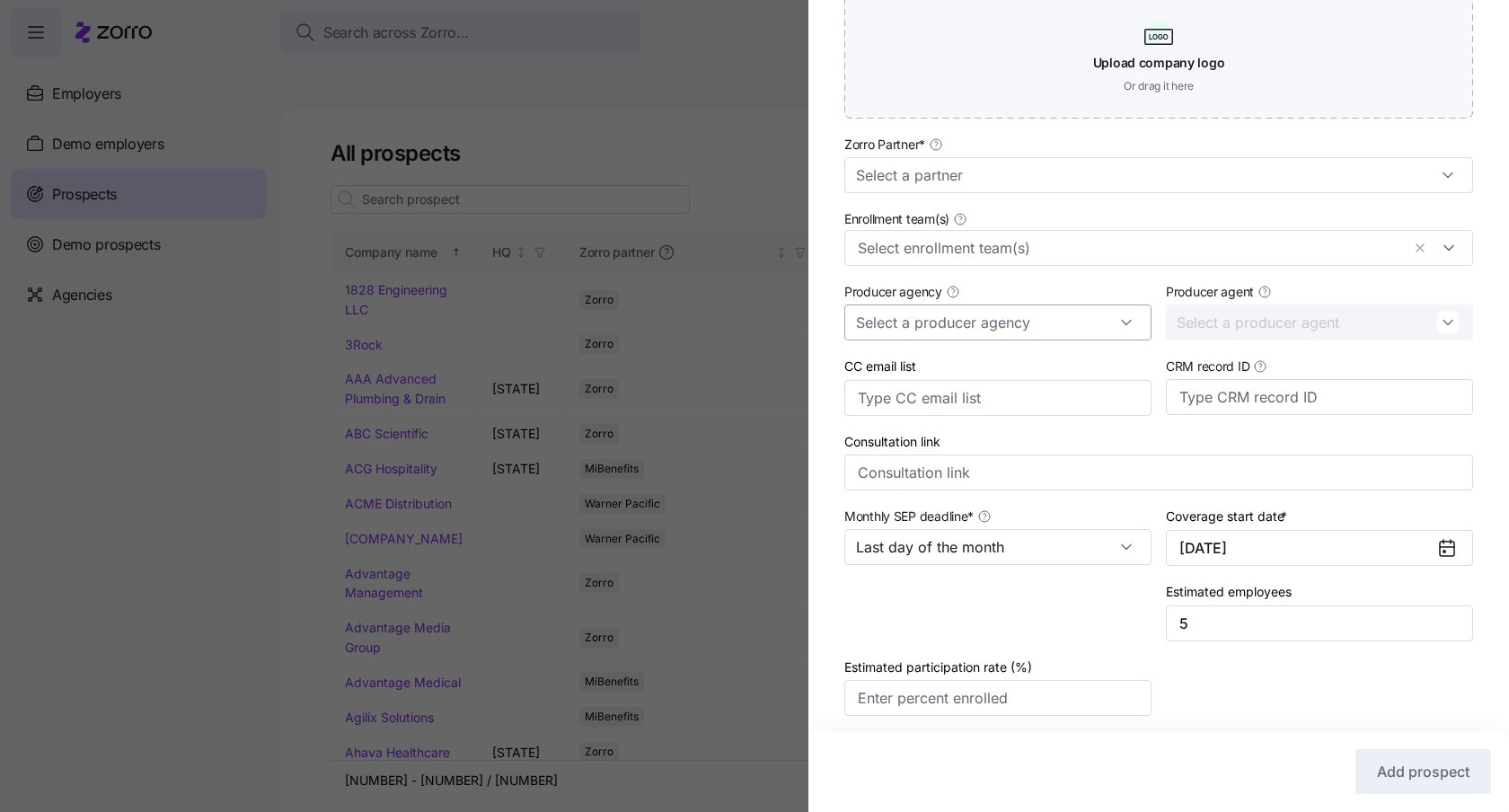 scroll, scrollTop: 399, scrollLeft: 0, axis: vertical 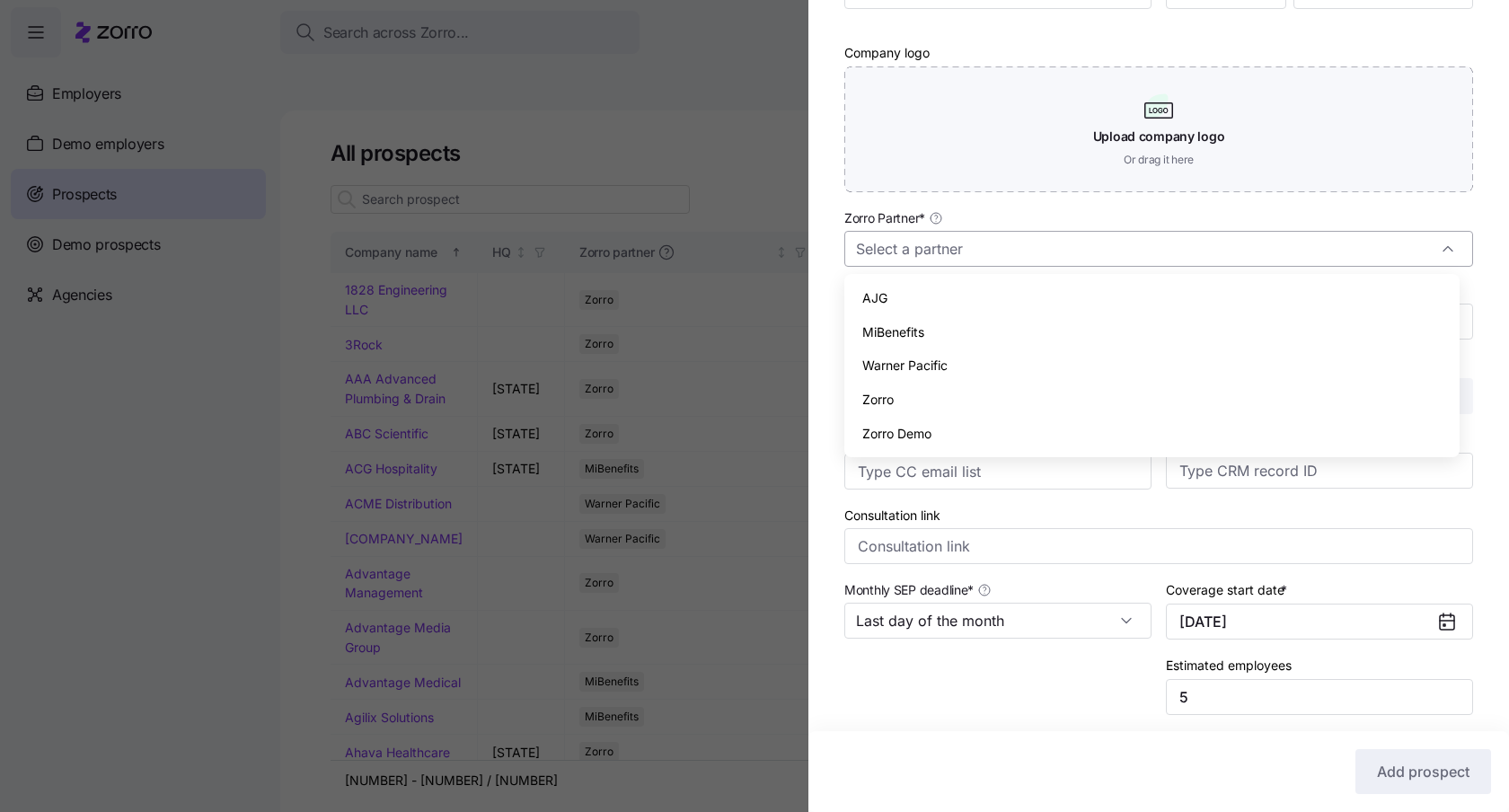 click on "Zorro Partner  *" at bounding box center [1159, 249] 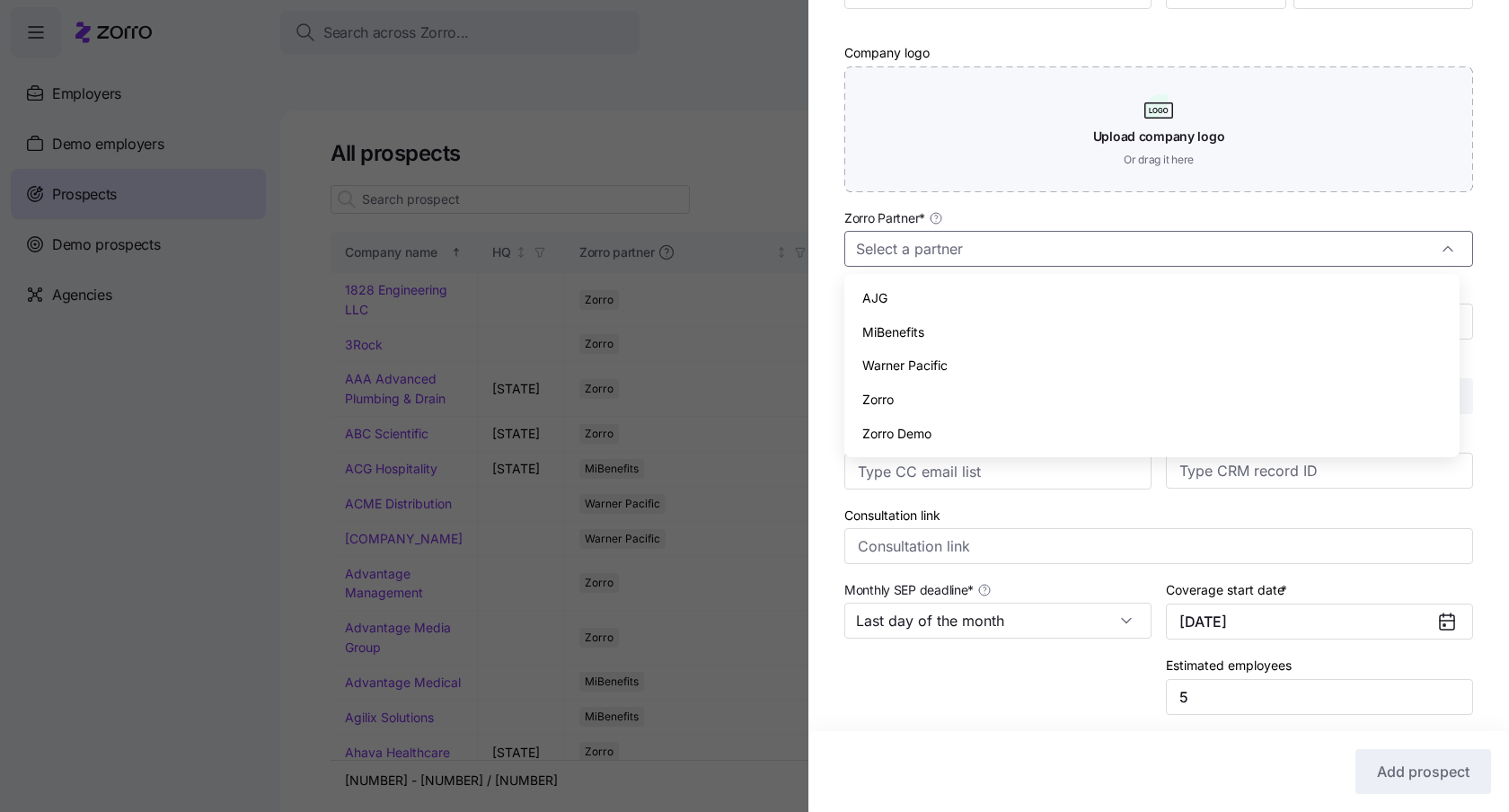 click on "Zorro" at bounding box center [1152, 400] 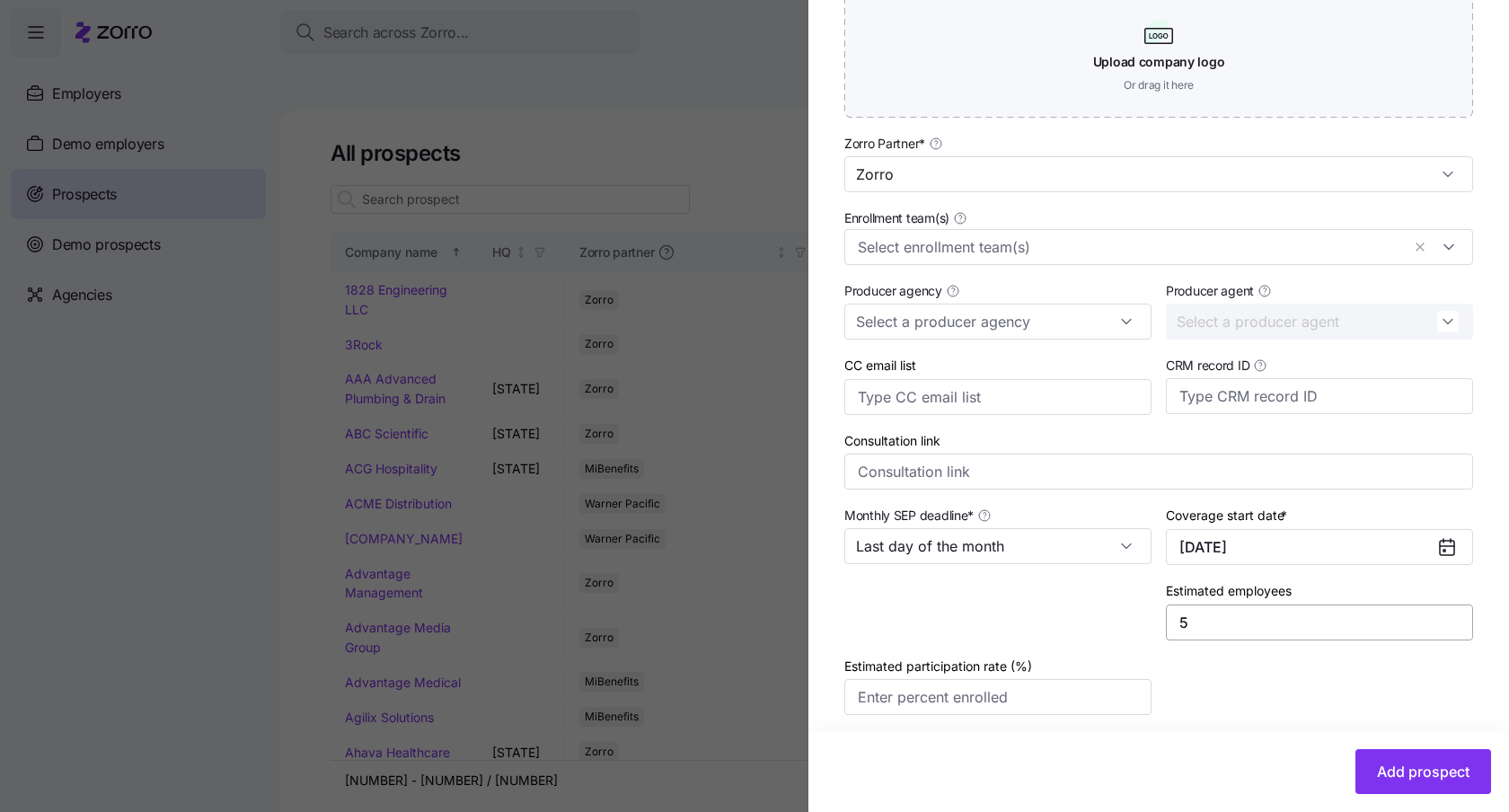 scroll, scrollTop: 536, scrollLeft: 0, axis: vertical 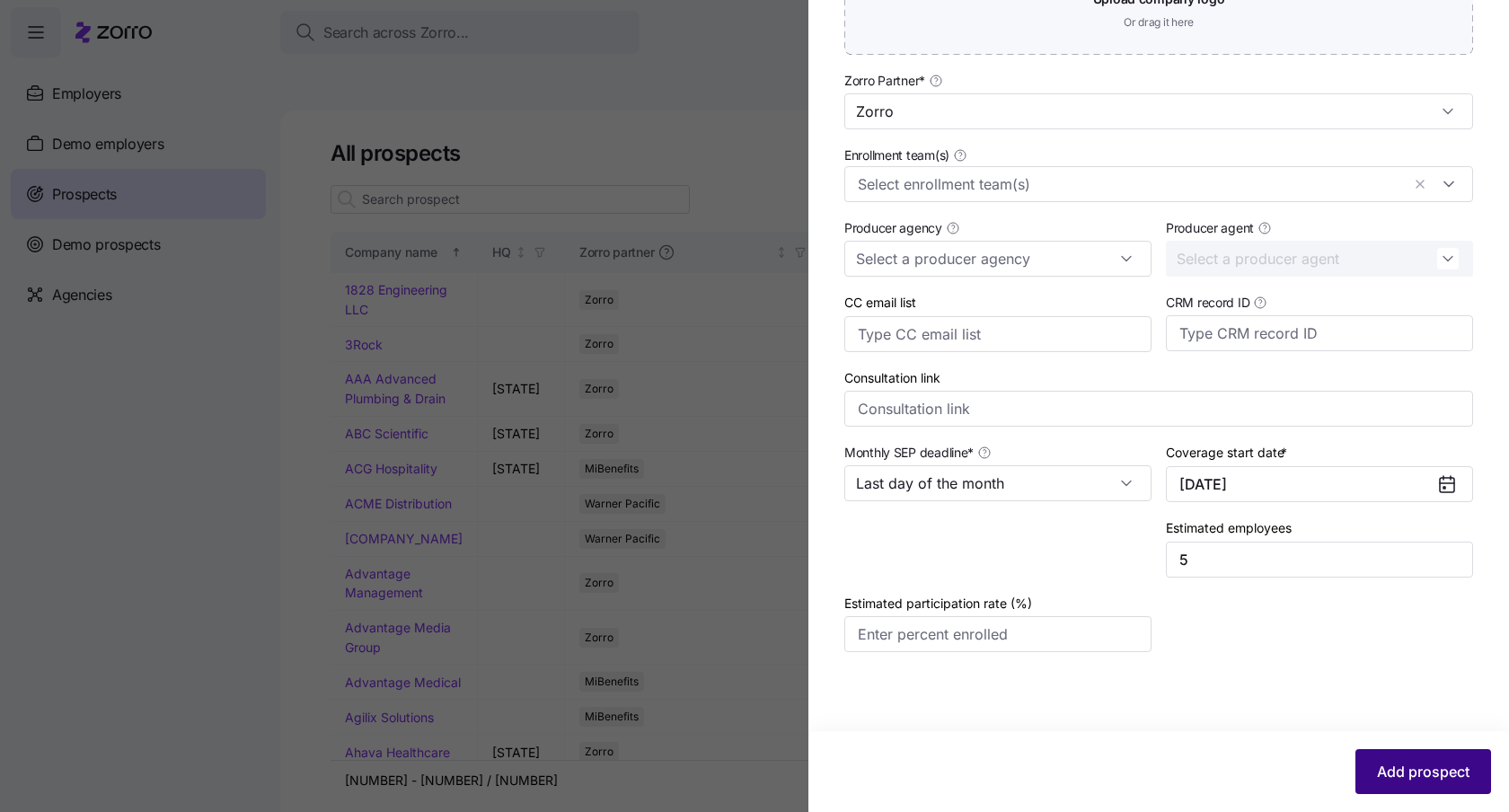 click on "Add prospect" at bounding box center (1423, 772) 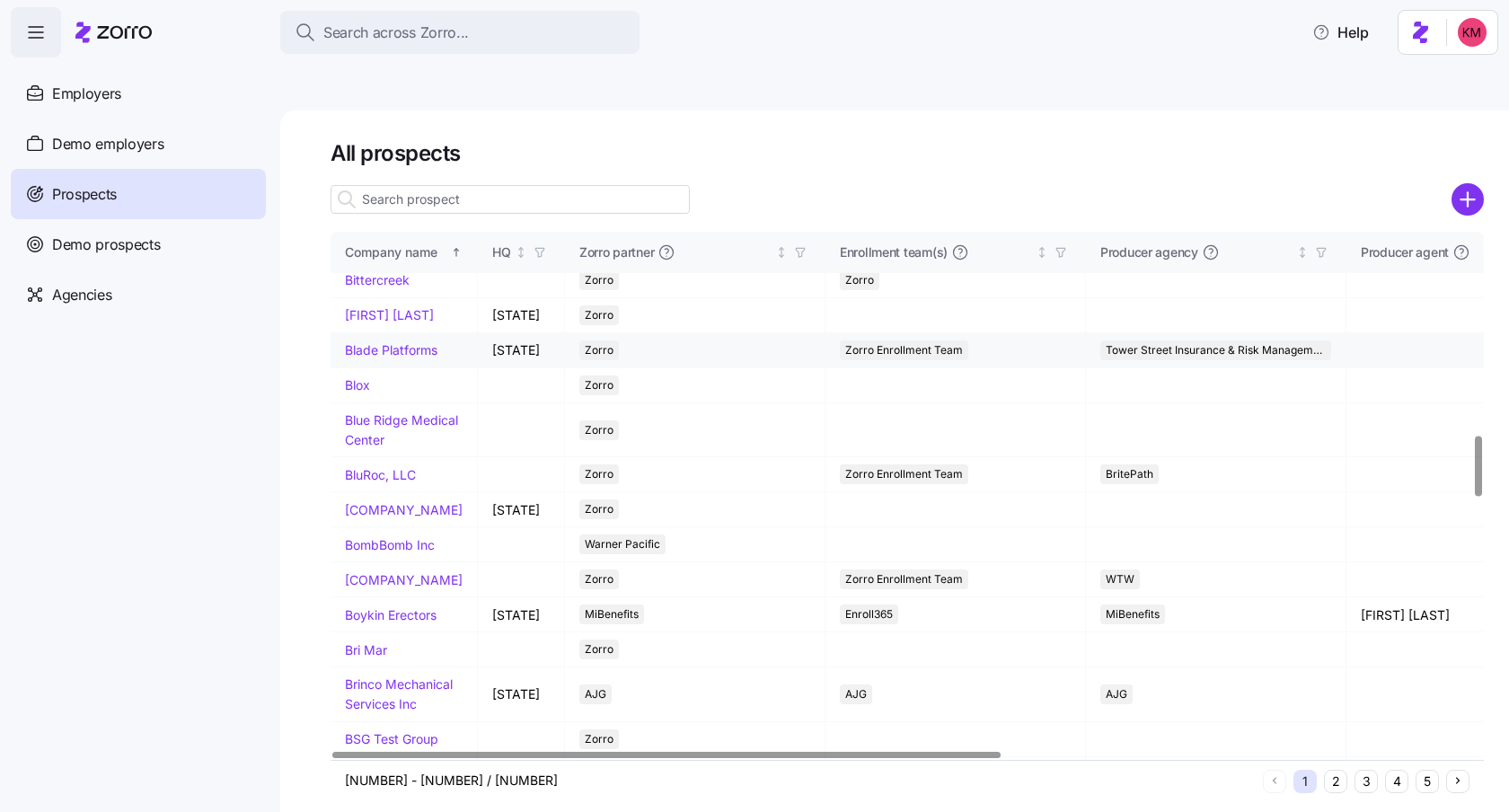 scroll, scrollTop: 1783, scrollLeft: 0, axis: vertical 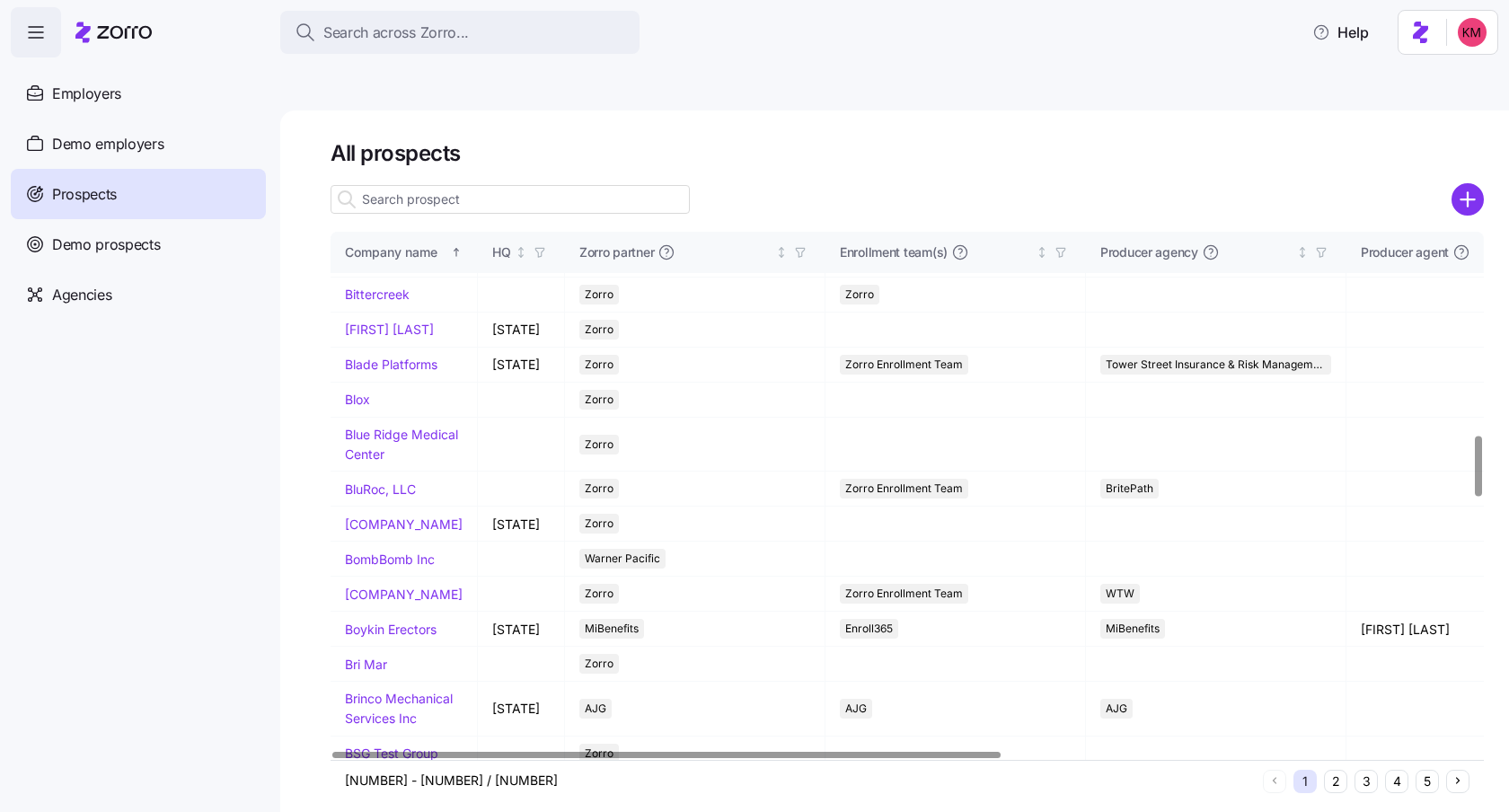click on "Beyond the Fork in the Road" at bounding box center (400, 195) 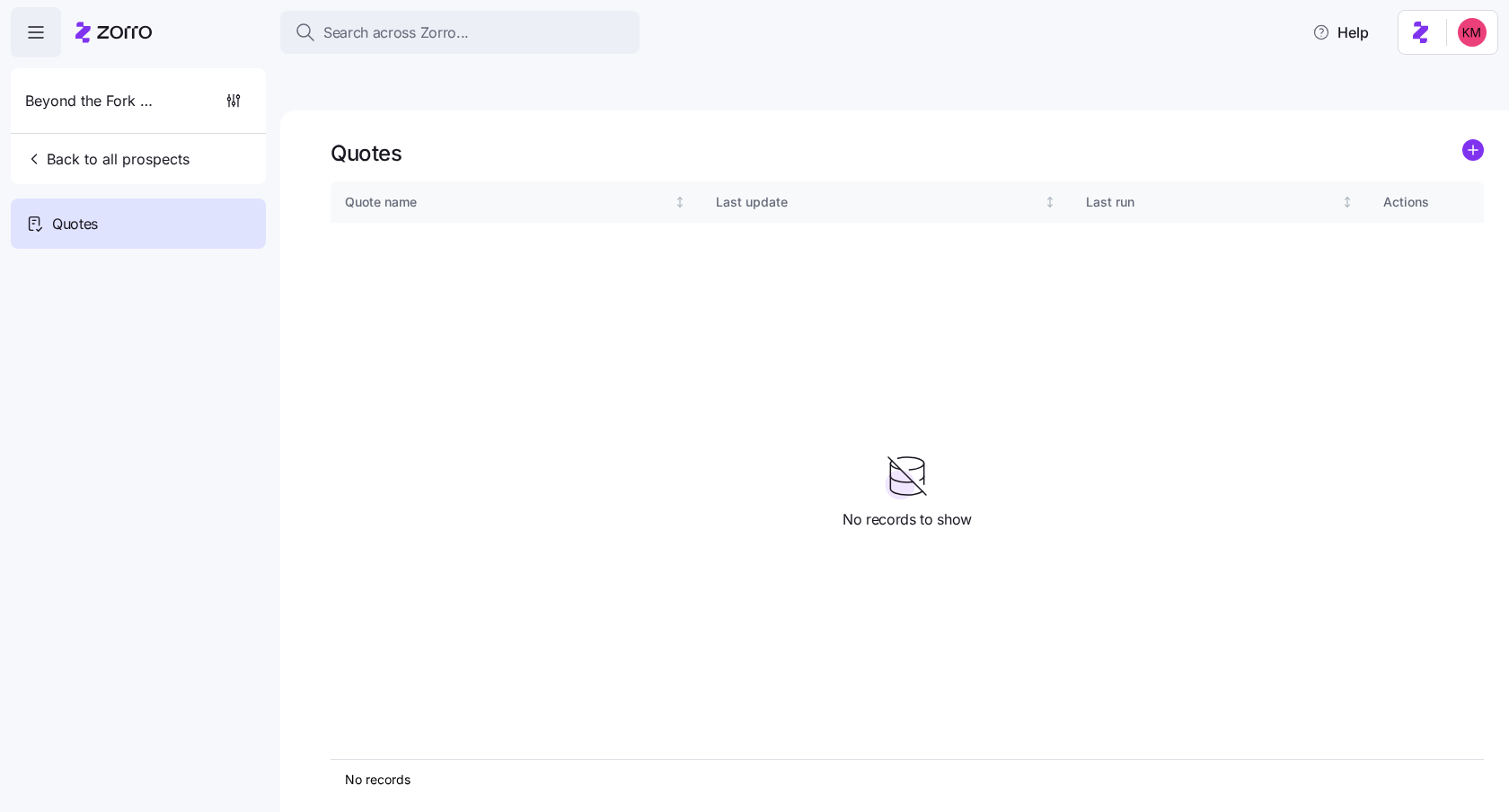 click on "Quotes Quote name Last update Last run Actions No records 1 No records to show" at bounding box center [895, 482] 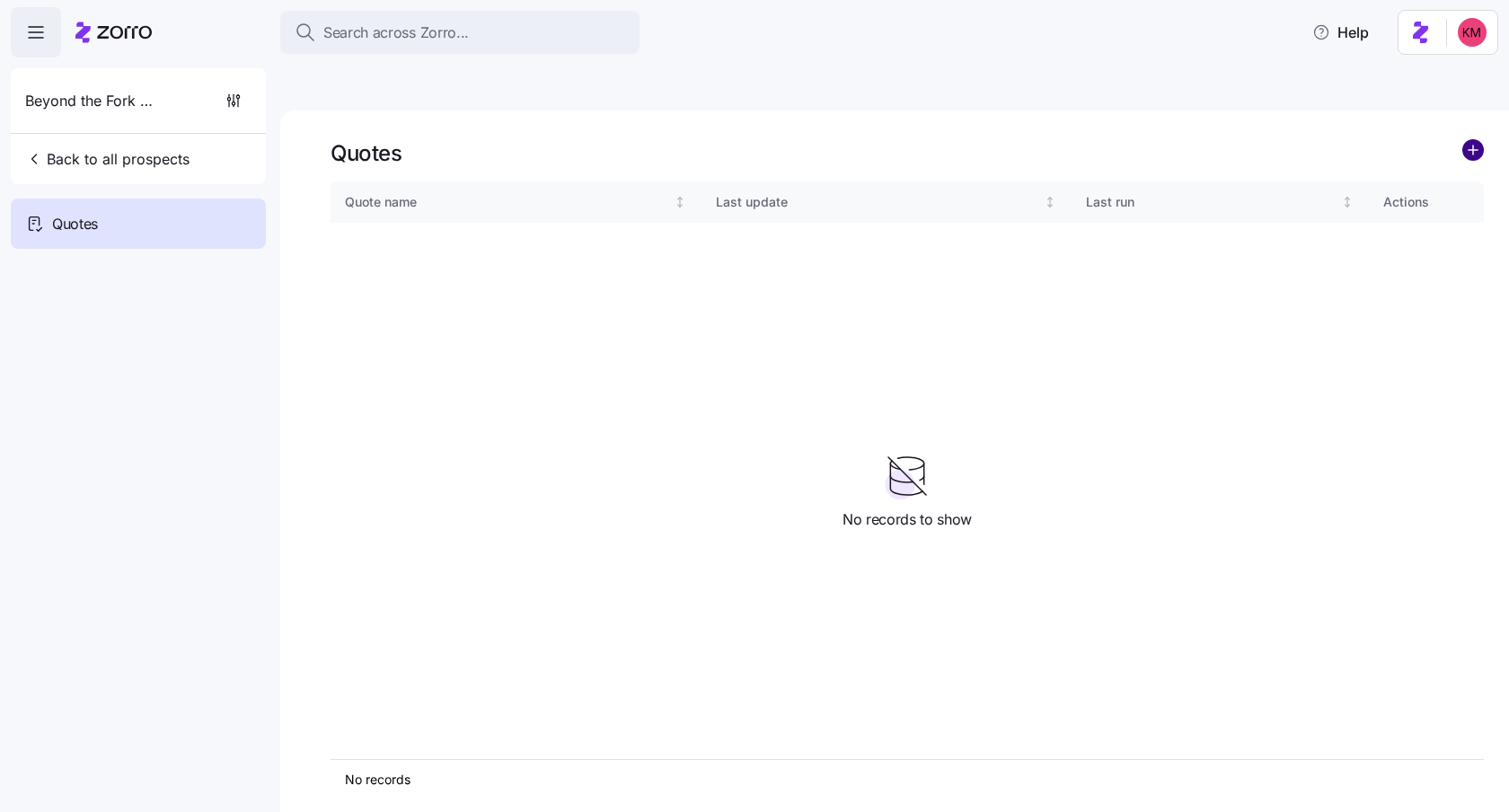 click 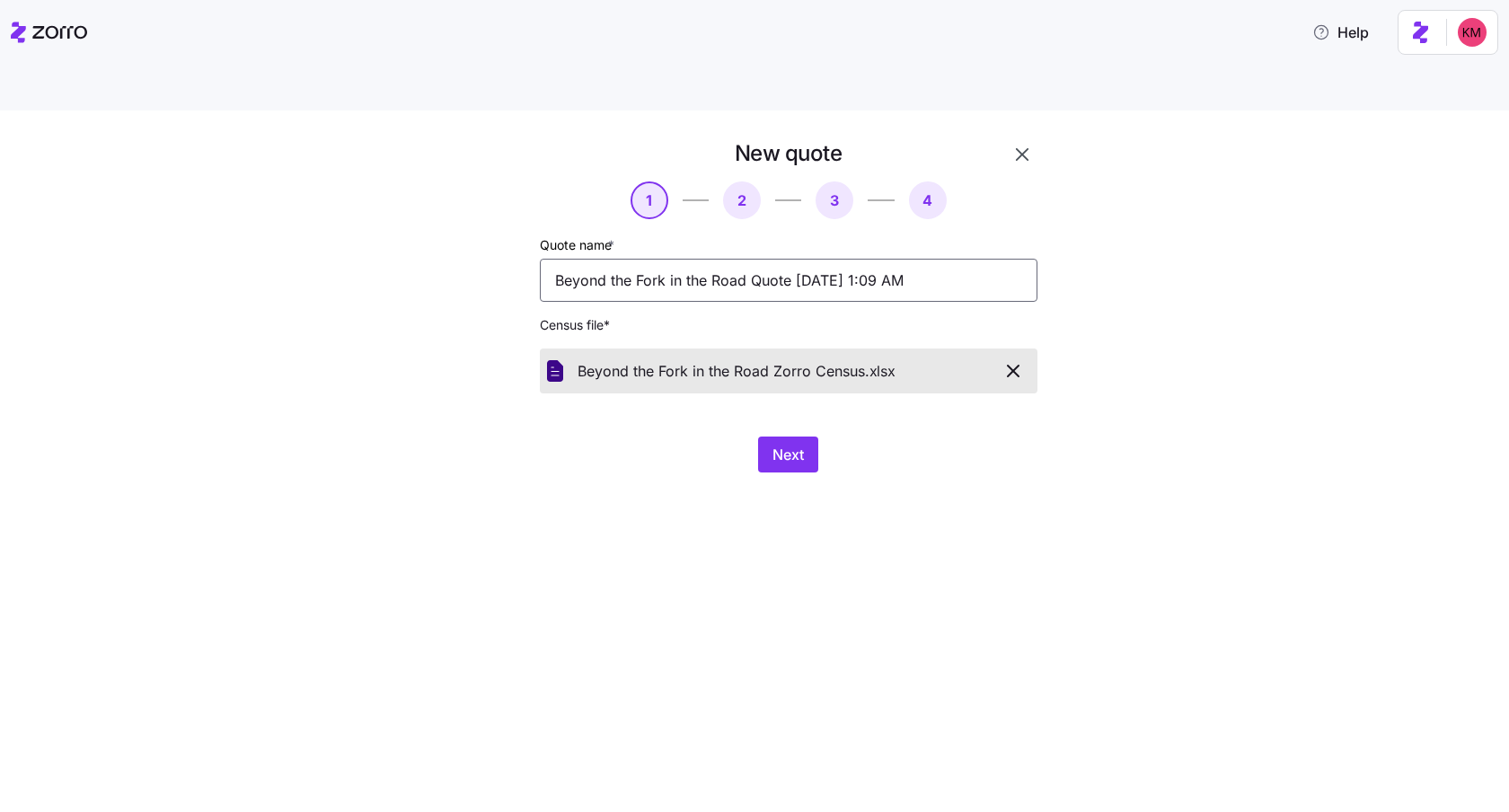 click on "Beyond the Fork in the Road Quote 07/17/2025 1:09 AM" at bounding box center (789, 280) 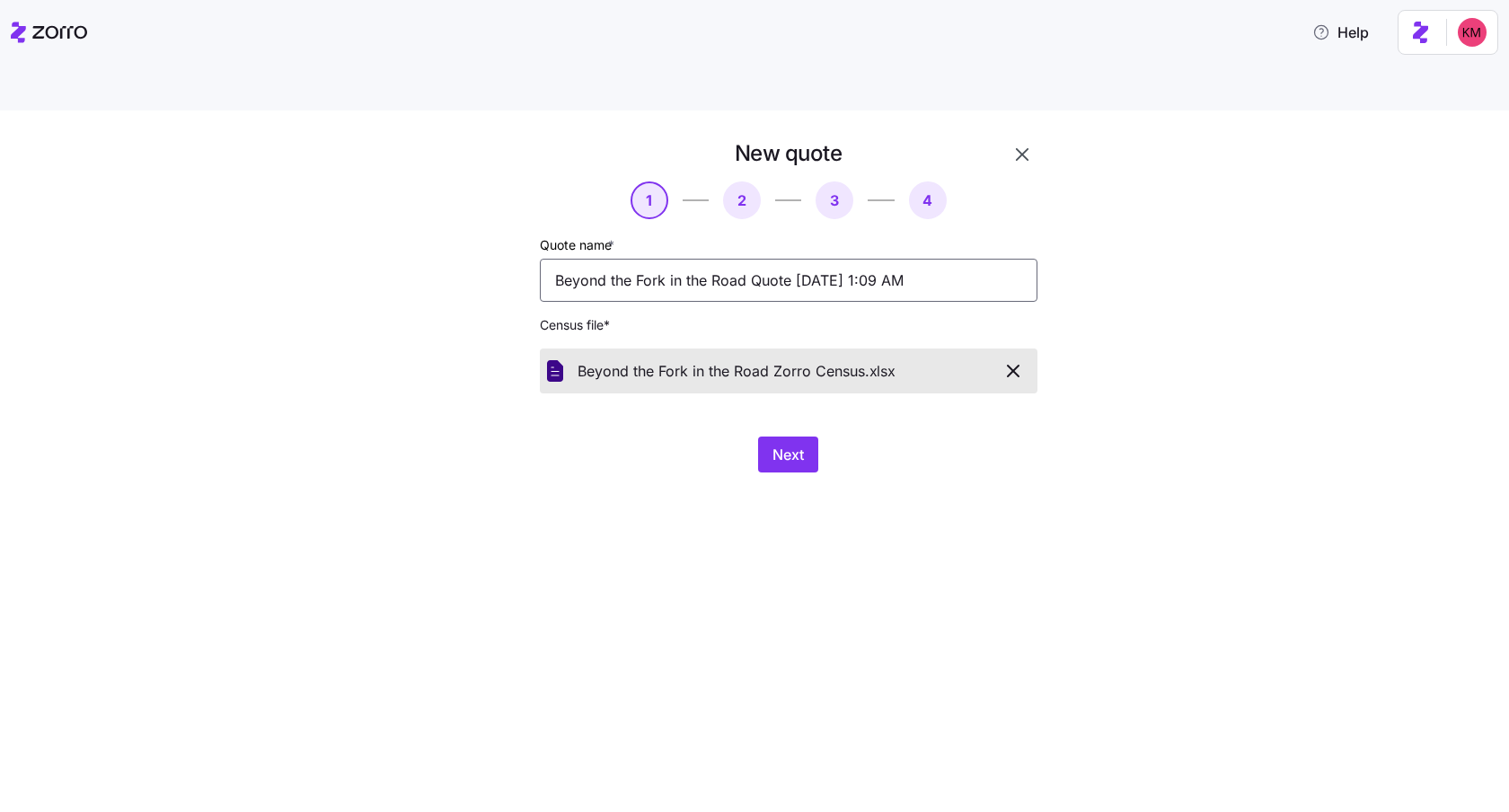 type on "Beyond the Fork in the Road Quote 07/8/2025 1:09 AM" 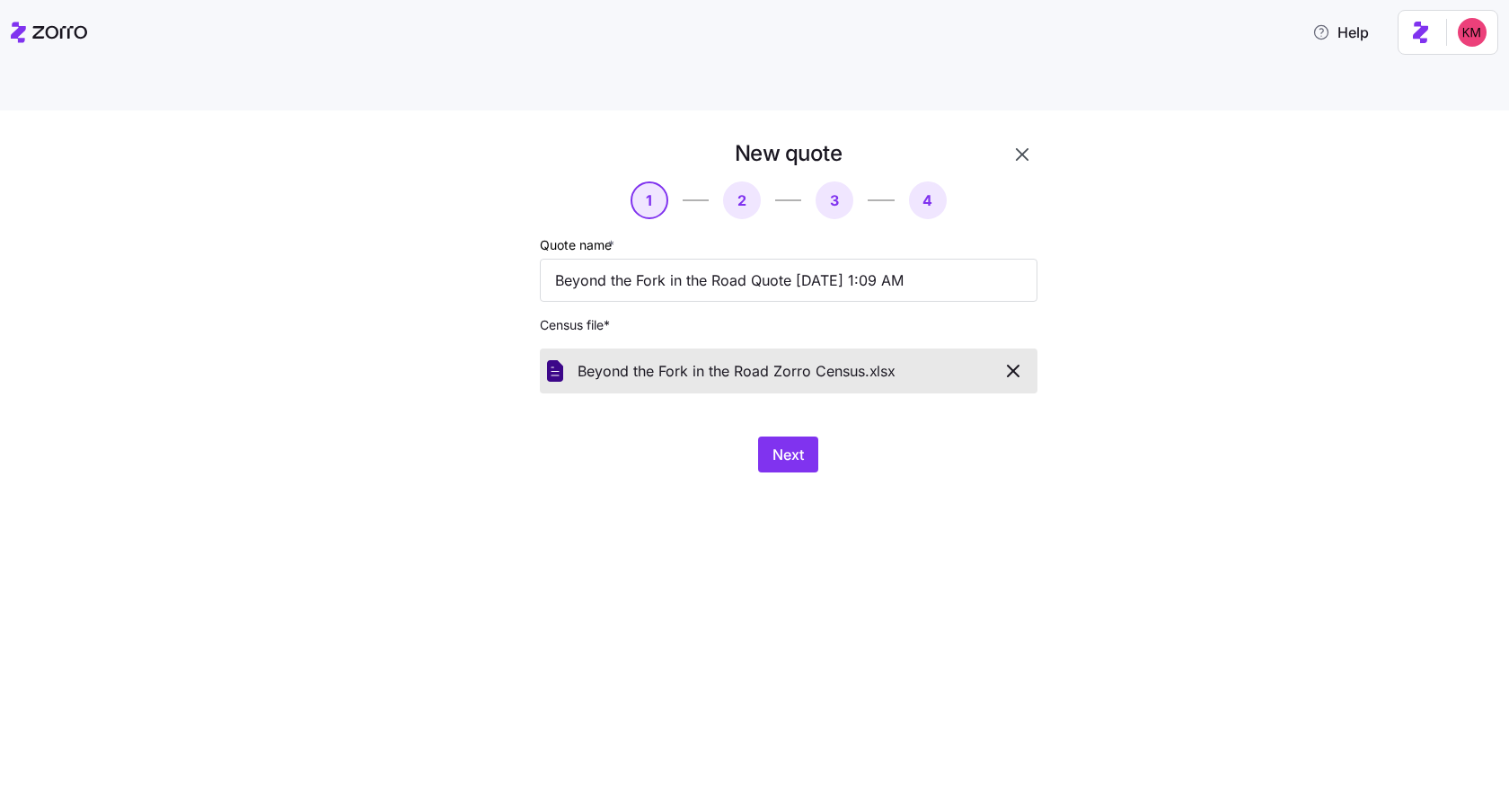 click on "New quote 1 2 3 4 Quote name  * Beyond the Fork in the Road Quote 07/8/2025 1:09 AM Census file * Beyond the Fork in the Road Zorro Census. xlsx Next" at bounding box center (754, 482) 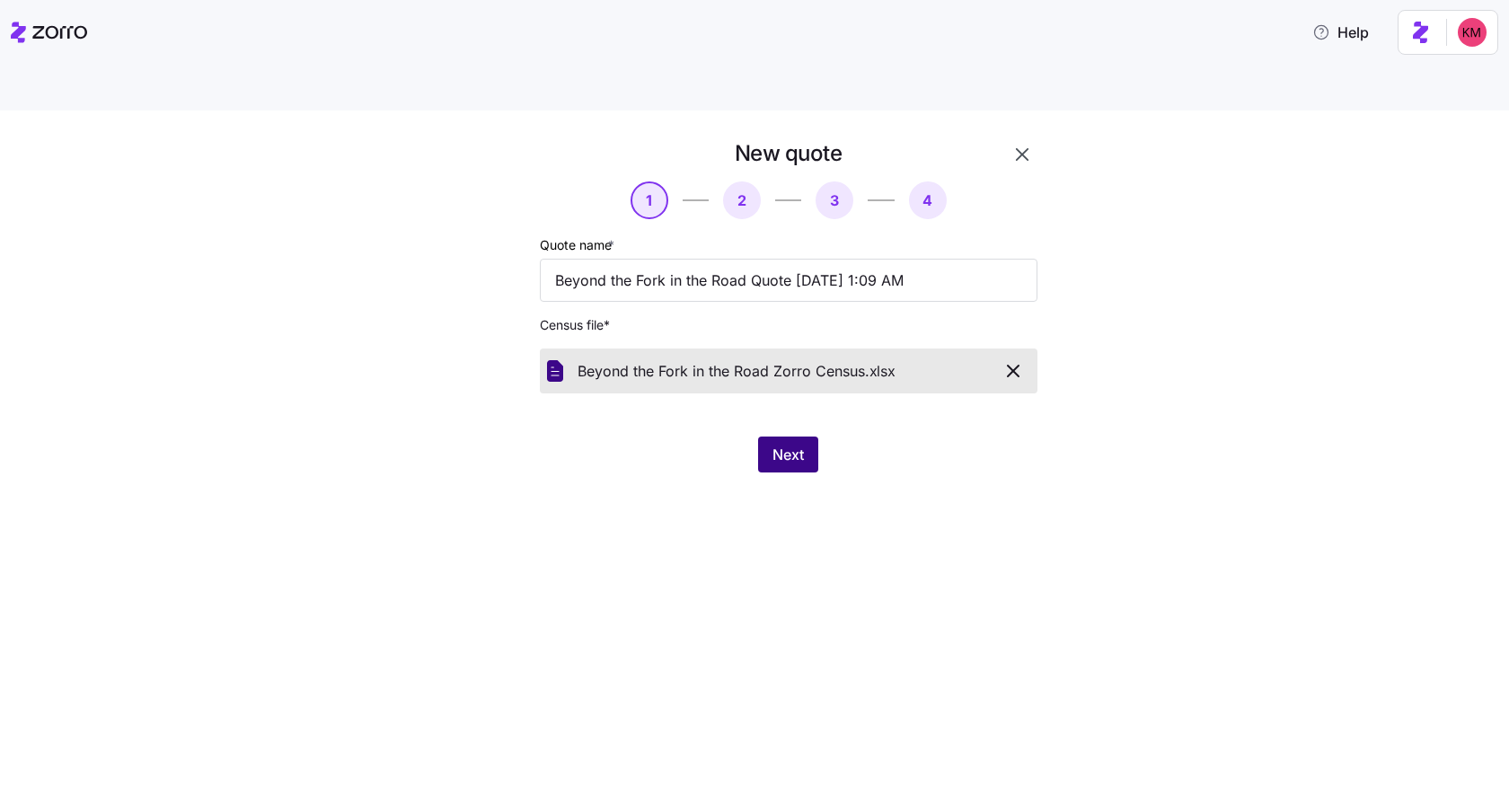 click on "Next" at bounding box center [788, 455] 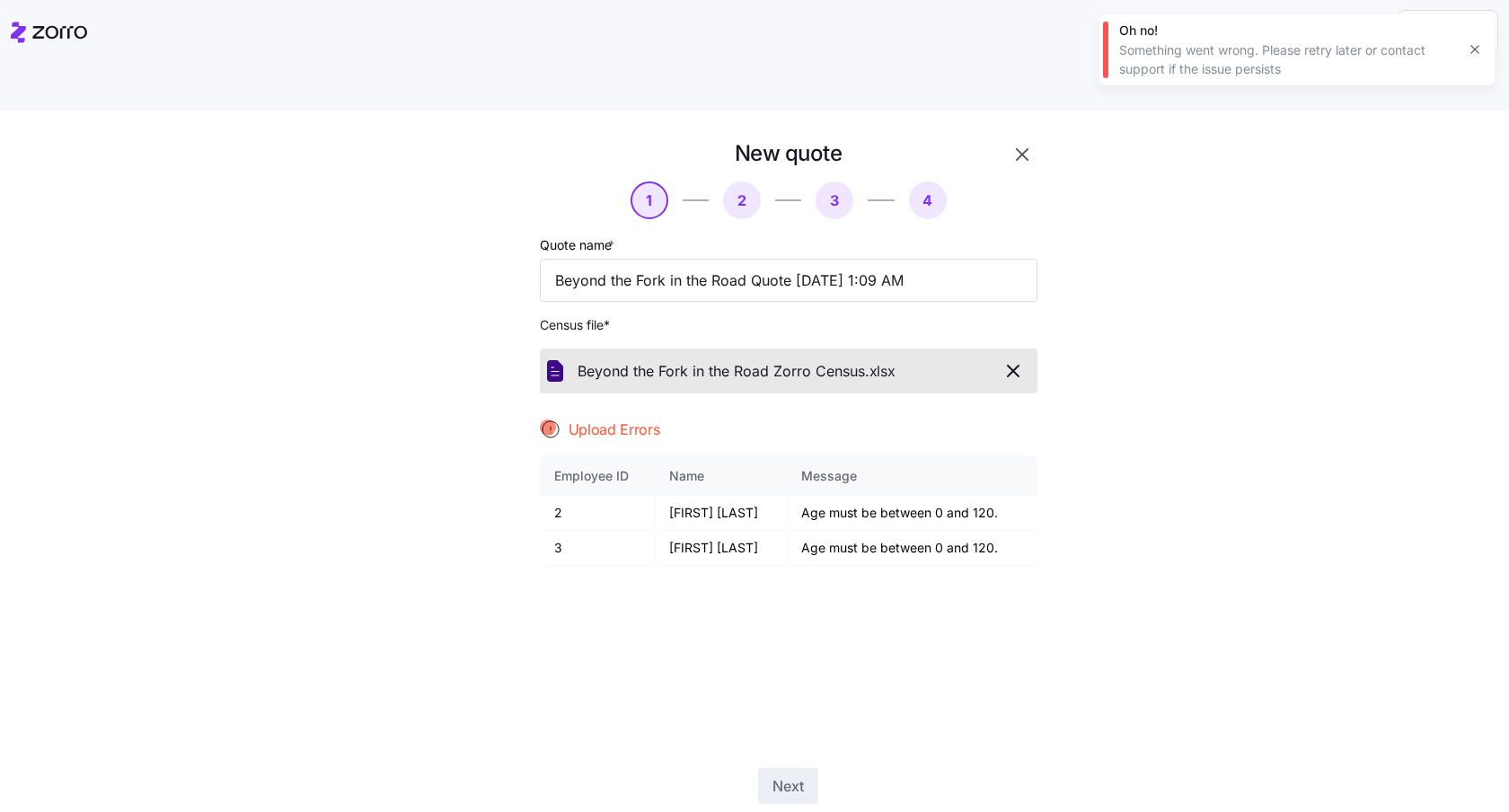 click 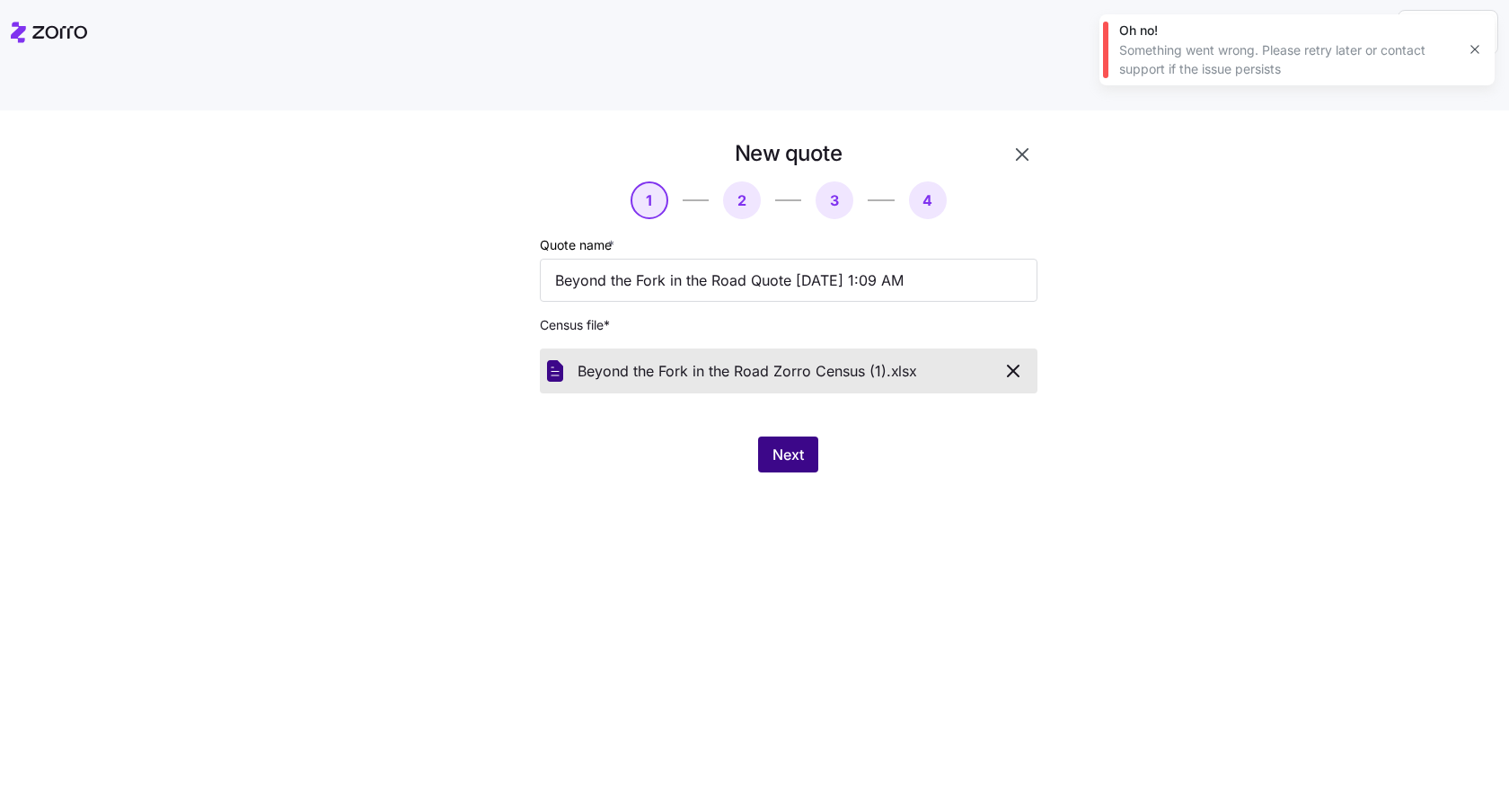 click on "Next" at bounding box center (788, 455) 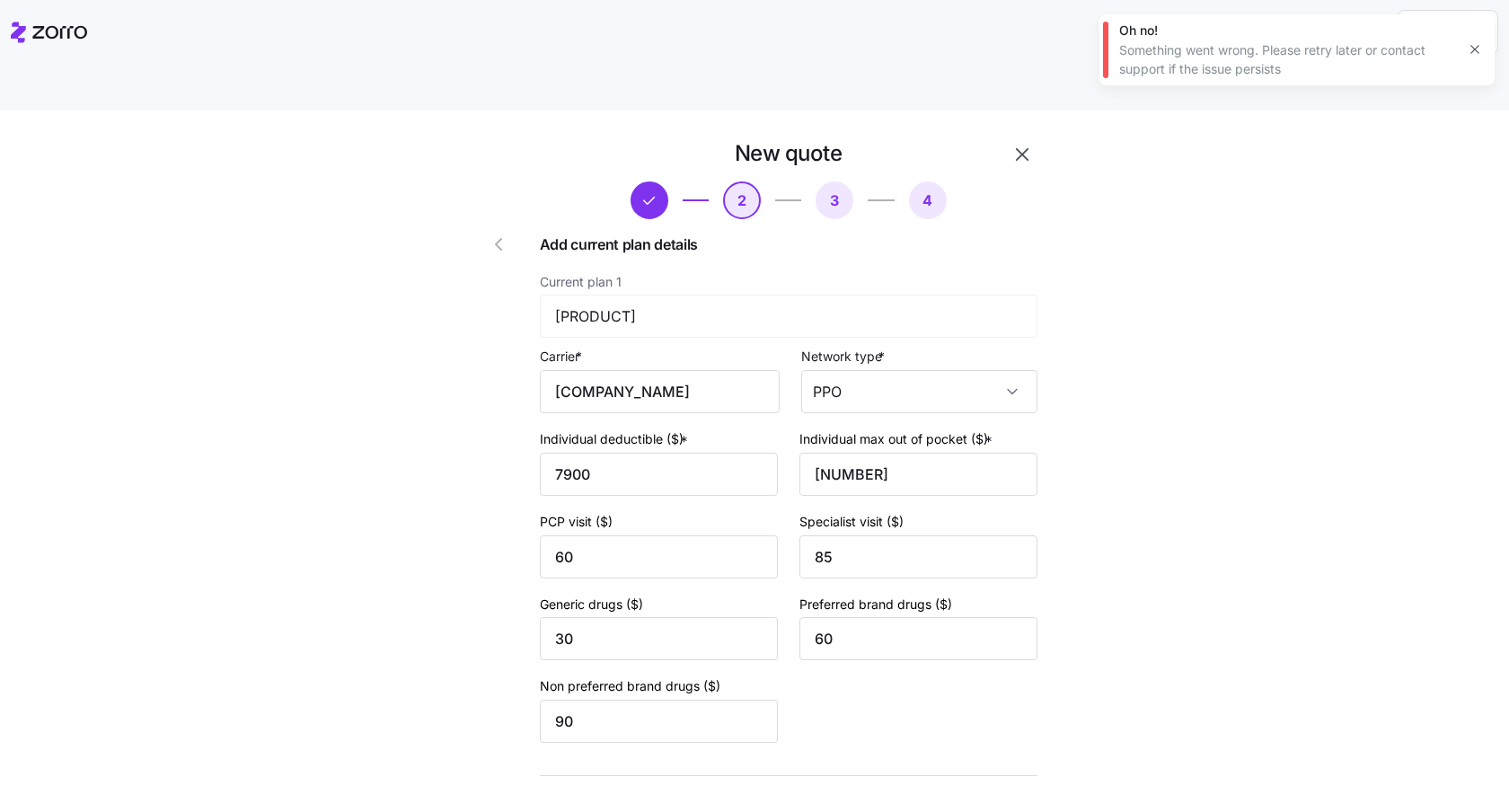 click on "Next" at bounding box center [788, 837] 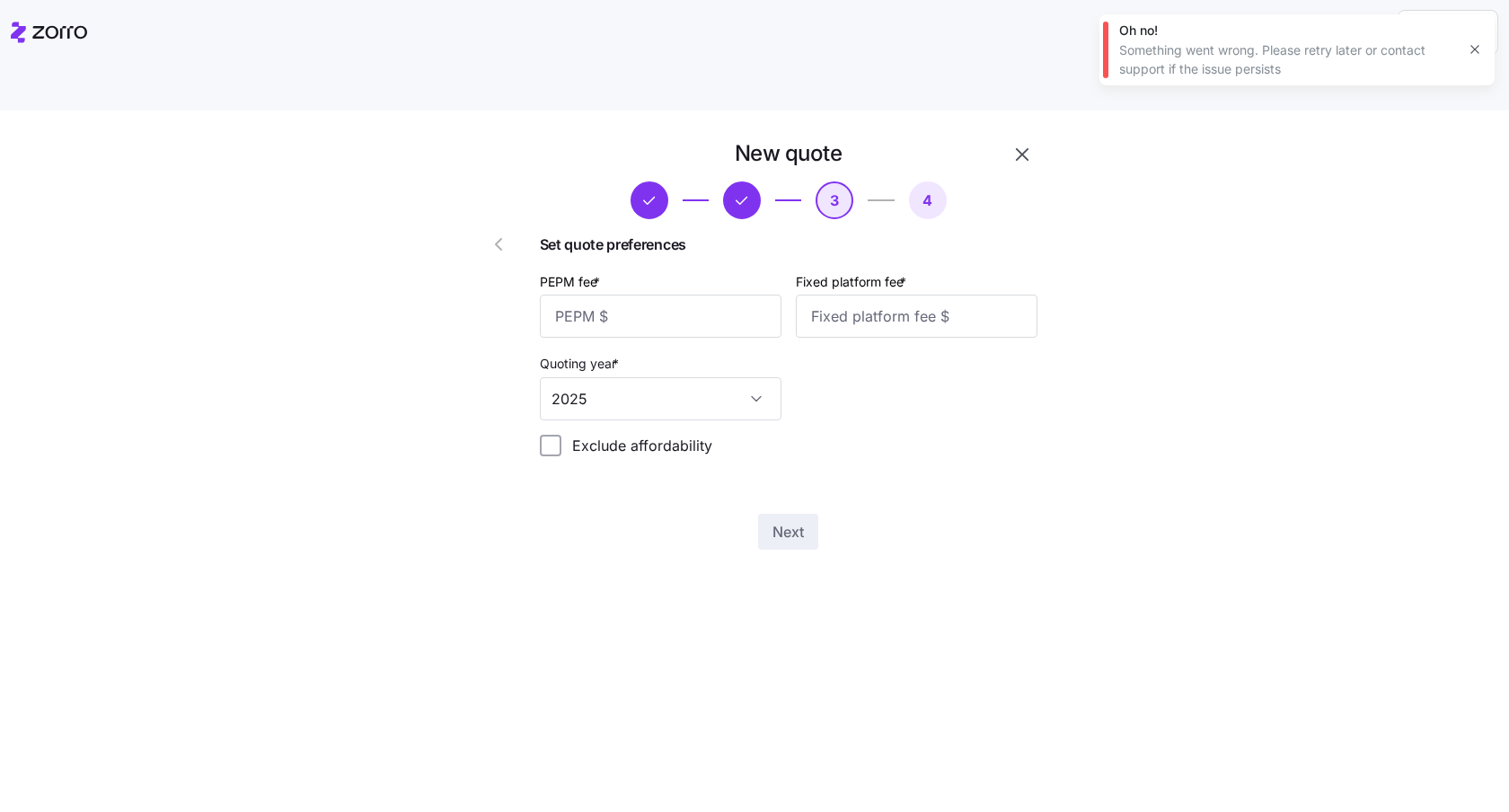 click on "PEPM fee  *" at bounding box center [660, 304] 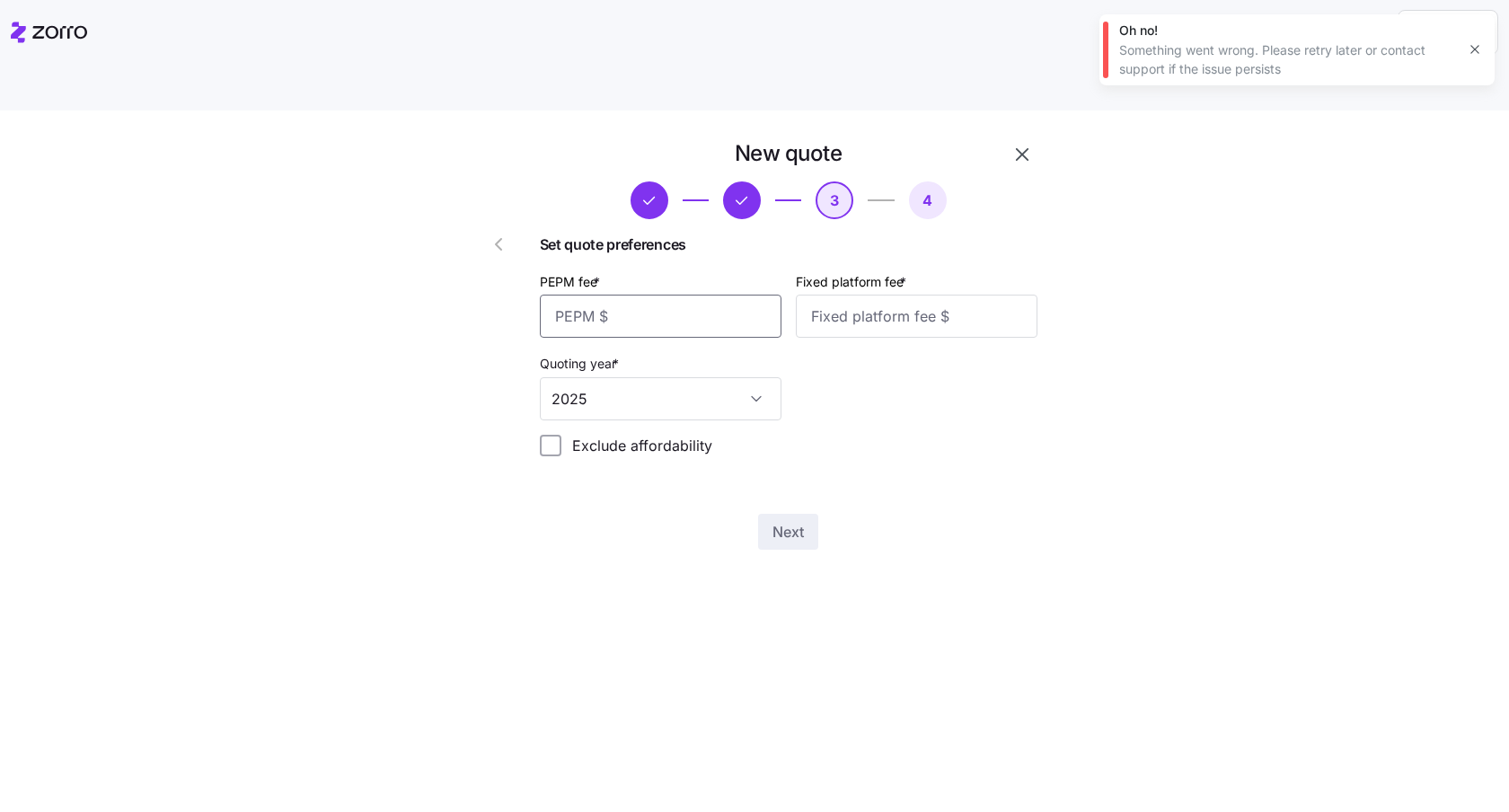 click on "PEPM fee  *" at bounding box center (660, 316) 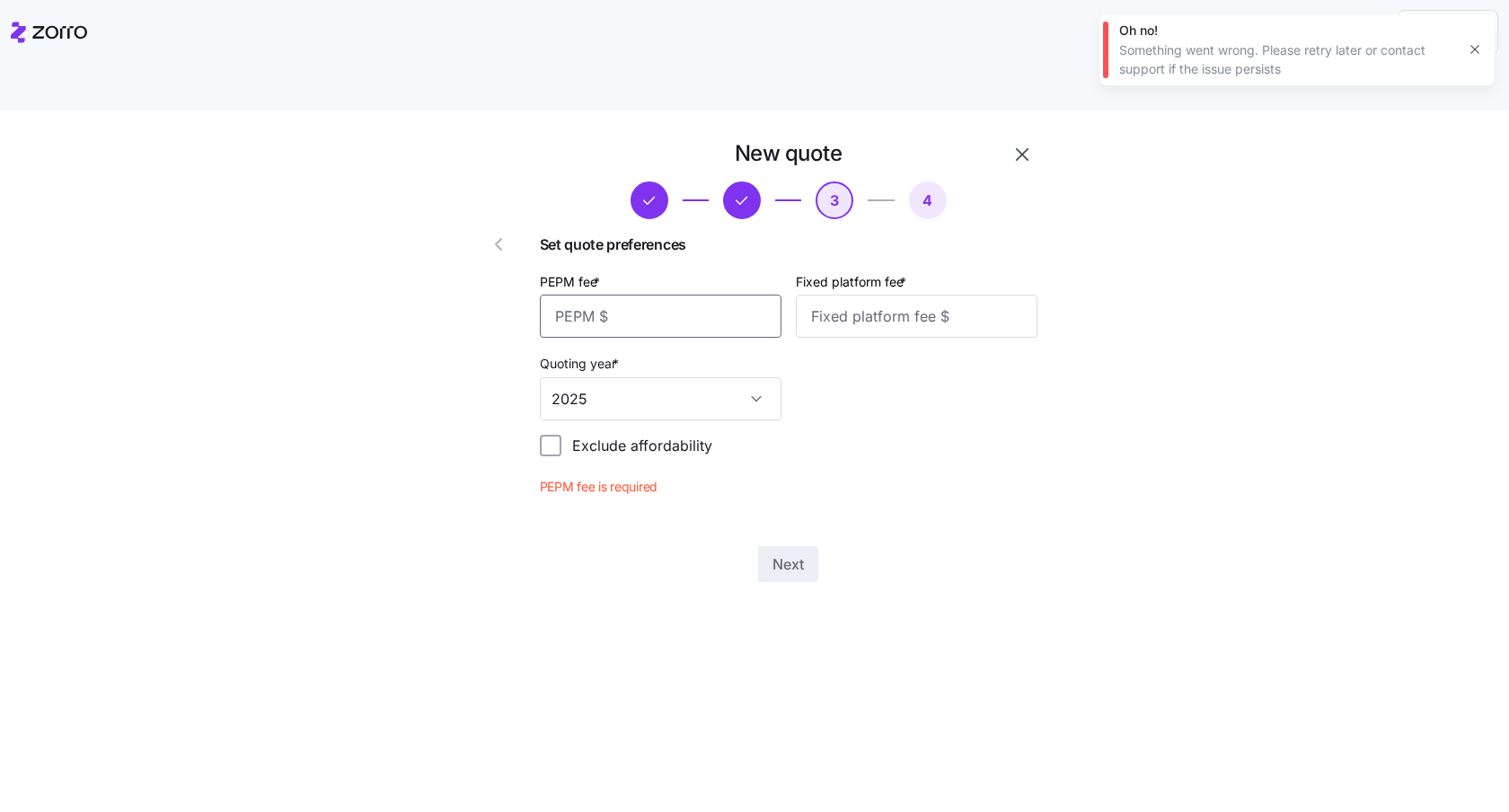 click on "PEPM fee  *" at bounding box center [660, 316] 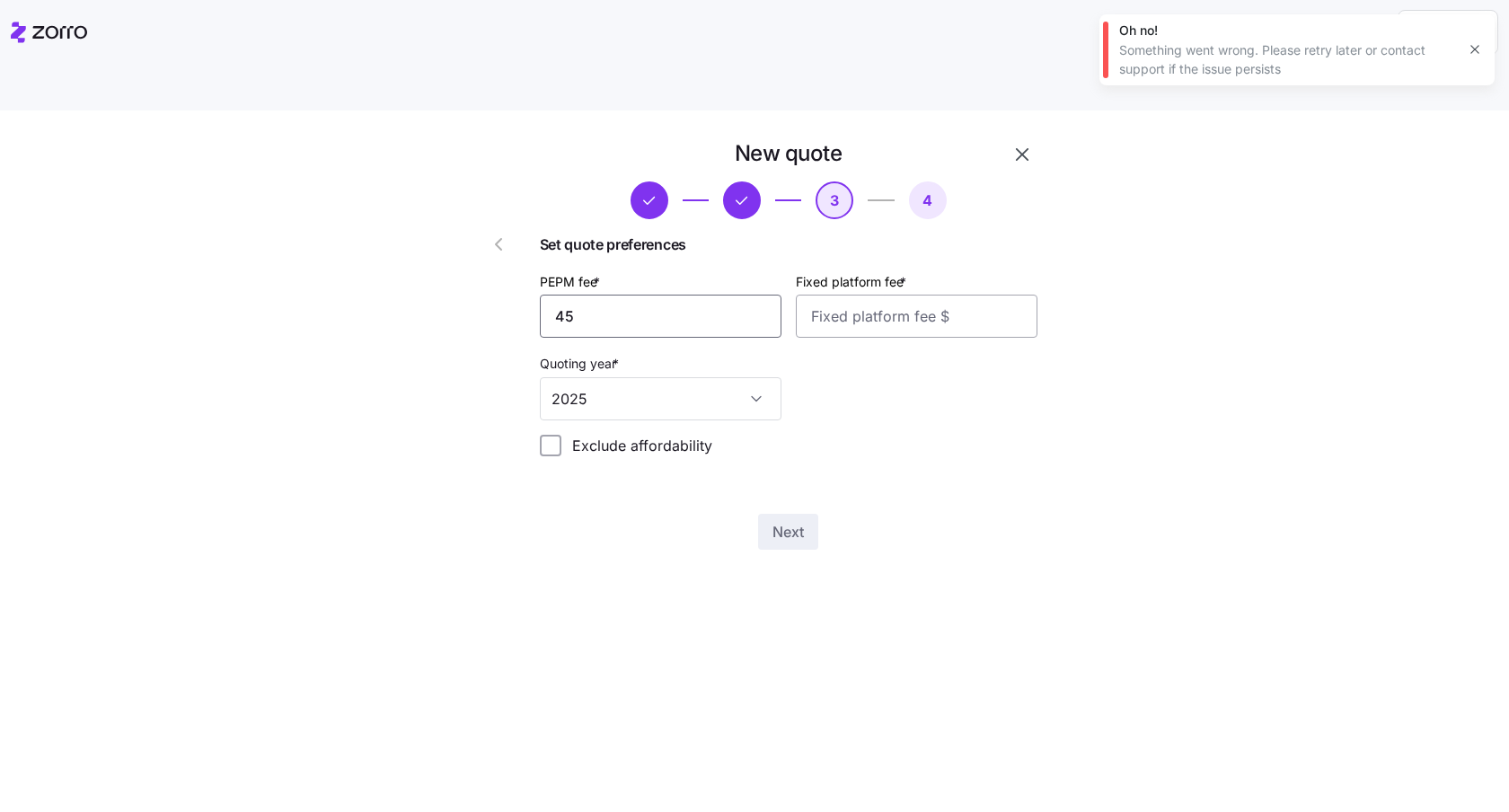 type on "45" 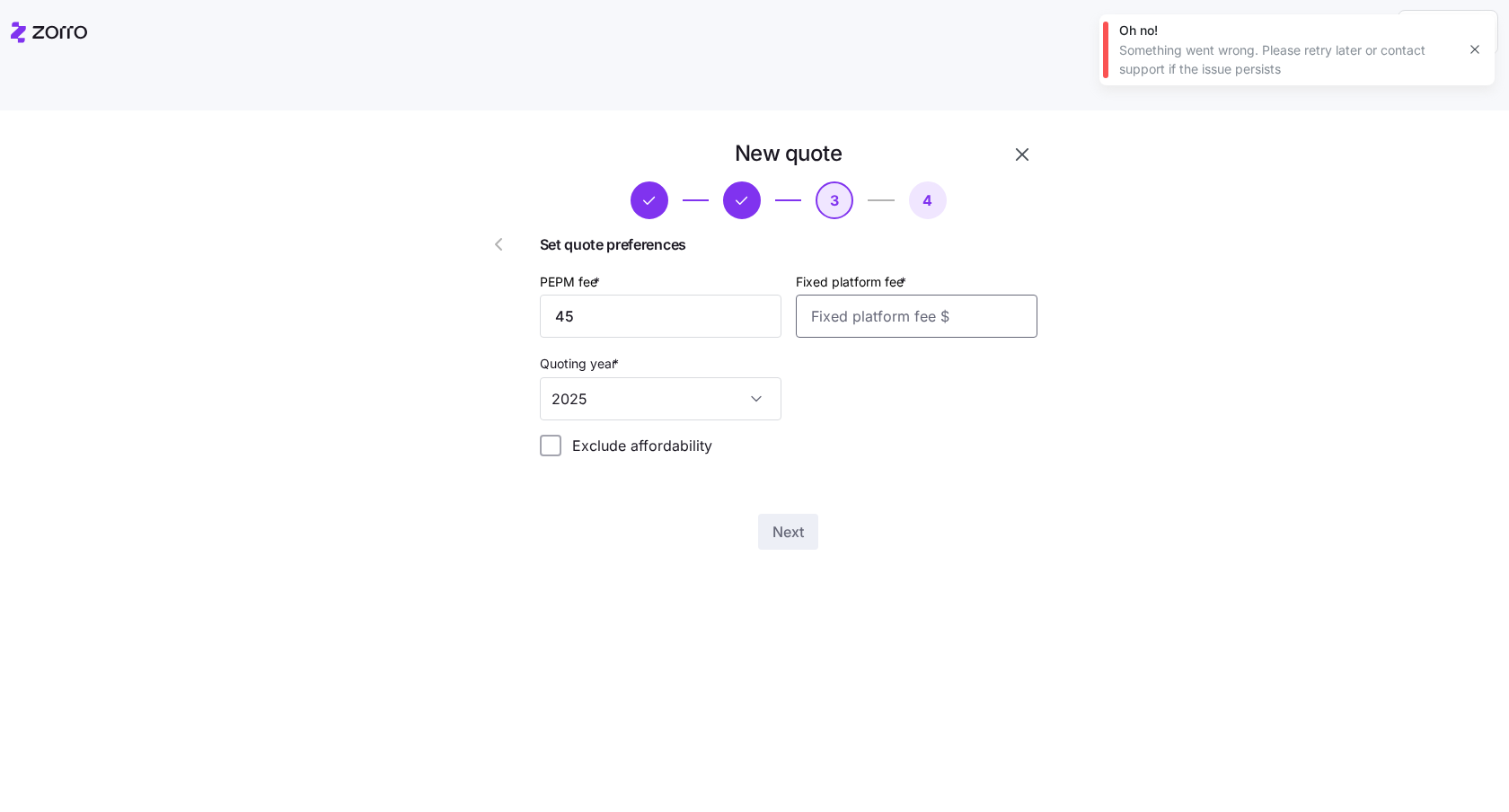 click on "Fixed platform fee  *" at bounding box center [916, 316] 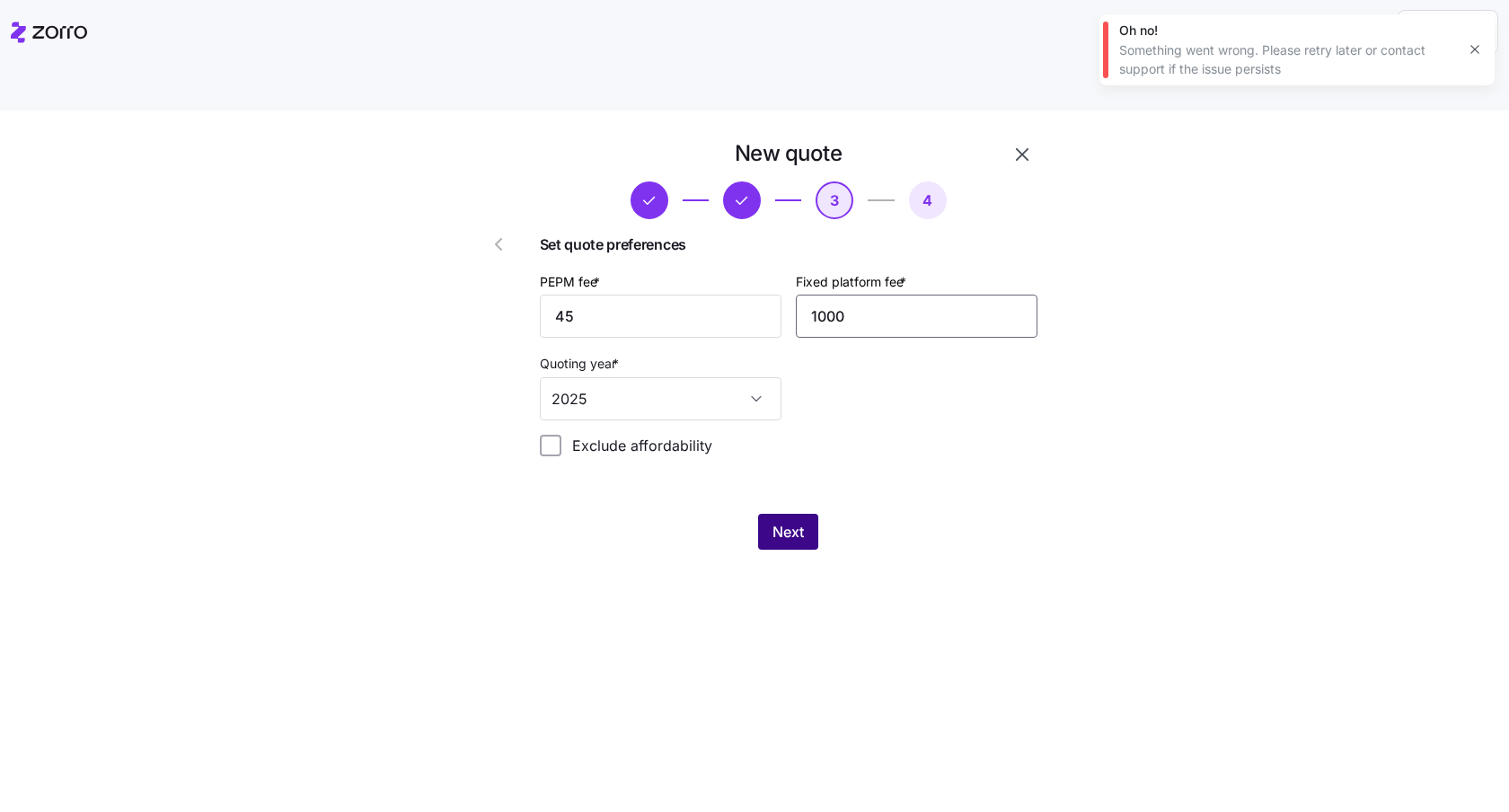 type on "1000" 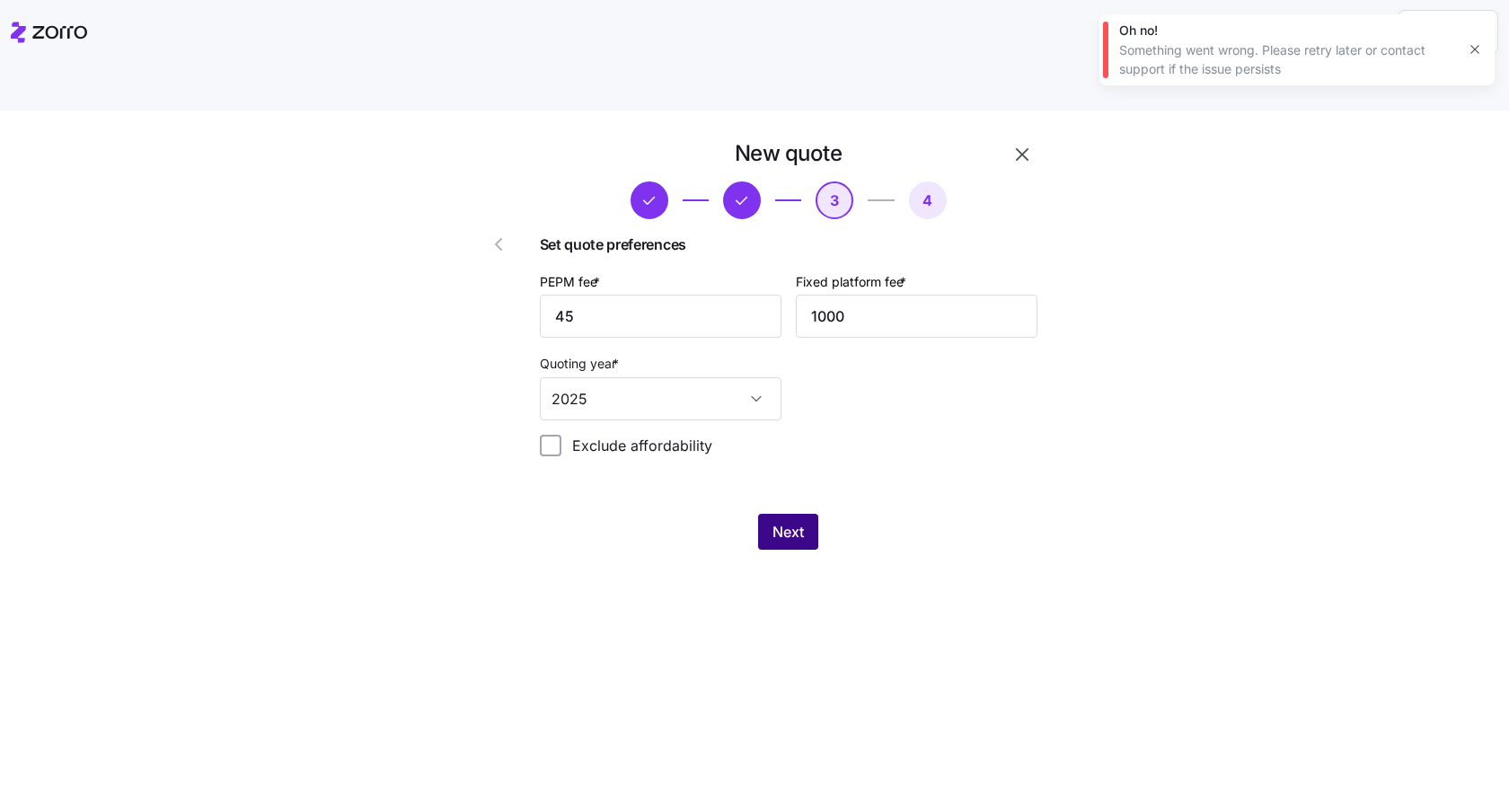 click on "Next" at bounding box center [788, 532] 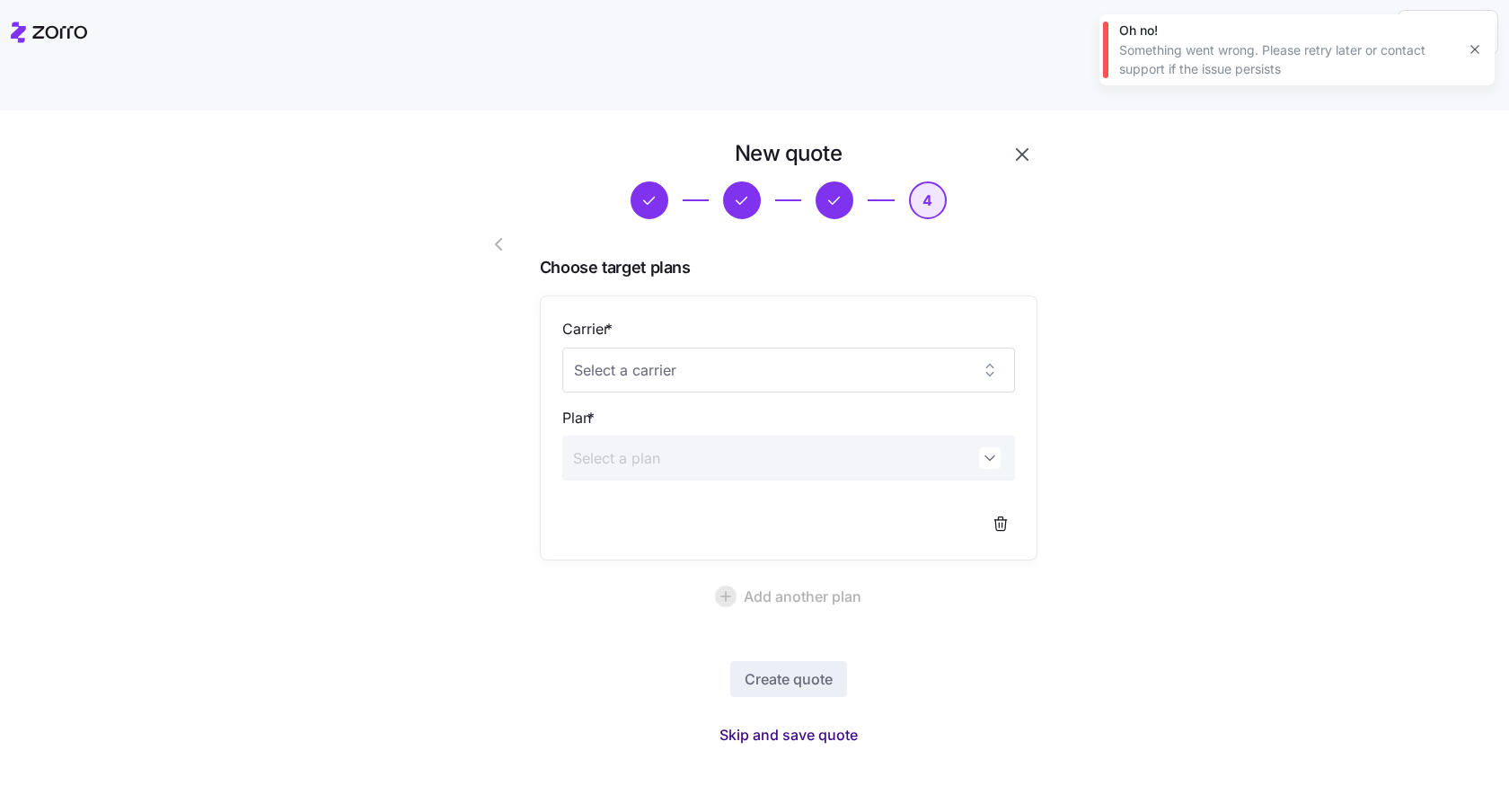click on "Skip and save quote" at bounding box center (789, 735) 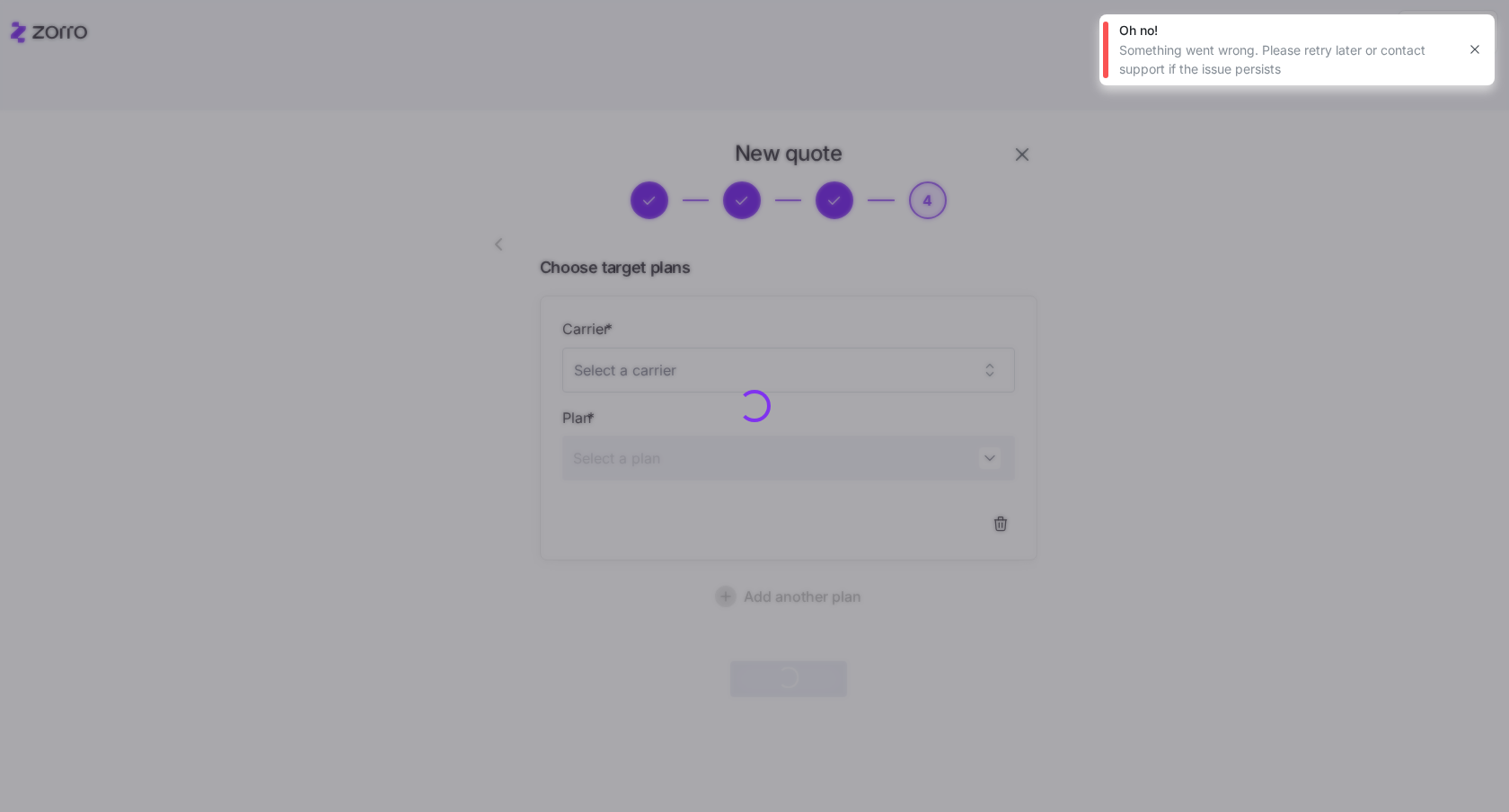 click 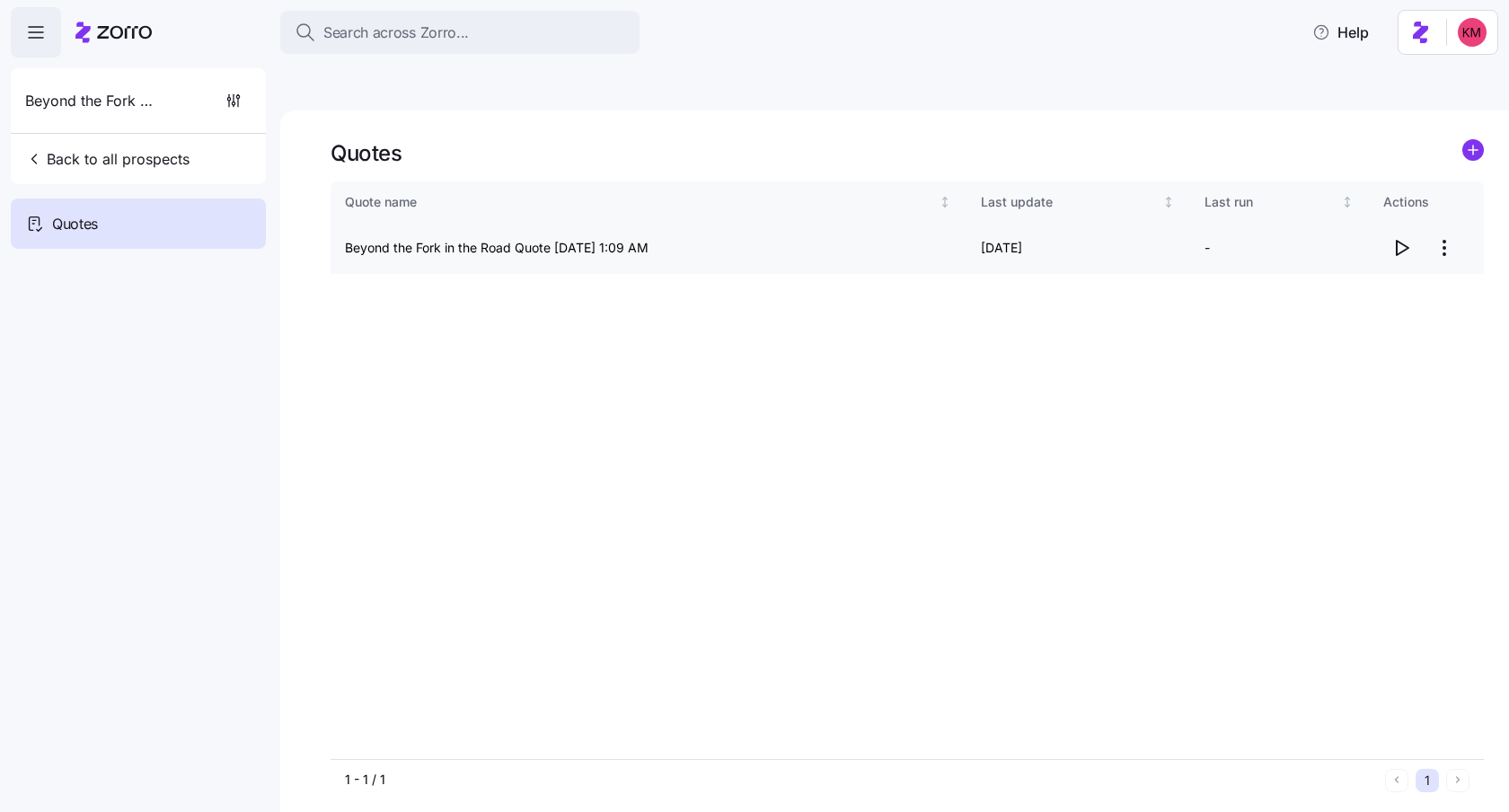 click 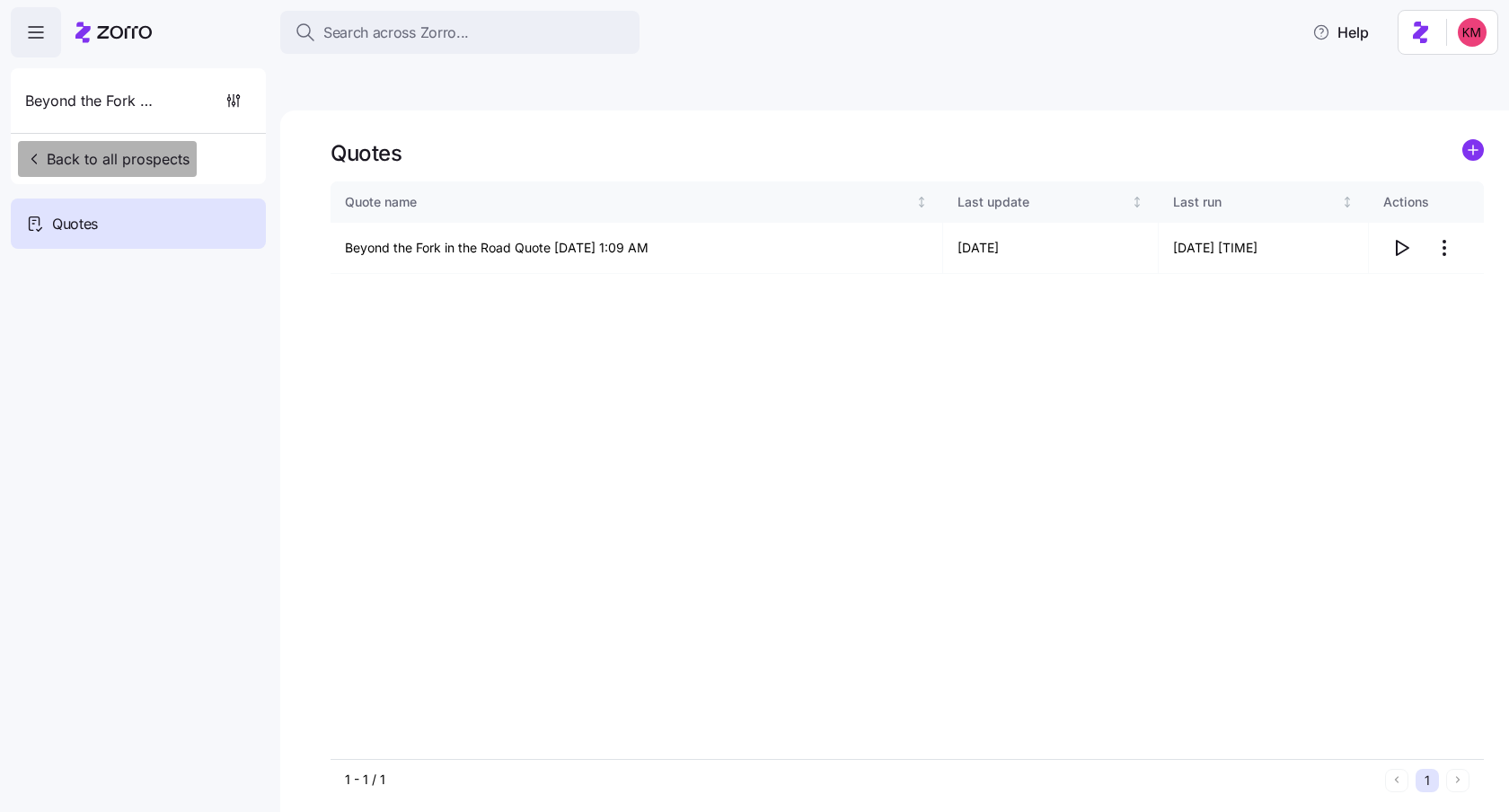 click on "Back to all prospects" at bounding box center (107, 159) 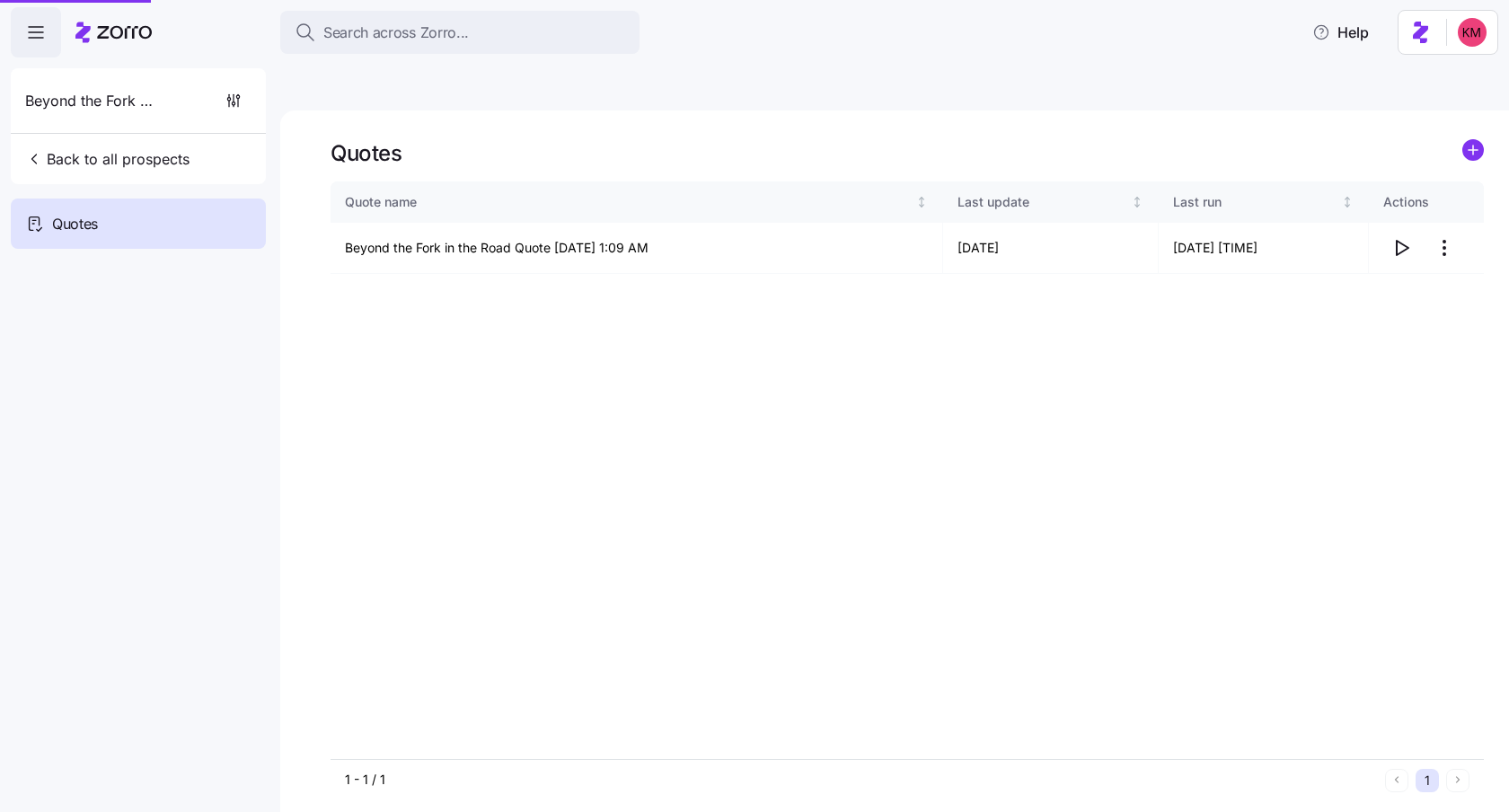 click on "Back to all prospects" at bounding box center (107, 159) 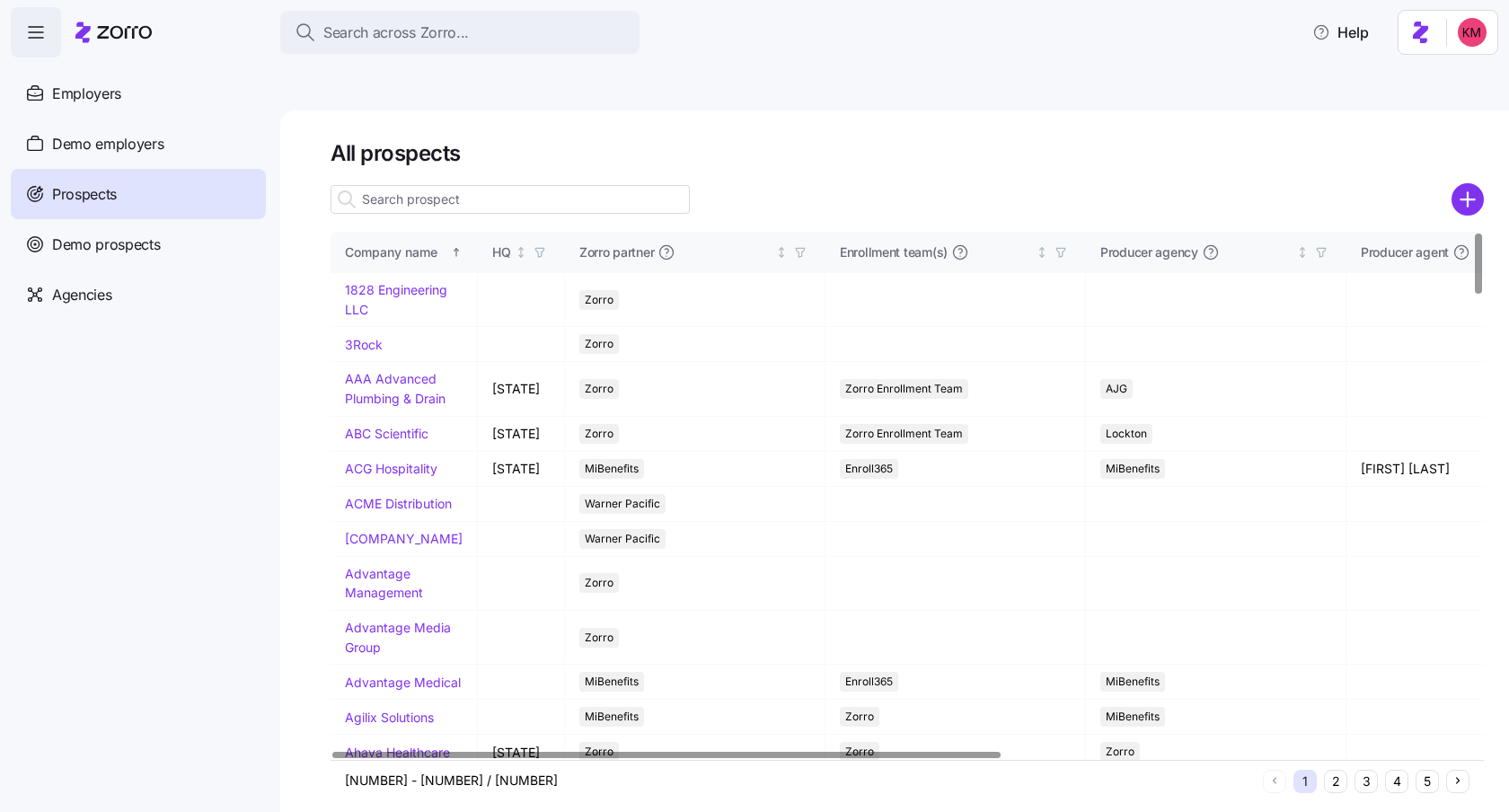 click on "4" at bounding box center [1397, 781] 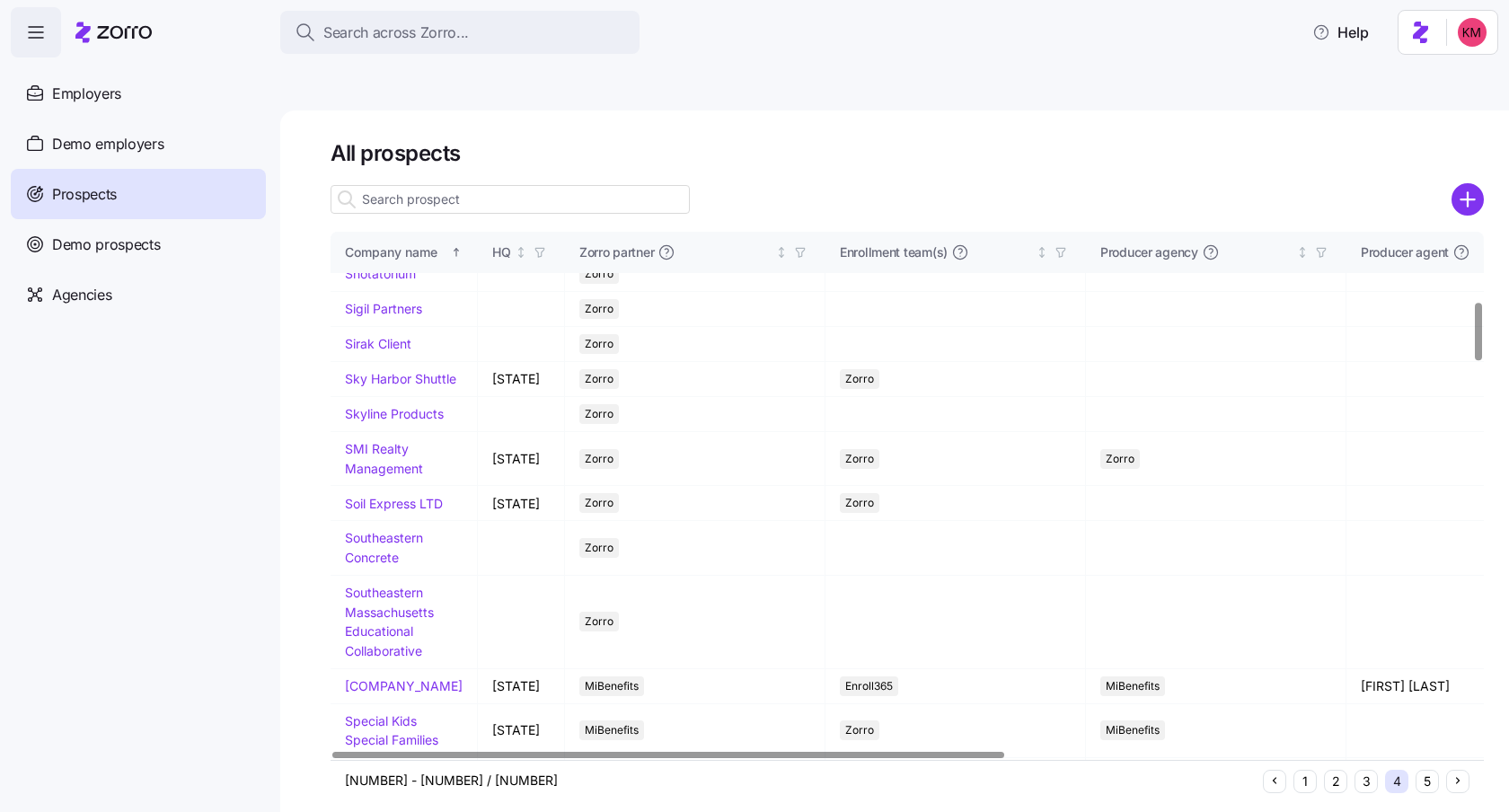 scroll, scrollTop: 370, scrollLeft: 0, axis: vertical 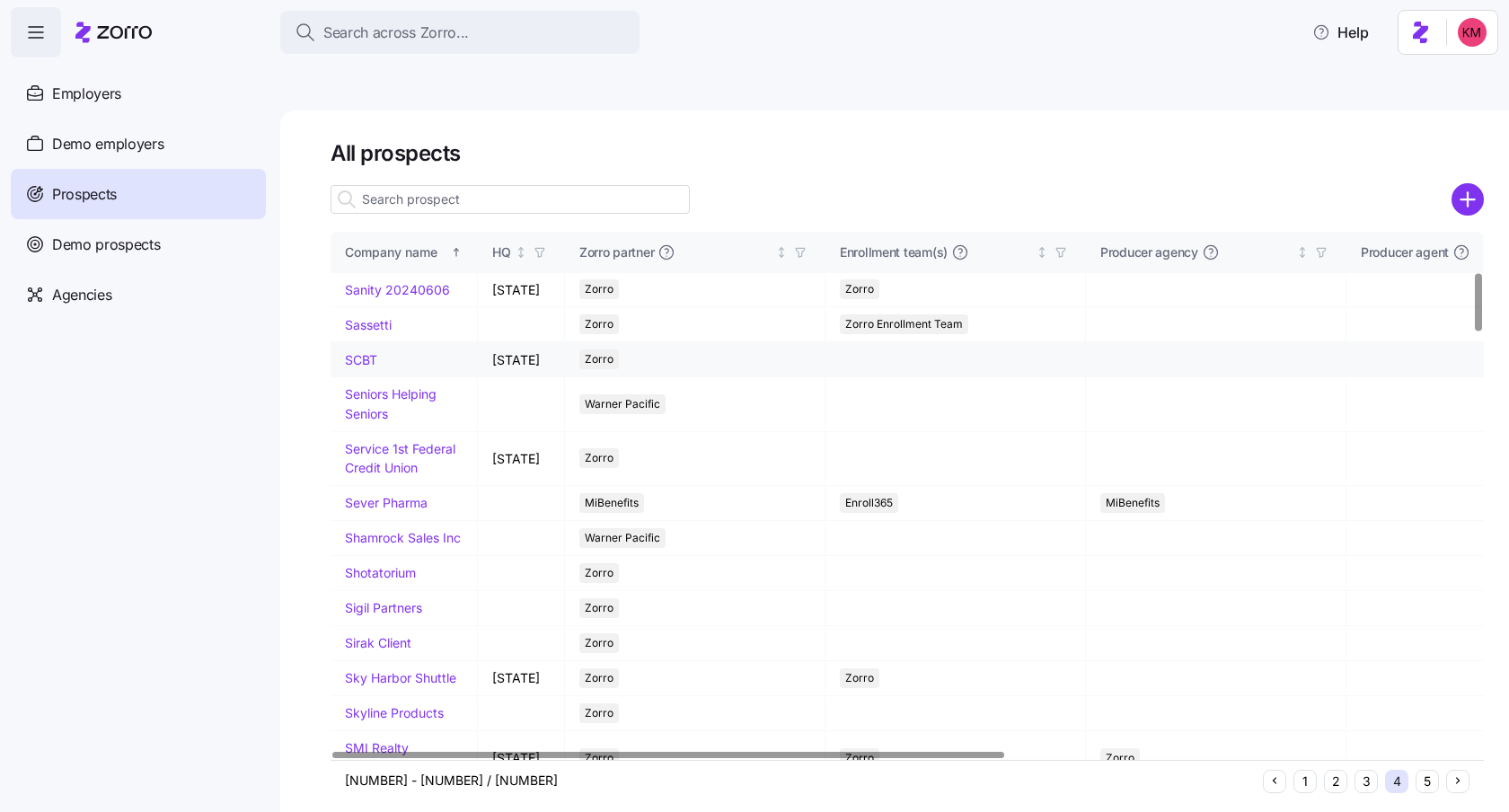 click on "SCBT" at bounding box center [361, 359] 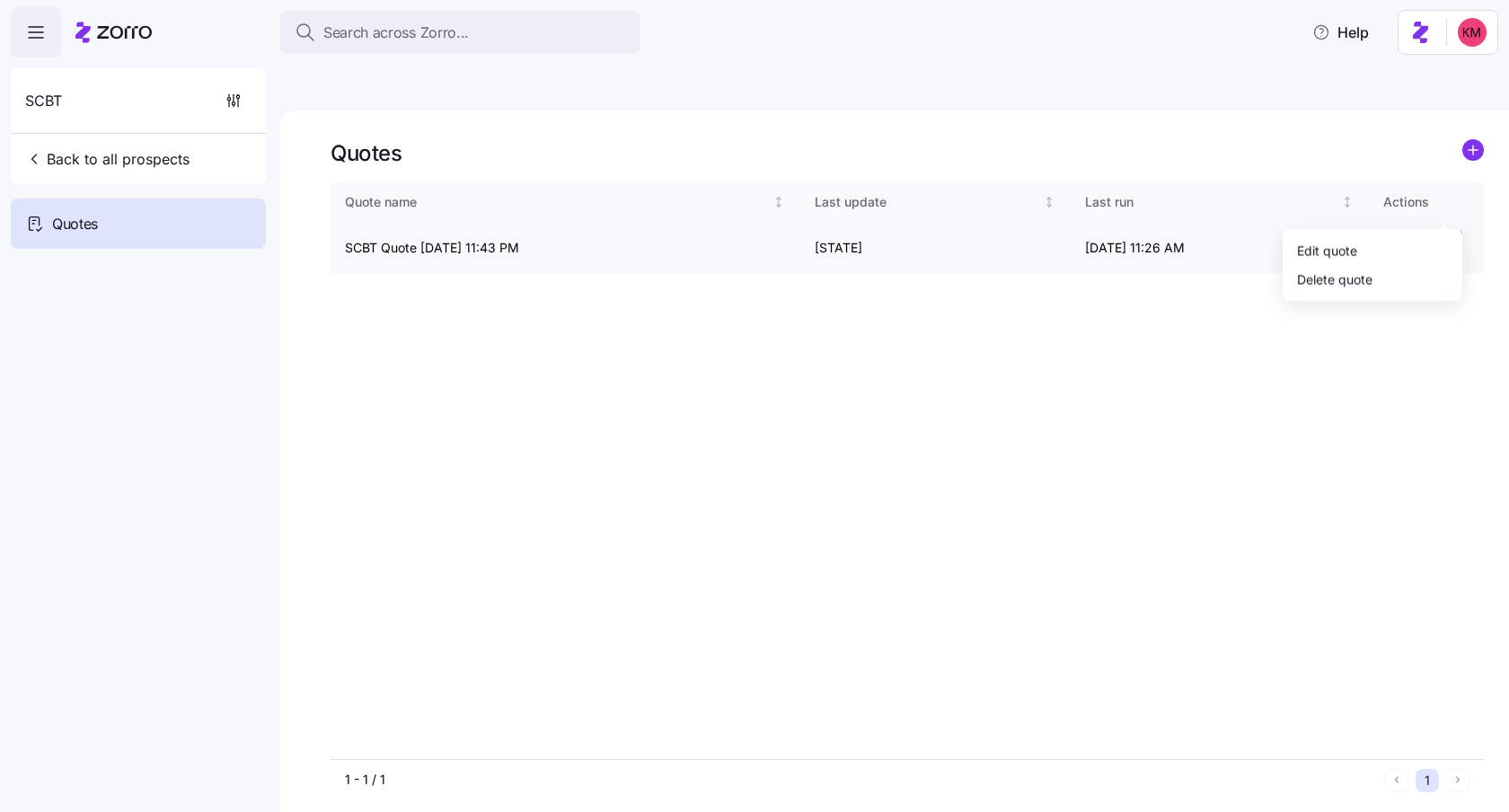 click on "Search across Zorro... Help SCBT Back to all prospects Quotes Quotes Quote name Last update Last run Actions SCBT Quote 07/02/2025 11:43 PM 07/08/2025 07/08/2025 11:26 AM 1 - 1 / 1 1 Quotes
Edit quote Delete quote" at bounding box center (754, 490) 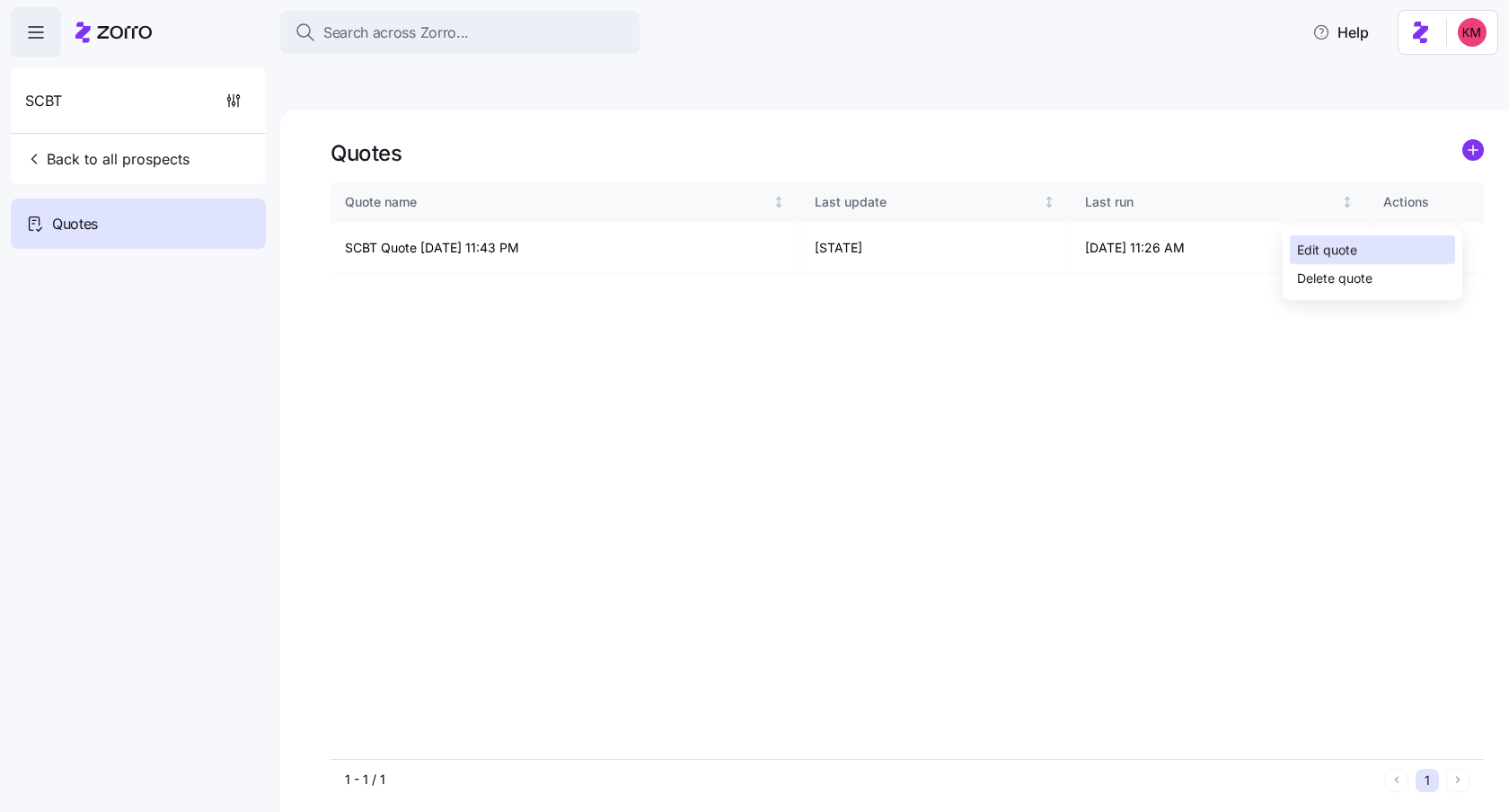 click on "Edit quote" at bounding box center (1372, 250) 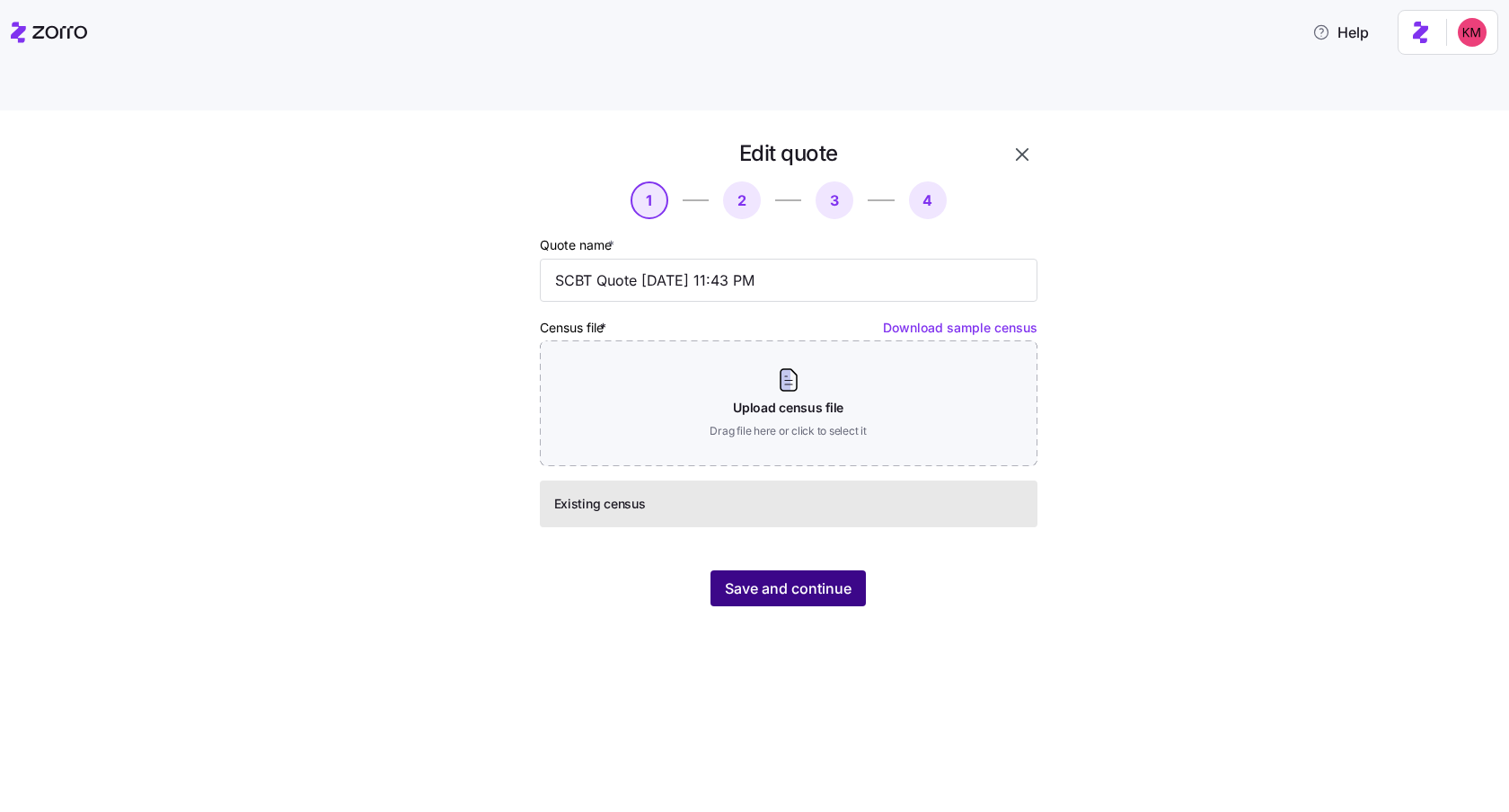 click on "Save and continue" at bounding box center (788, 588) 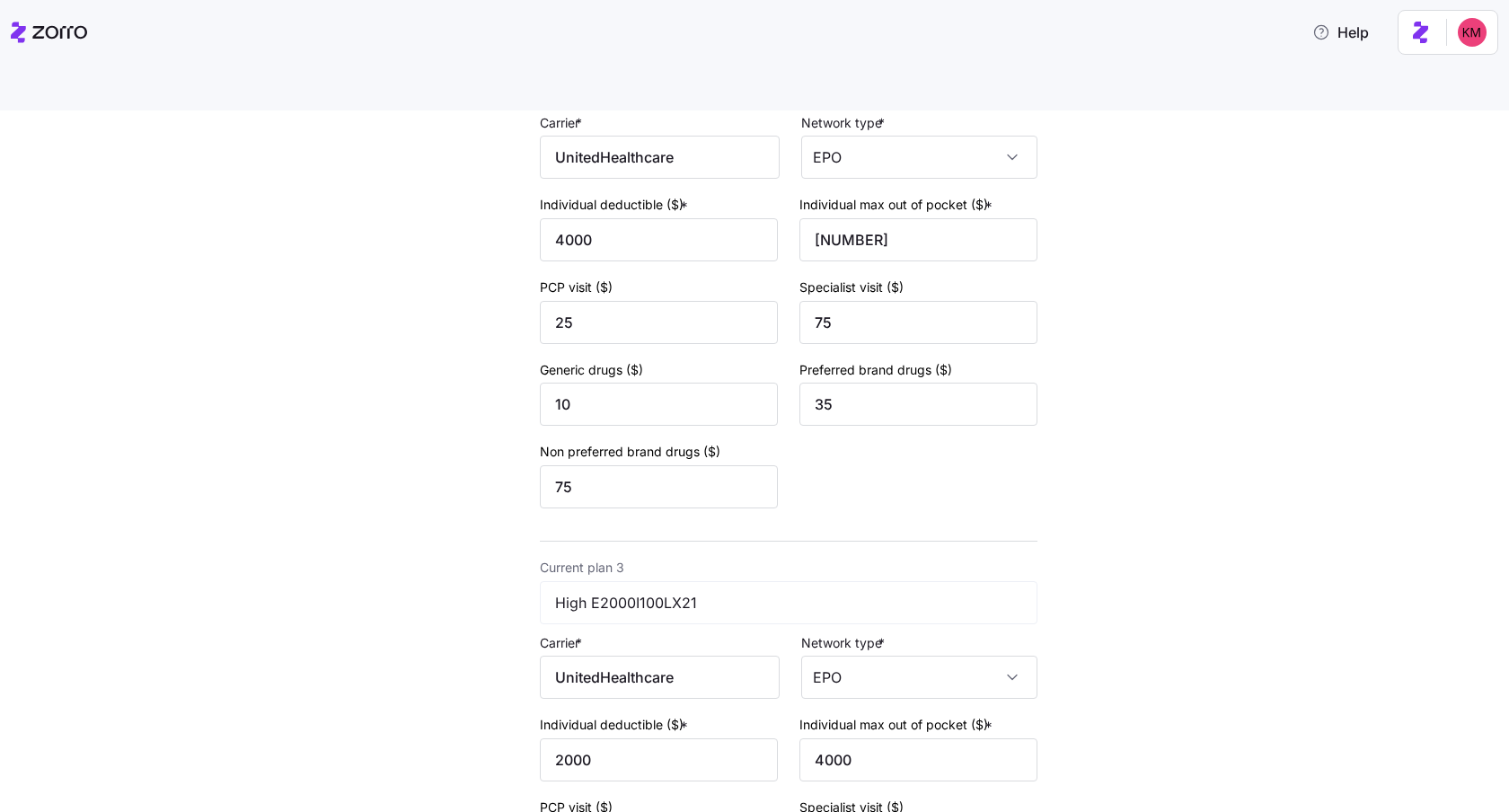 scroll, scrollTop: 1092, scrollLeft: 0, axis: vertical 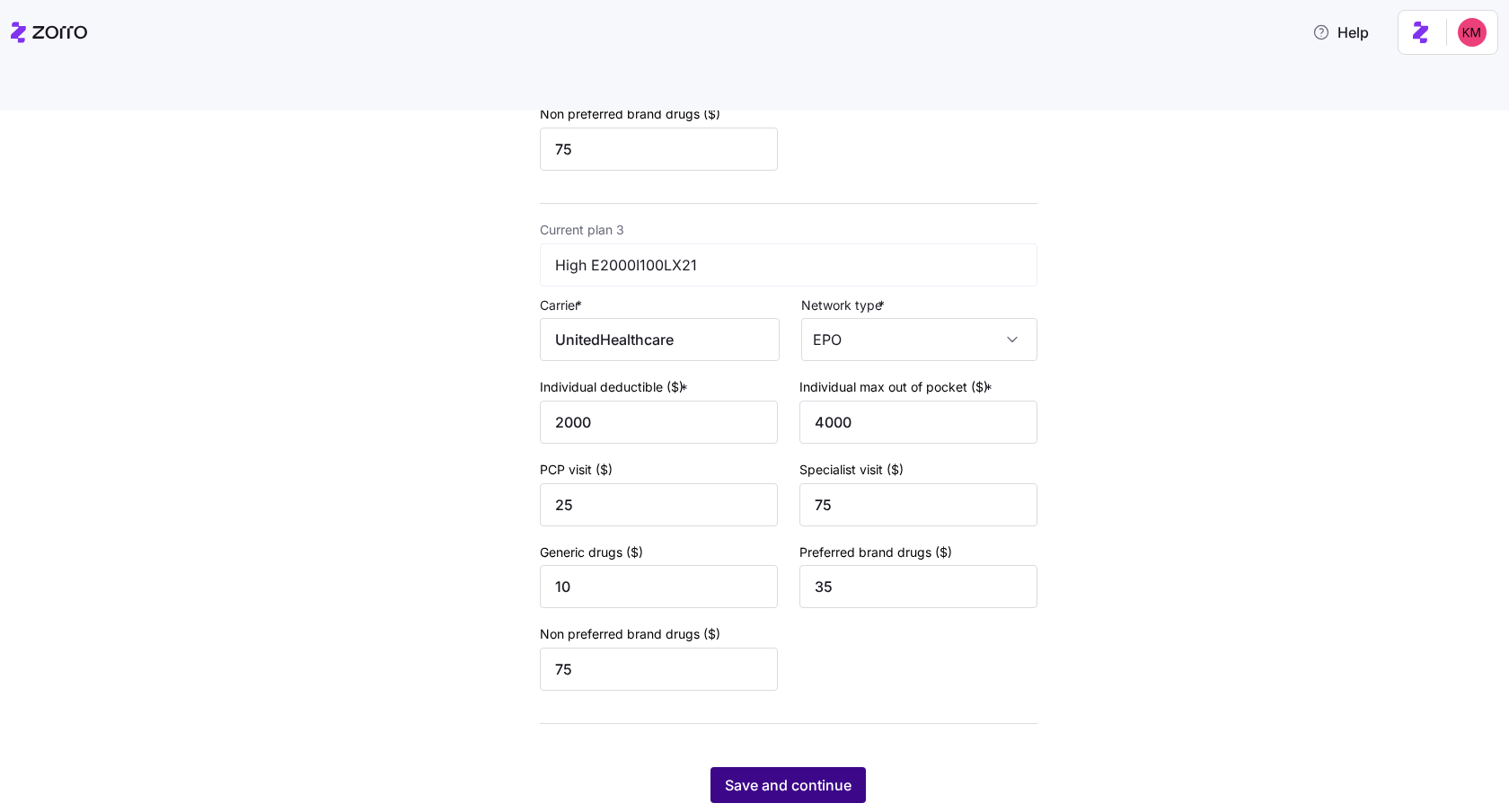click on "Save and continue" at bounding box center [788, 785] 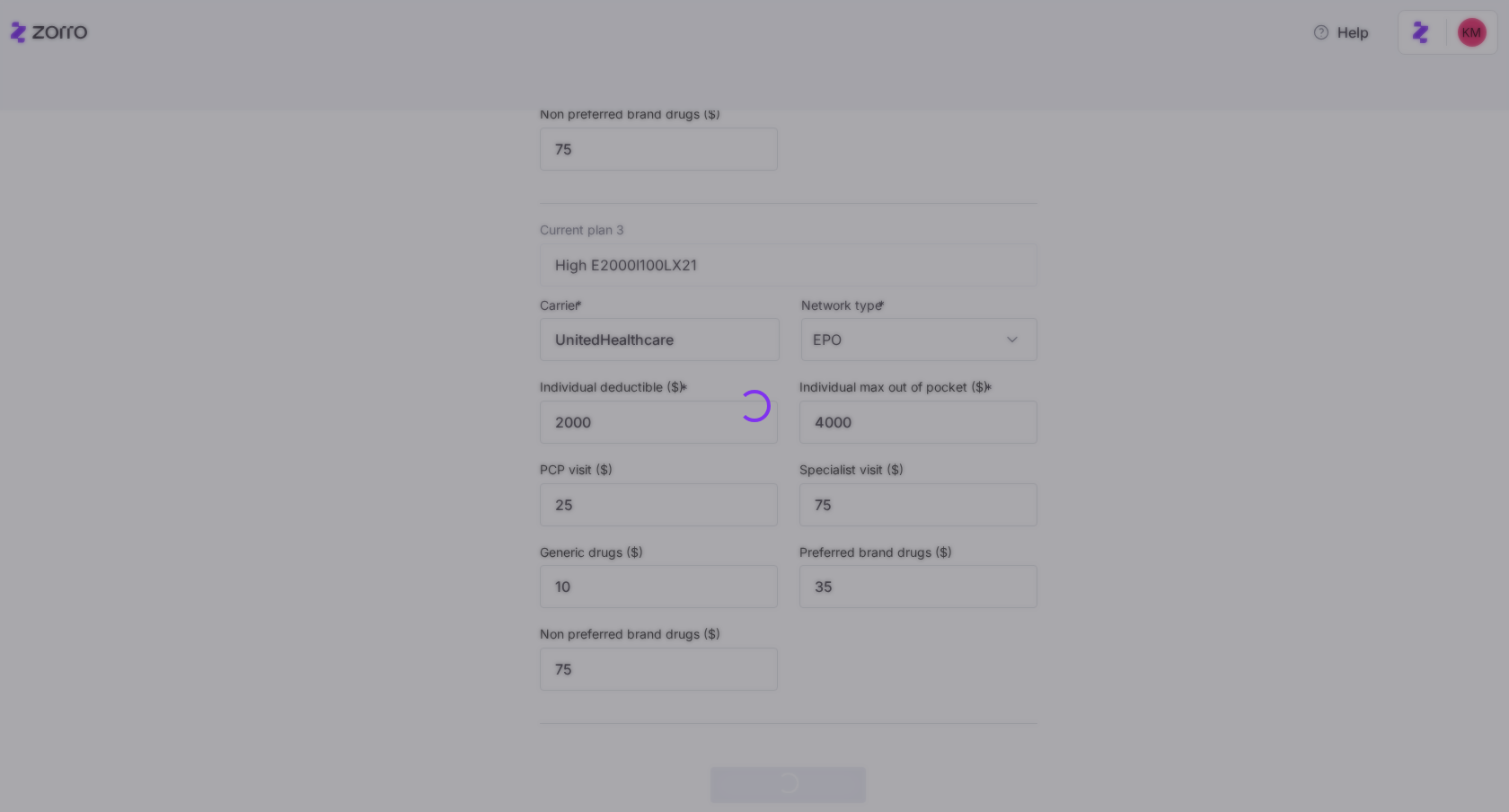 scroll, scrollTop: 0, scrollLeft: 0, axis: both 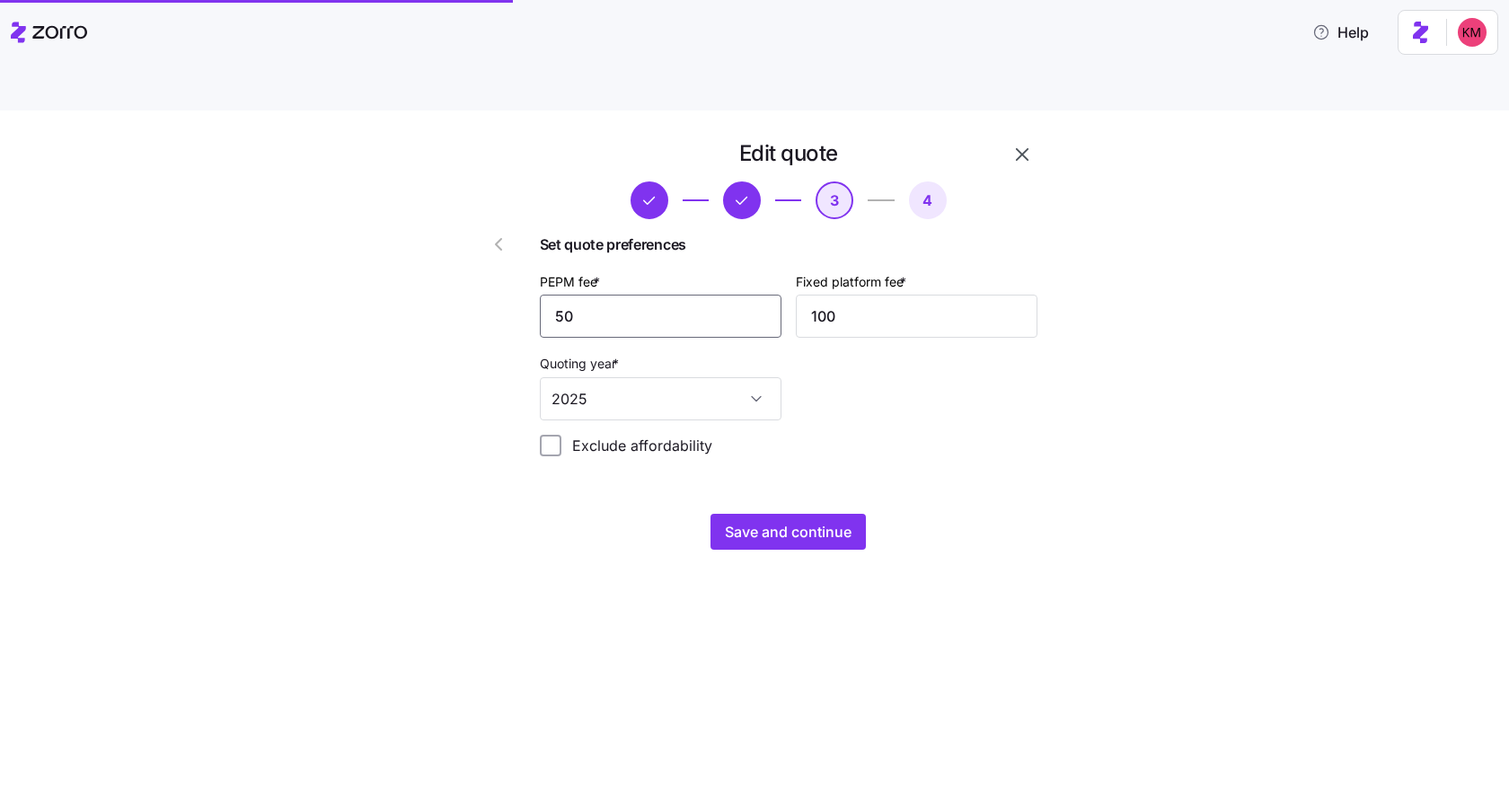 click on "50" at bounding box center (660, 316) 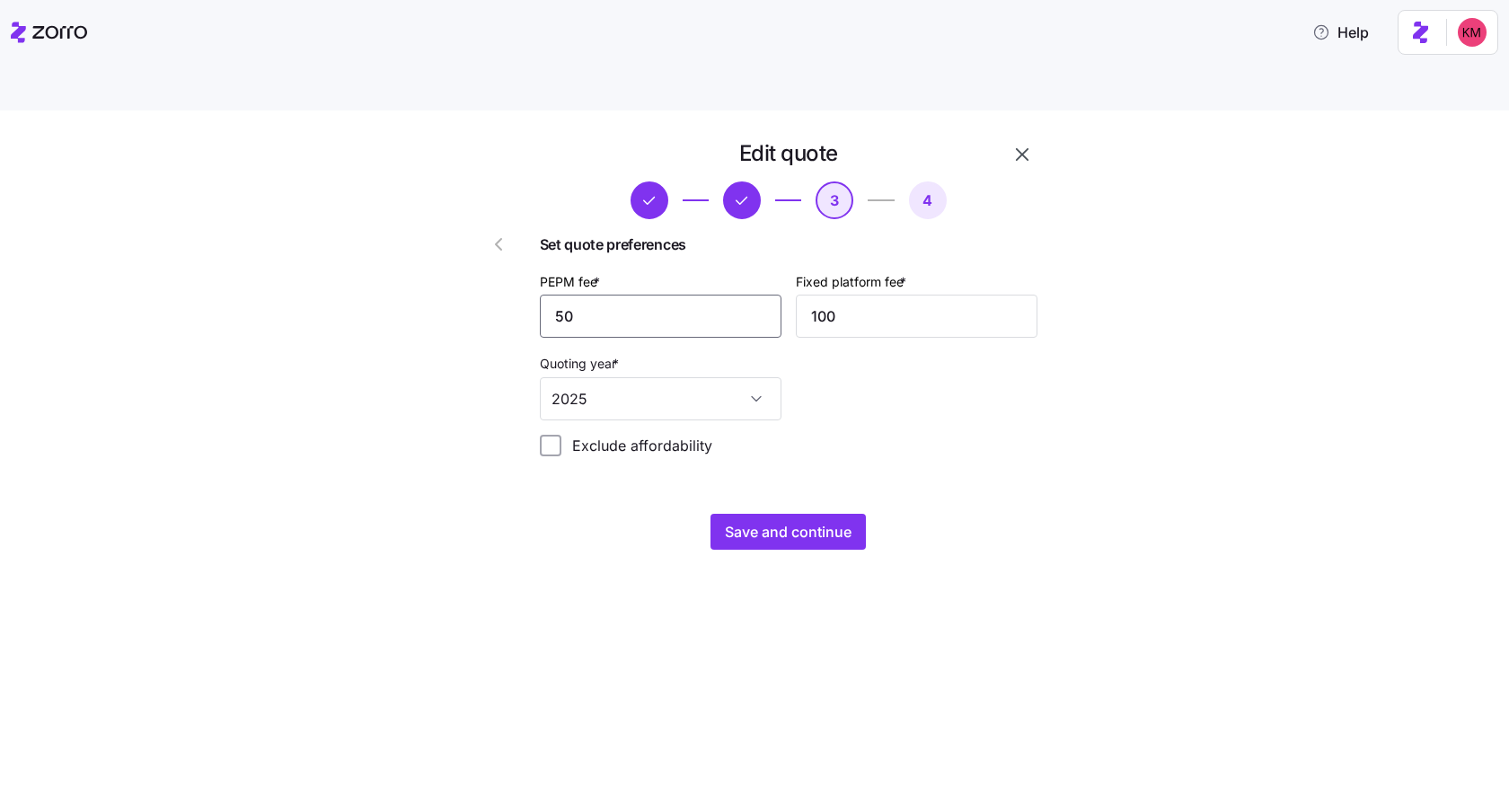 click on "50" at bounding box center (660, 316) 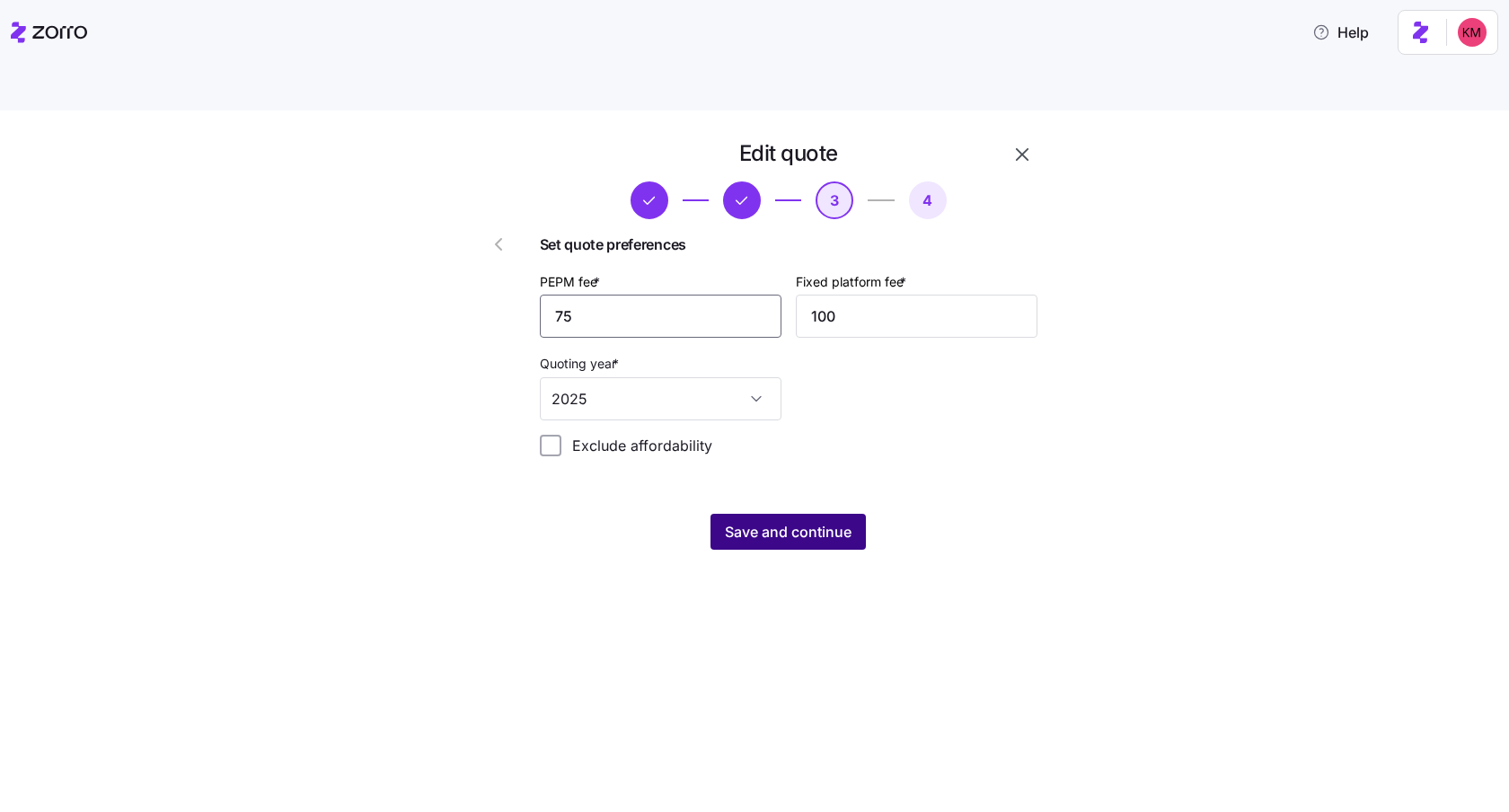 type on "75" 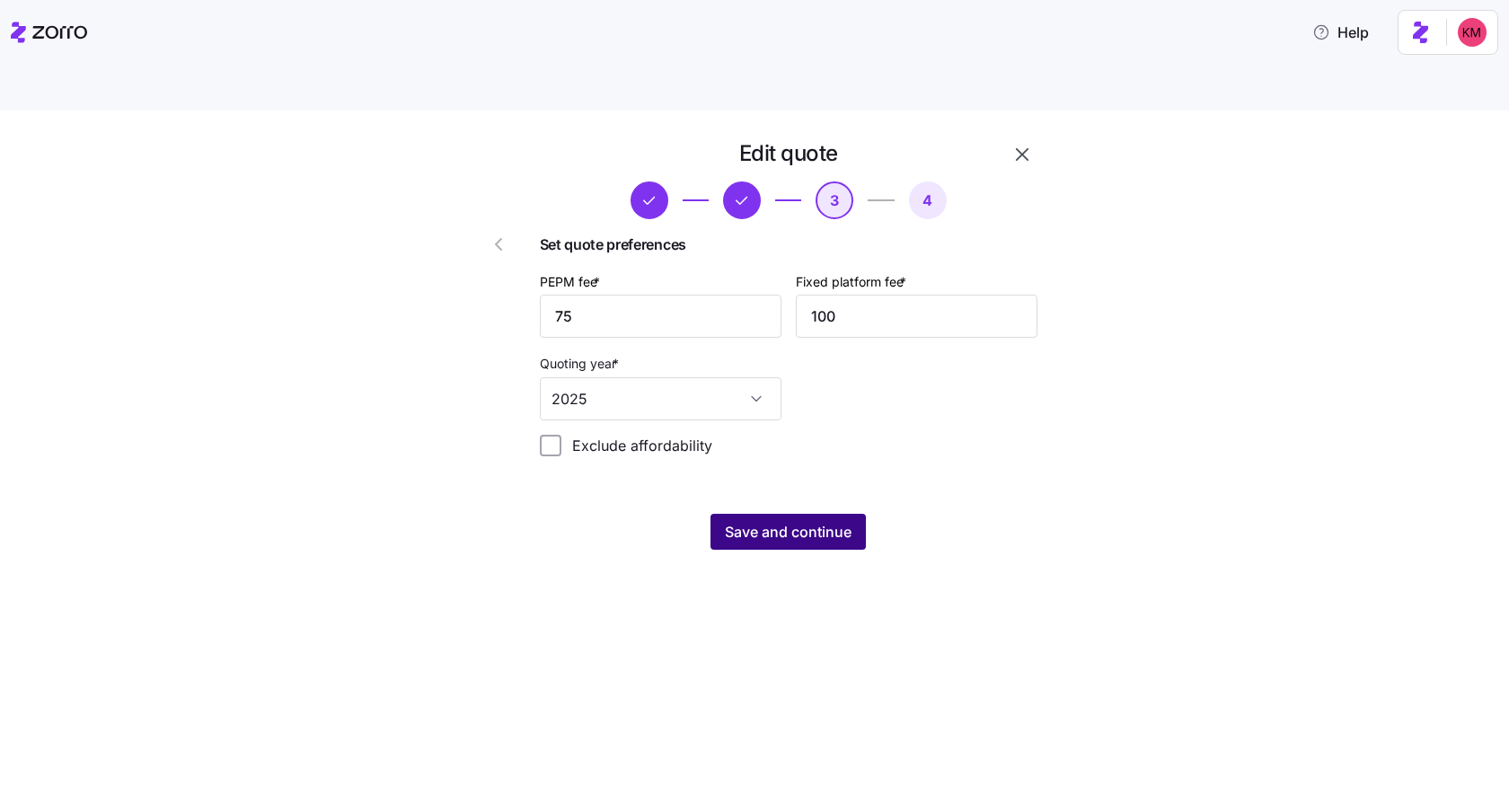 click on "Save and continue" at bounding box center (788, 532) 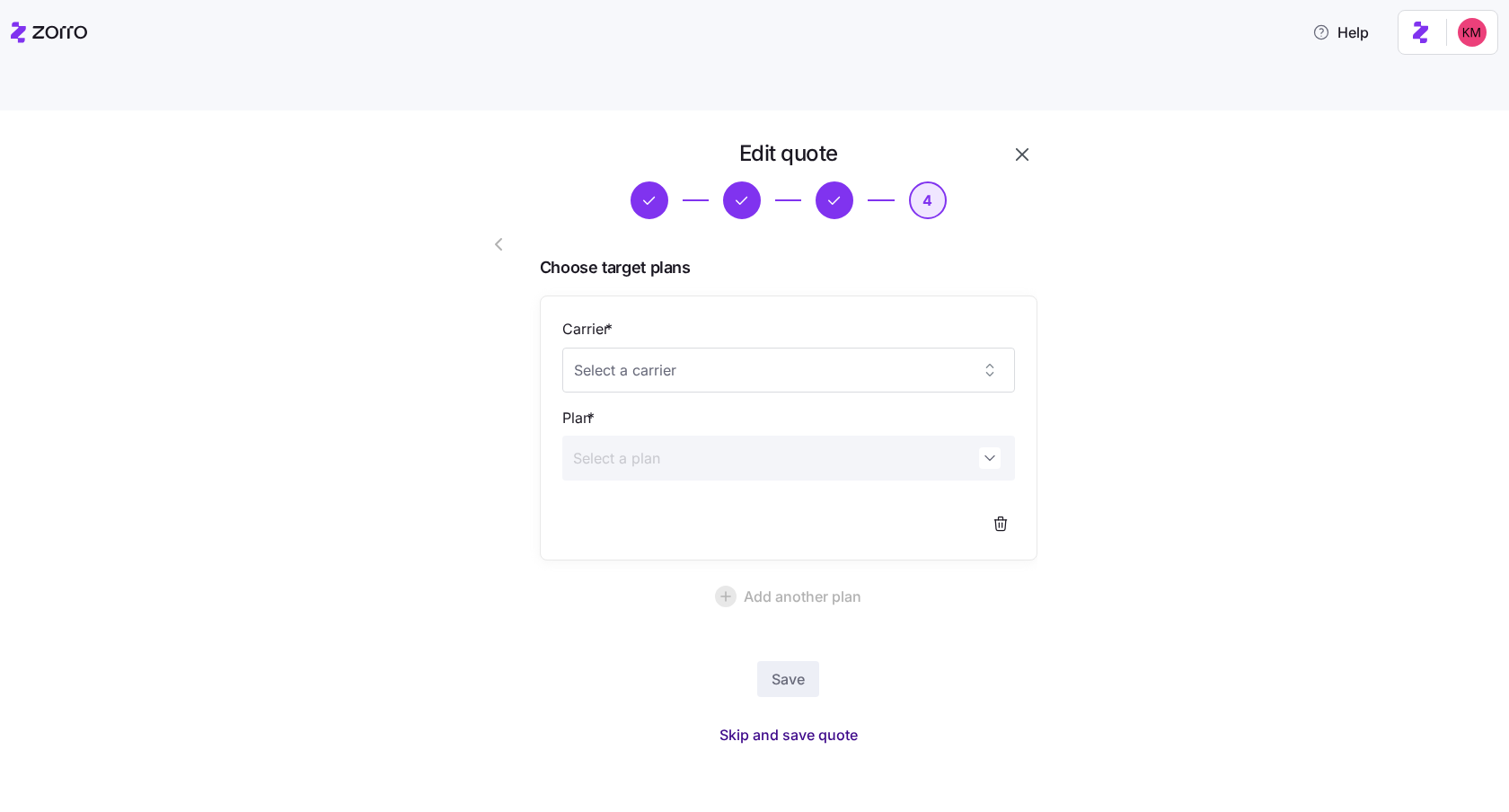 click on "Skip and save quote" at bounding box center (789, 735) 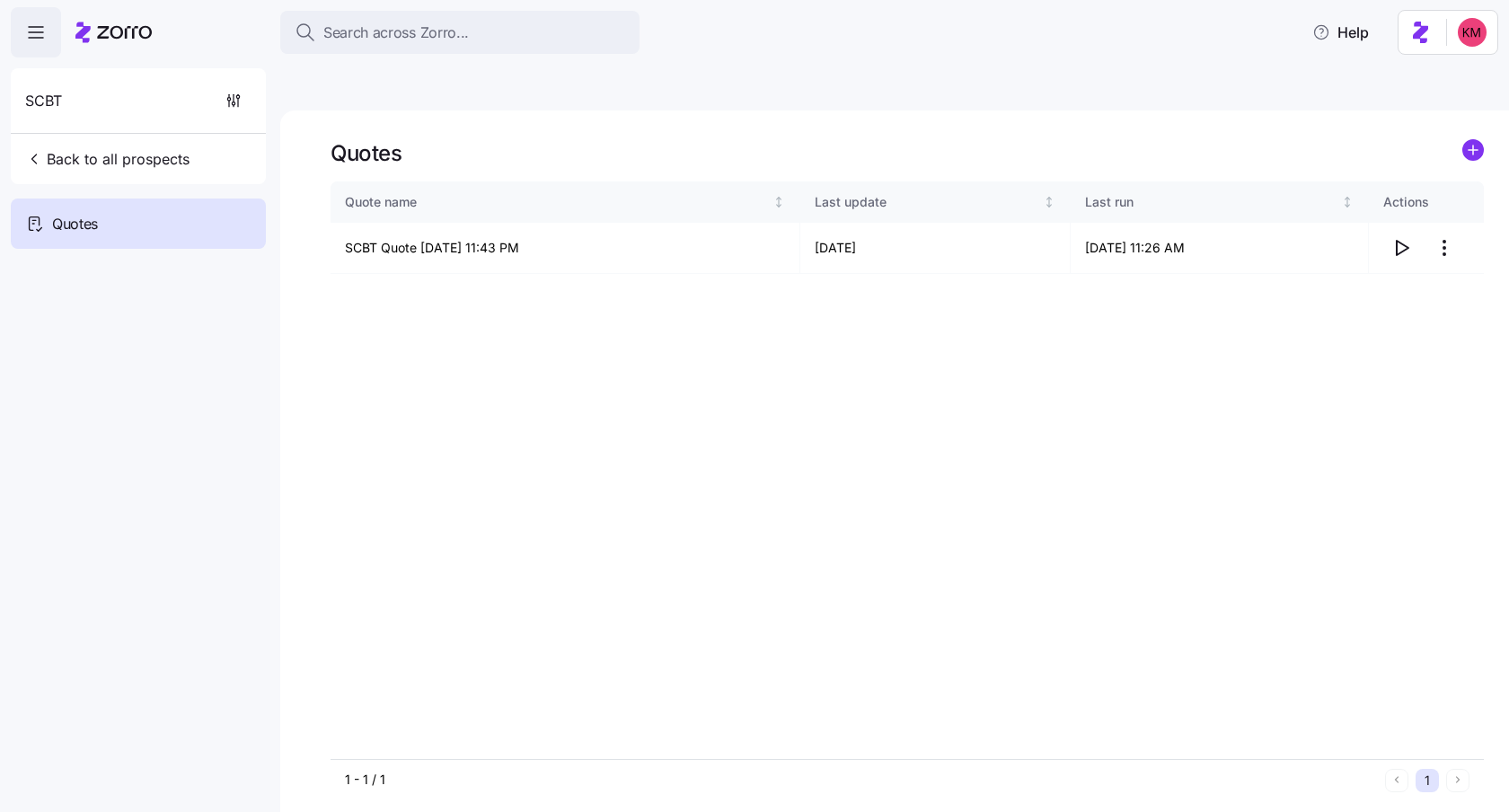 click on "Quote name Last update Last run Actions SCBT Quote 07/02/2025 11:43 PM 07/17/2025 07/08/2025 11:26 AM" at bounding box center [907, 470] 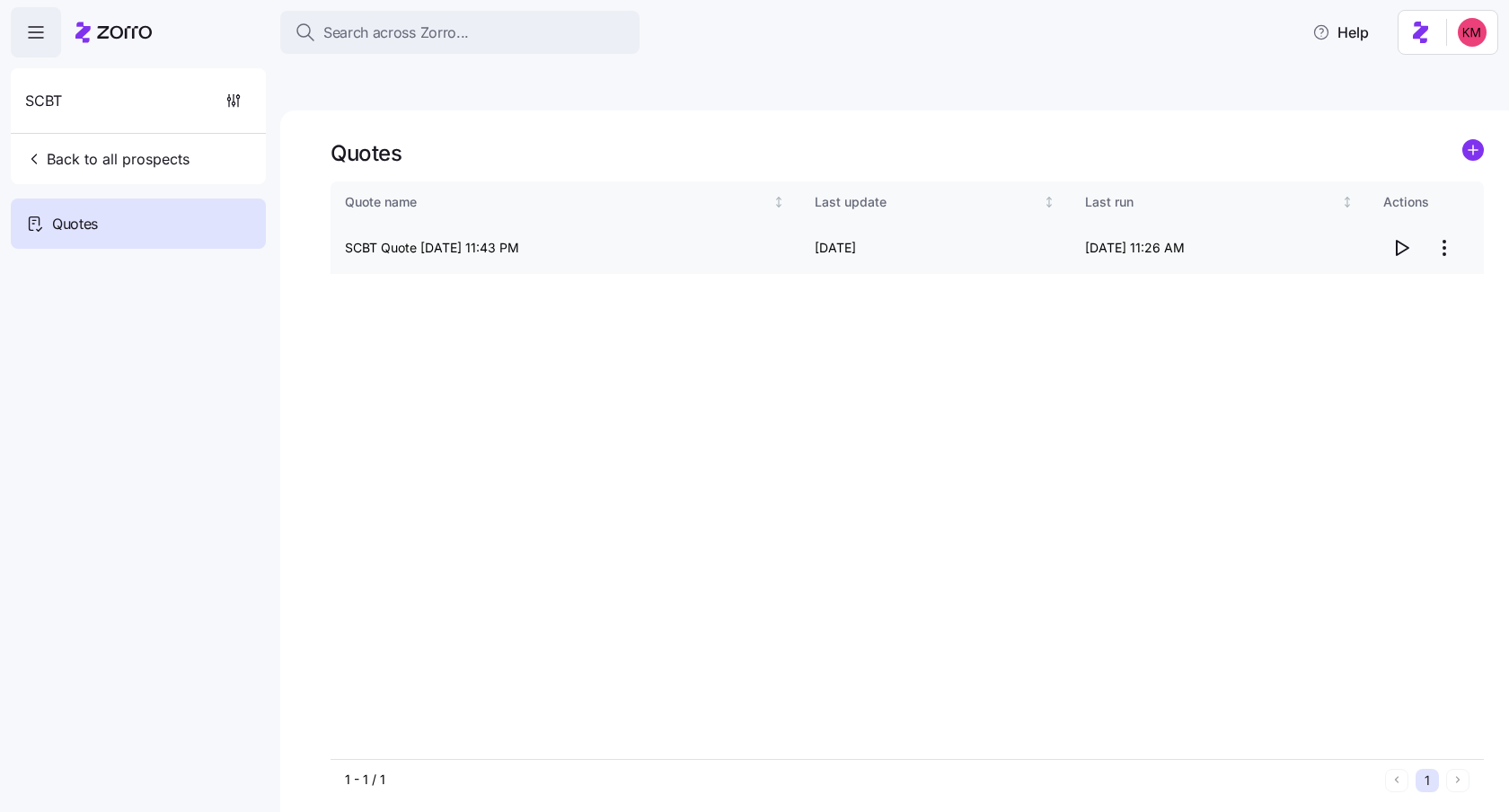 click 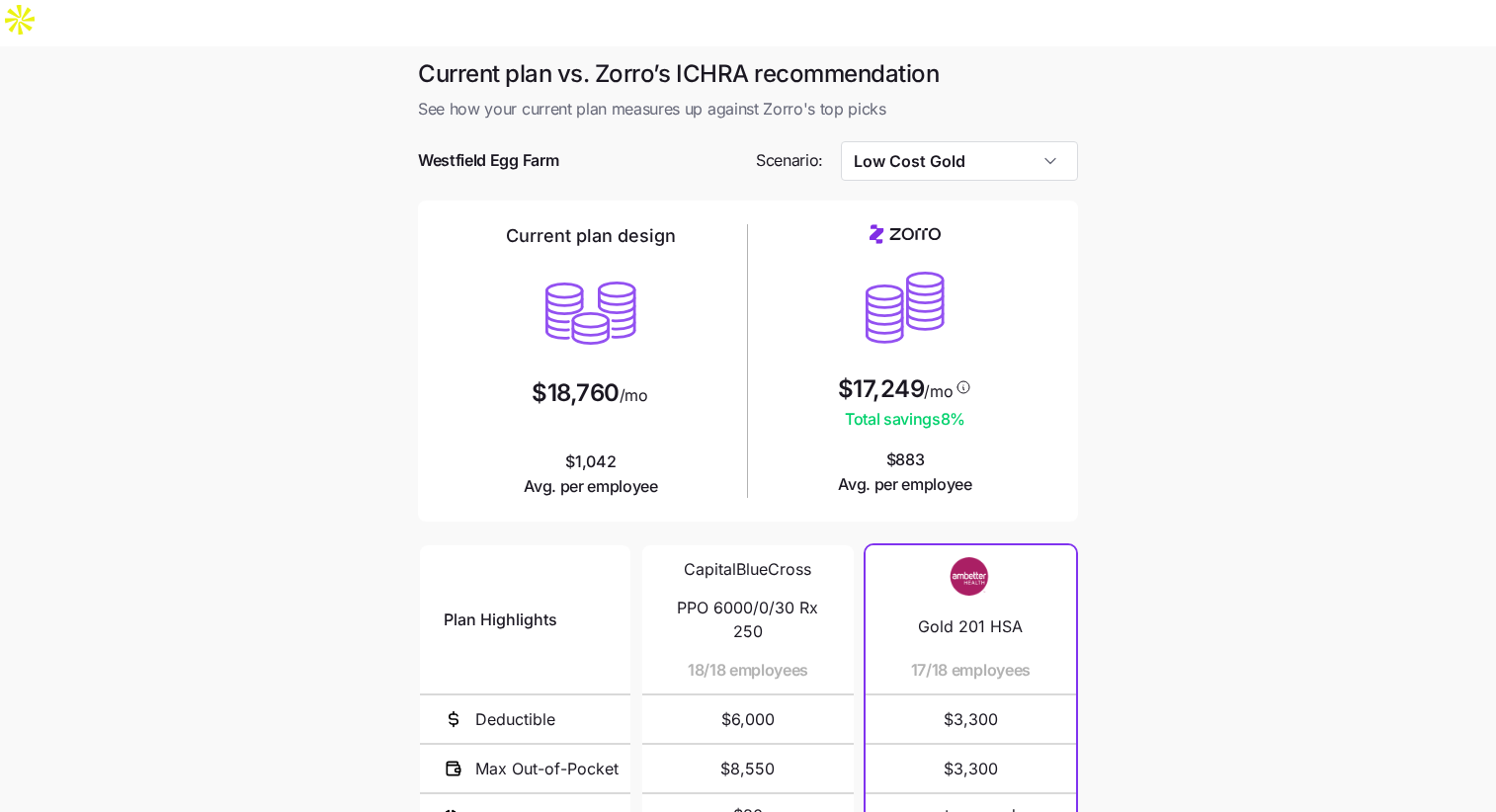 scroll, scrollTop: 0, scrollLeft: 0, axis: both 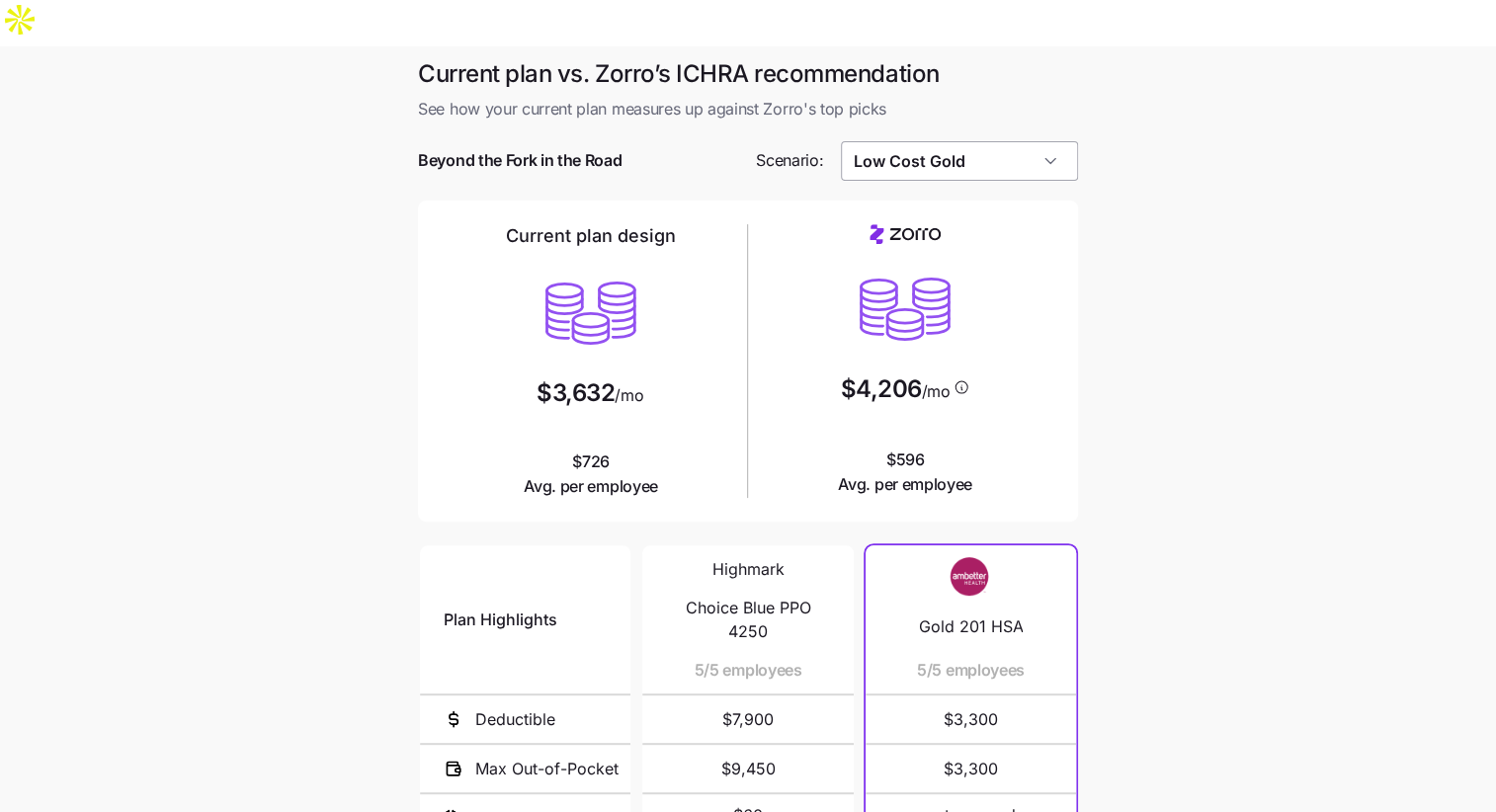 click on "Low Cost Gold" at bounding box center [959, 161] 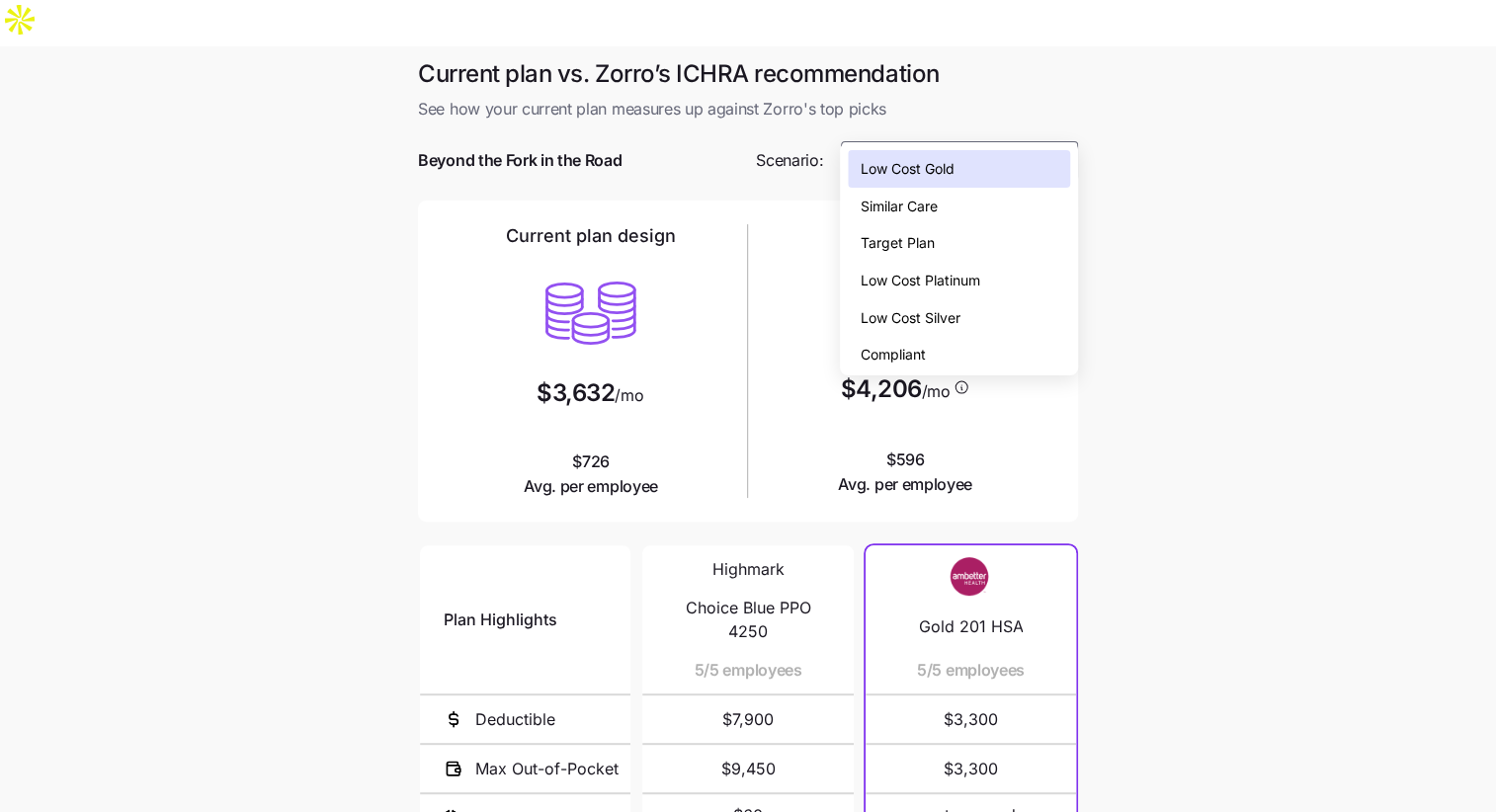 click on "Low Cost Silver" at bounding box center (909, 318) 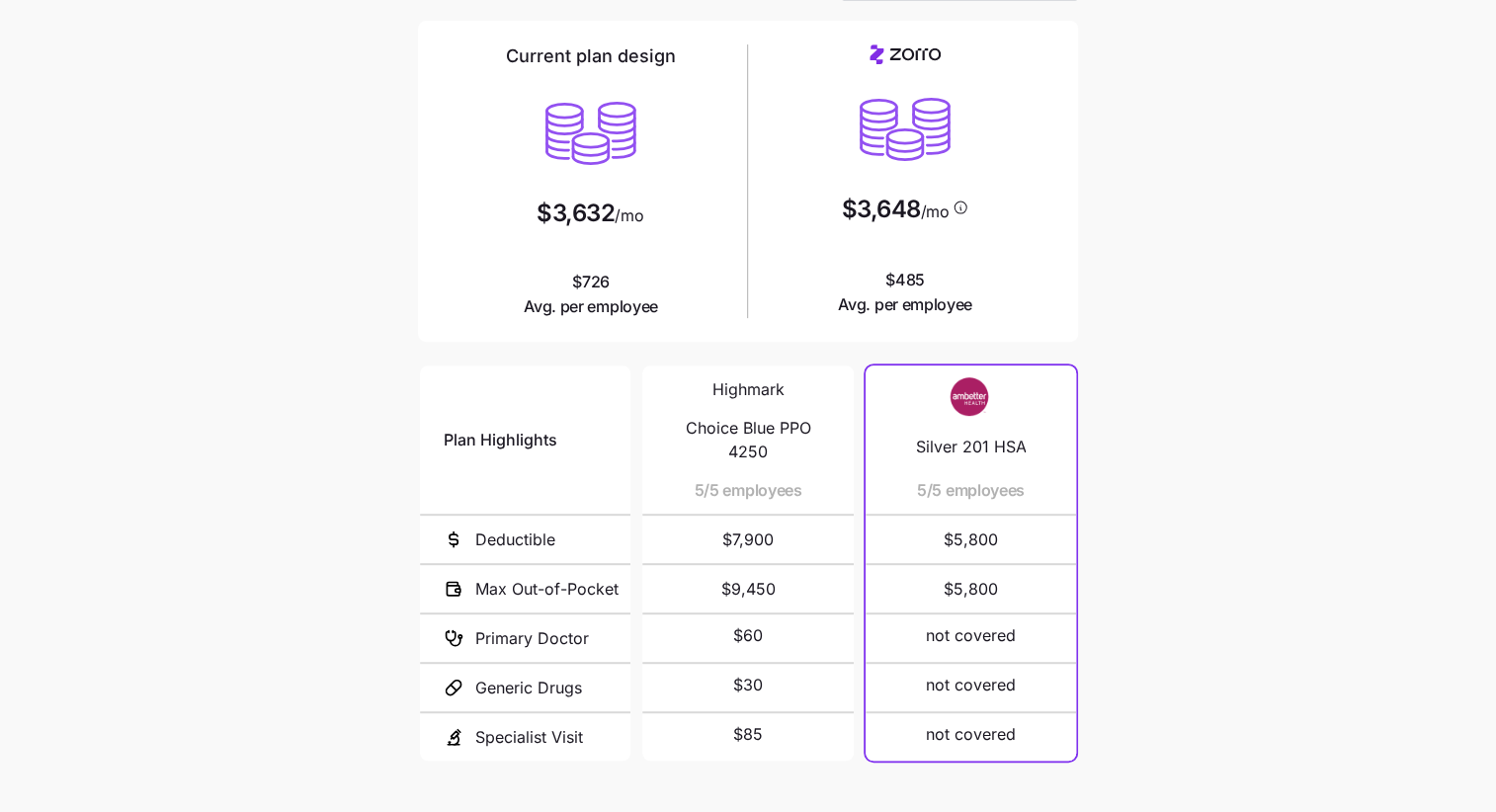 scroll, scrollTop: 0, scrollLeft: 0, axis: both 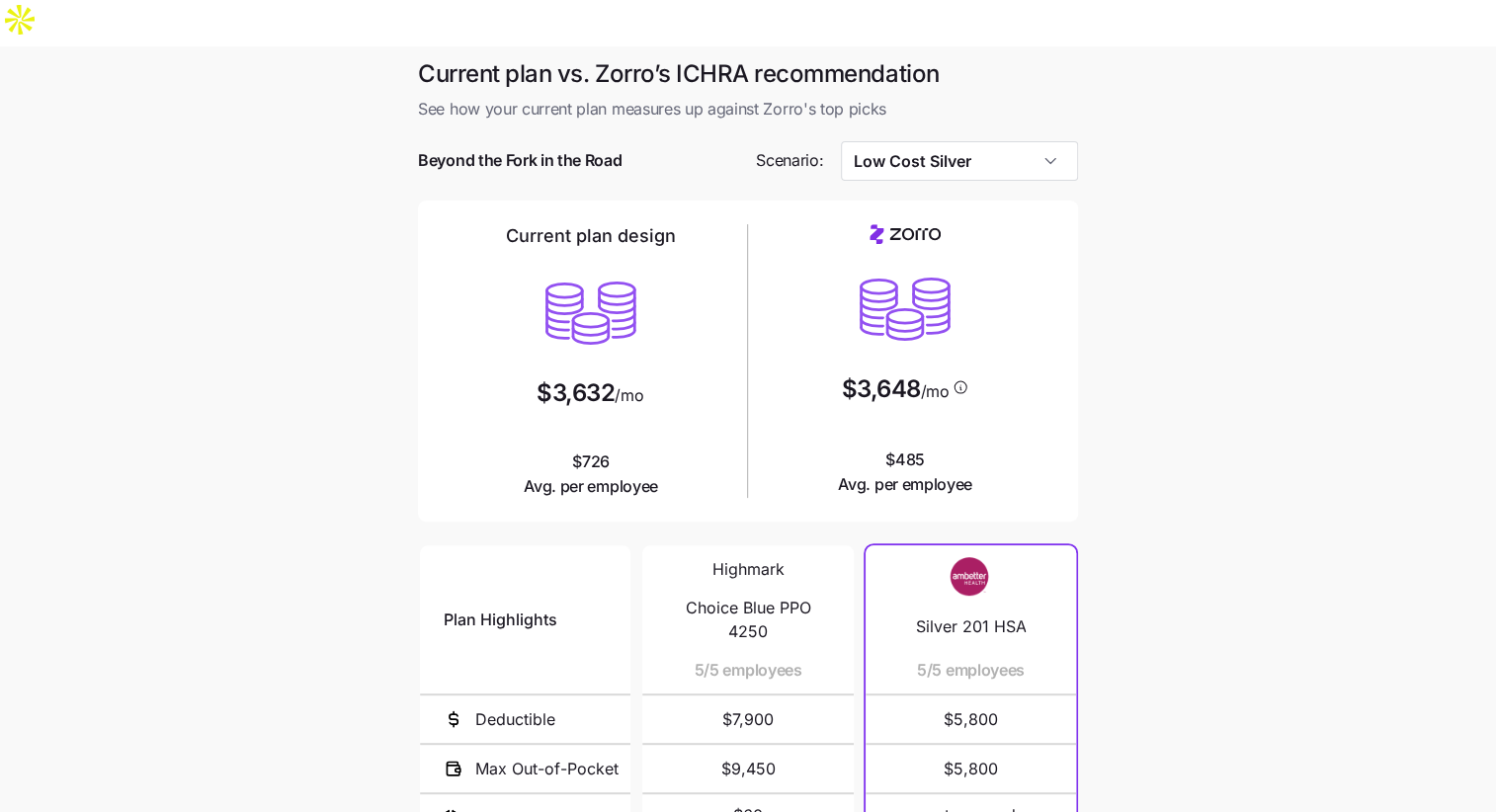 click at bounding box center (748, 191) 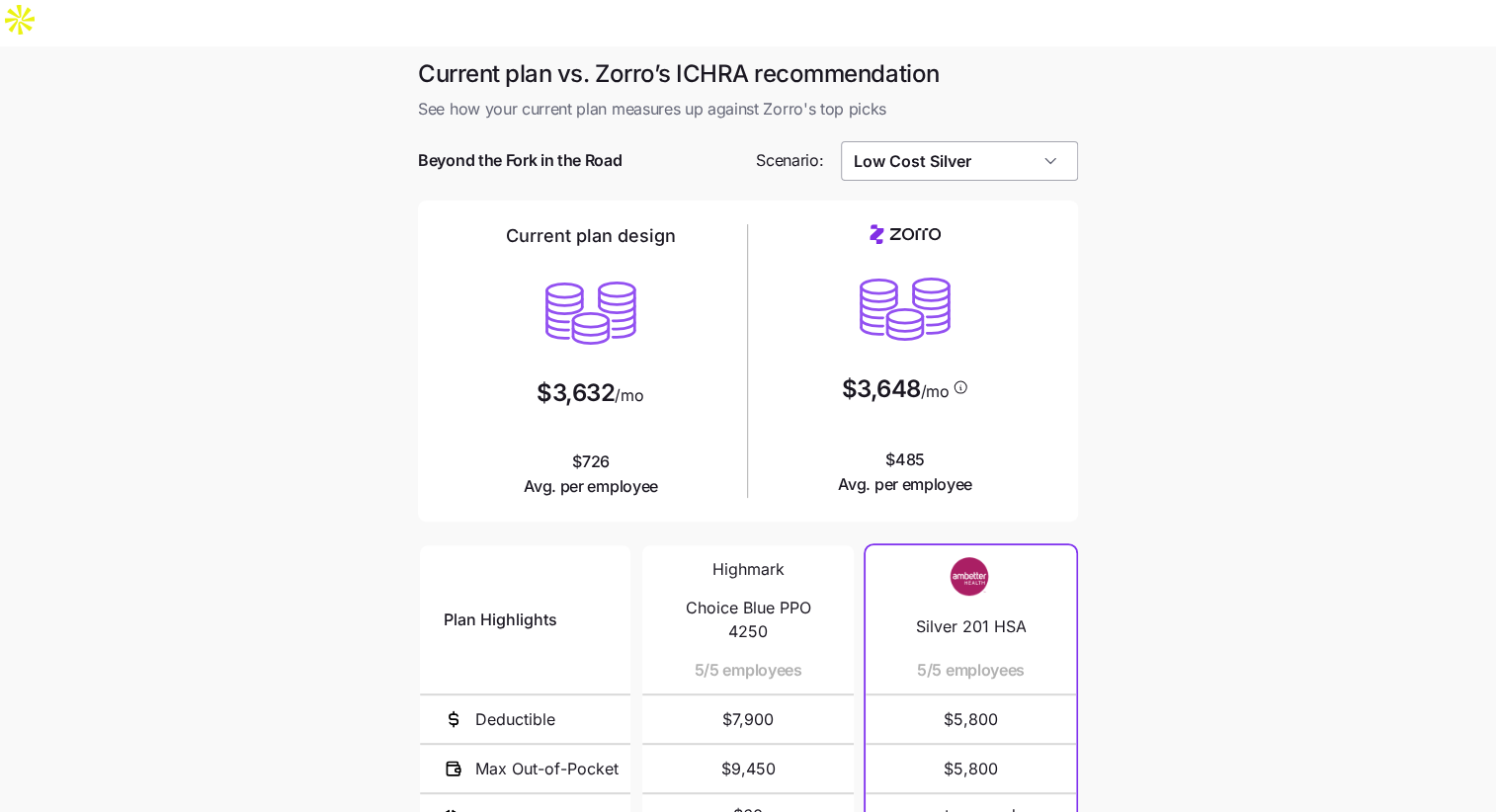 click on "Low Cost Silver" at bounding box center (959, 161) 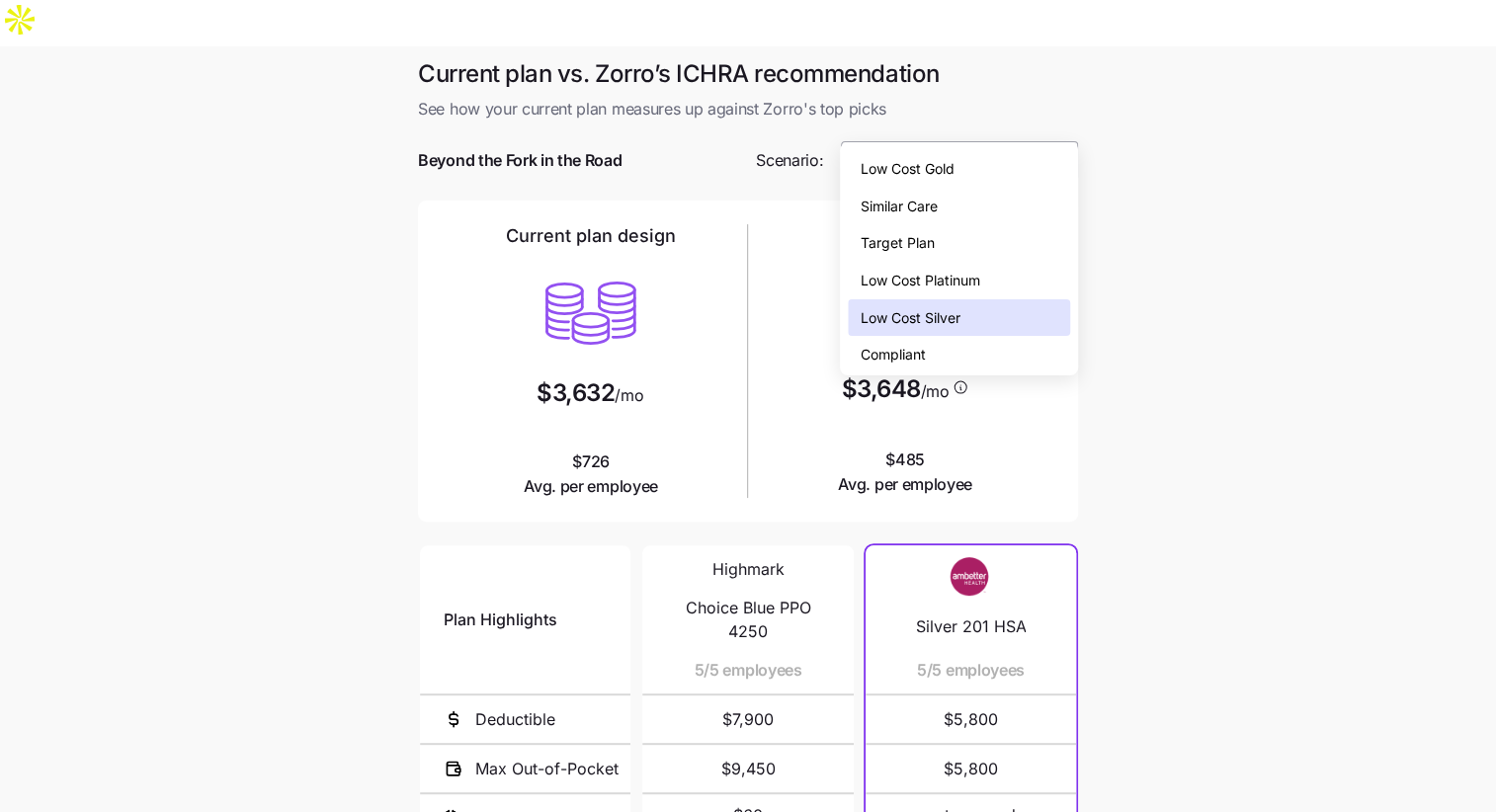 click on "Low Cost Silver" at bounding box center [959, 161] 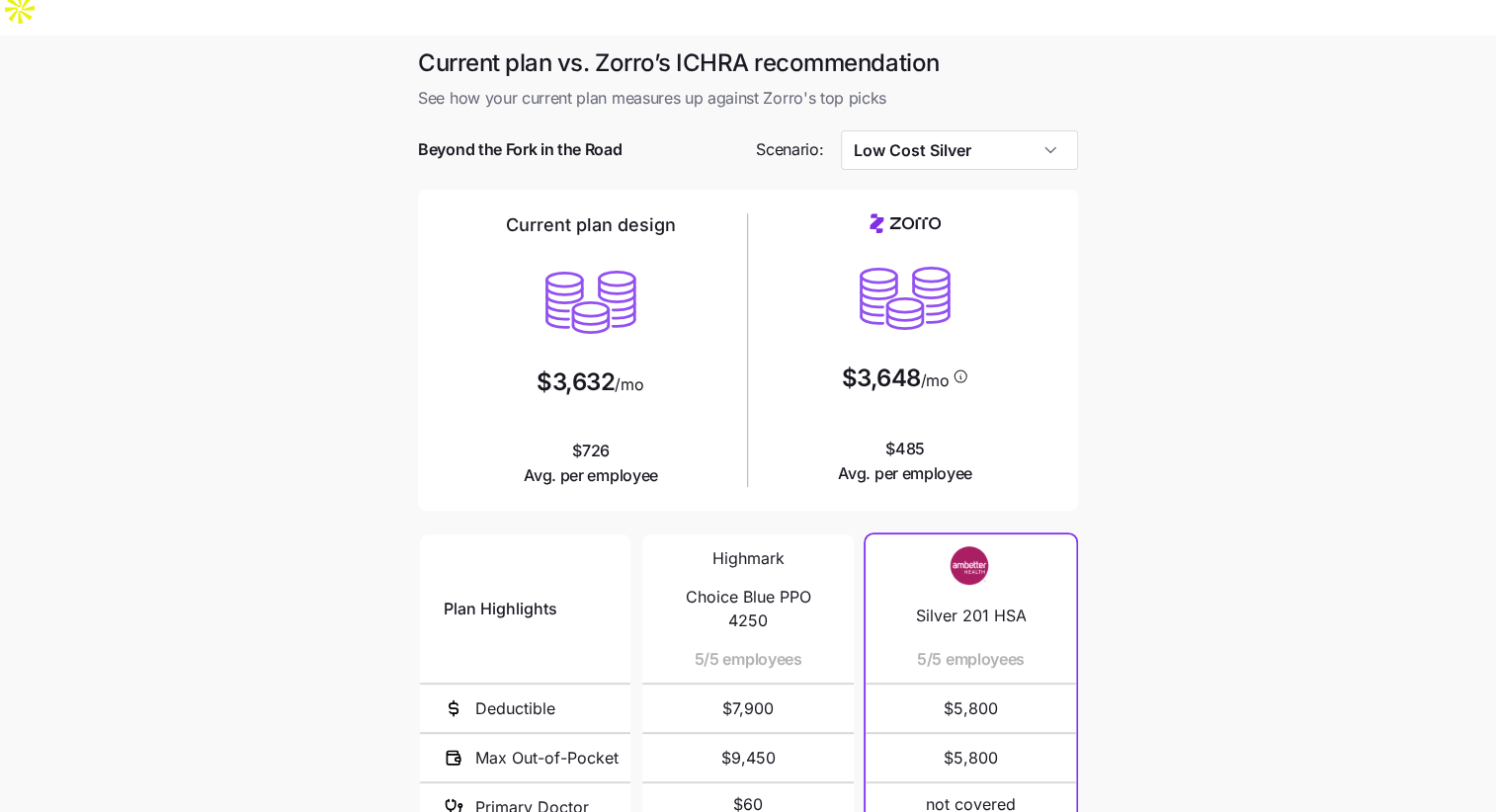 scroll, scrollTop: 0, scrollLeft: 0, axis: both 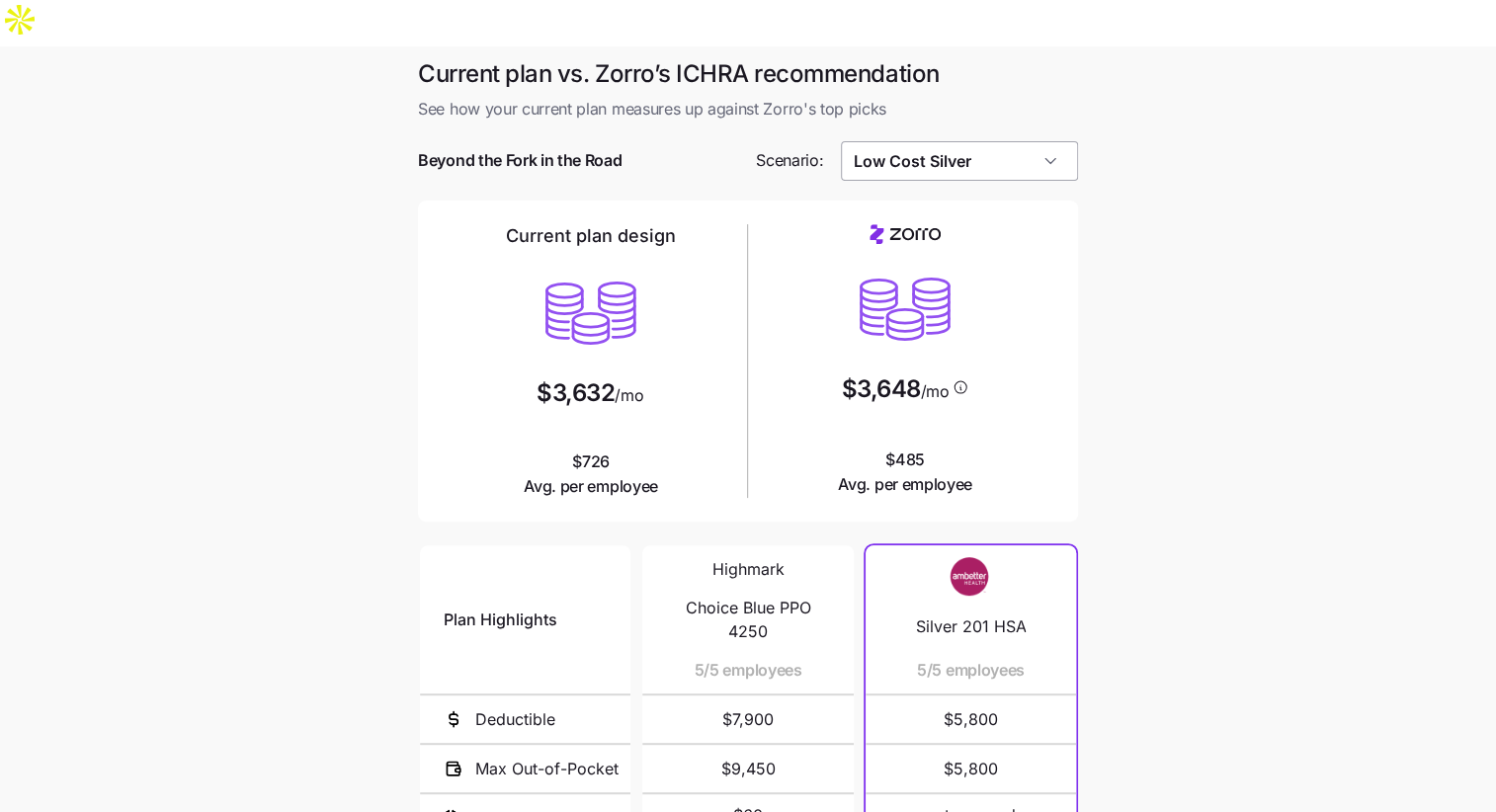 click on "Low Cost Silver" at bounding box center [959, 161] 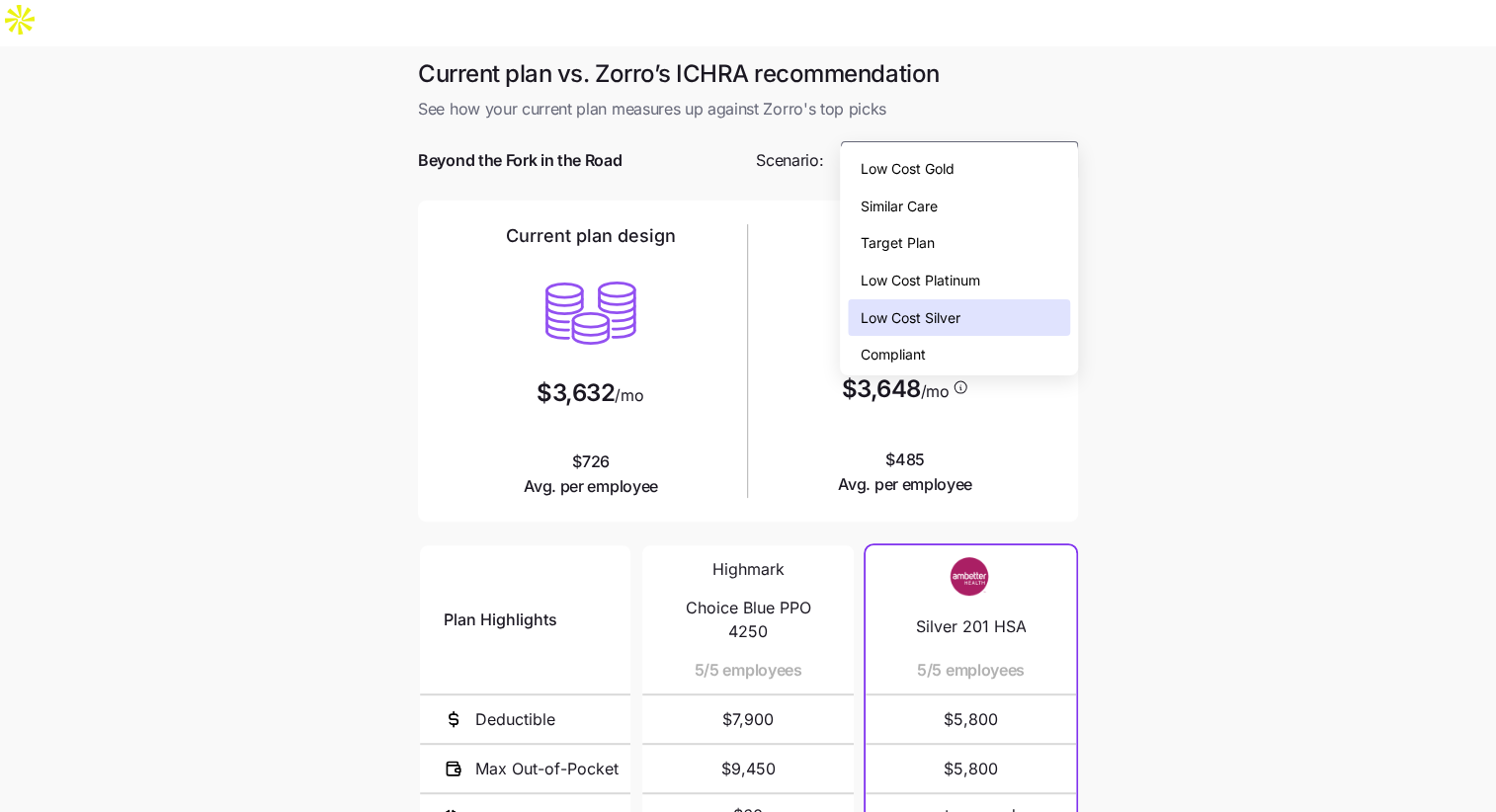 click on "Similar Care" at bounding box center (958, 206) 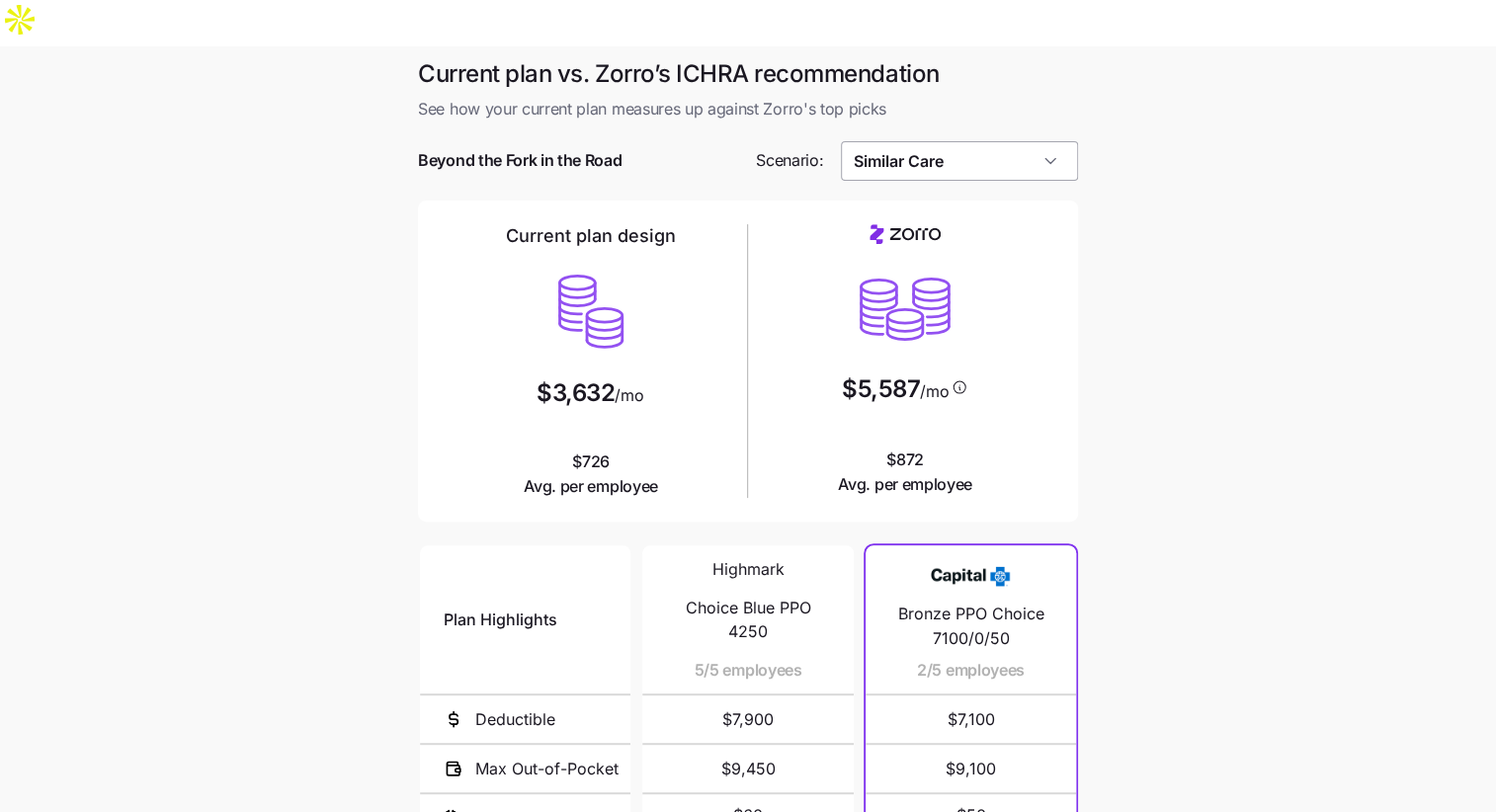 click on "Similar Care" at bounding box center (959, 161) 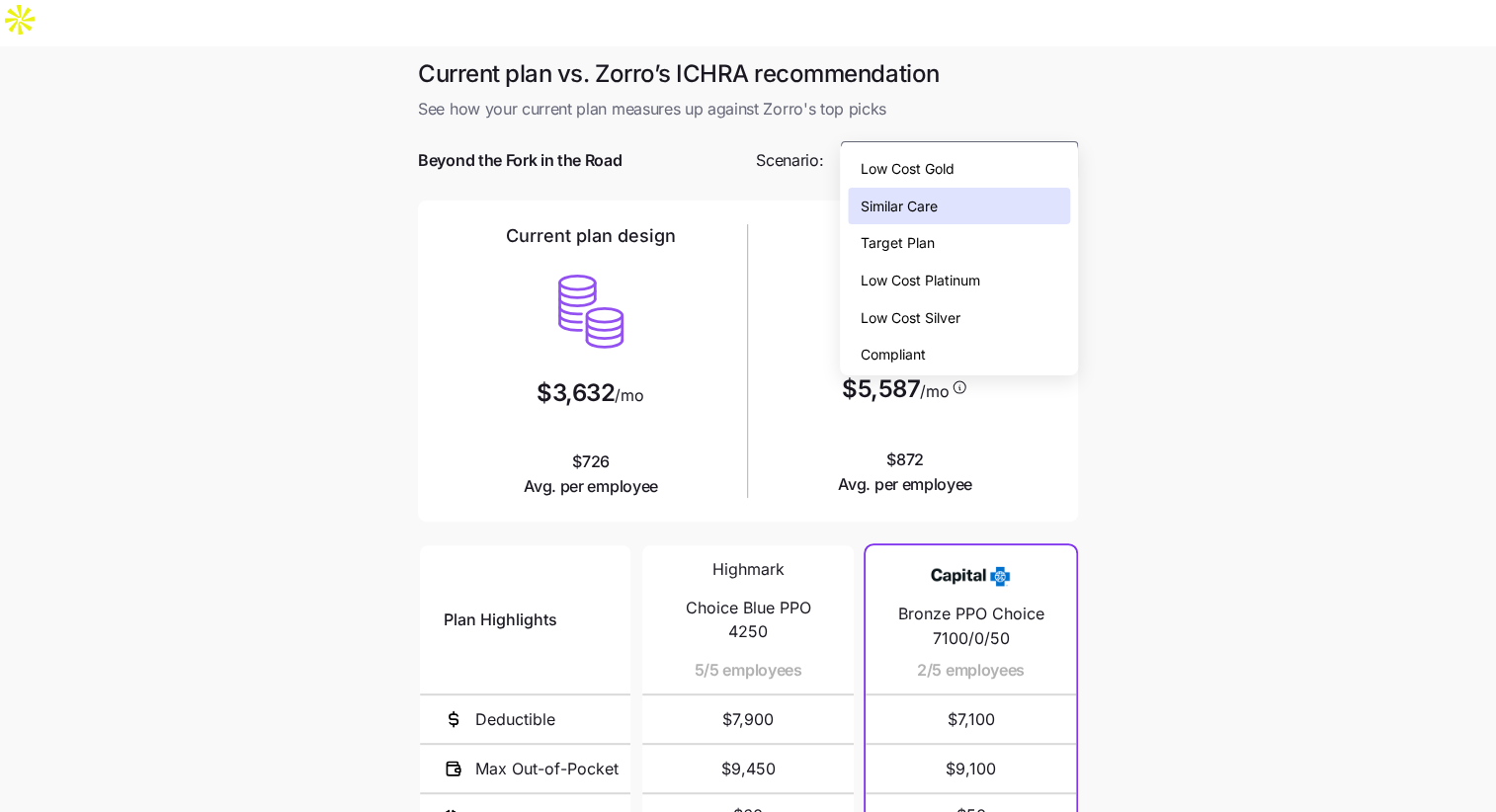 click on "Low Cost Silver" at bounding box center [958, 318] 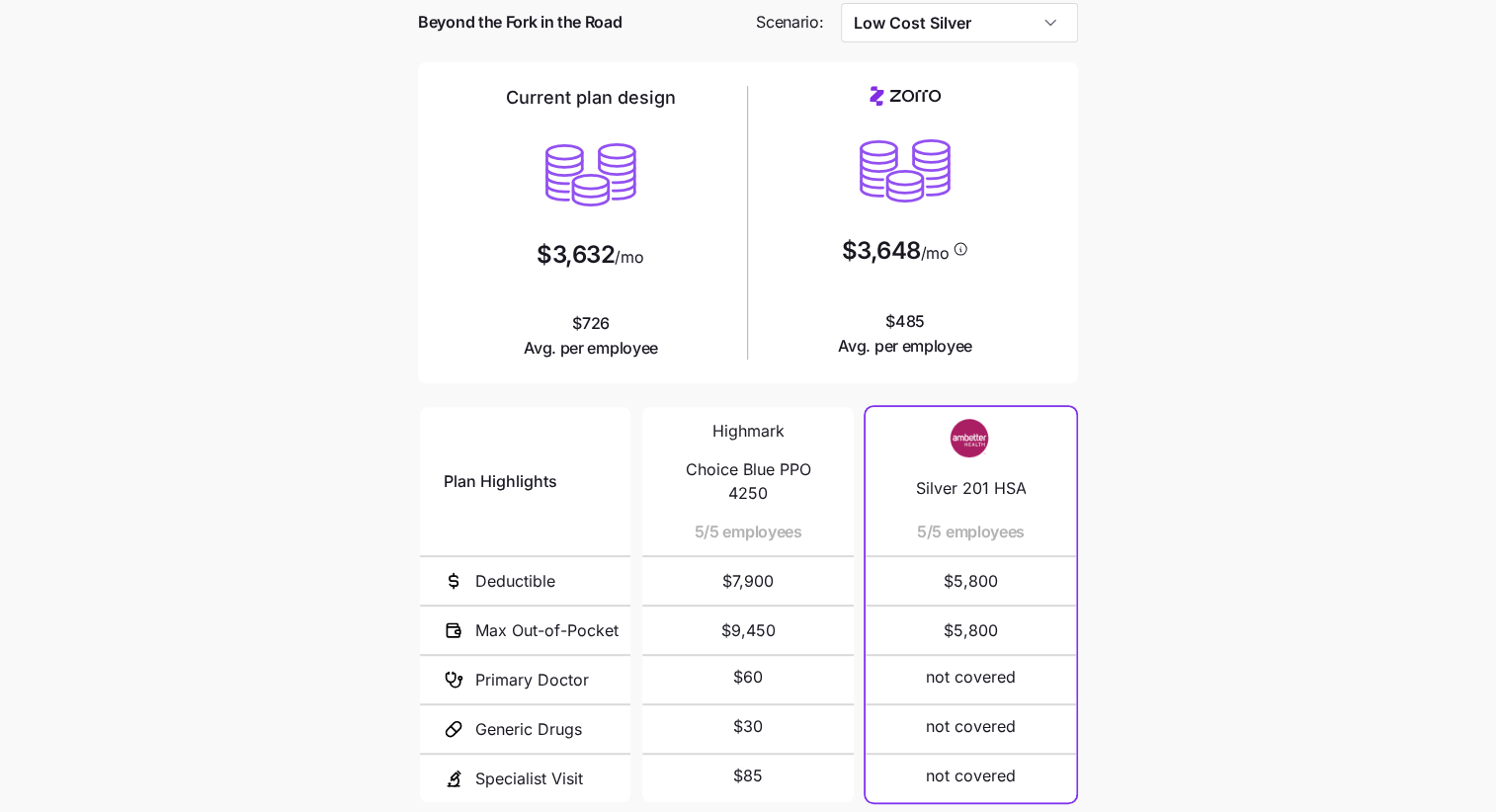 scroll, scrollTop: 267, scrollLeft: 0, axis: vertical 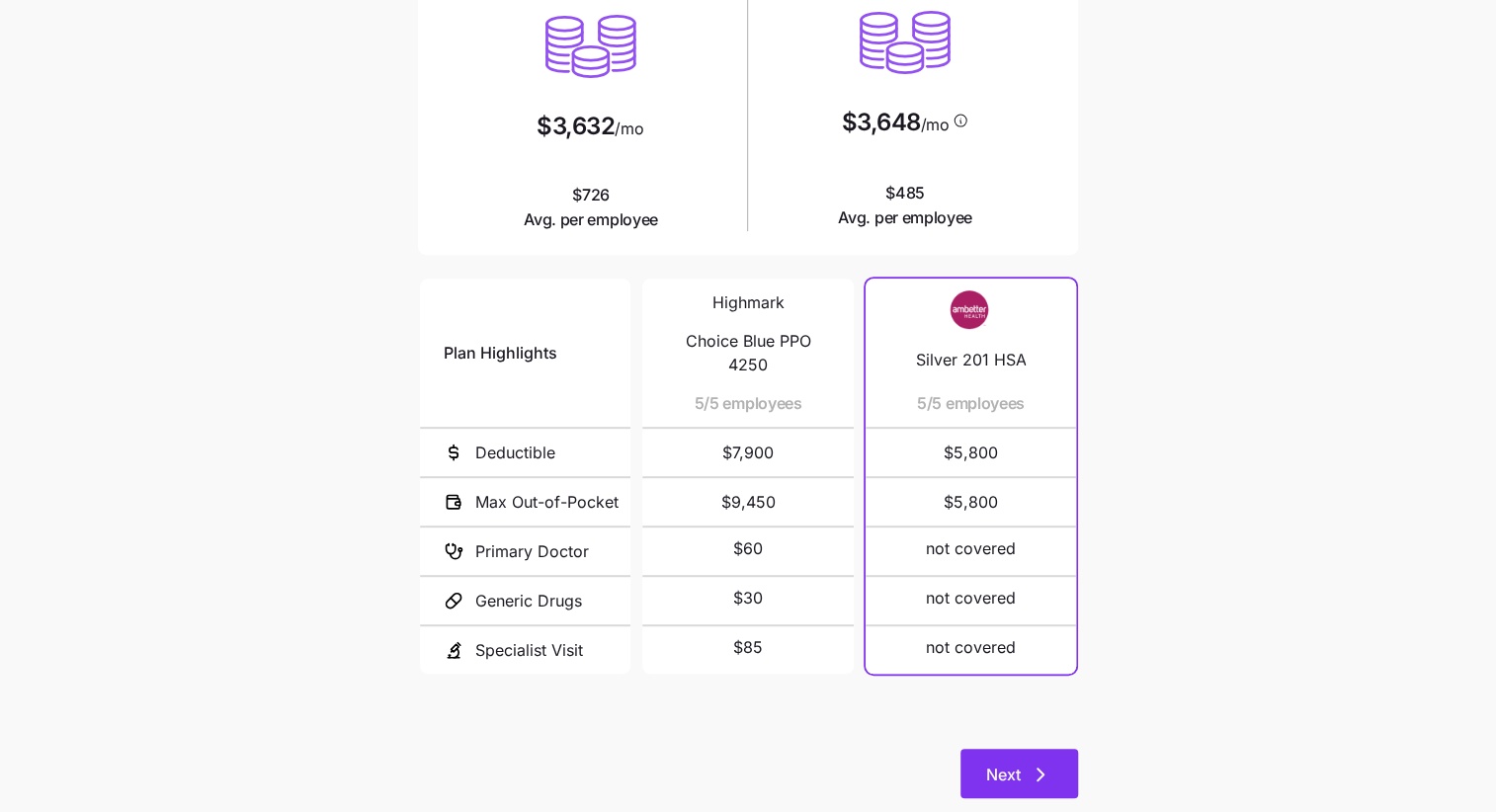 click 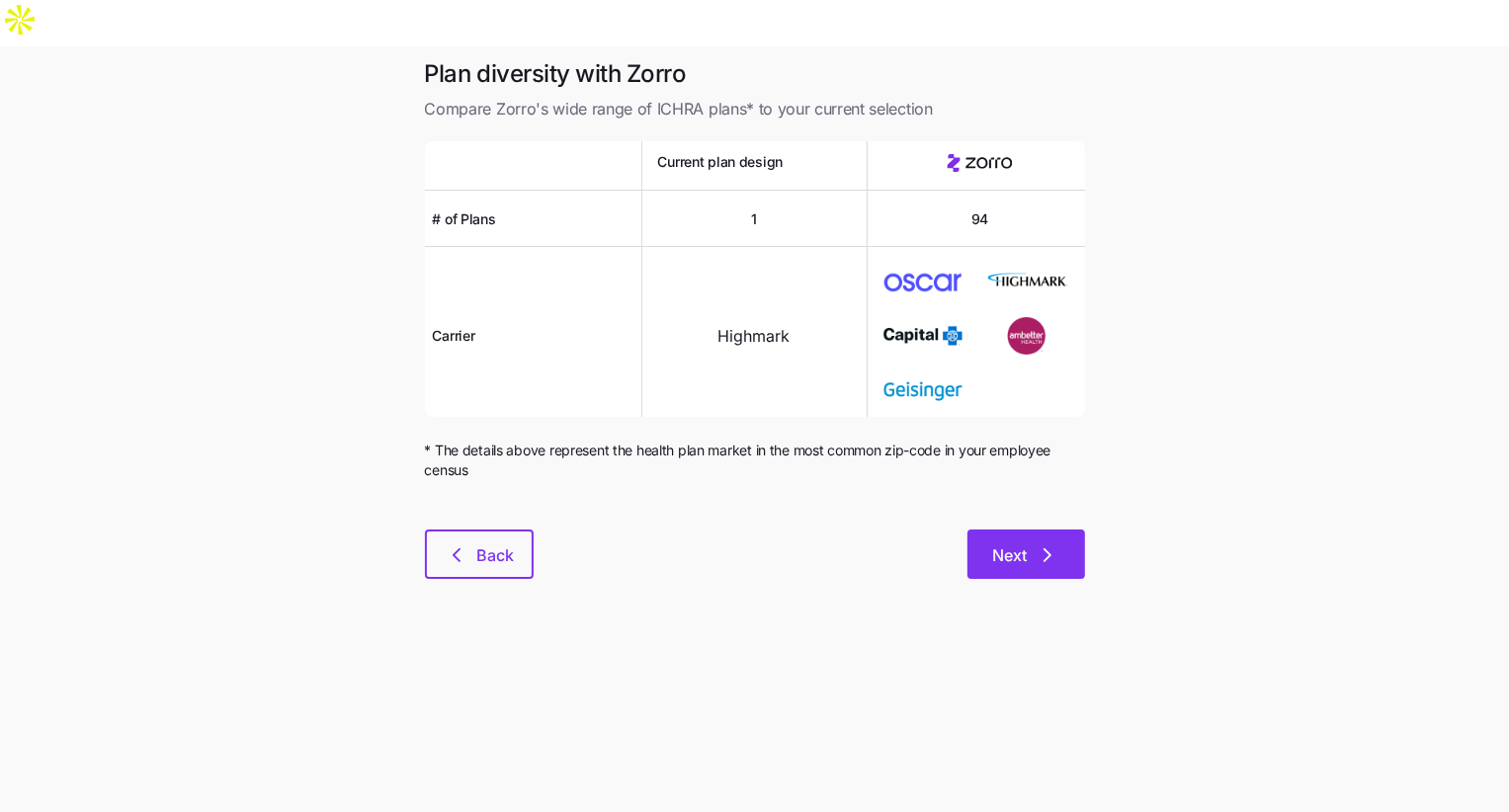 click on "Next" at bounding box center (1026, 554) 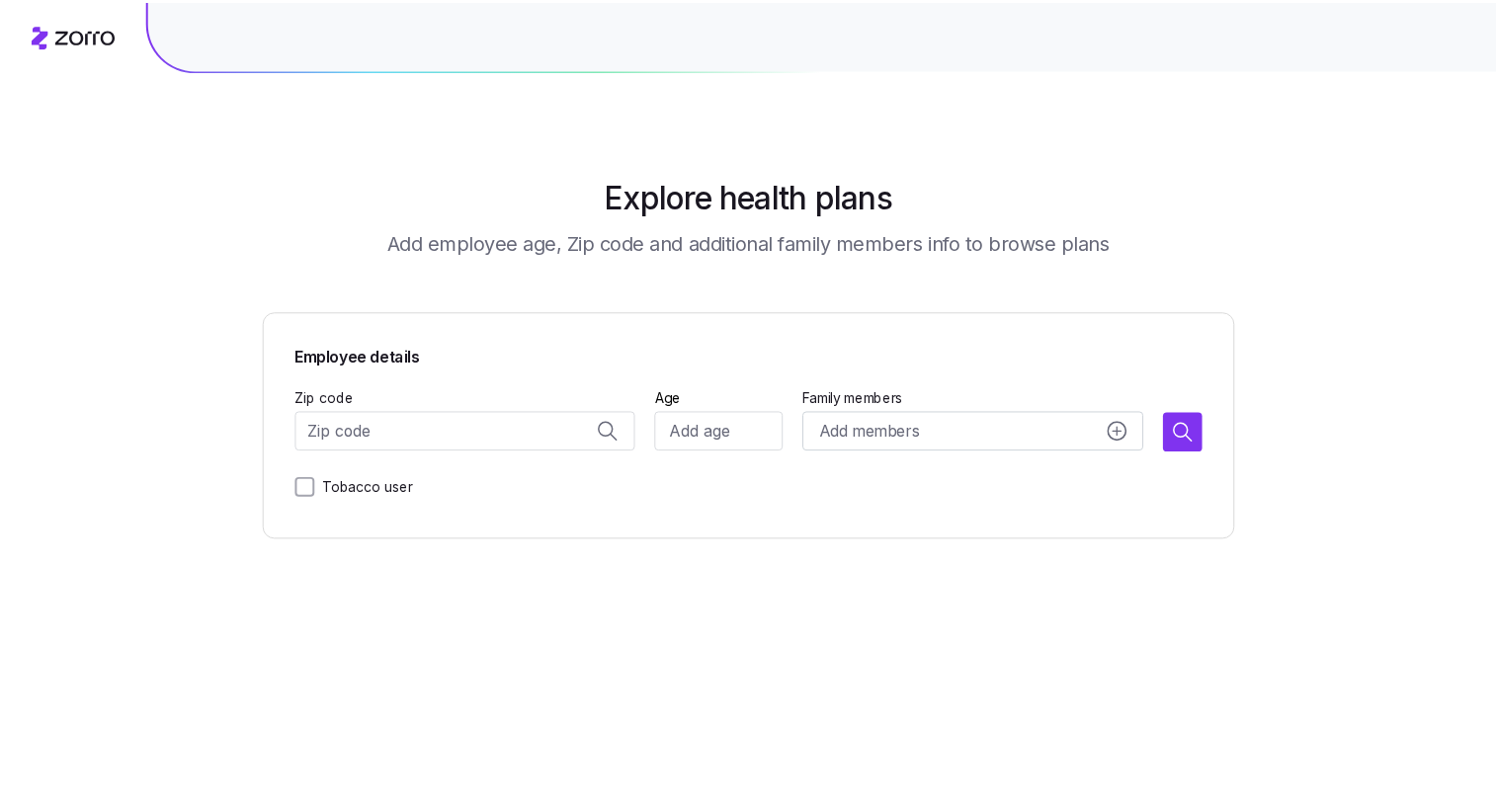 scroll, scrollTop: 0, scrollLeft: 0, axis: both 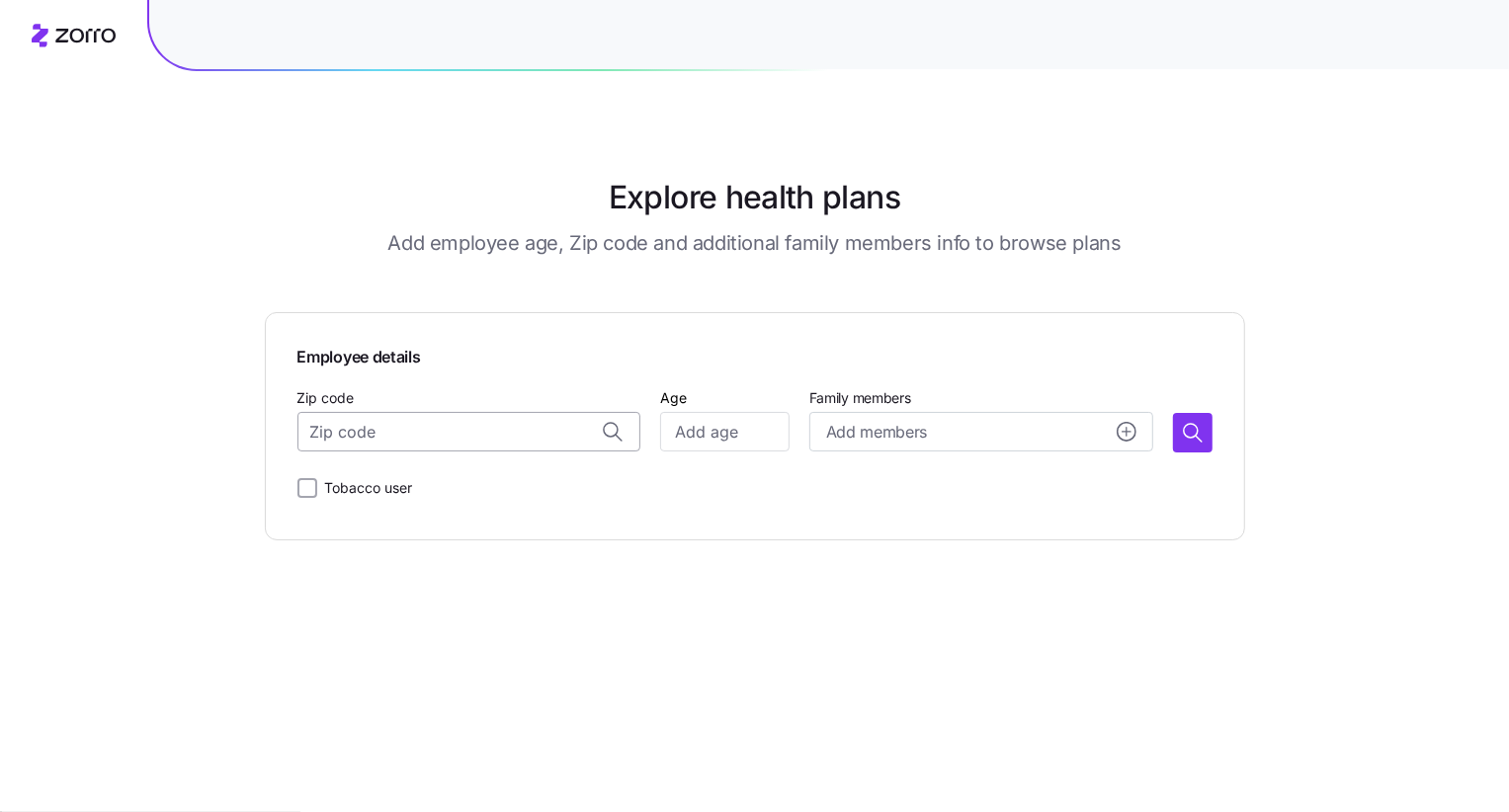 click on "Zip code" at bounding box center [469, 432] 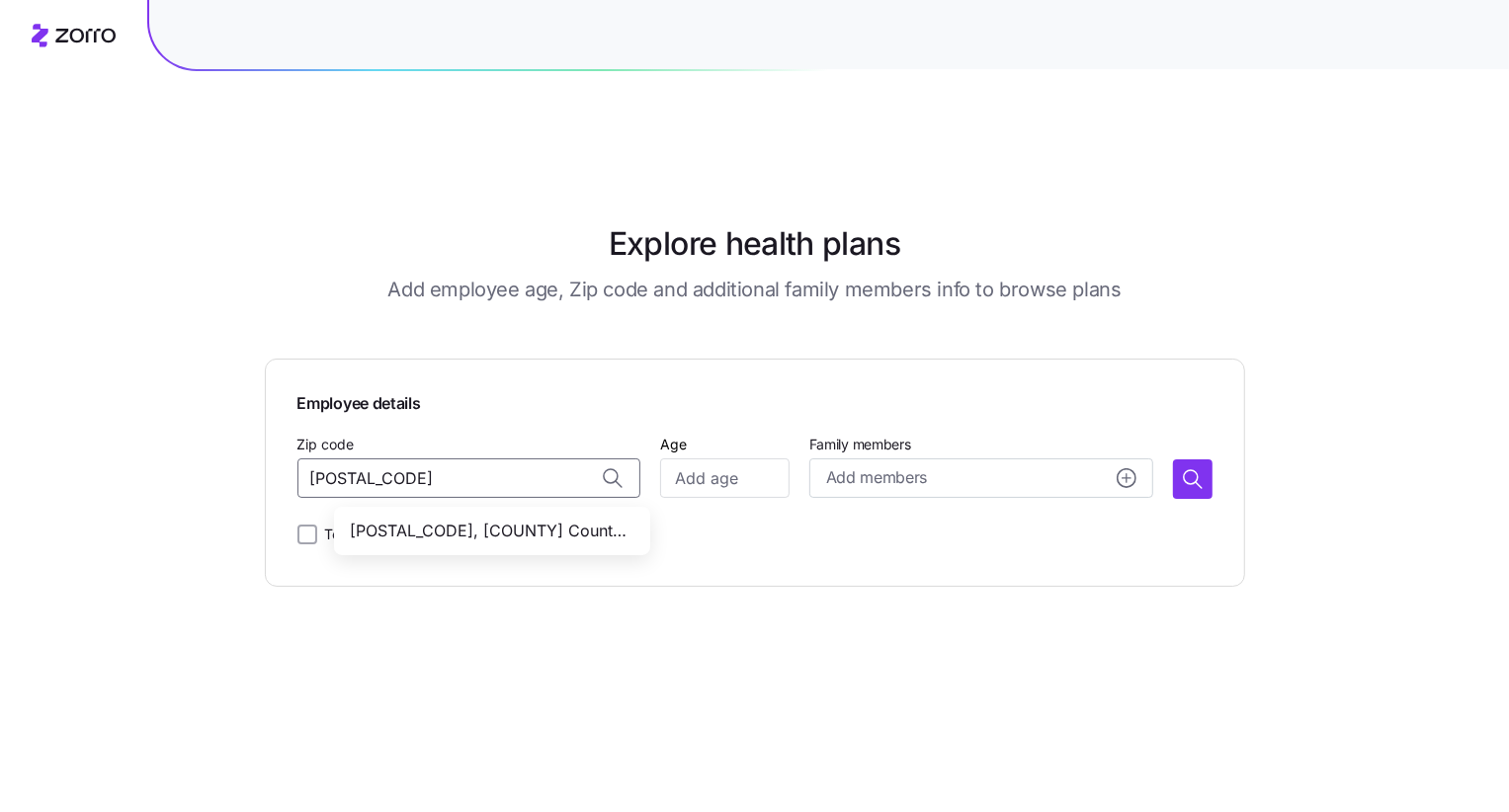 click on "[POSTAL_CODE], [COUNTY] County, [STATE]" at bounding box center [488, 530] 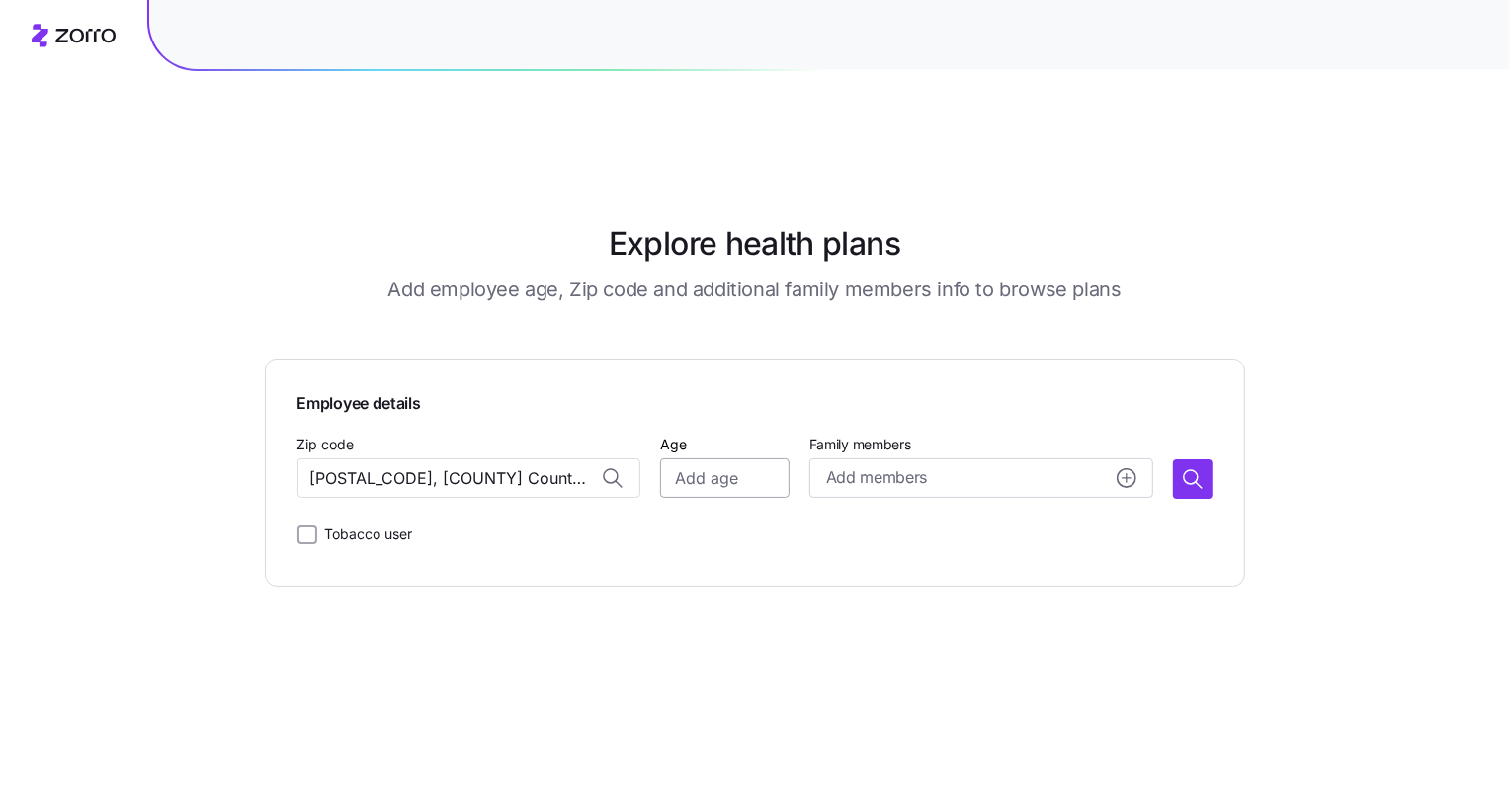 type on "[POSTAL_CODE], [COUNTY] County, [STATE]" 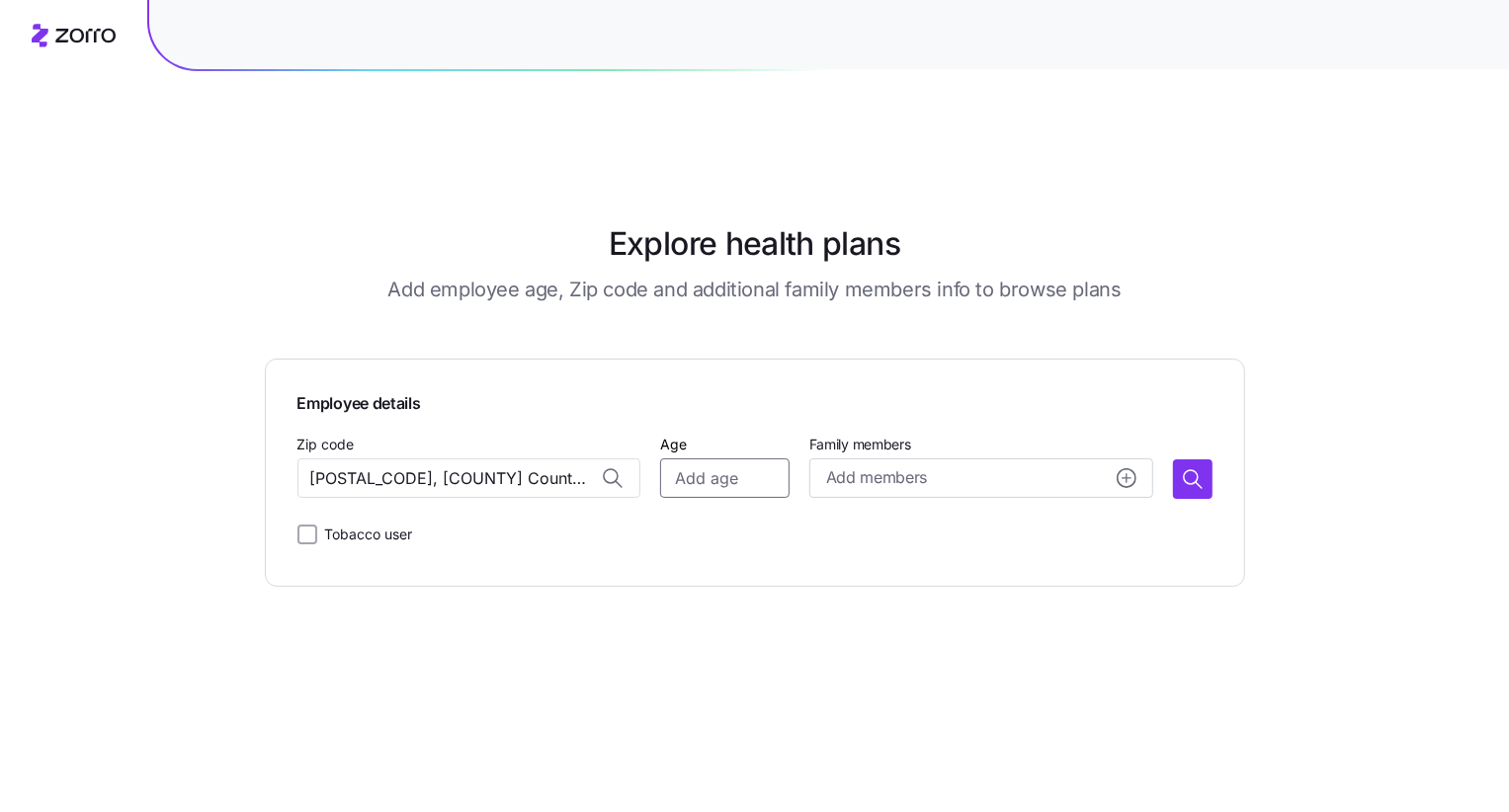 click on "Age" at bounding box center [724, 478] 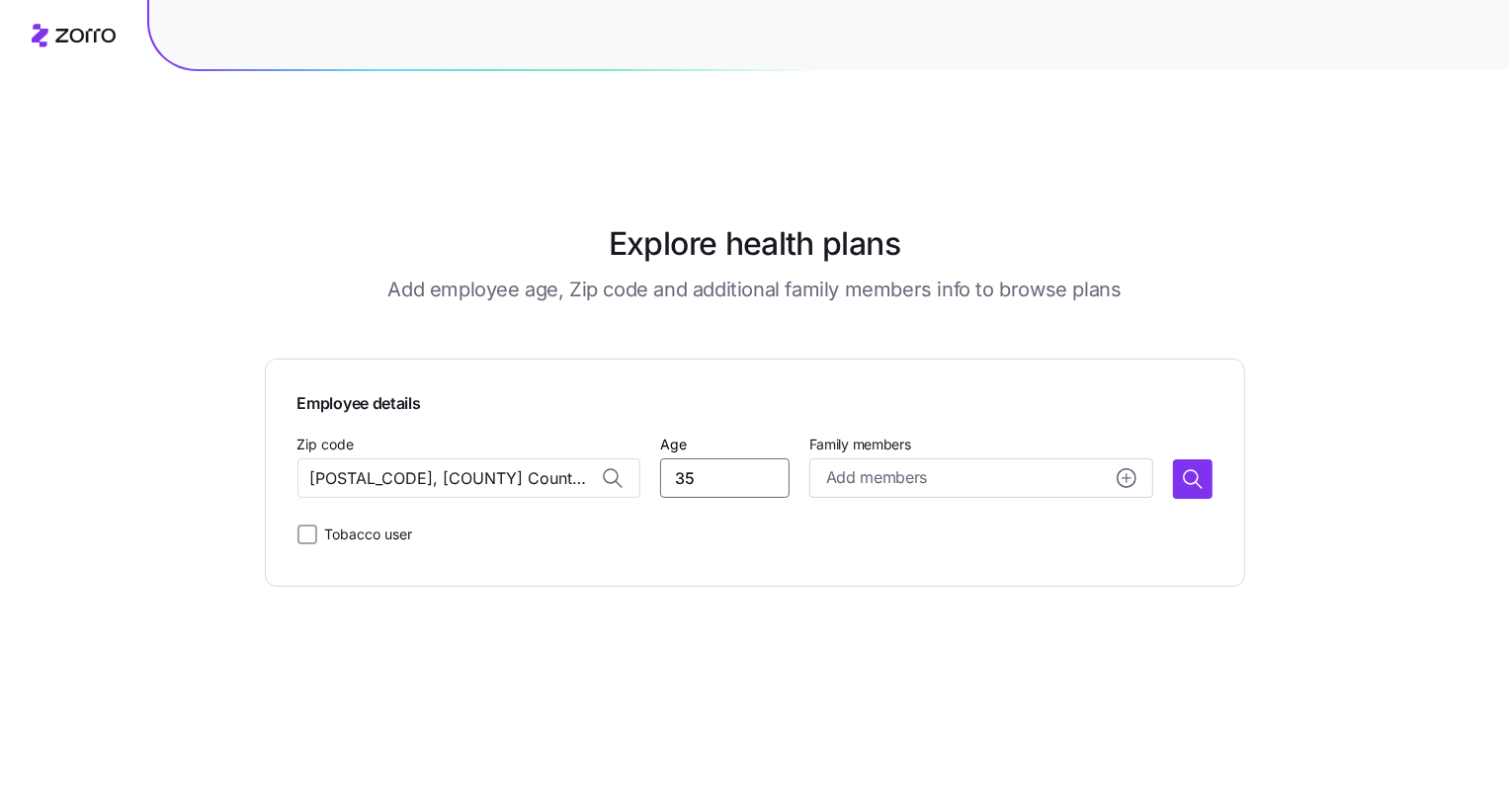 type on "35" 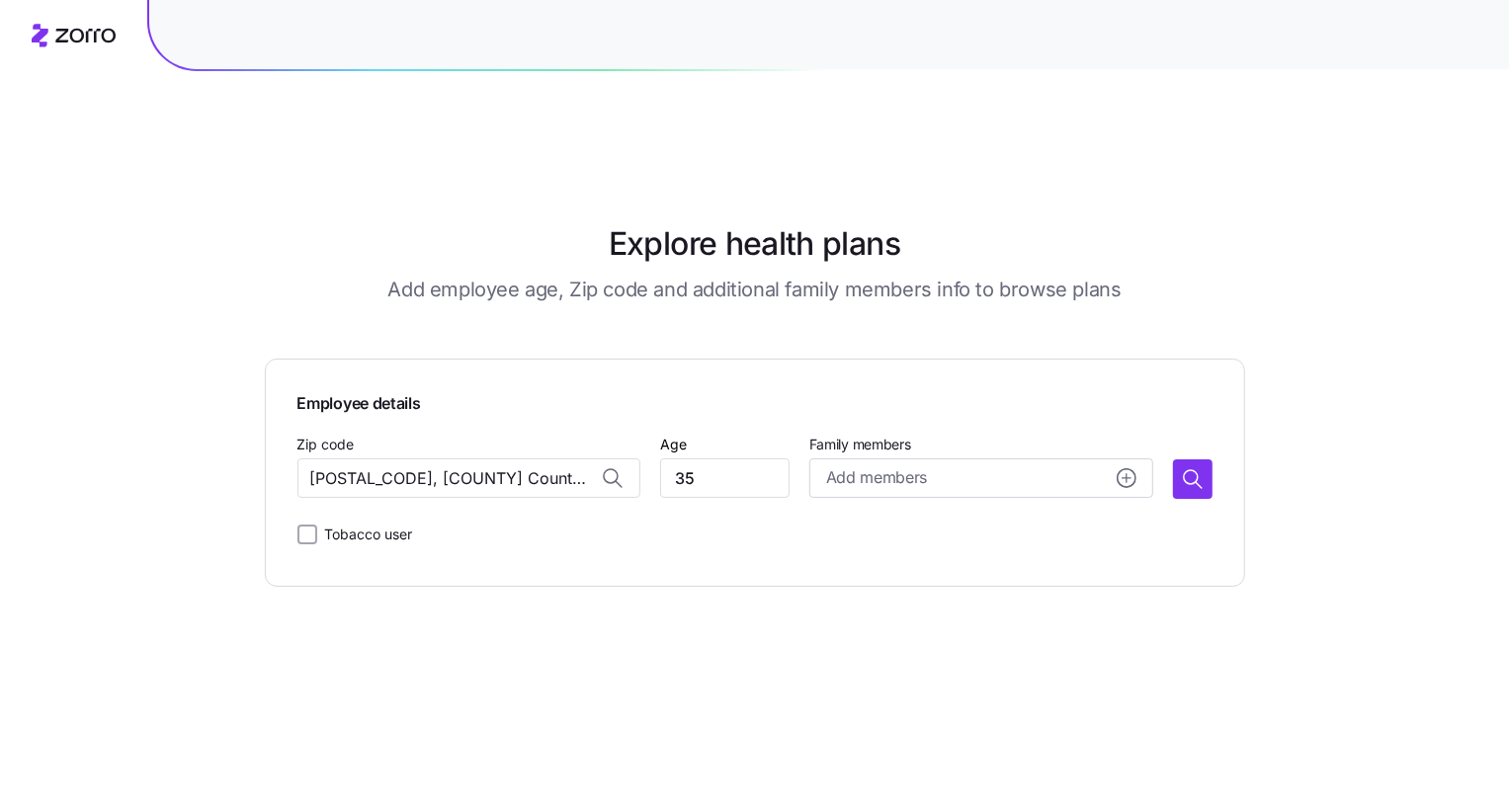 click on "Employee details Zip code [POSTAL_CODE], [COUNTY] County, [STATE] Age [AGE] Family members Add members Tobacco user" at bounding box center (755, 472) 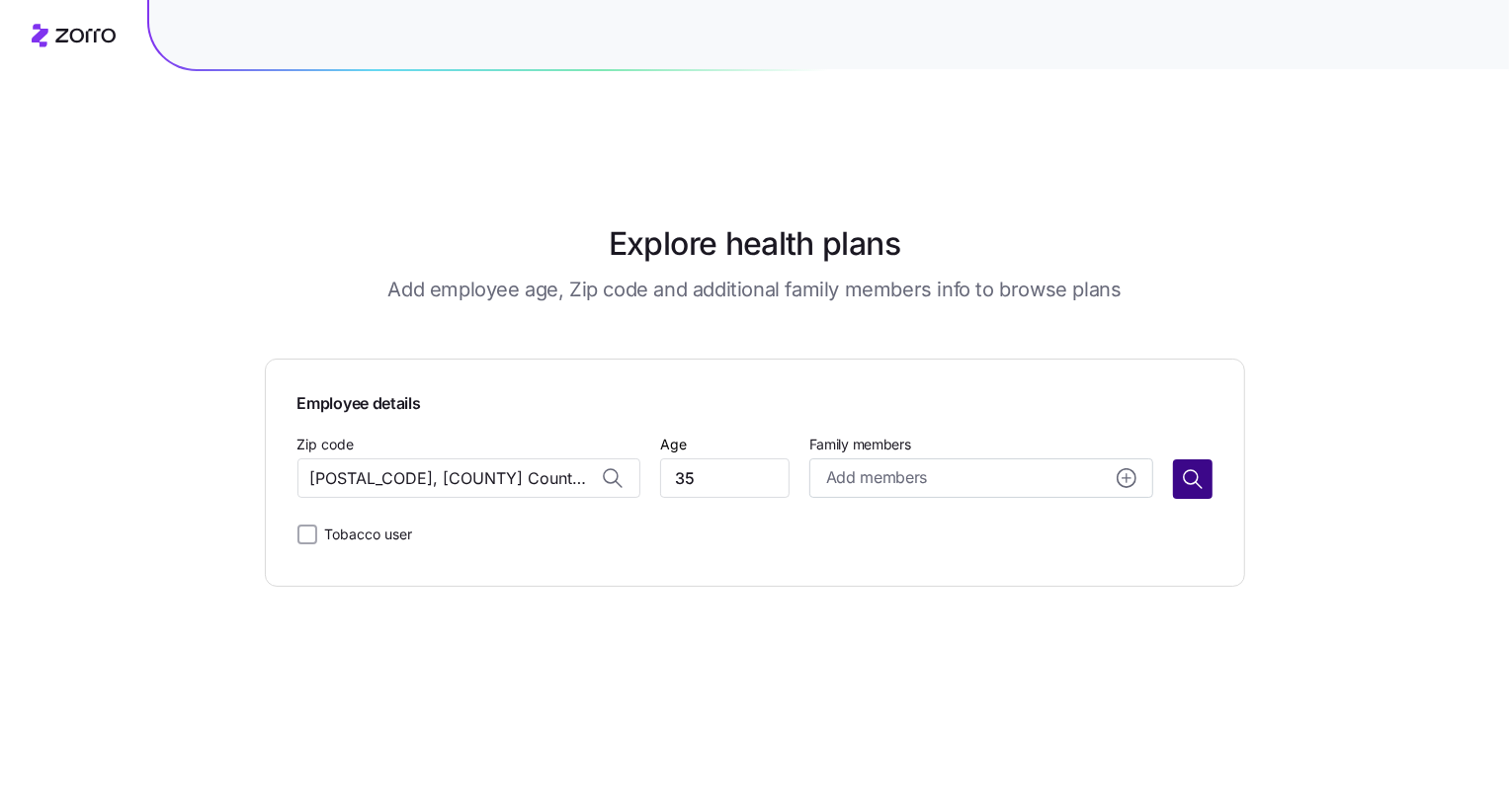click 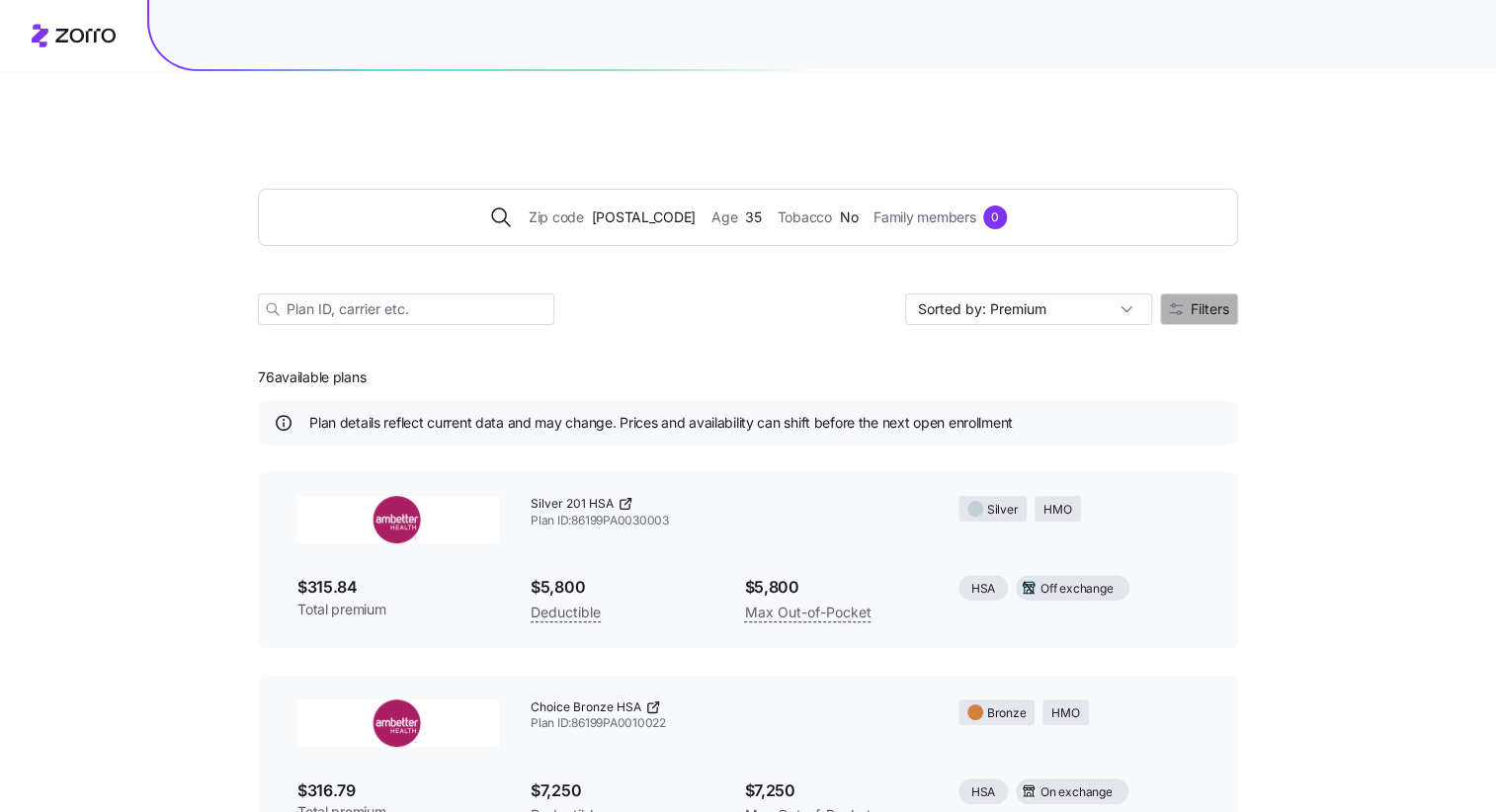 click 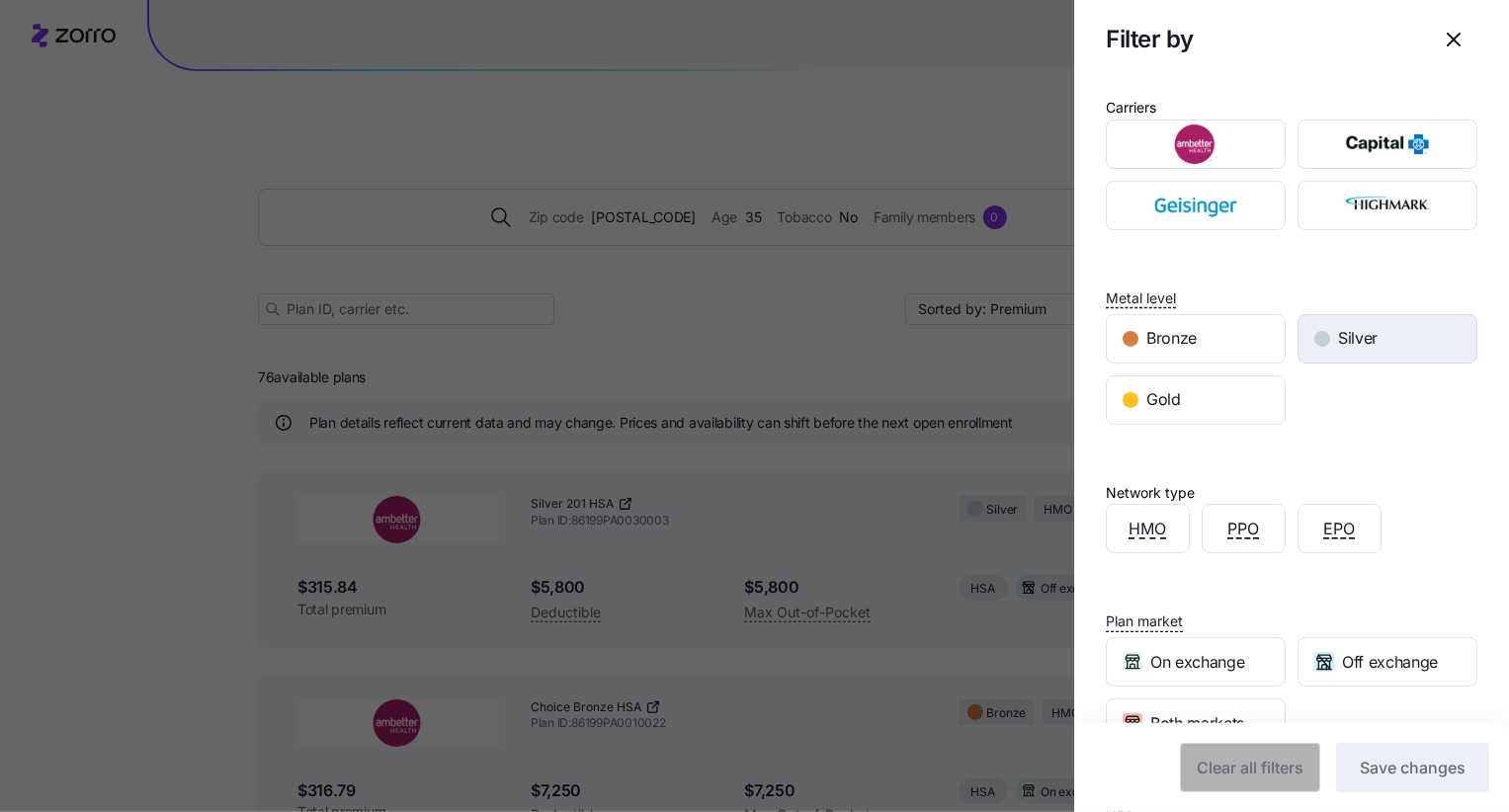 click on "Silver" at bounding box center [1387, 339] 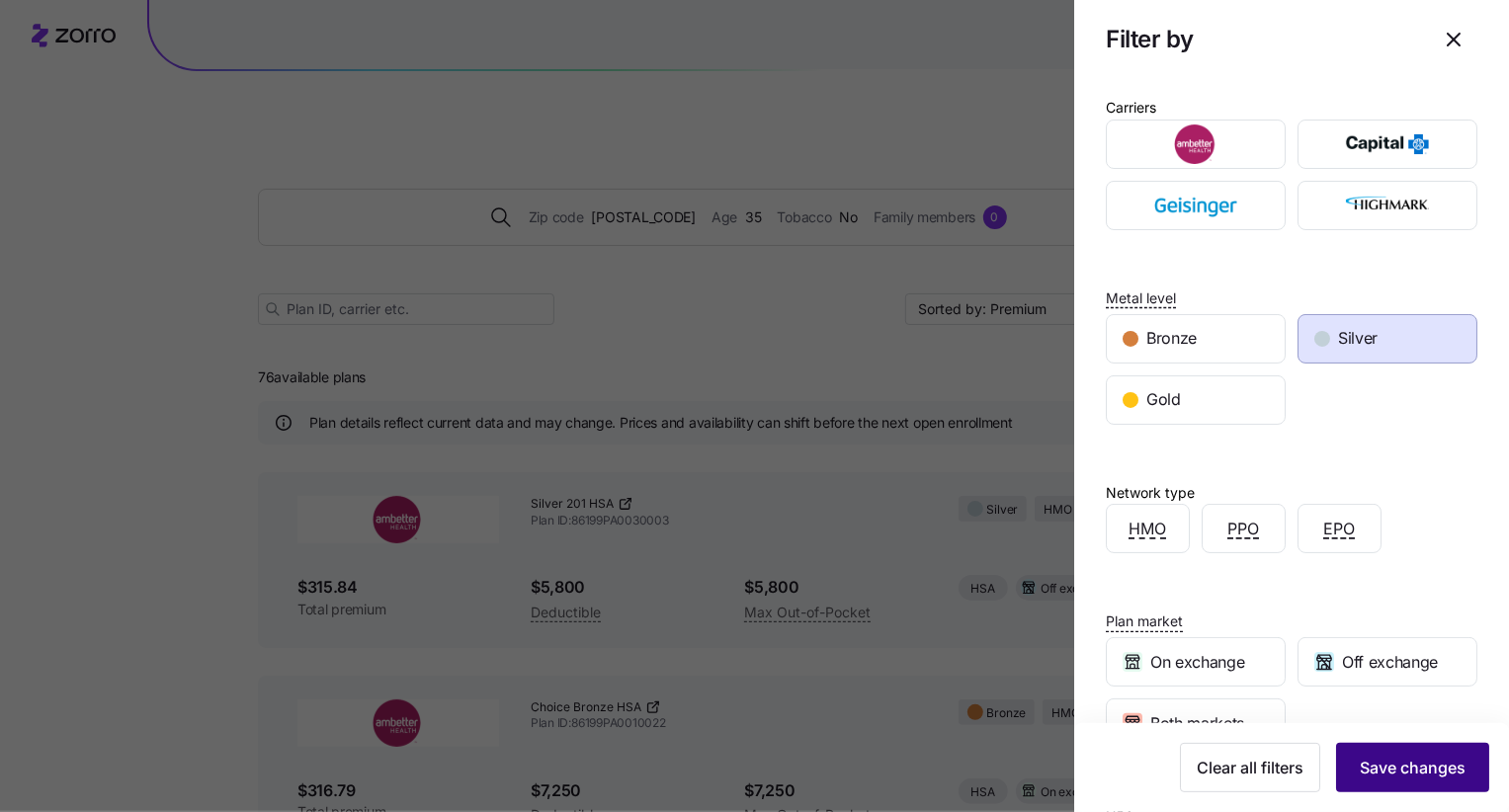 click on "Save changes" at bounding box center (1412, 768) 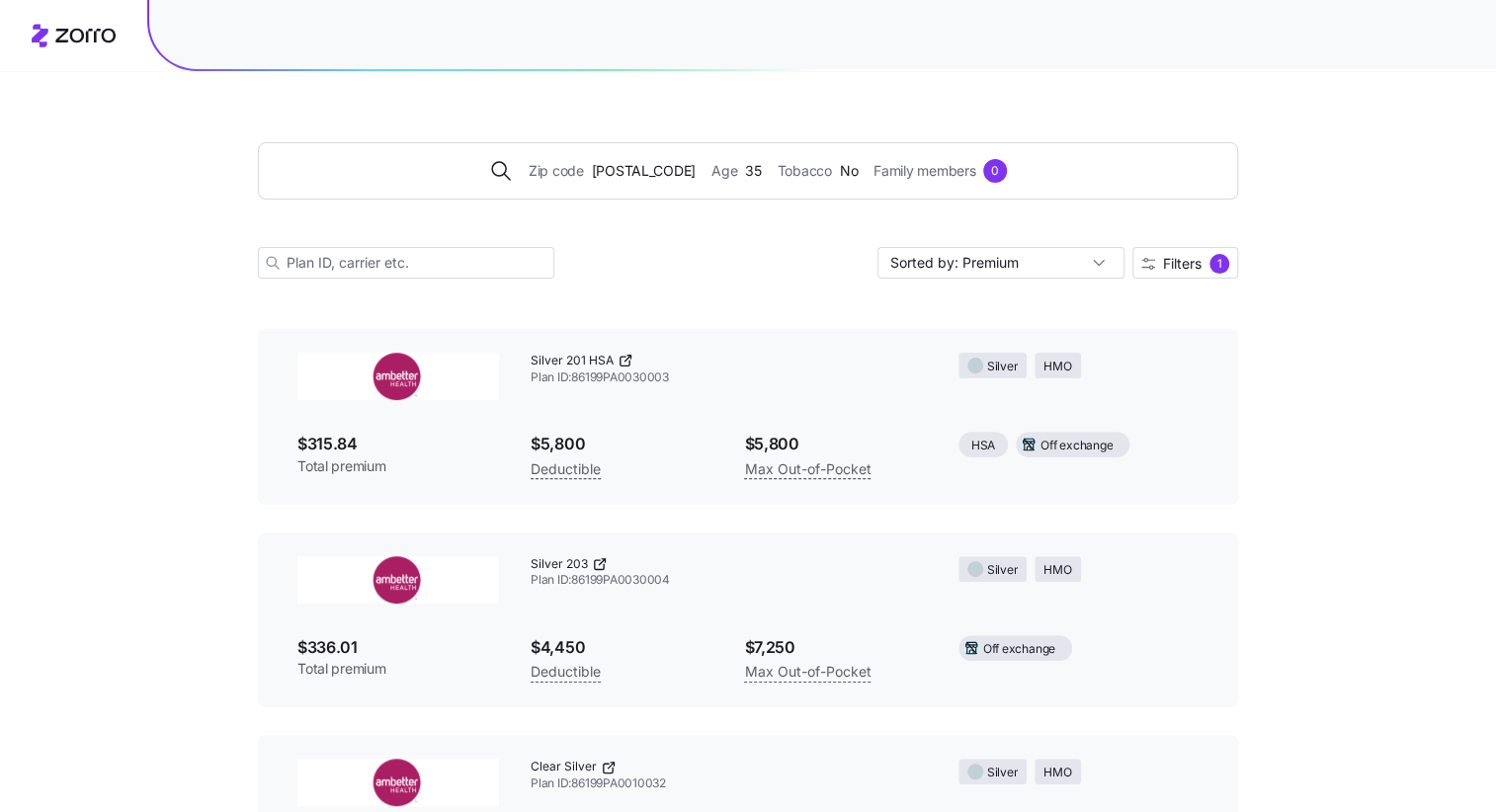 scroll, scrollTop: 0, scrollLeft: 0, axis: both 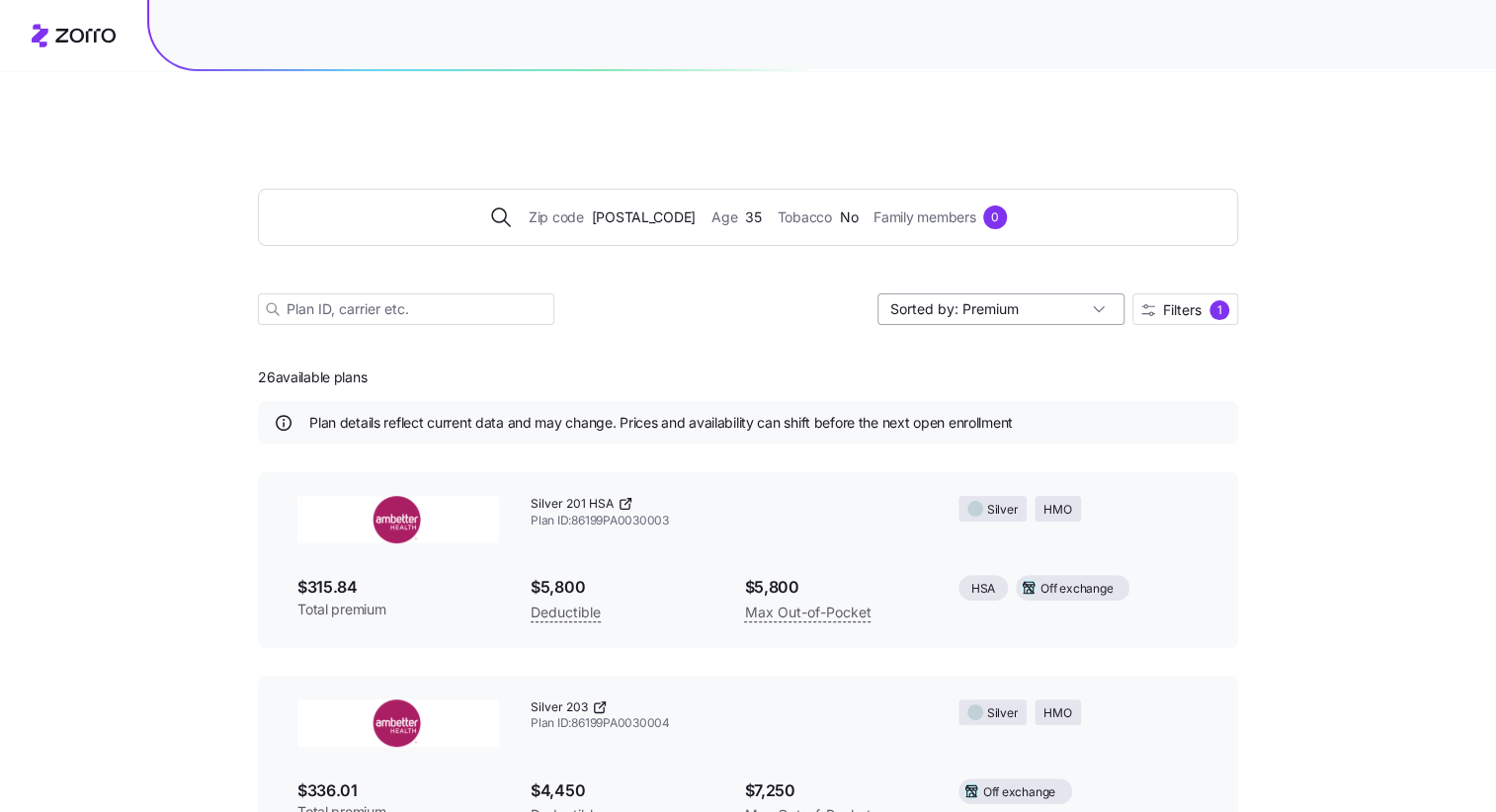 click on "Sorted by: Premium" at bounding box center (1001, 309) 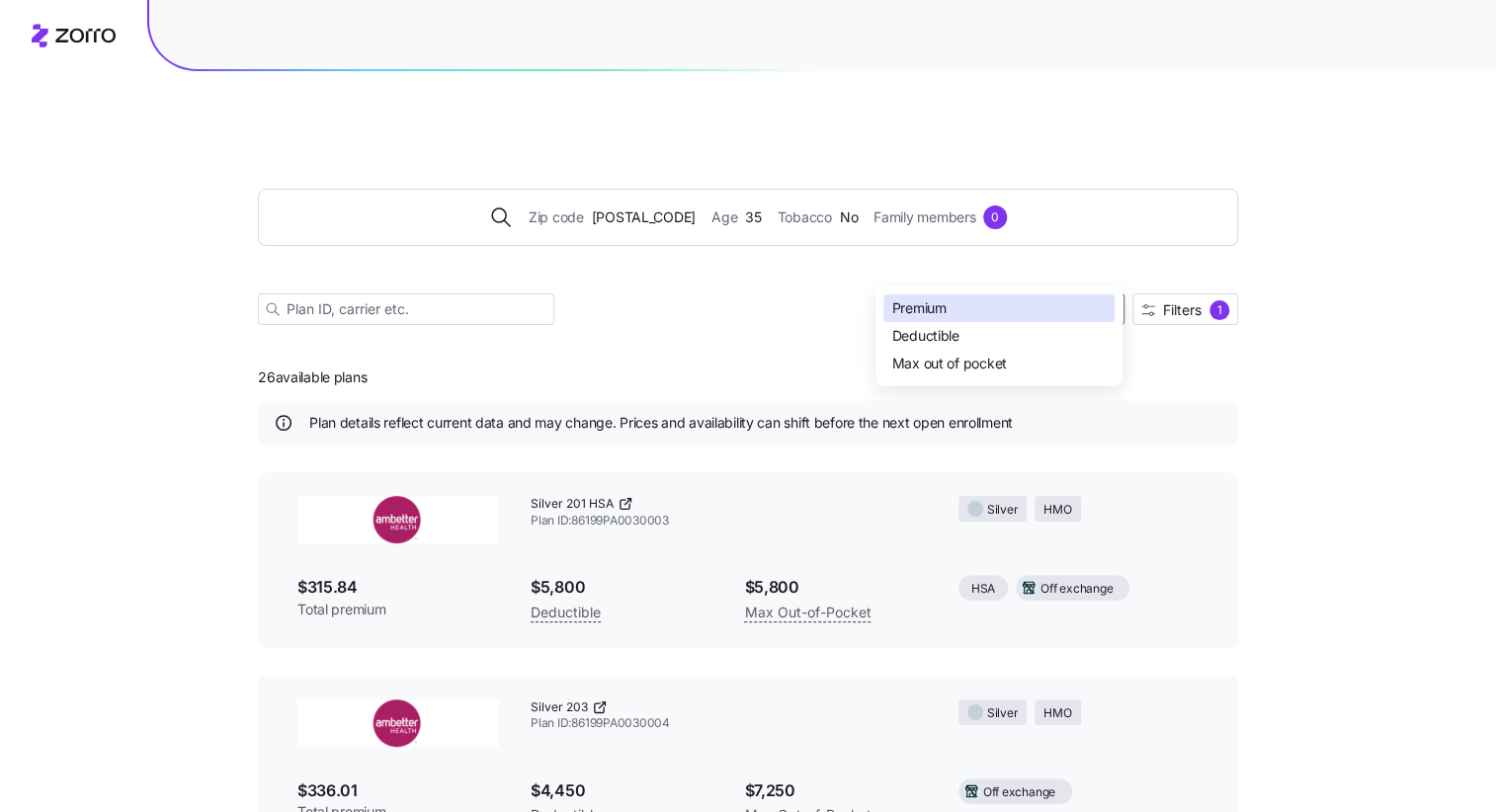 click on "Deductible" at bounding box center (999, 336) 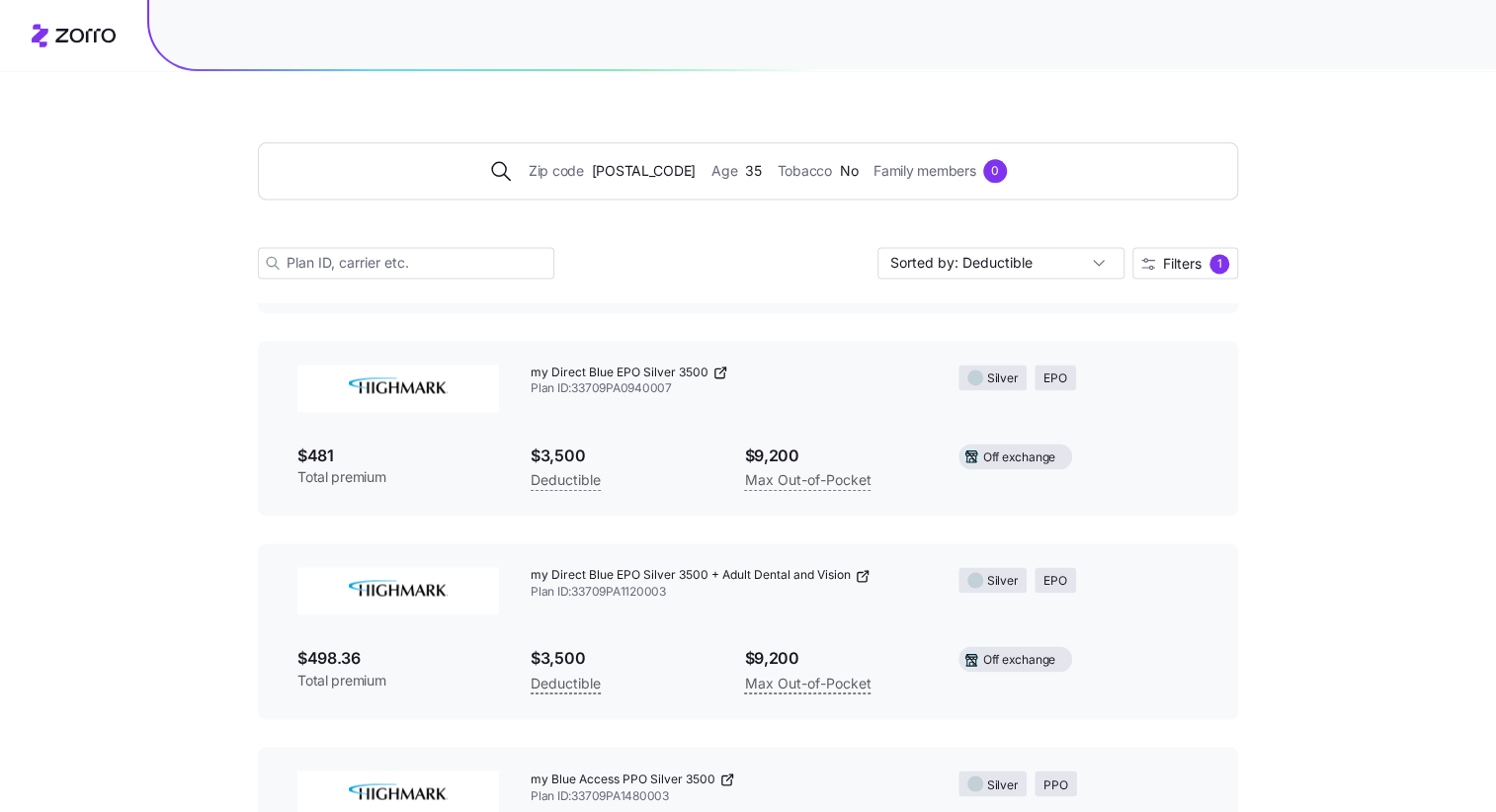 scroll, scrollTop: 1540, scrollLeft: 0, axis: vertical 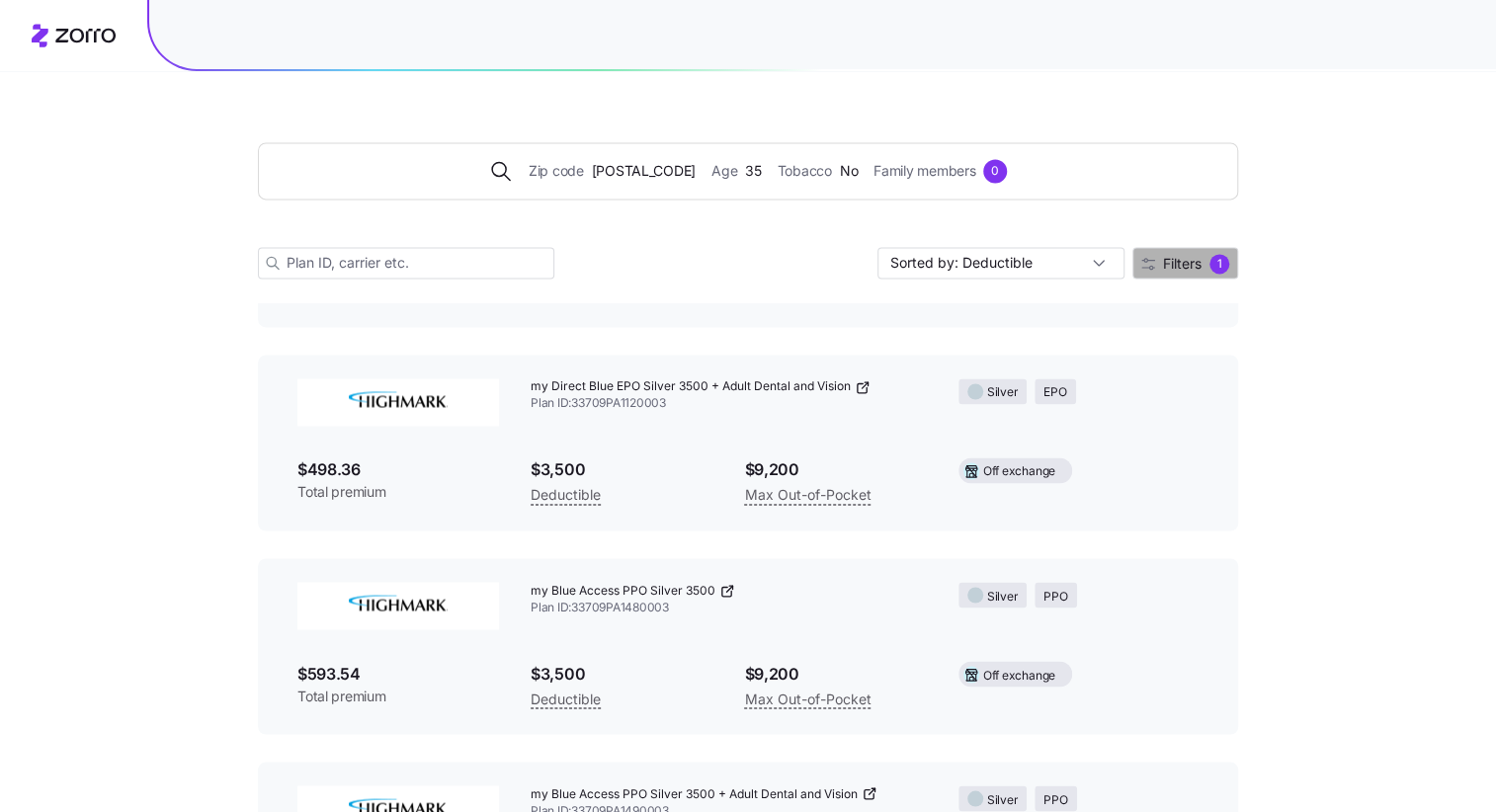 click on "Filters" at bounding box center (1182, 264) 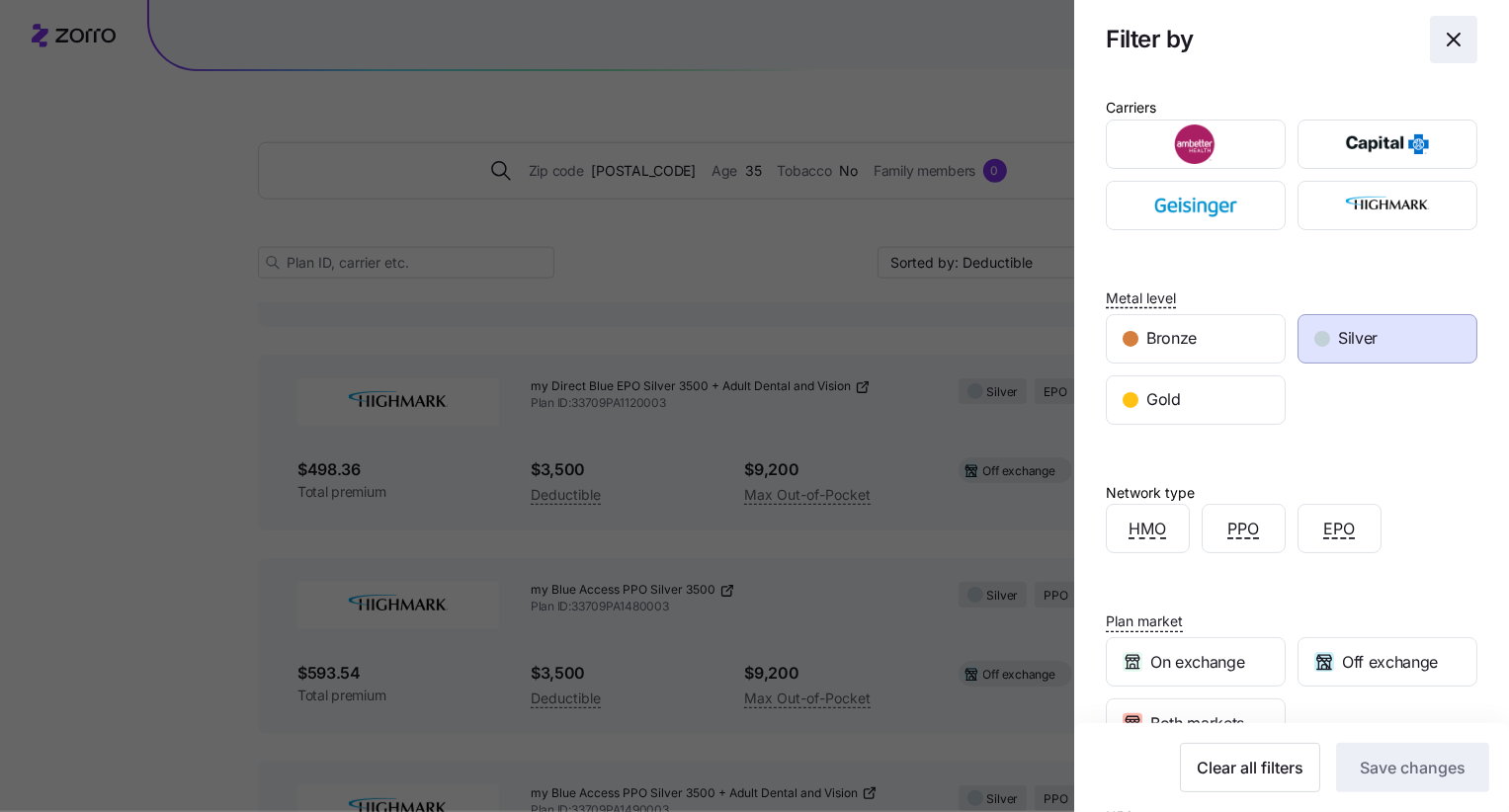 click 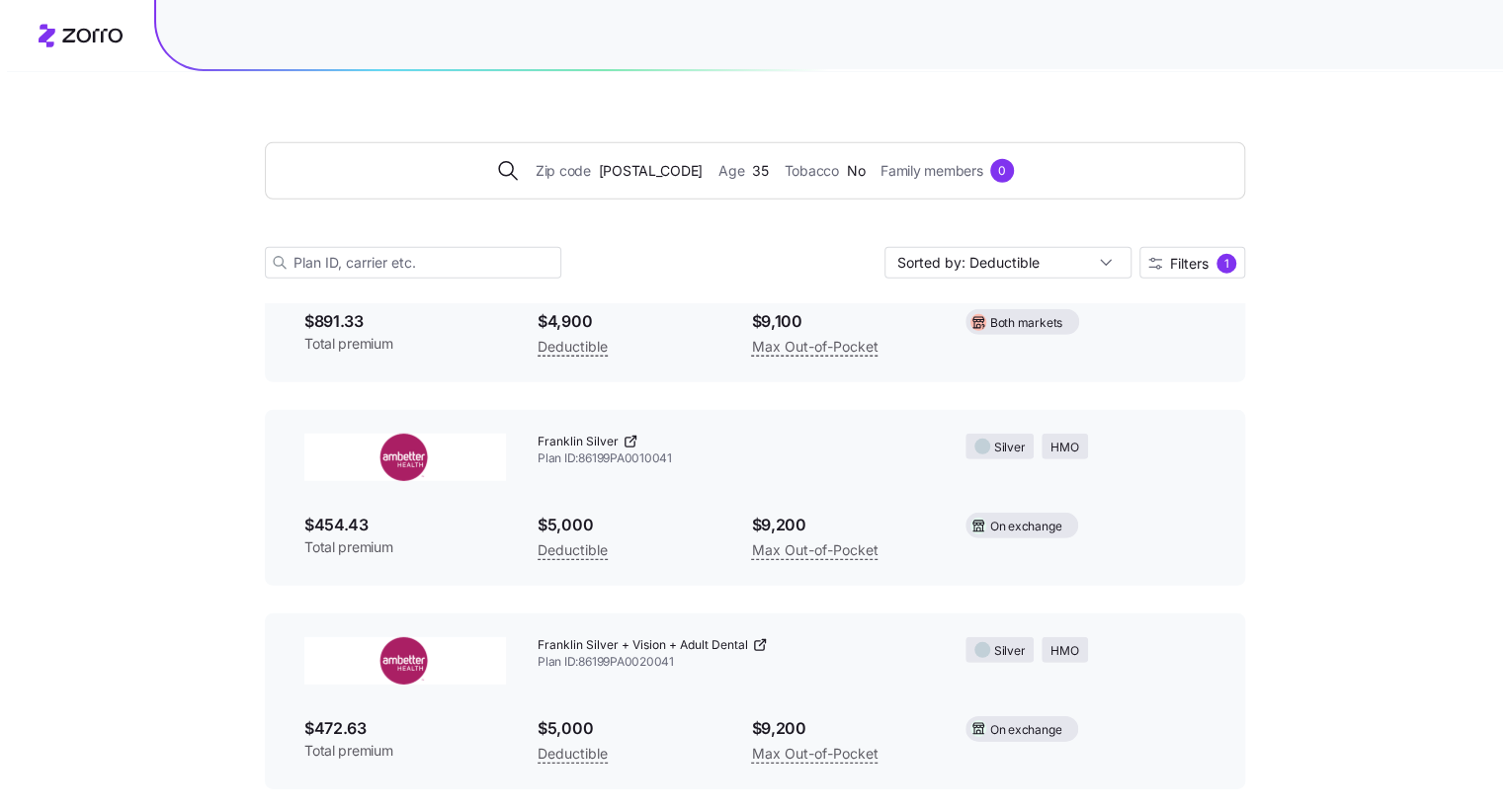 scroll, scrollTop: 2922, scrollLeft: 0, axis: vertical 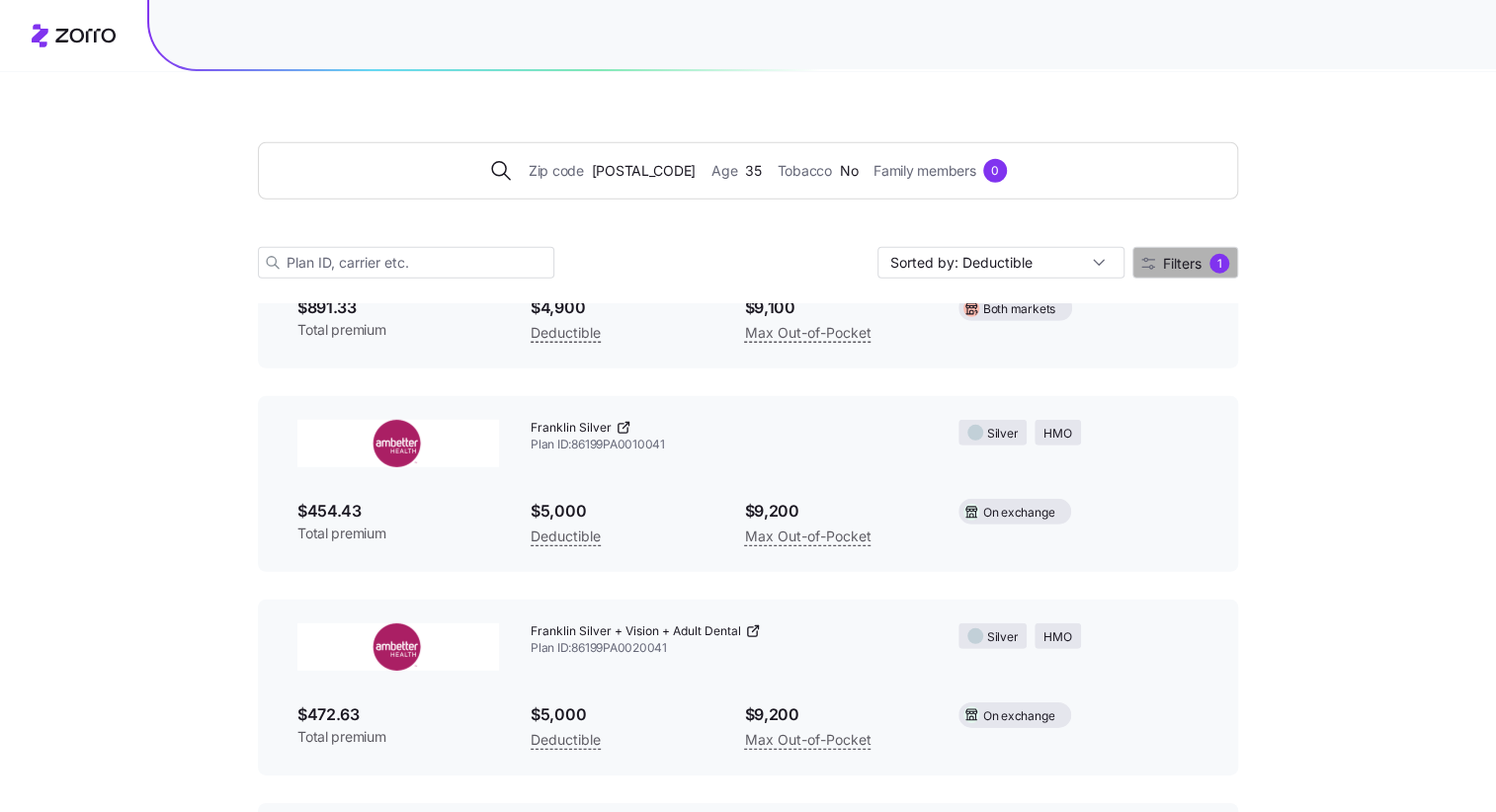 click on "Filters" at bounding box center [1182, 264] 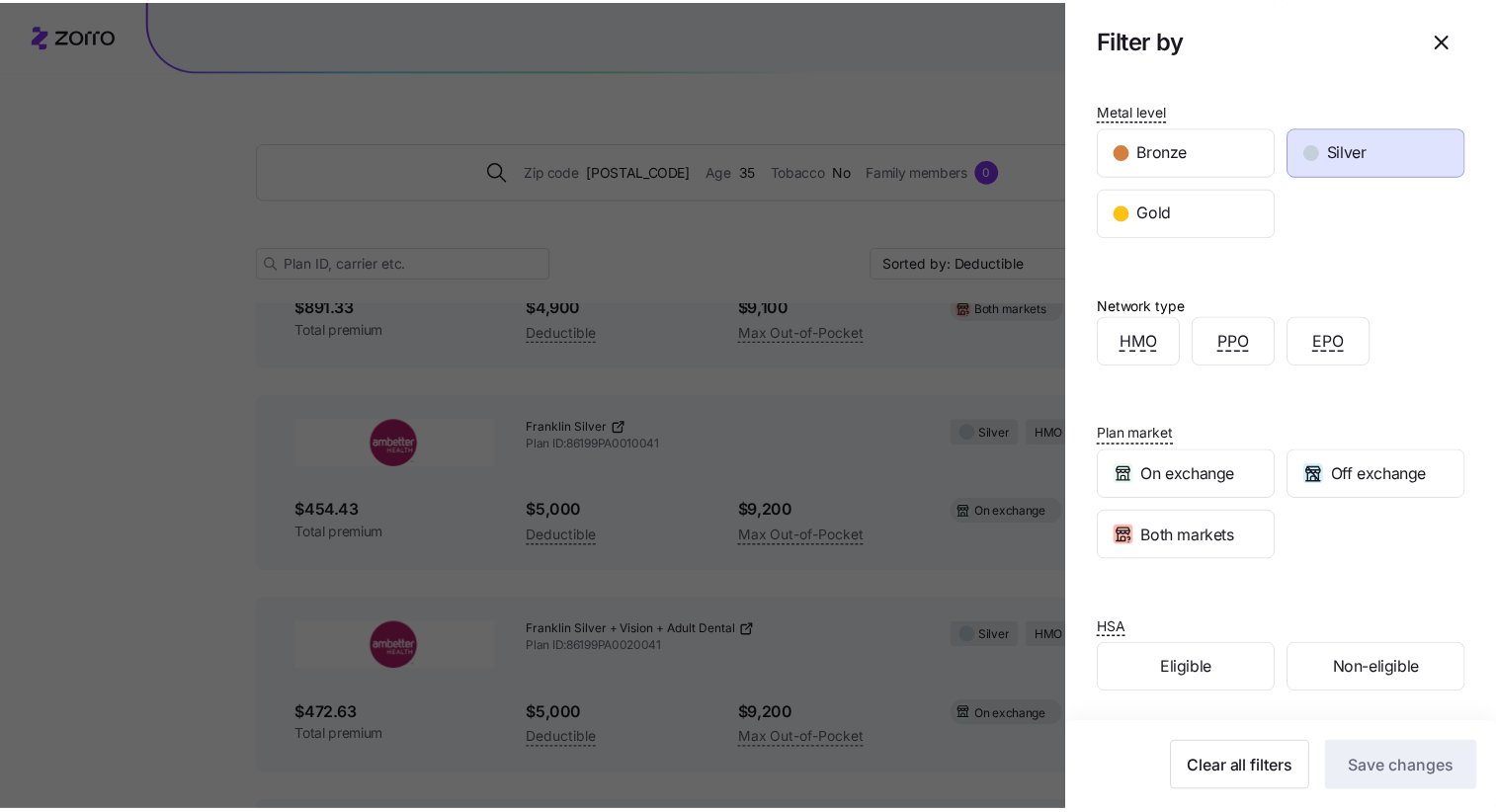 scroll, scrollTop: 188, scrollLeft: 0, axis: vertical 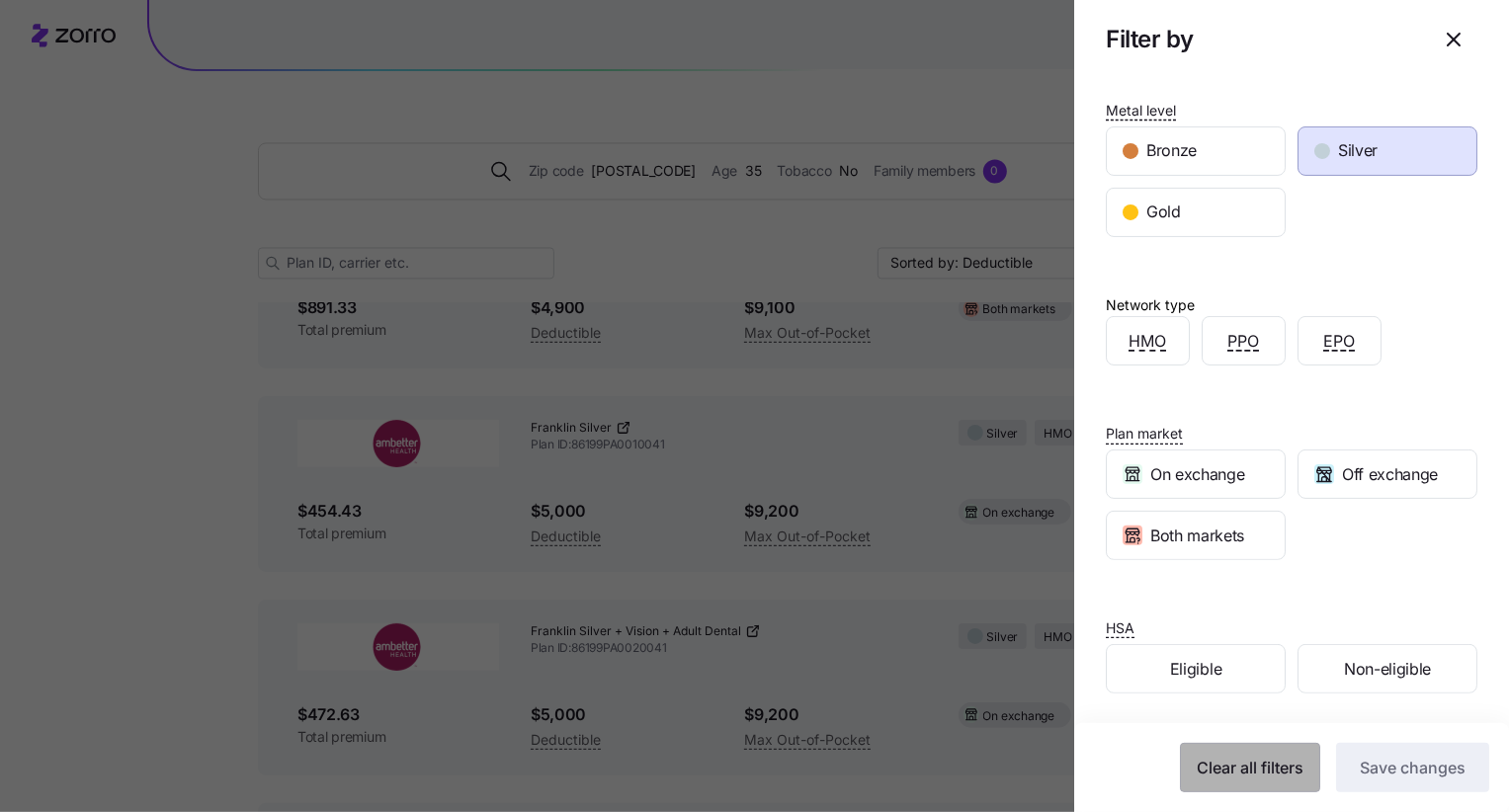 click on "Clear all filters" at bounding box center [1250, 768] 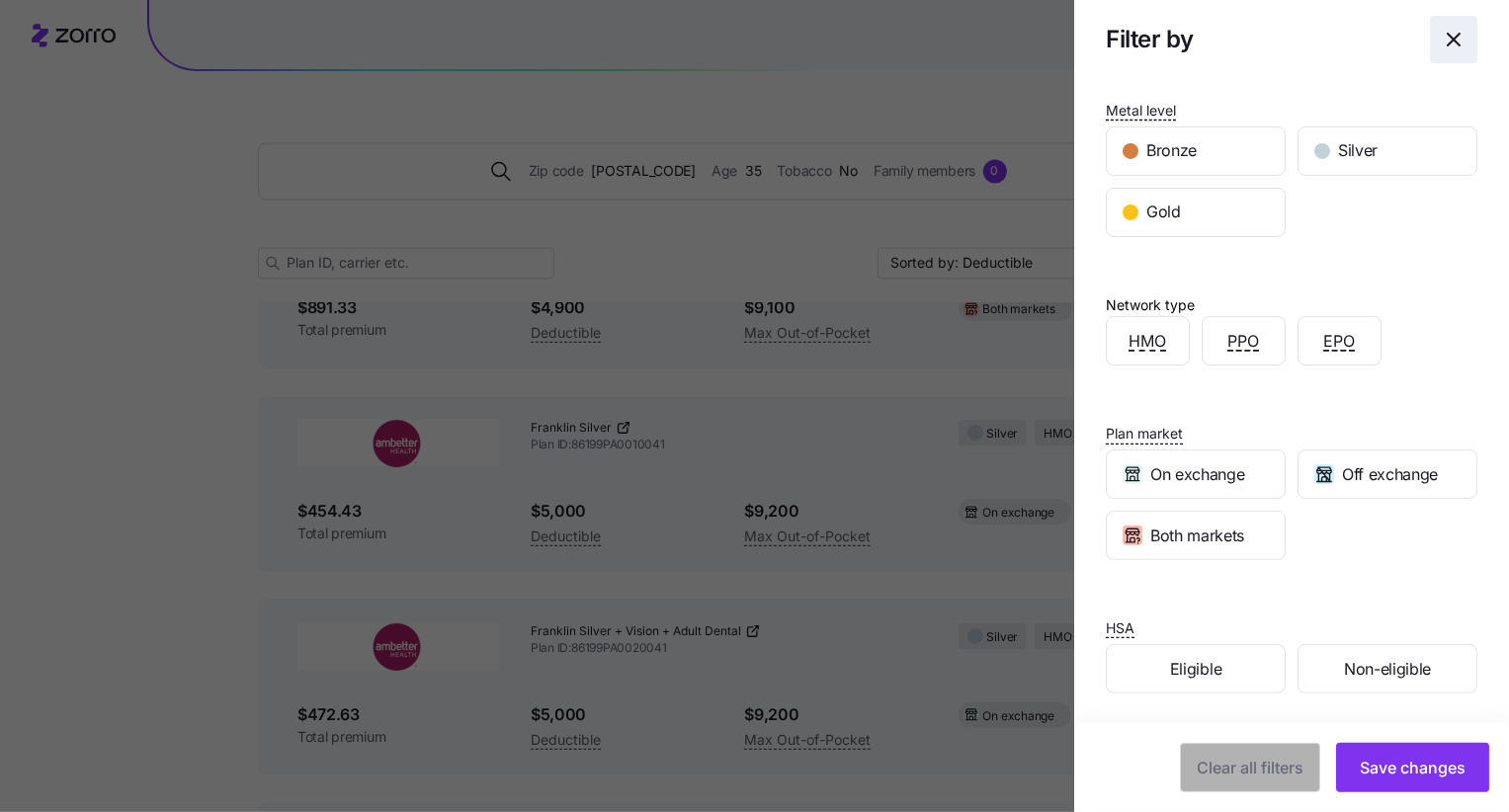 click 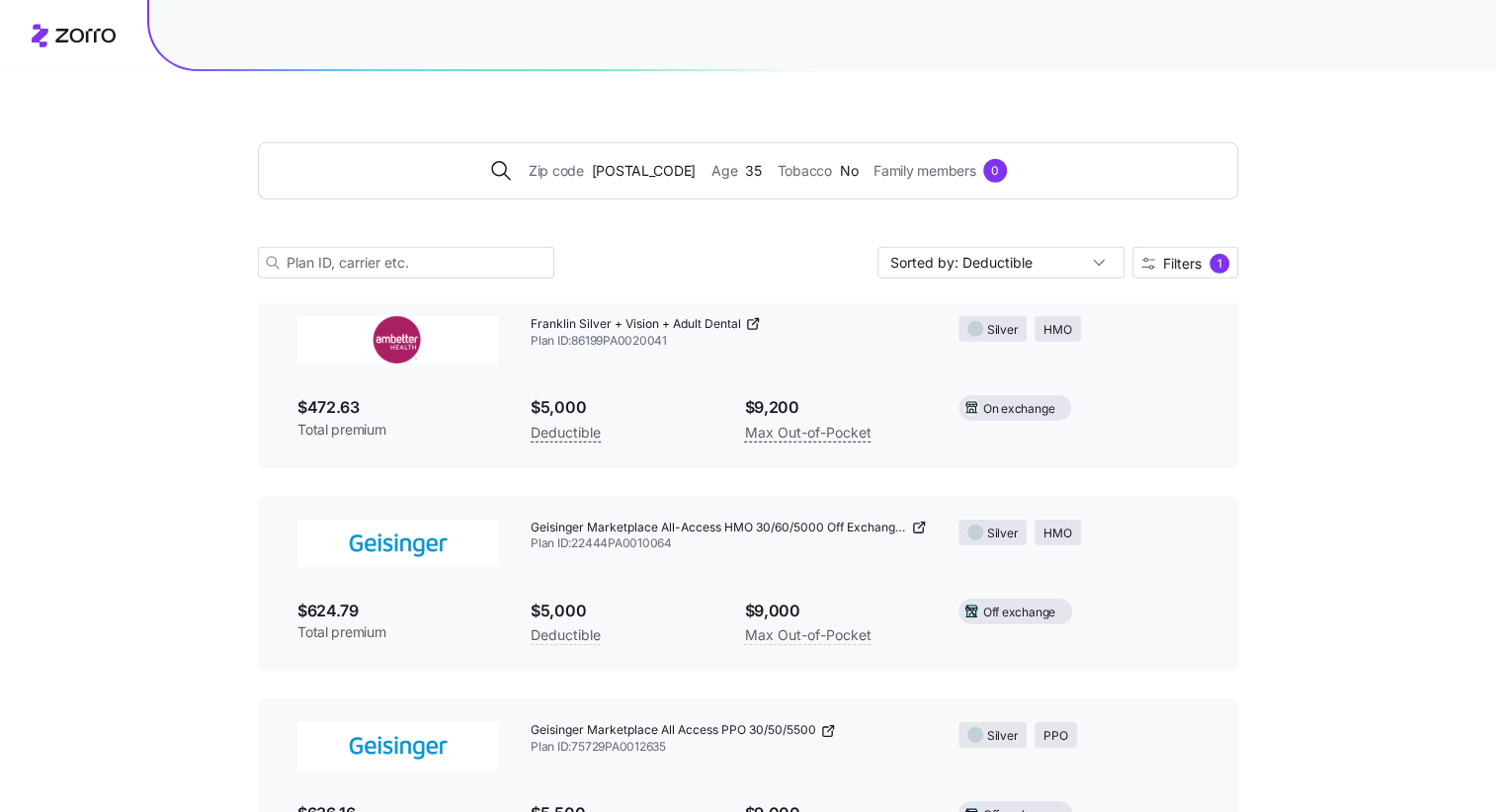 scroll, scrollTop: 3294, scrollLeft: 0, axis: vertical 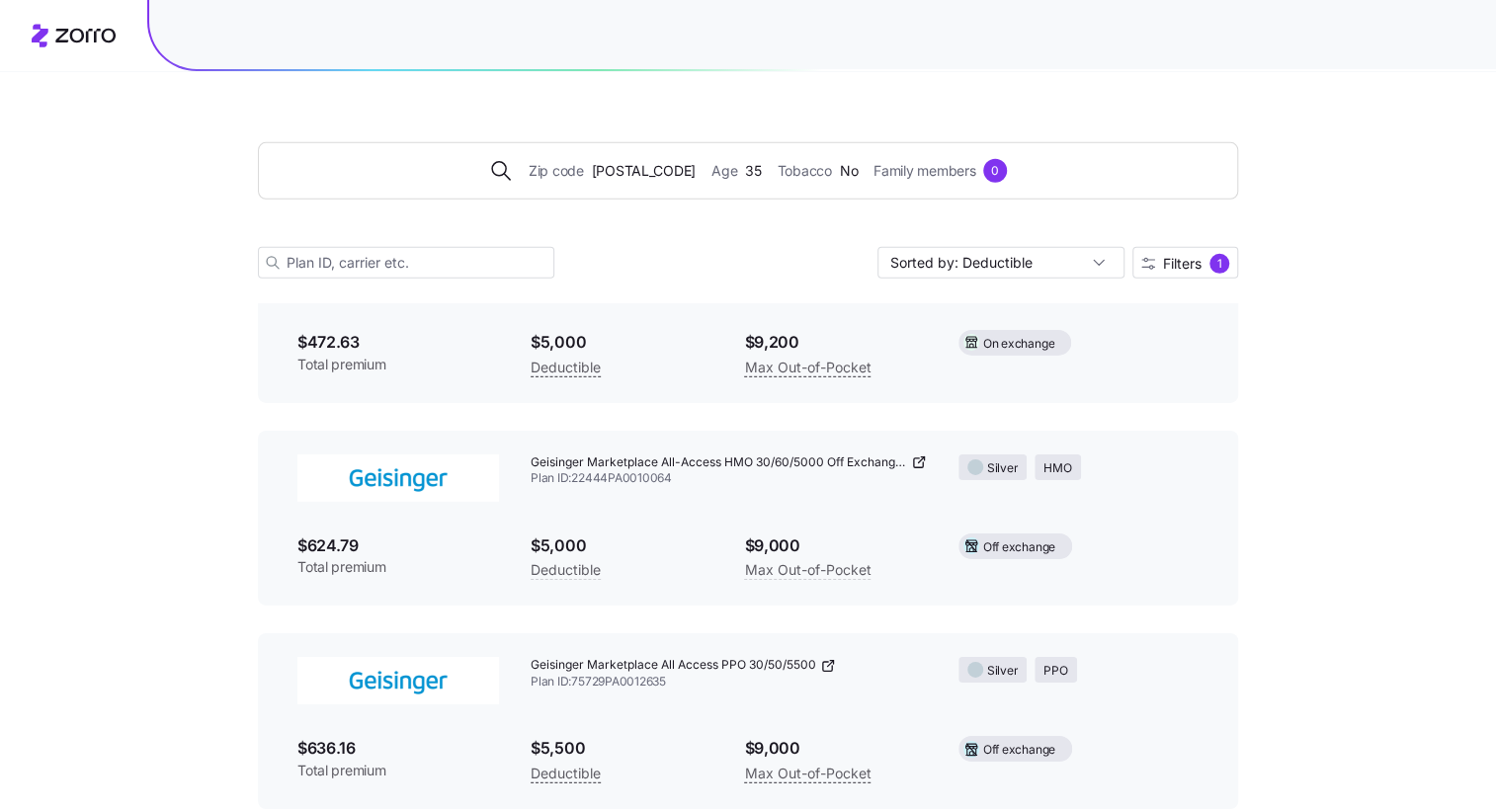 click 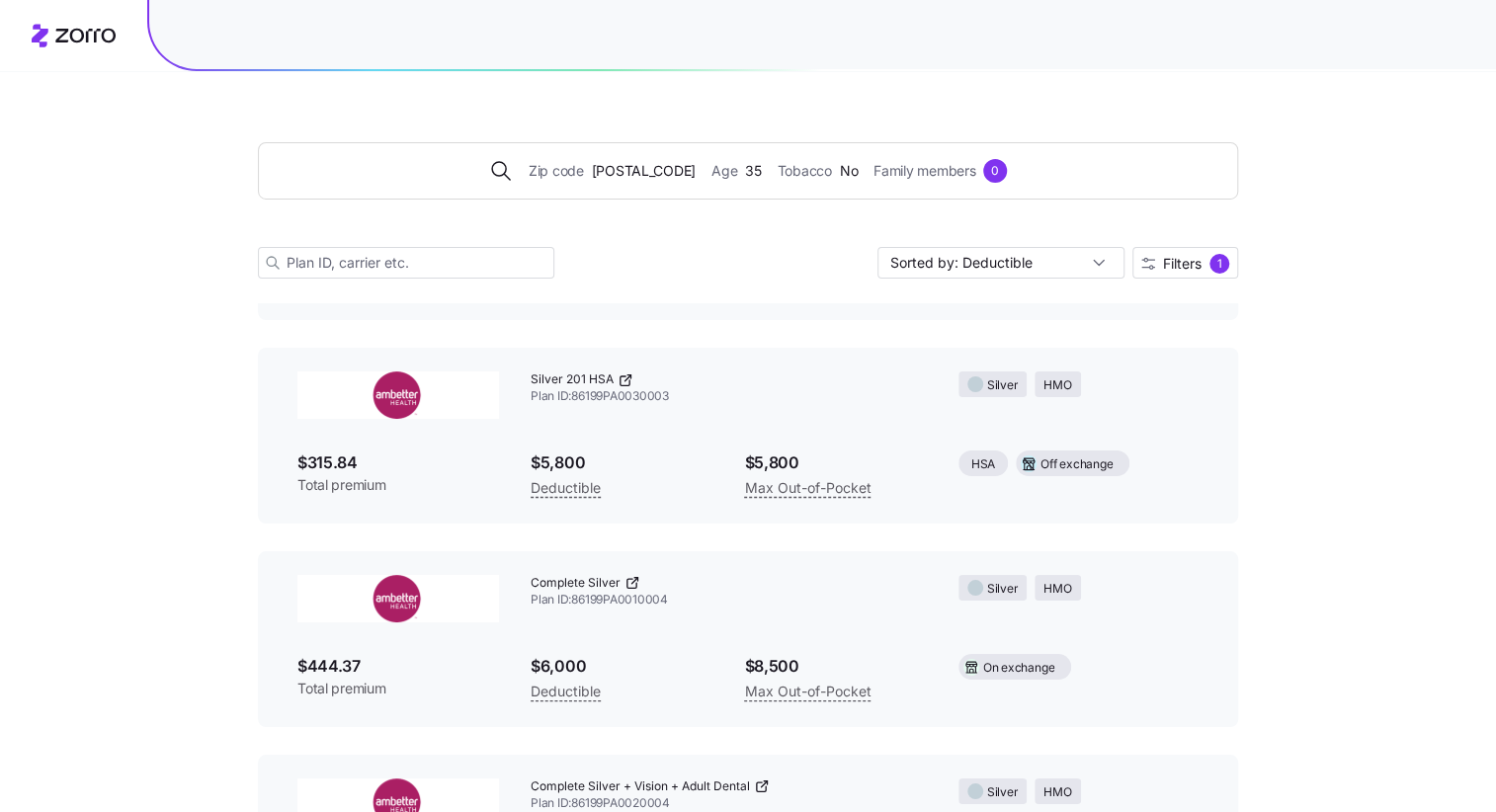 scroll, scrollTop: 3784, scrollLeft: 0, axis: vertical 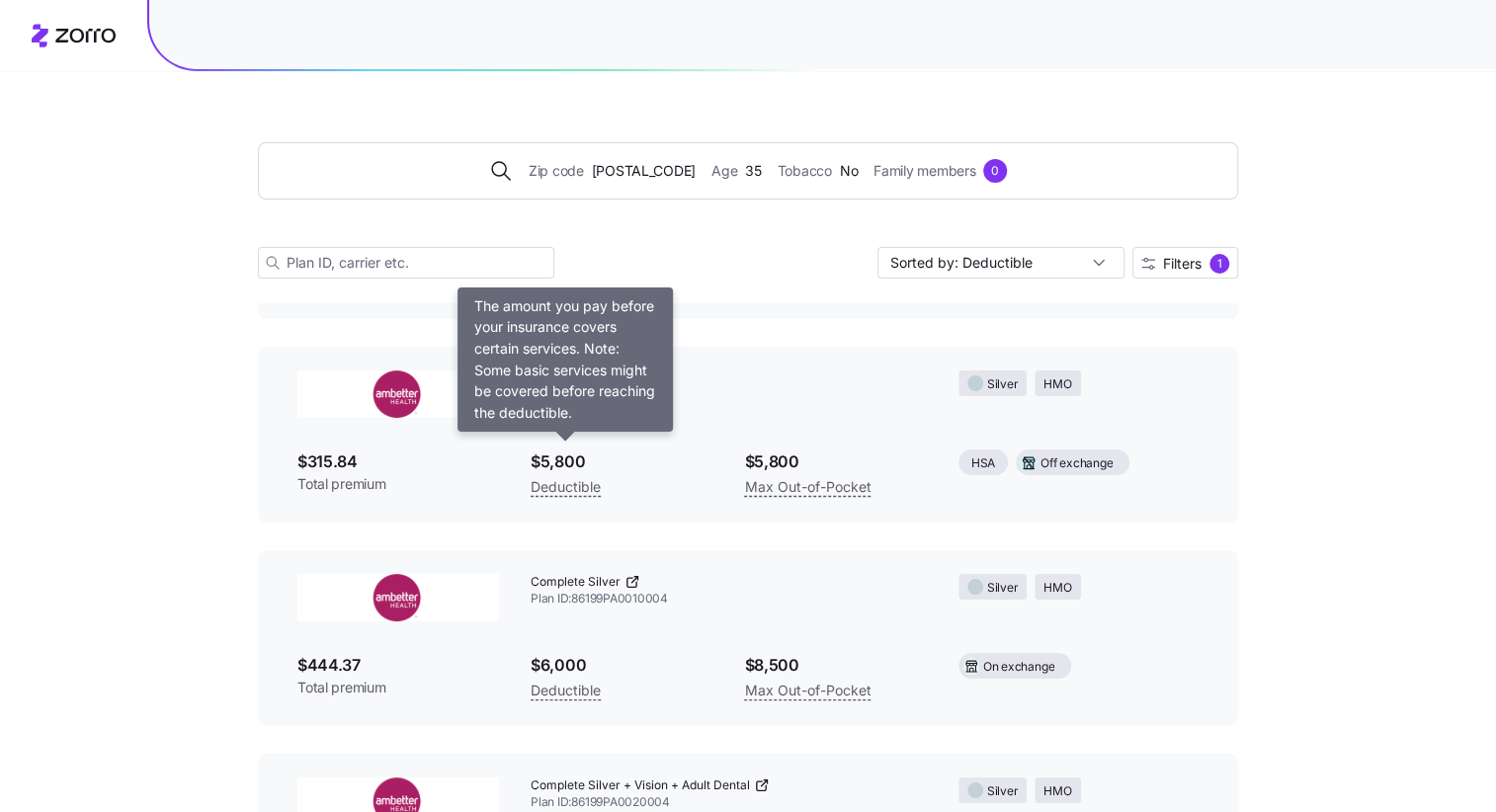 click on "Deductible" at bounding box center [565, 487] 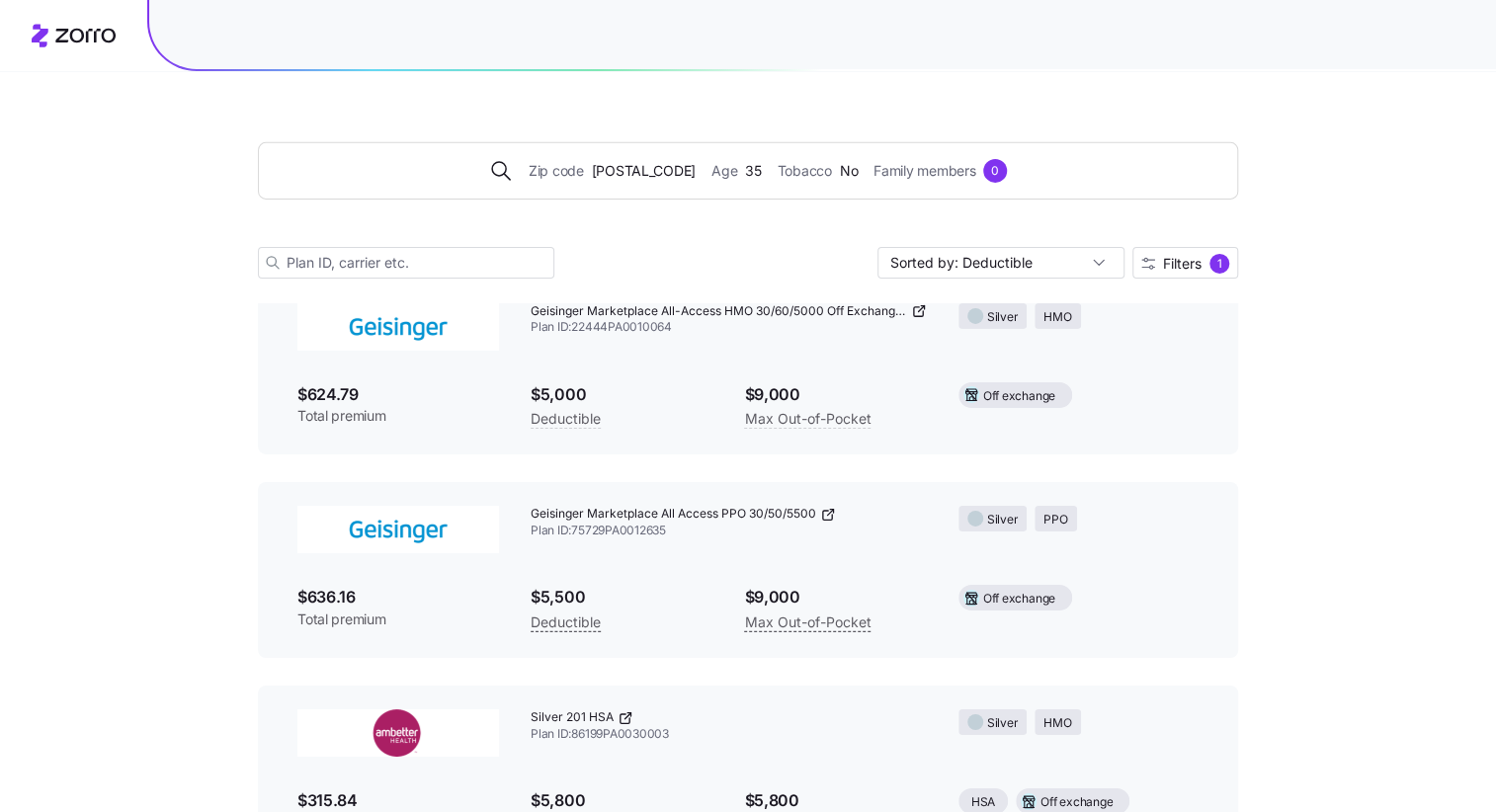 scroll, scrollTop: 3424, scrollLeft: 0, axis: vertical 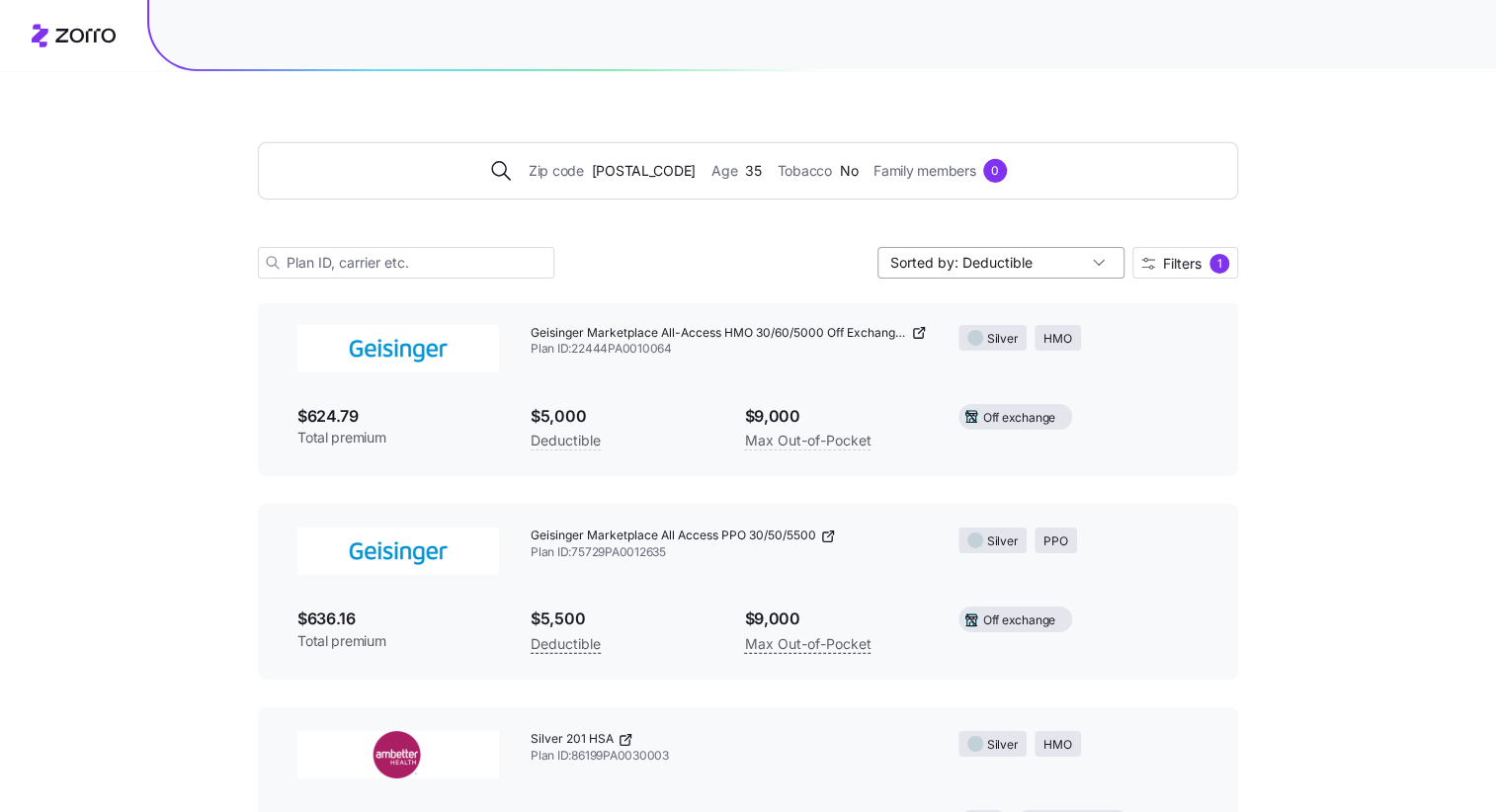 click on "Sorted by: Deductible" at bounding box center [1001, 263] 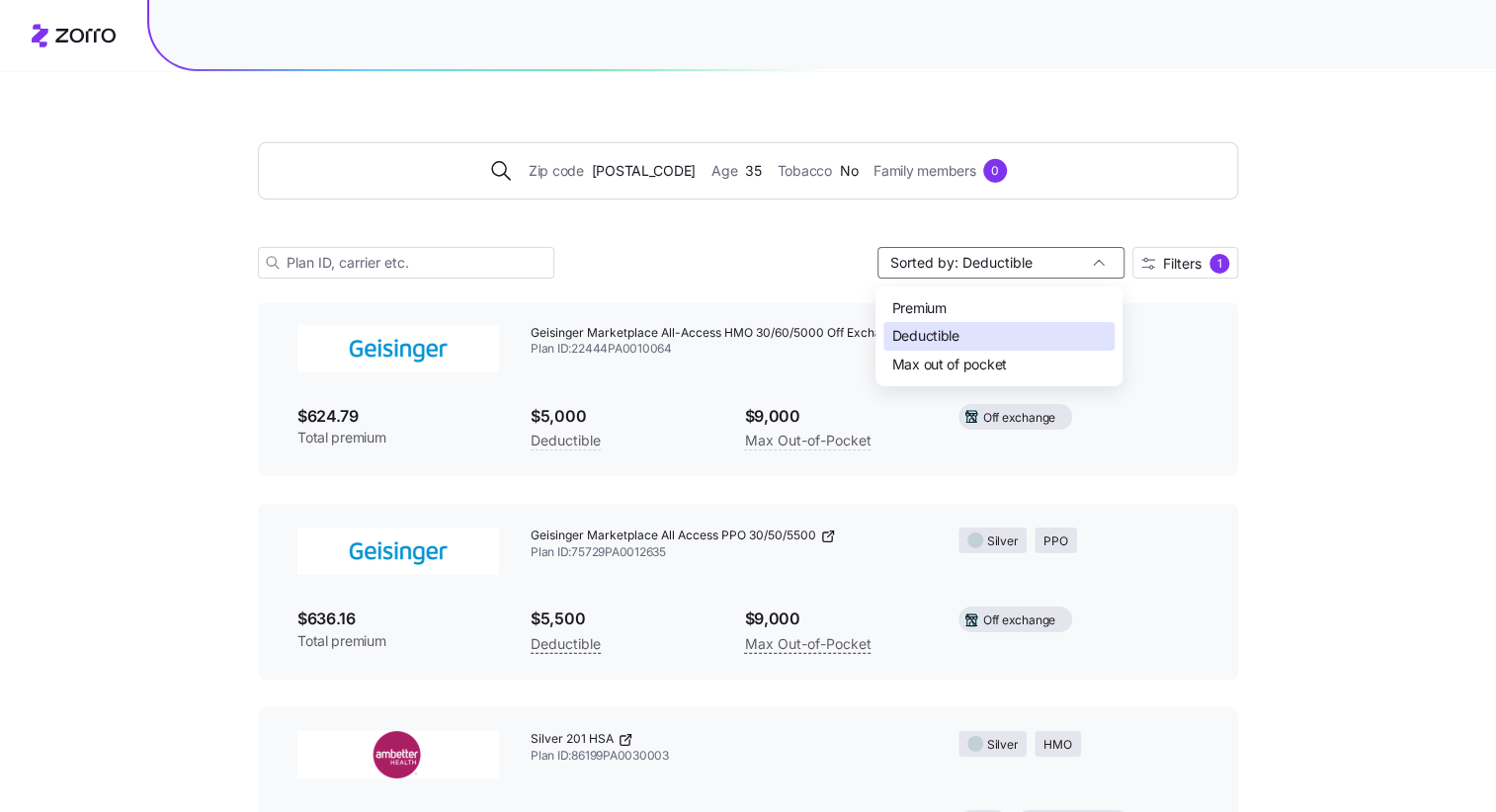 click on "Premium" at bounding box center (999, 308) 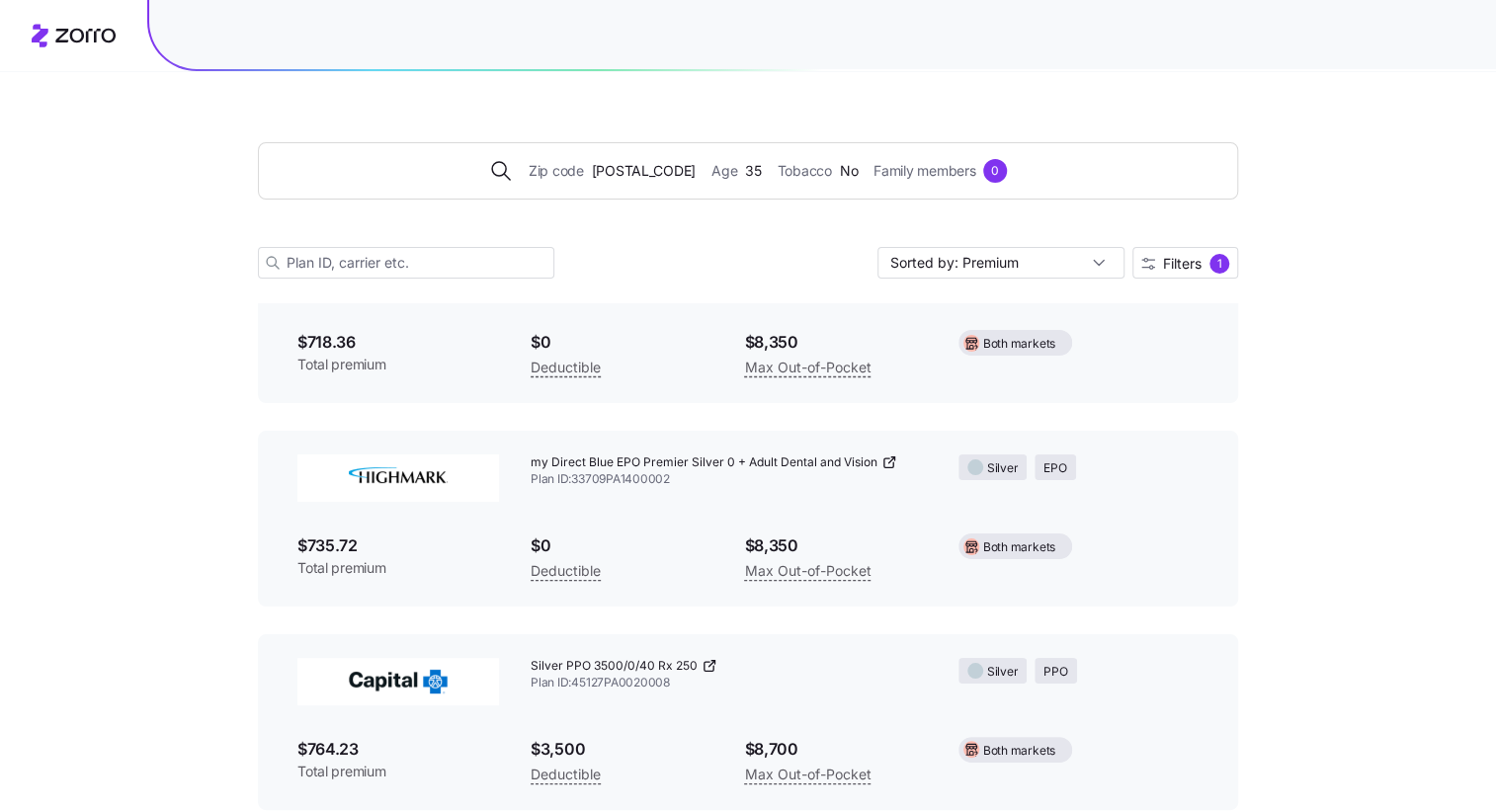 scroll, scrollTop: 3485, scrollLeft: 0, axis: vertical 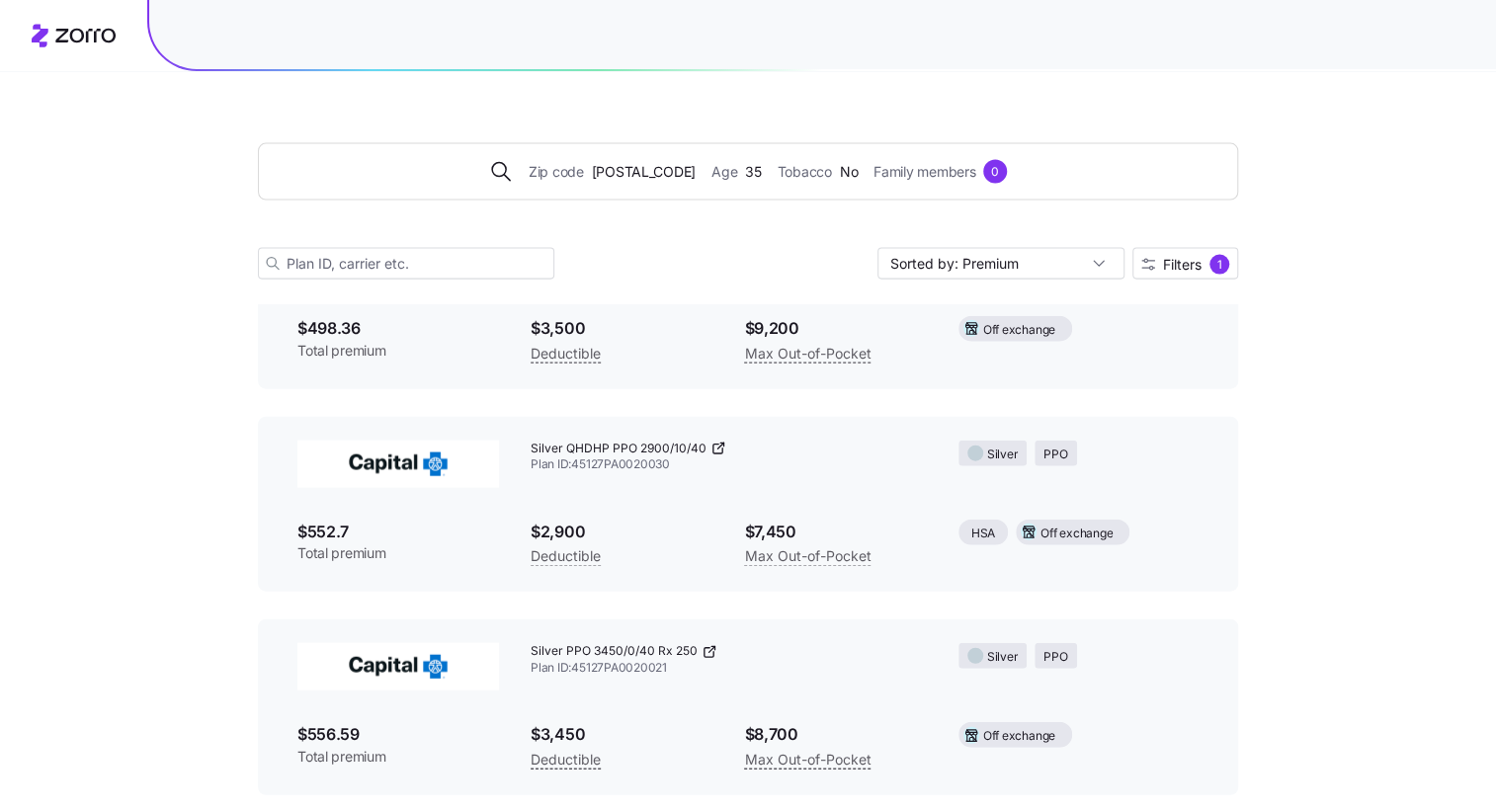 click 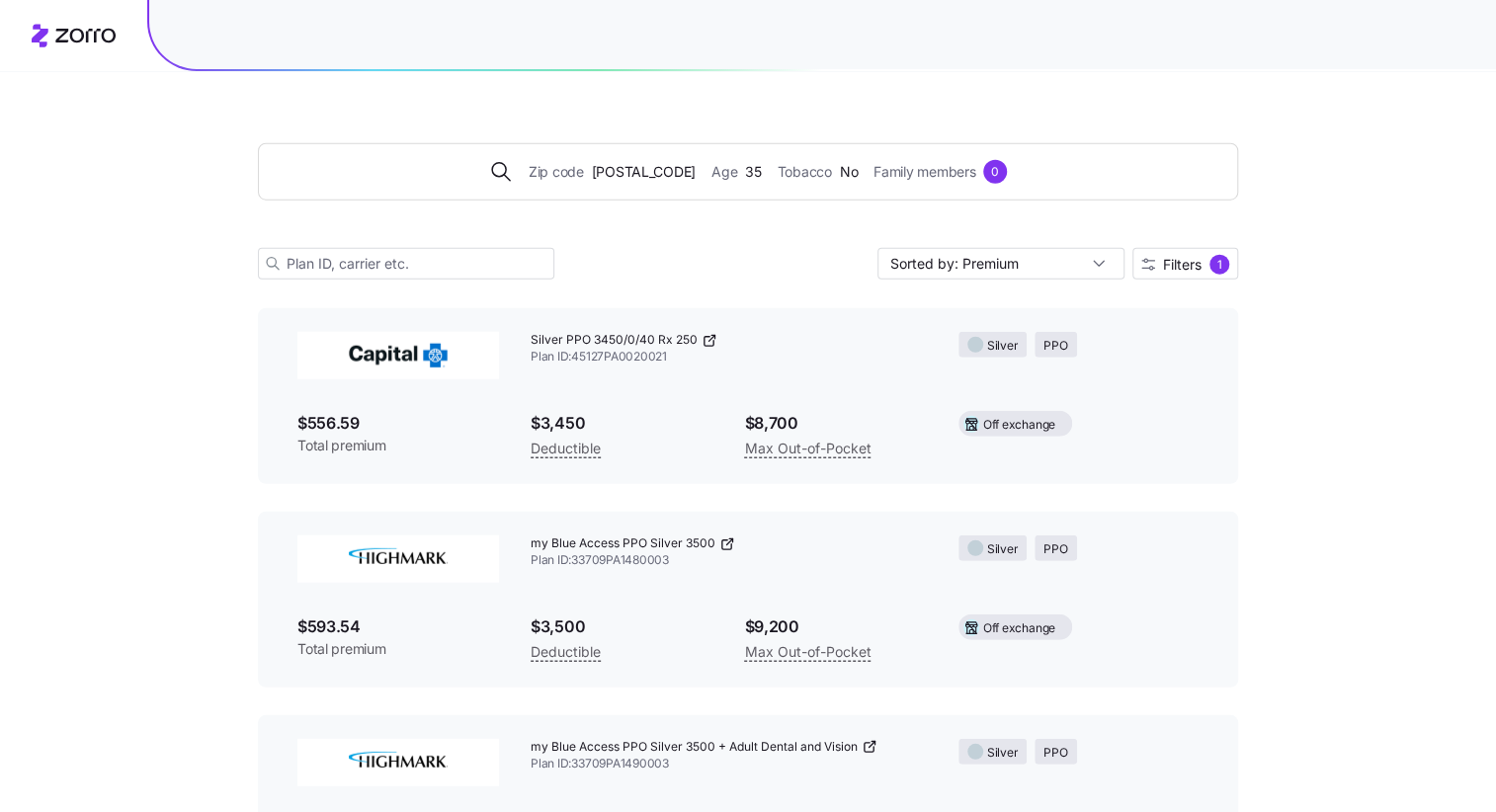scroll, scrollTop: 2621, scrollLeft: 0, axis: vertical 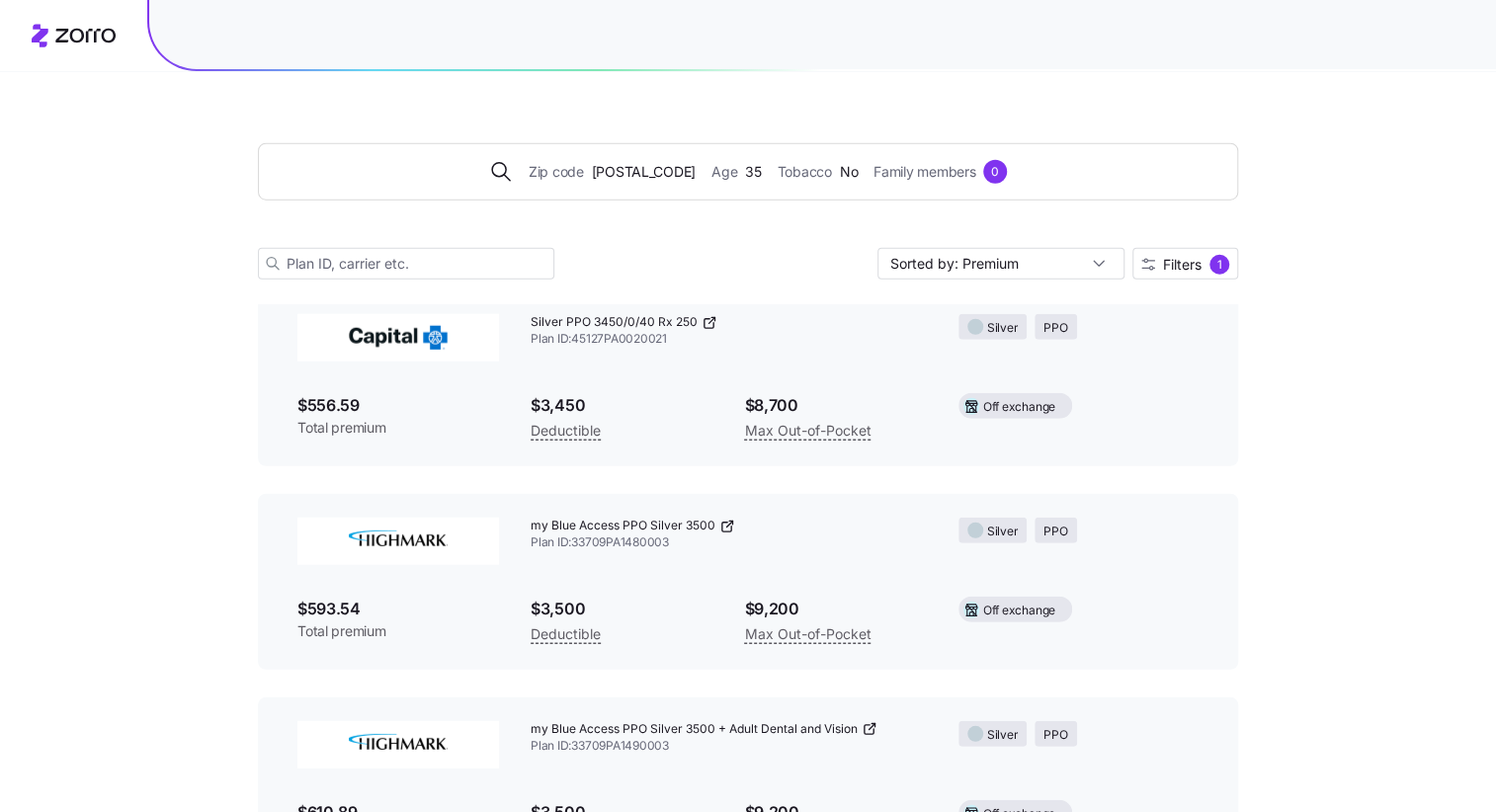 click 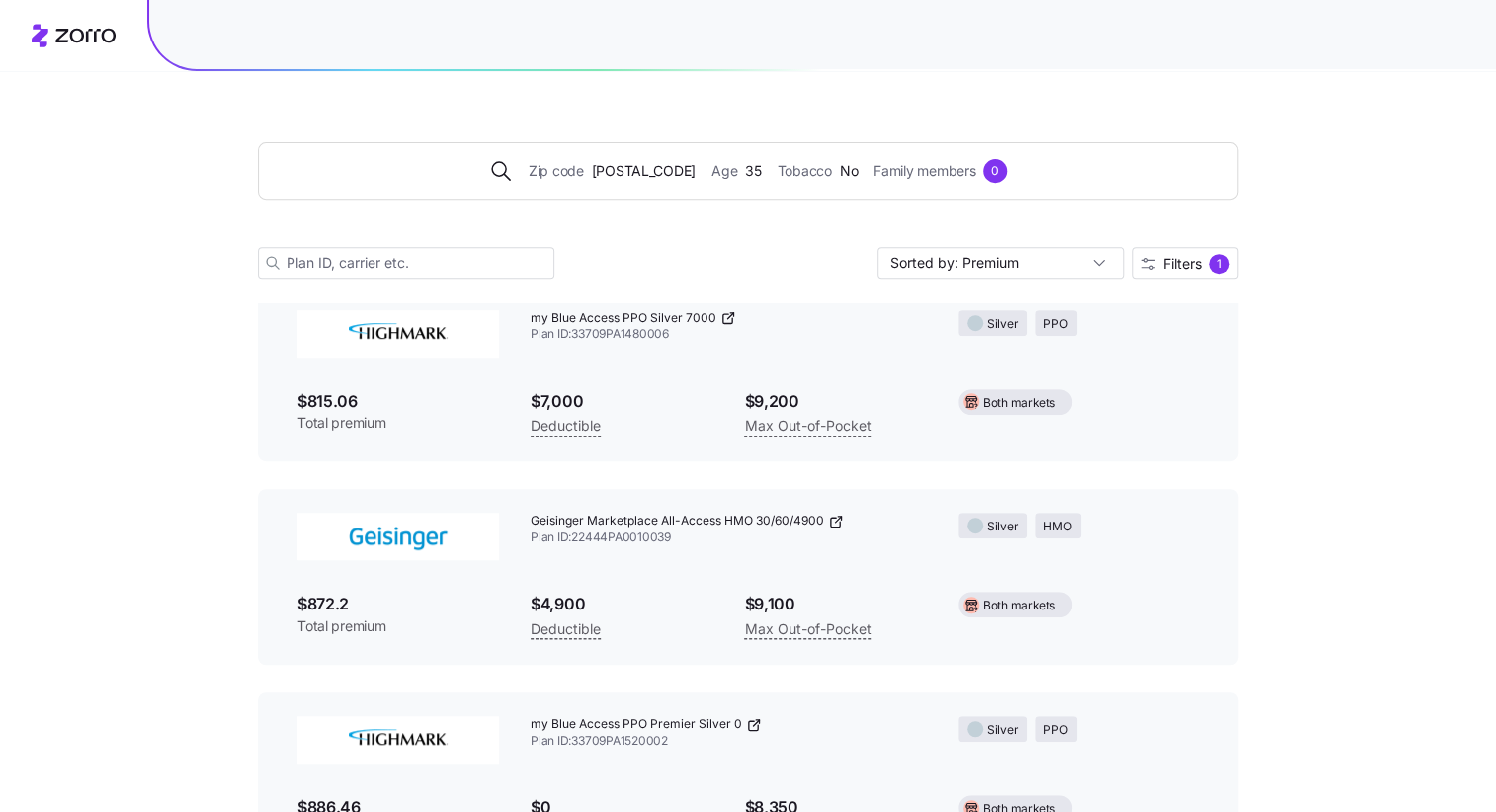 scroll, scrollTop: 4481, scrollLeft: 0, axis: vertical 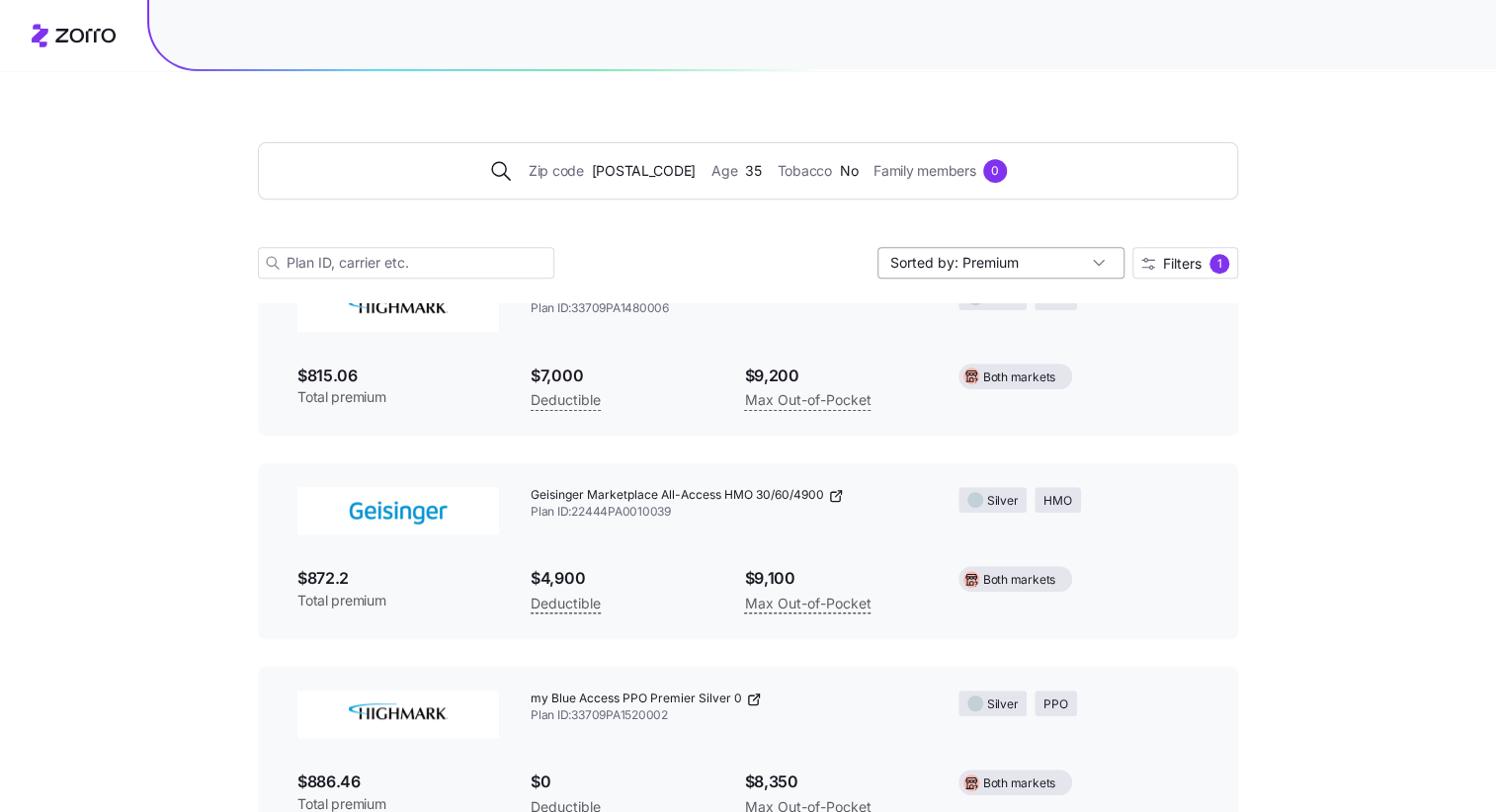 click on "Sorted by: Premium" at bounding box center (1001, 263) 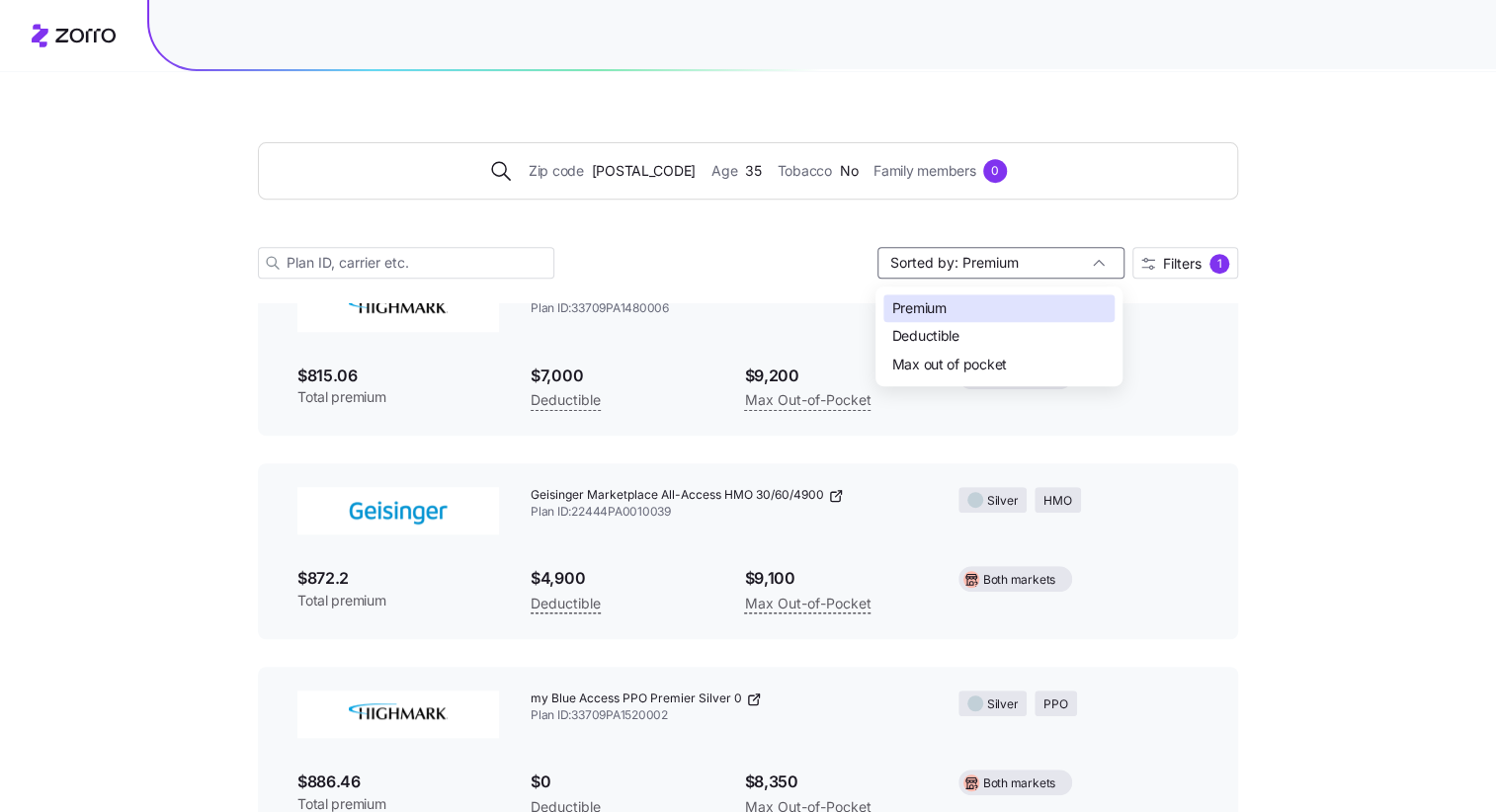 click on "Max out of pocket" at bounding box center [949, 365] 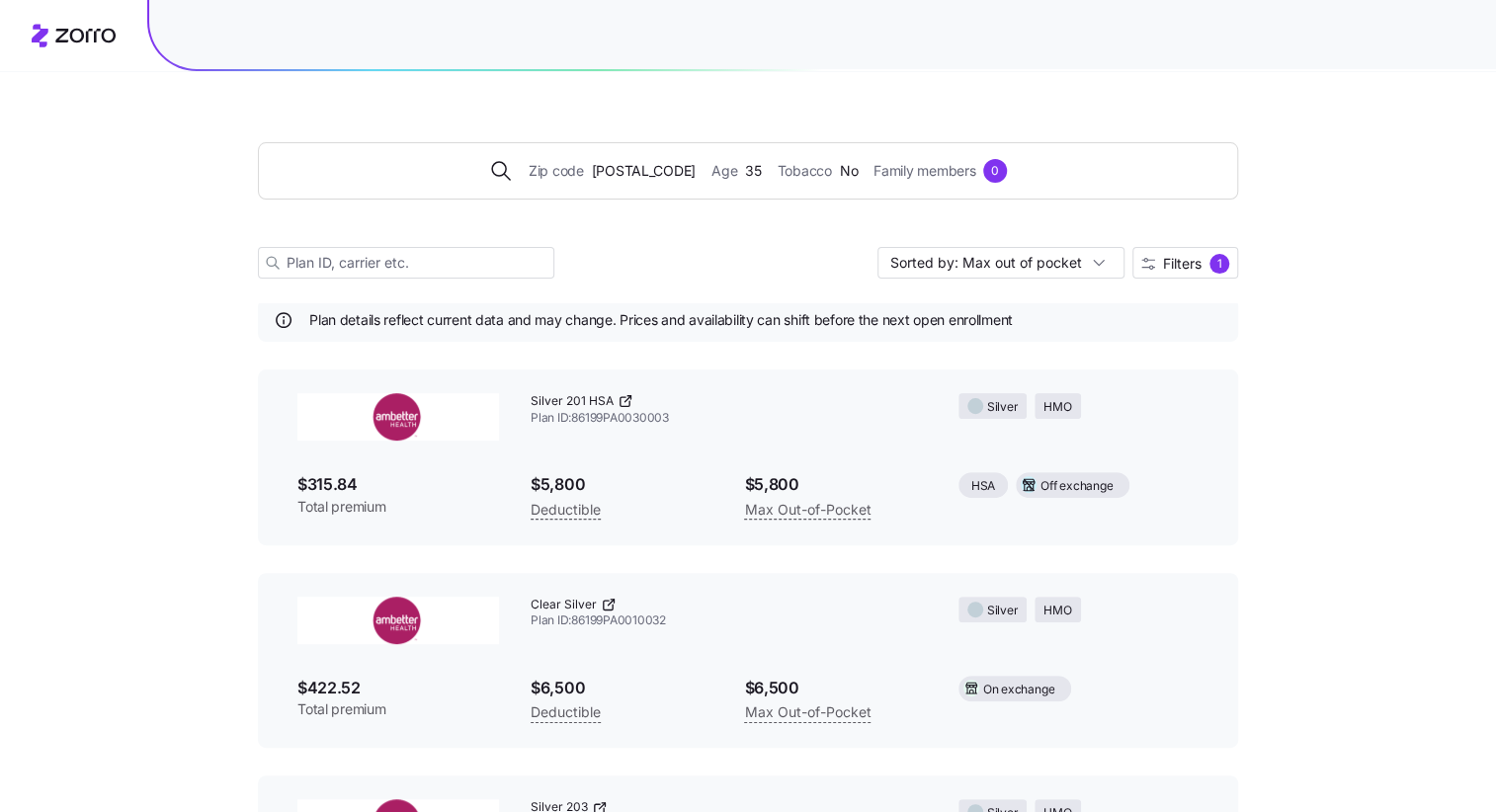 scroll, scrollTop: 120, scrollLeft: 0, axis: vertical 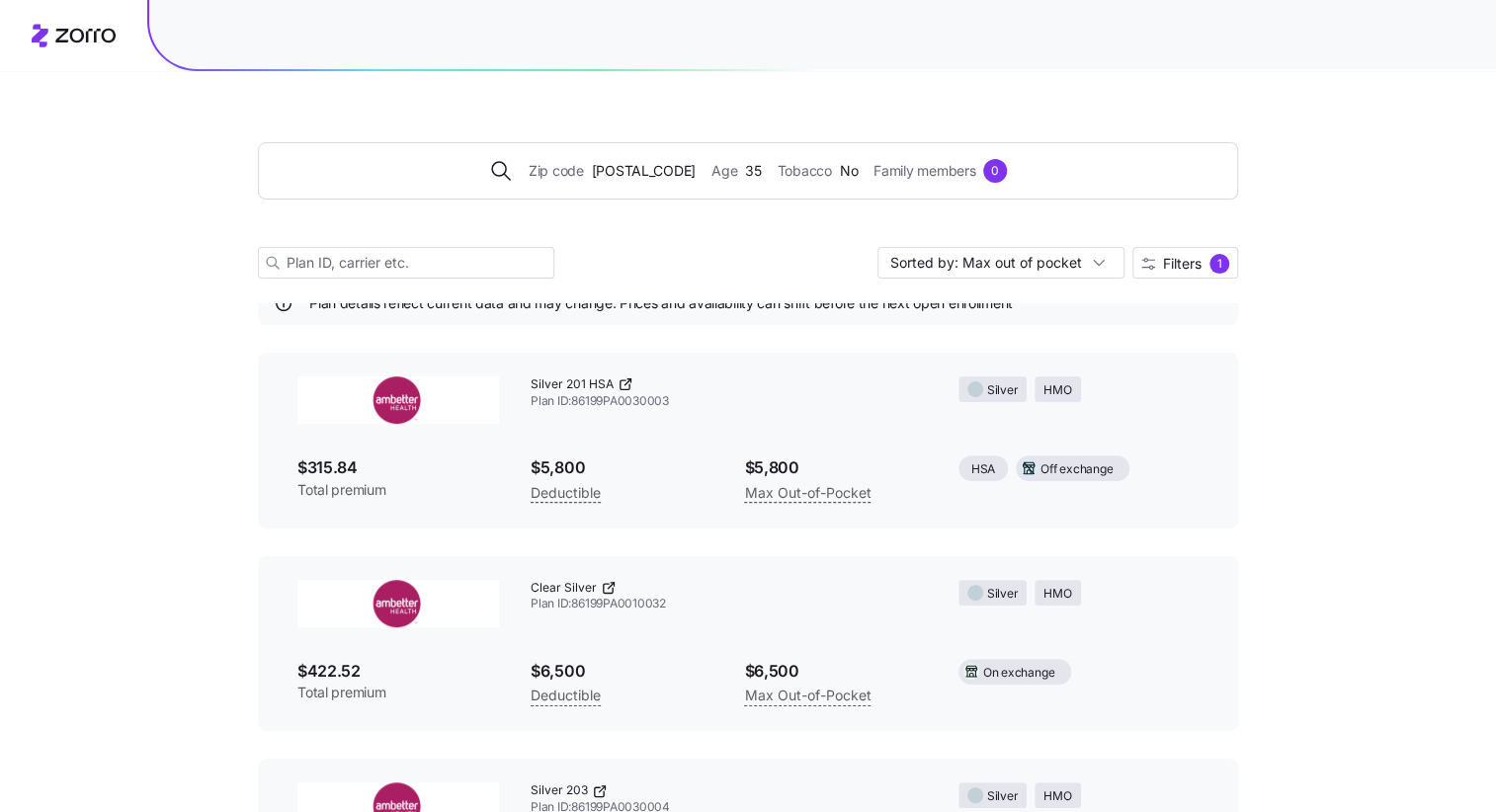 click 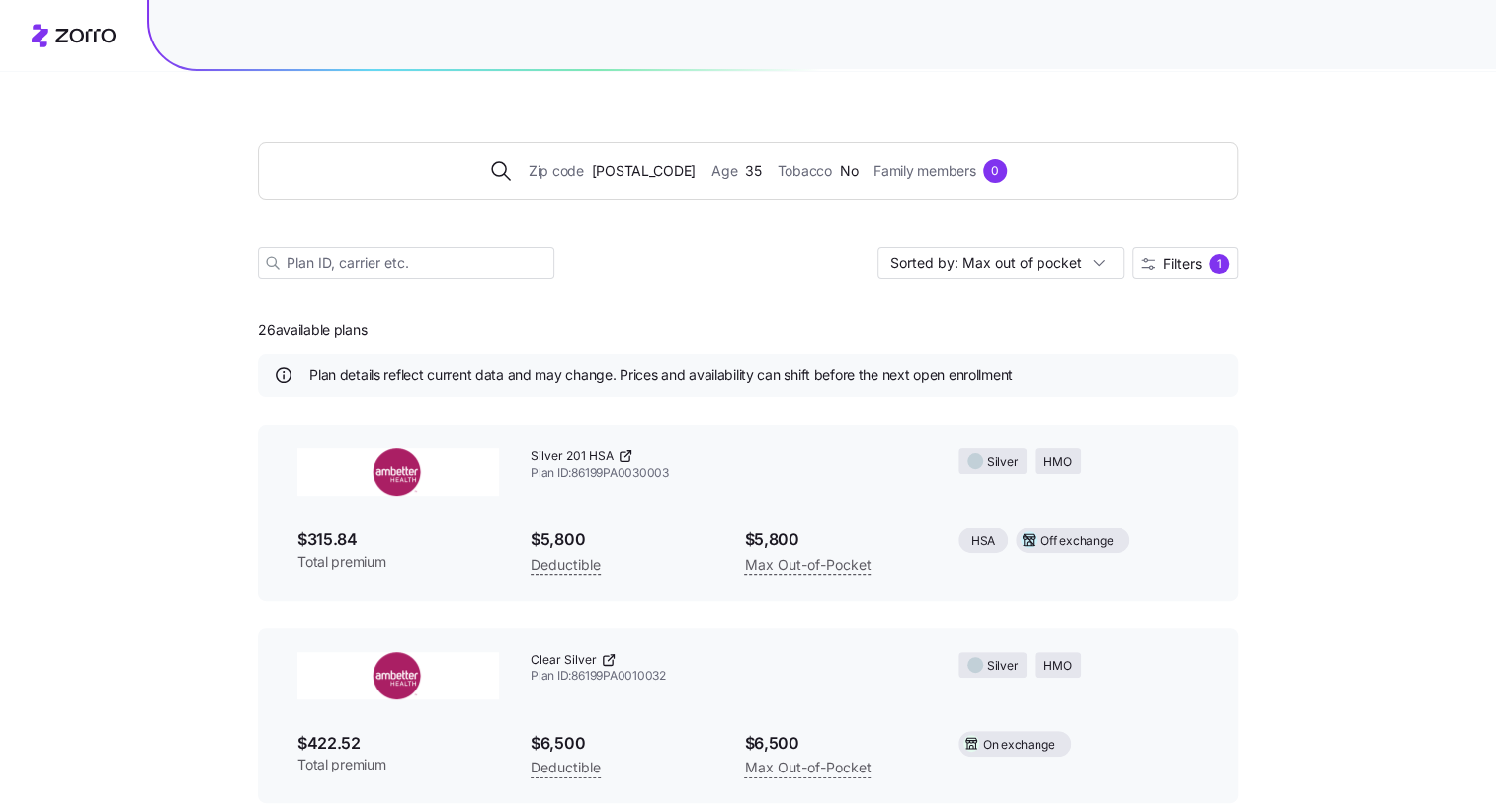 scroll, scrollTop: 132, scrollLeft: 0, axis: vertical 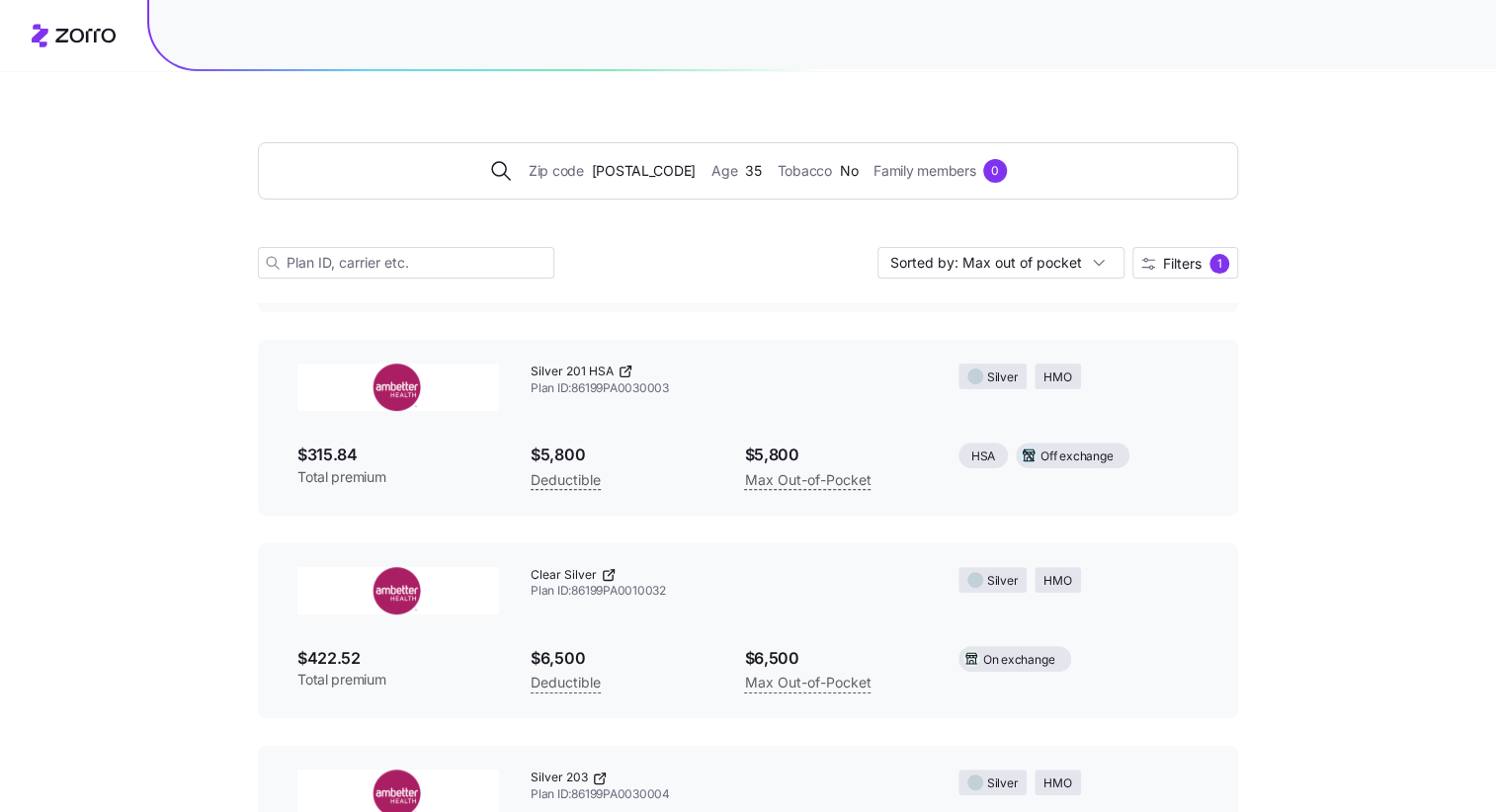 click 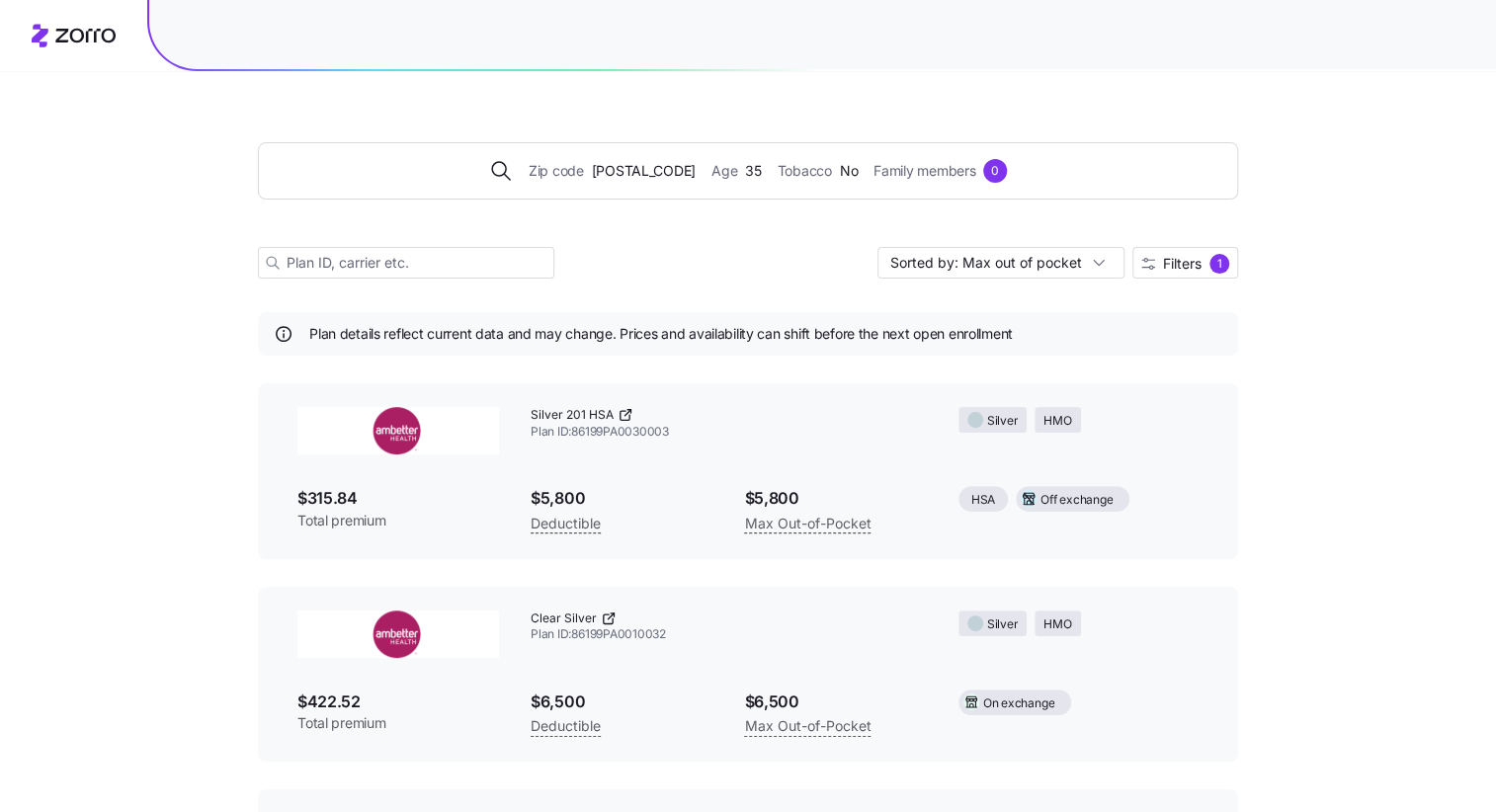scroll, scrollTop: 77, scrollLeft: 0, axis: vertical 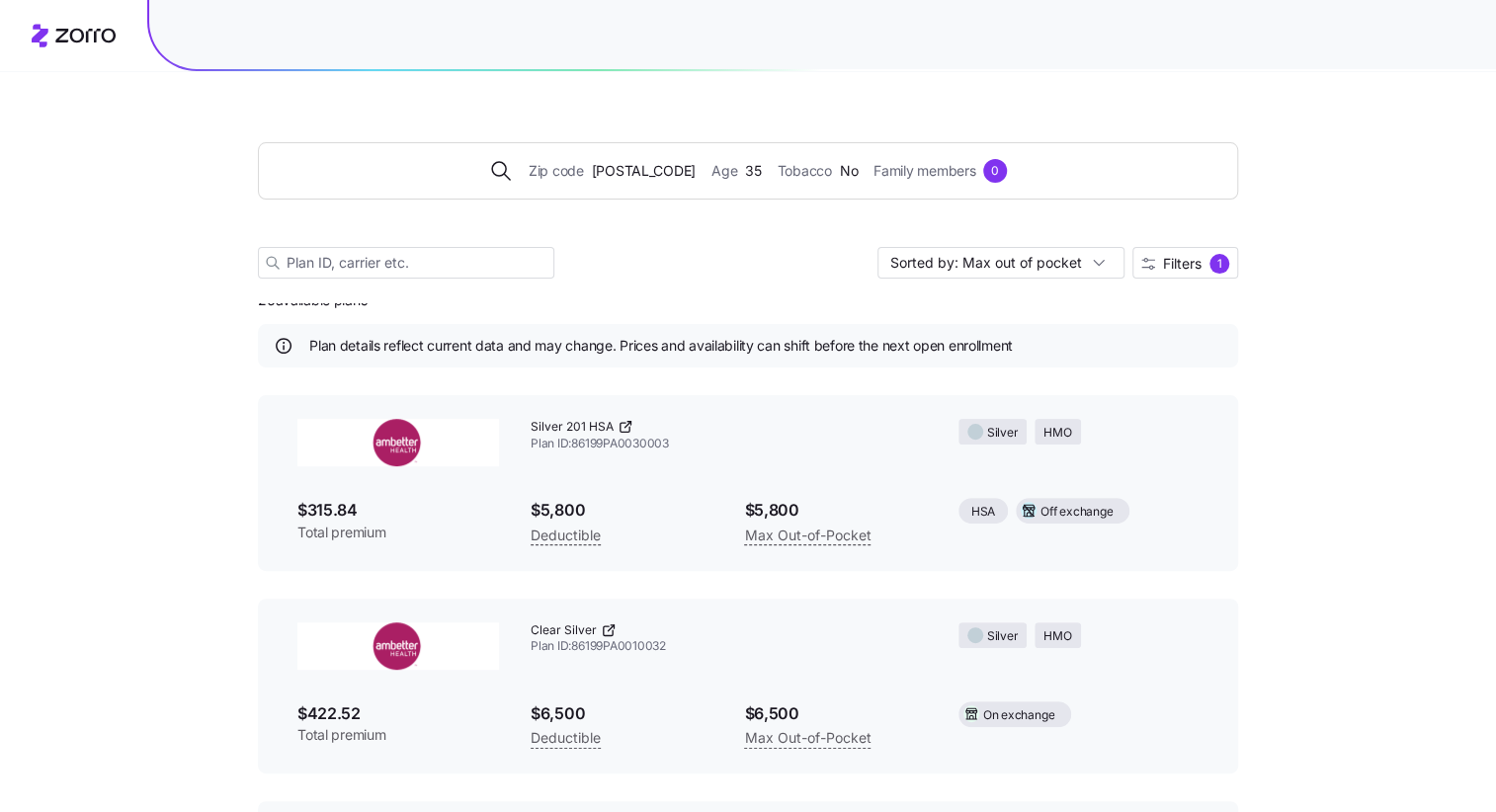 click 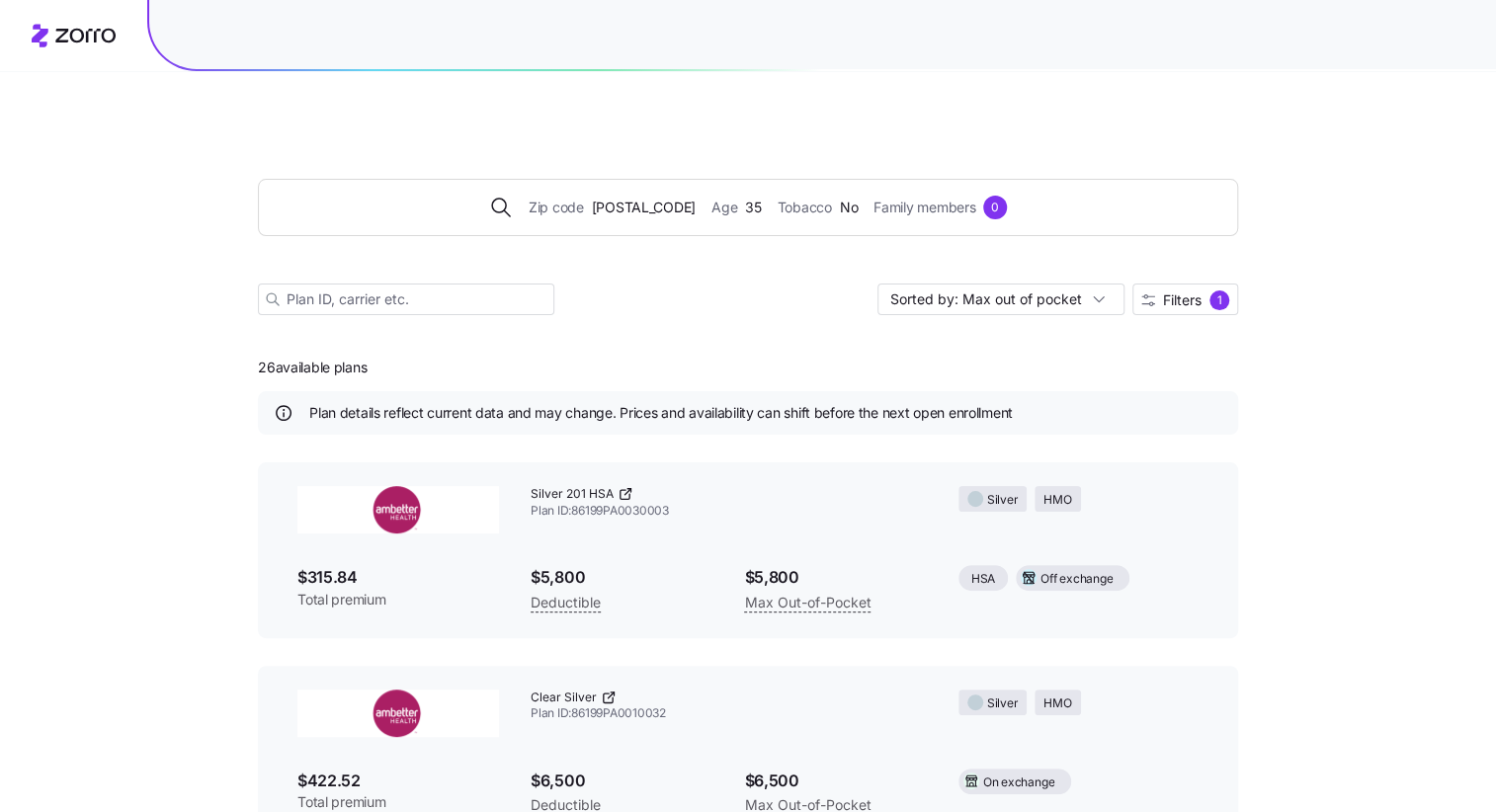 scroll, scrollTop: 0, scrollLeft: 0, axis: both 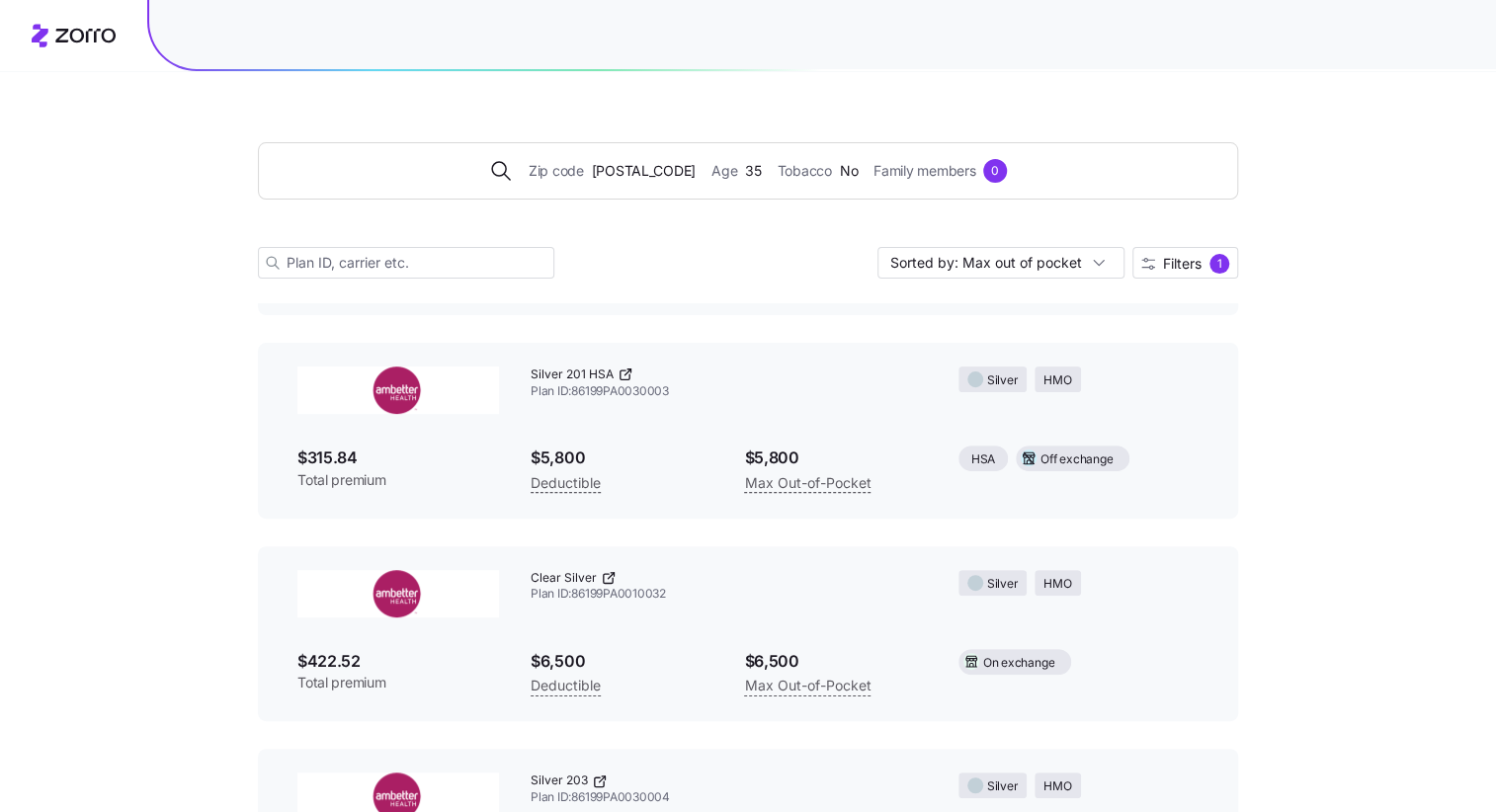 click 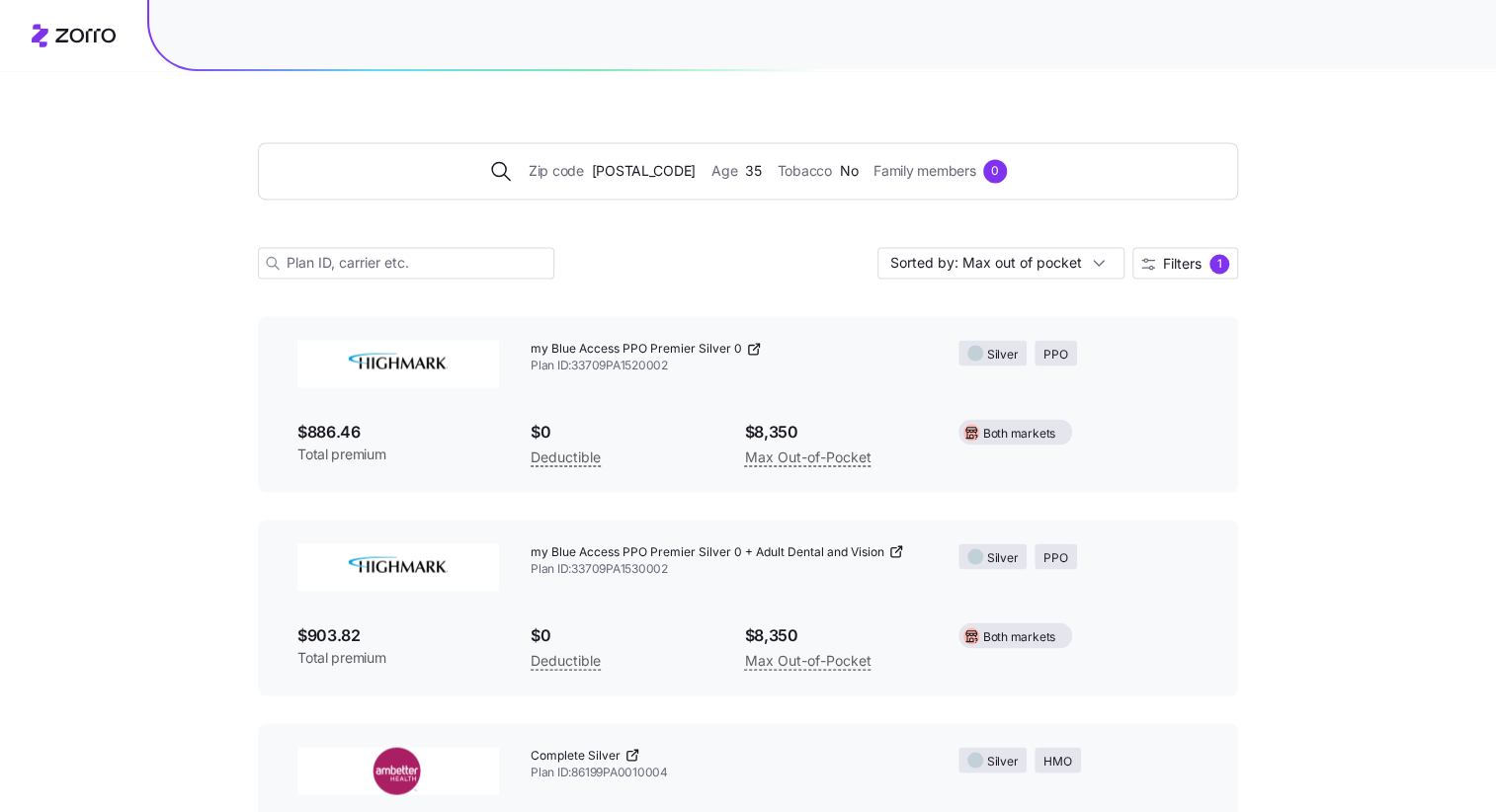 scroll, scrollTop: 1769, scrollLeft: 0, axis: vertical 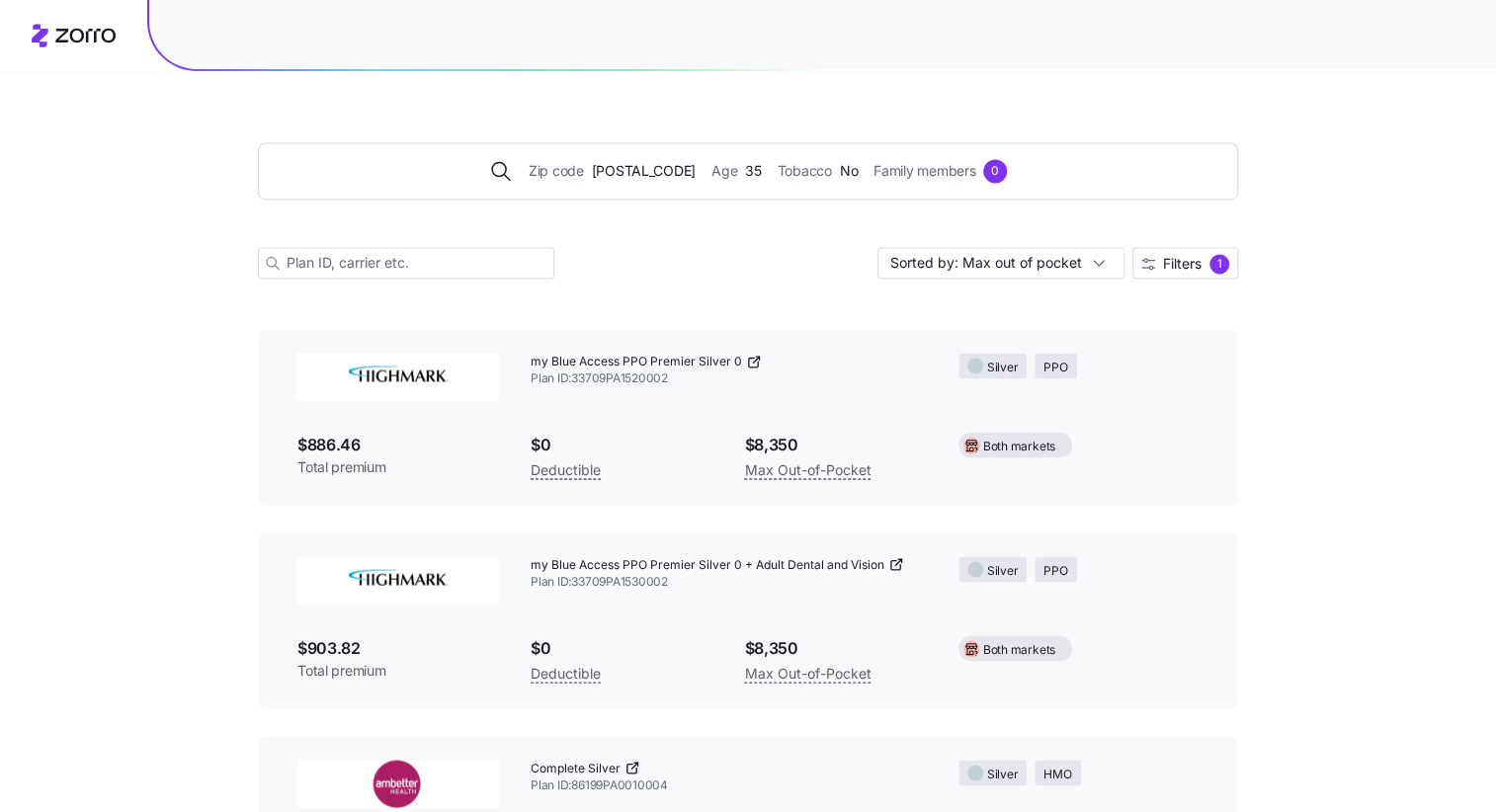 click 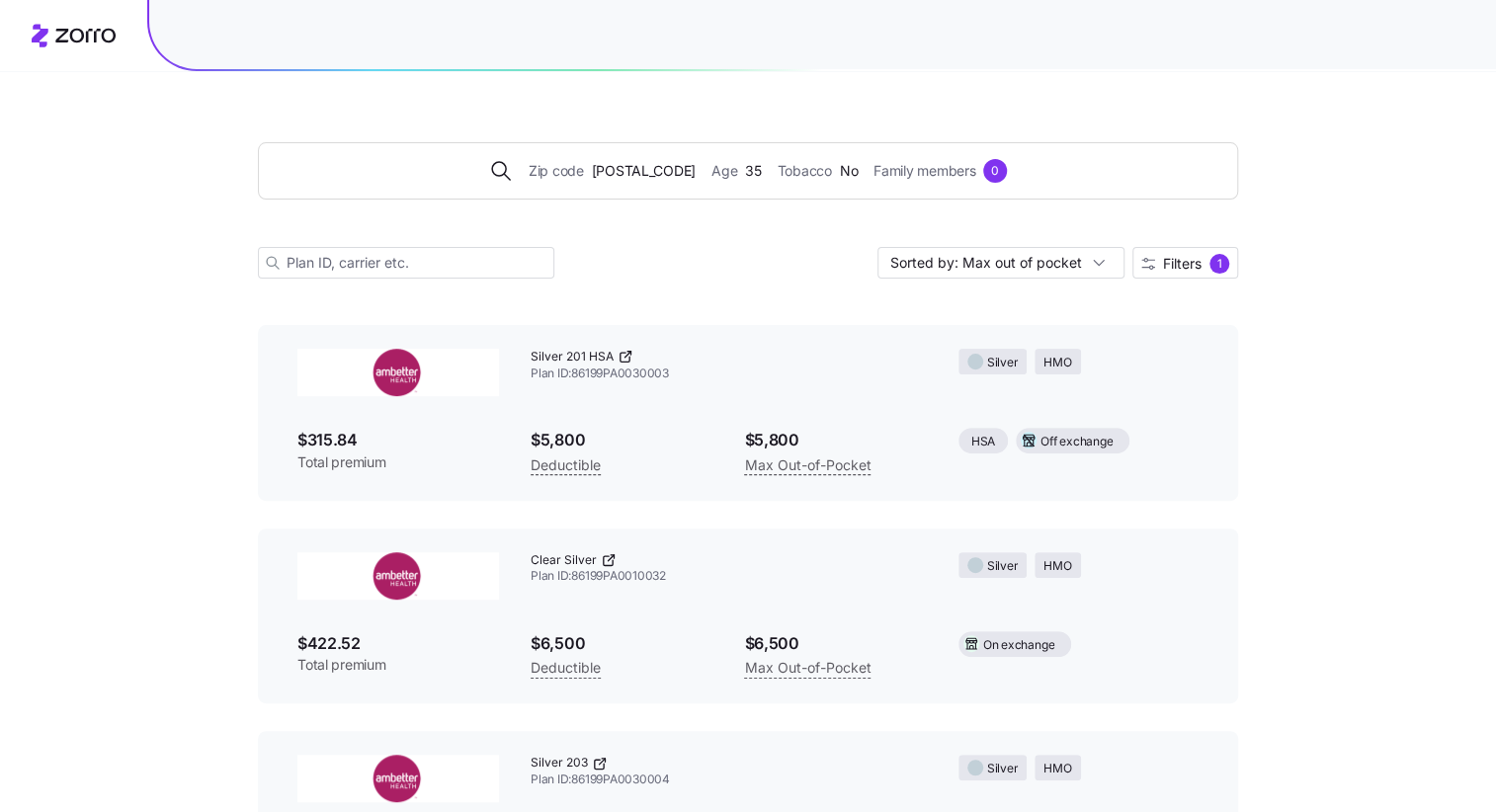 scroll, scrollTop: 153, scrollLeft: 0, axis: vertical 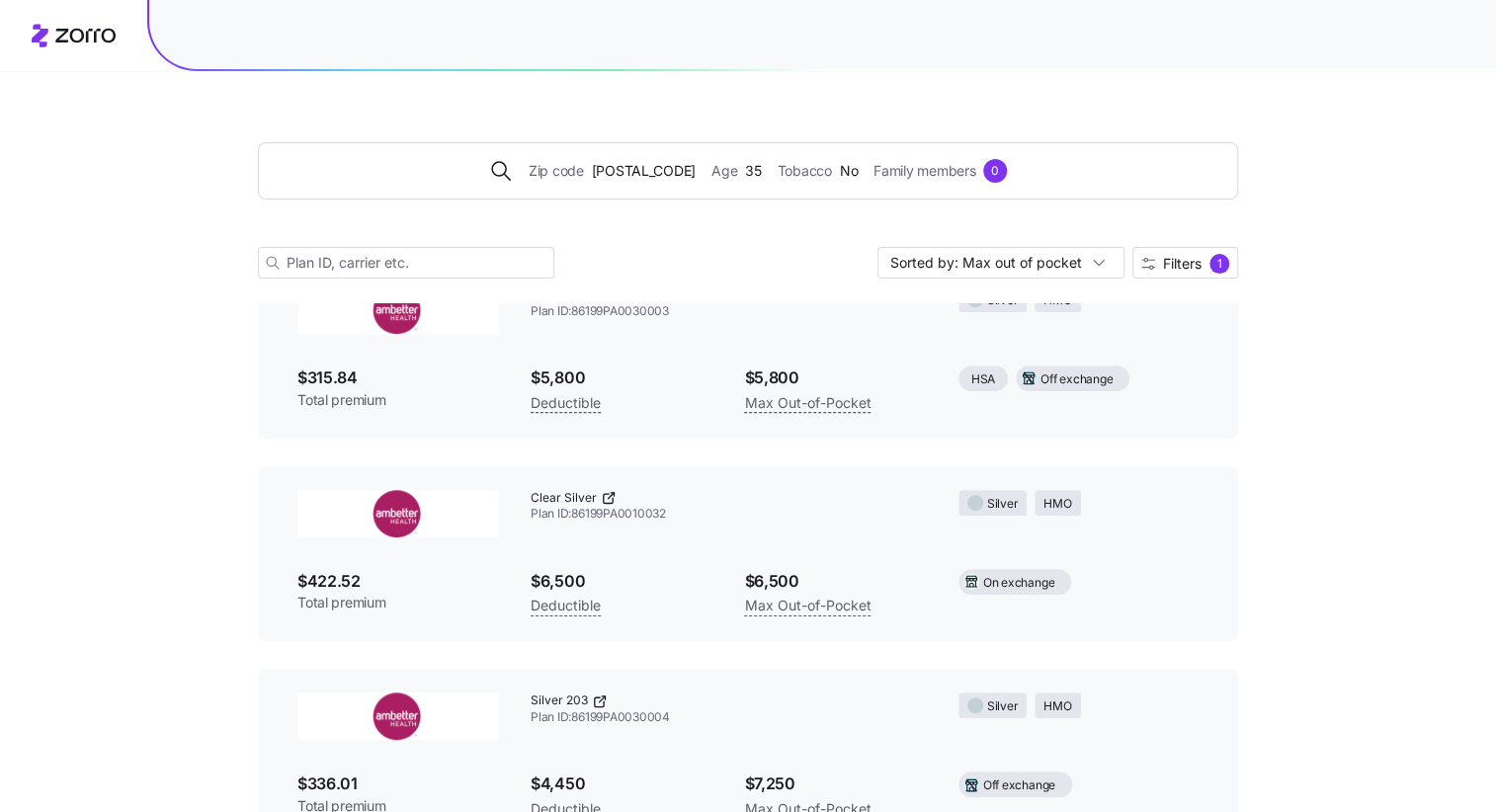 click 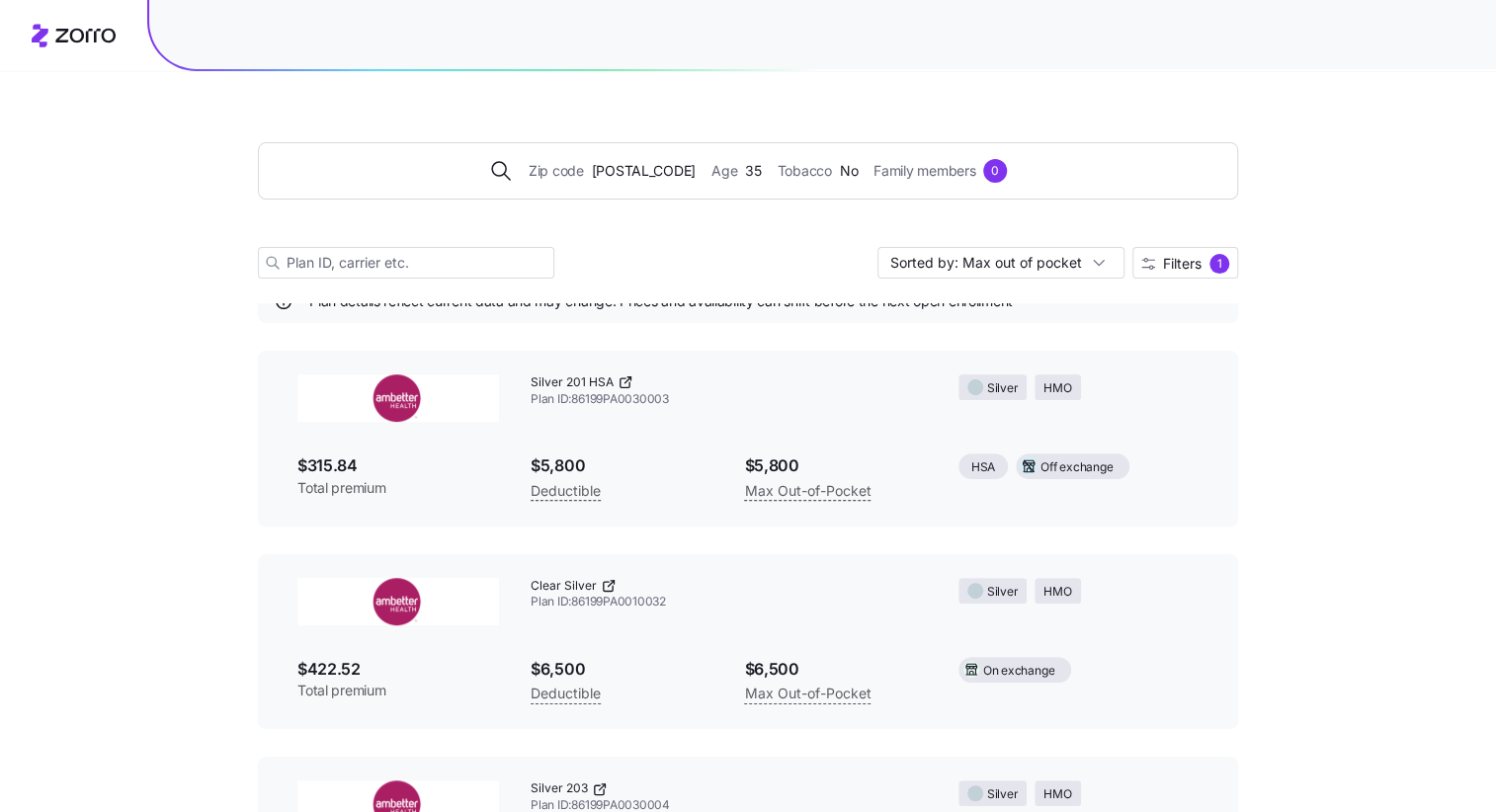 scroll, scrollTop: 0, scrollLeft: 0, axis: both 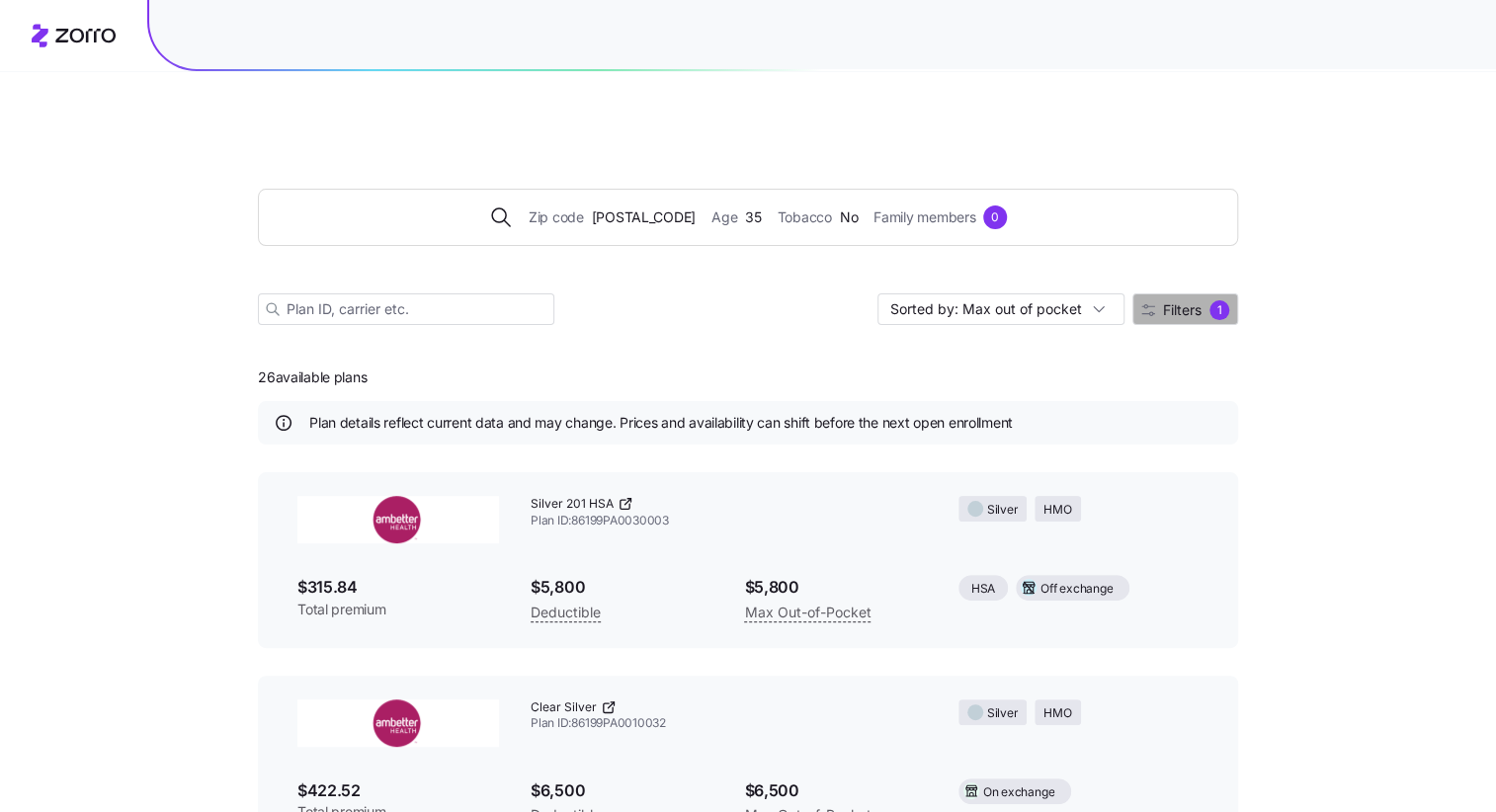 click on "Filters 1" at bounding box center [1185, 309] 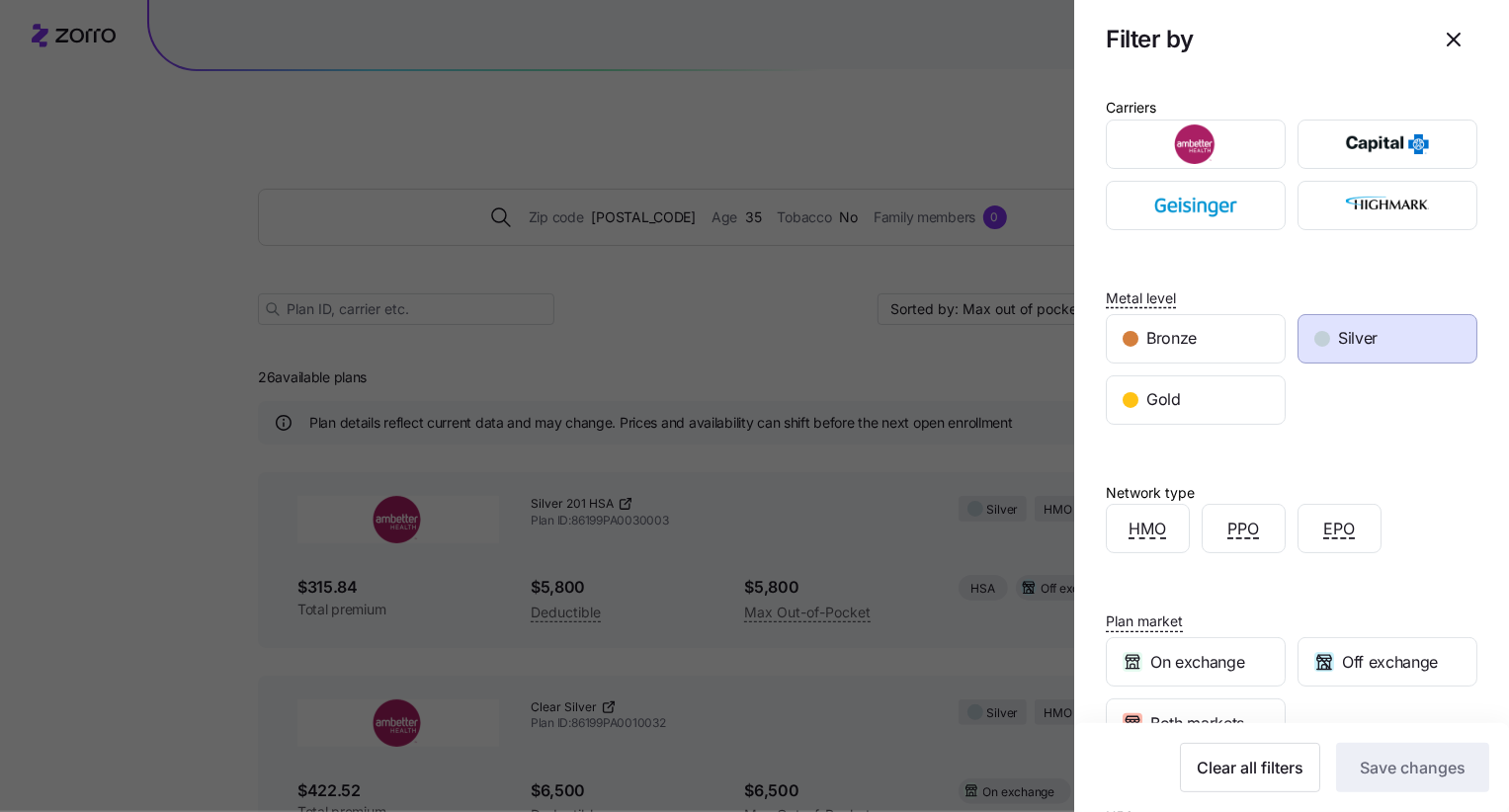 drag, startPoint x: 1421, startPoint y: 450, endPoint x: 1425, endPoint y: 434, distance: 16.492423 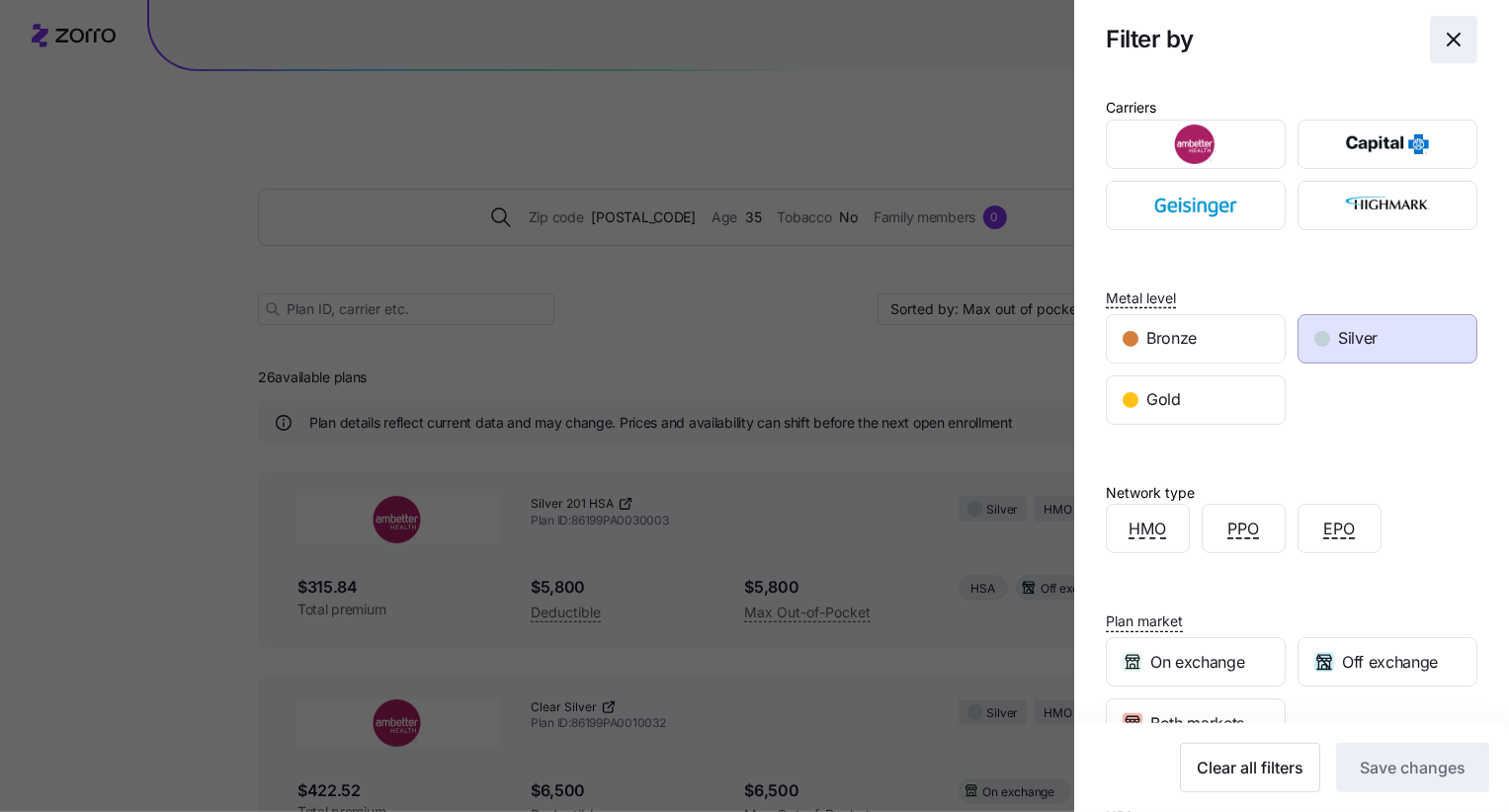 click 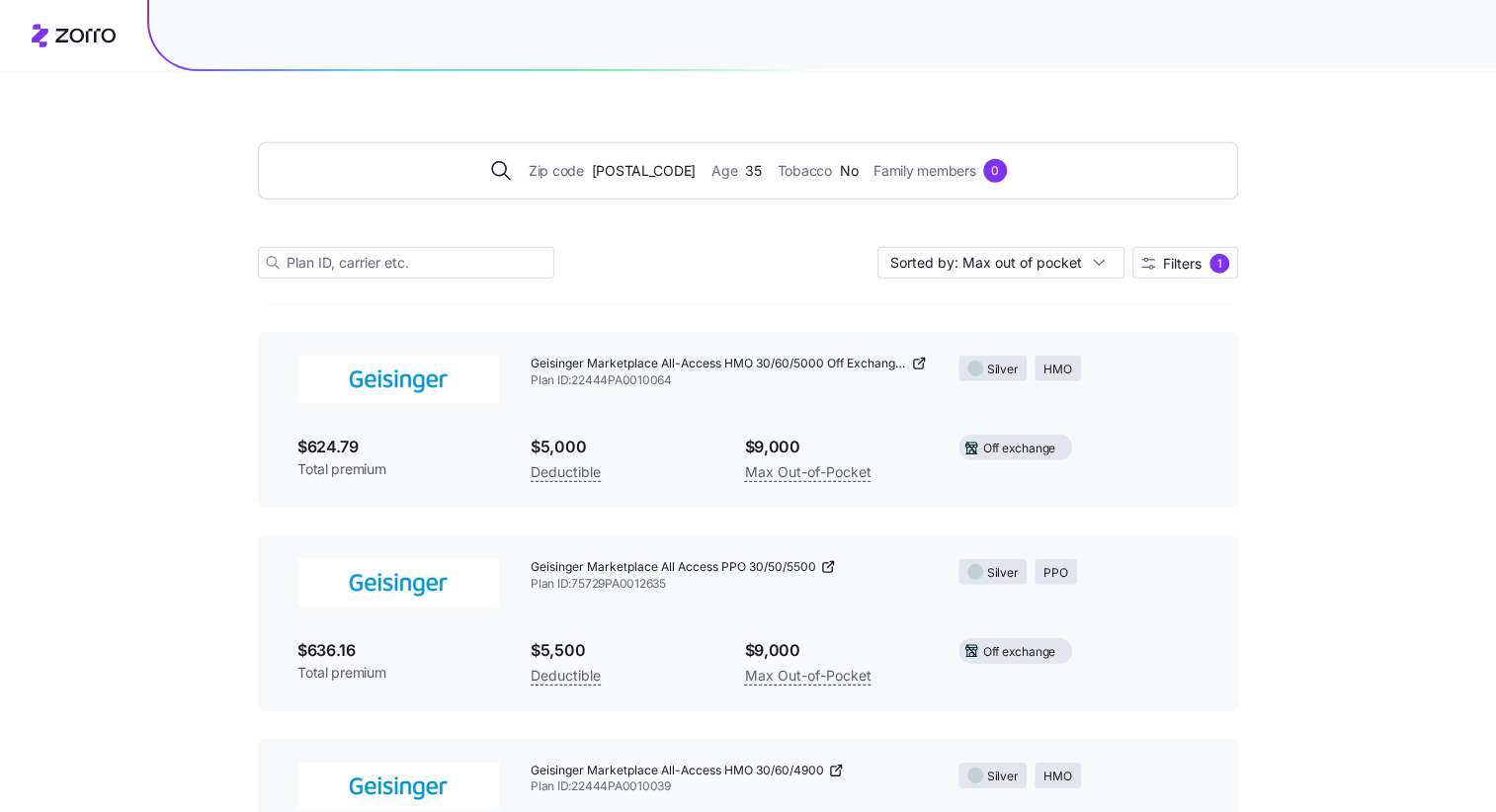 scroll, scrollTop: 3028, scrollLeft: 0, axis: vertical 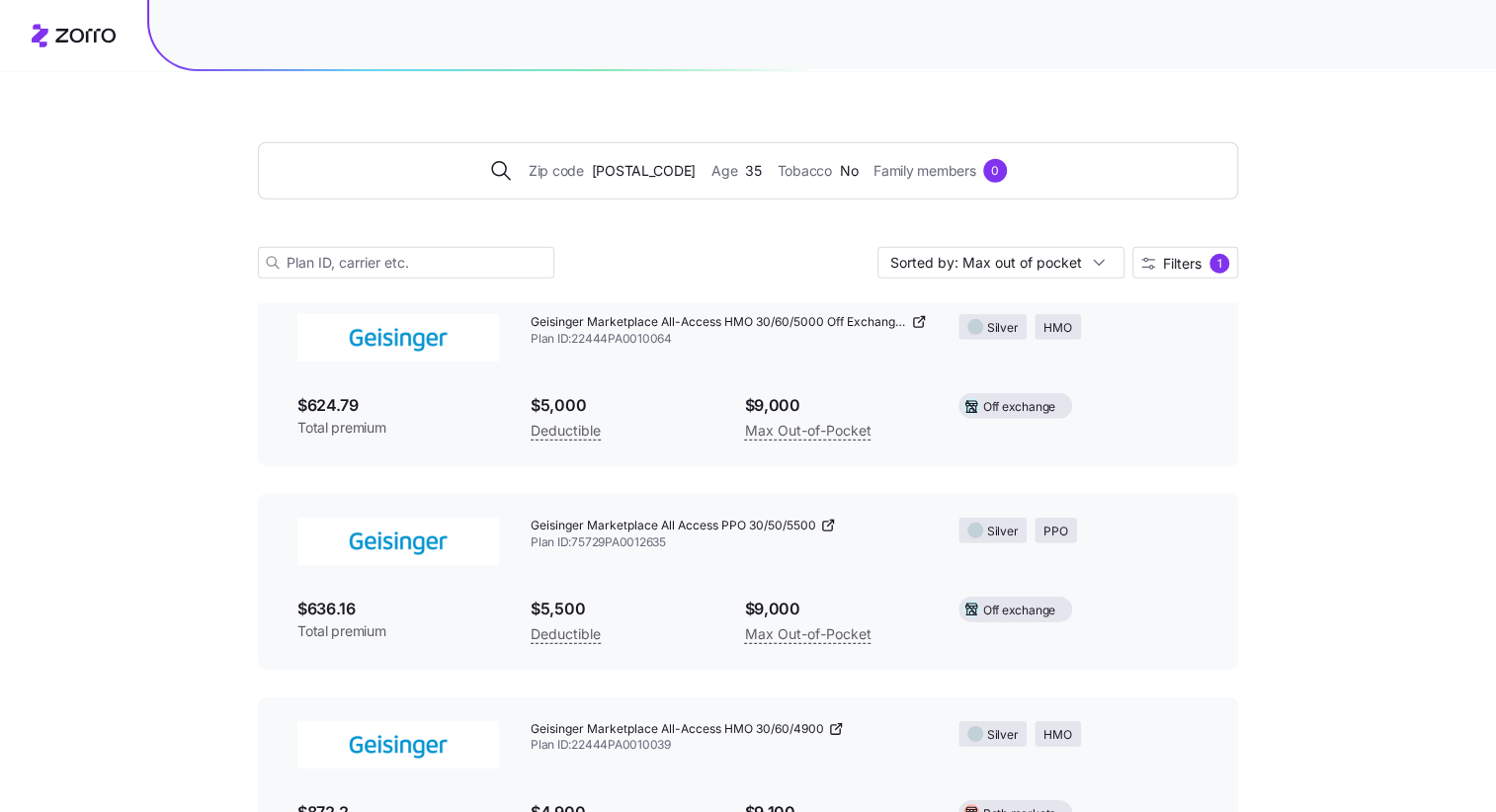 click 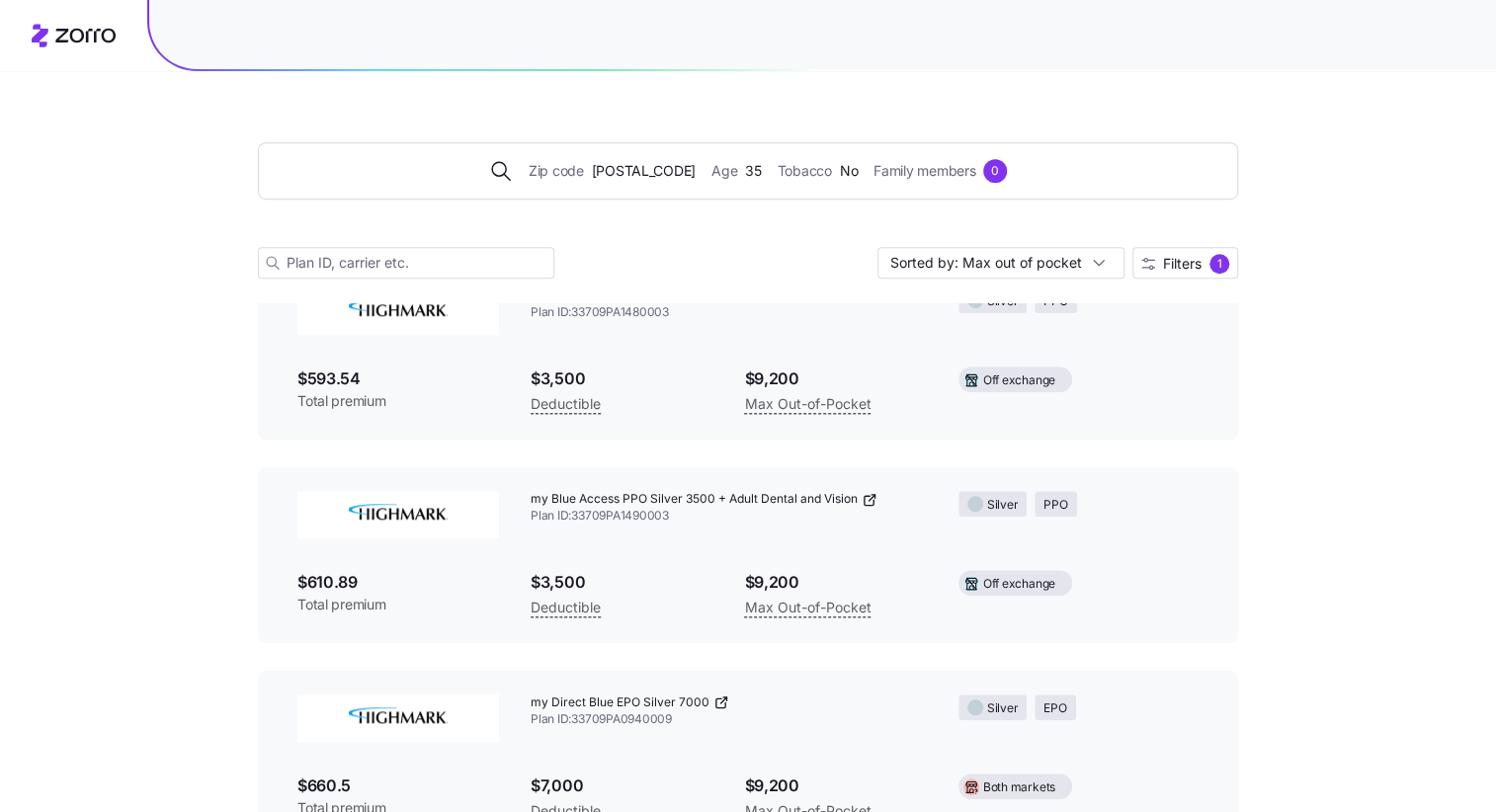 scroll, scrollTop: 4919, scrollLeft: 0, axis: vertical 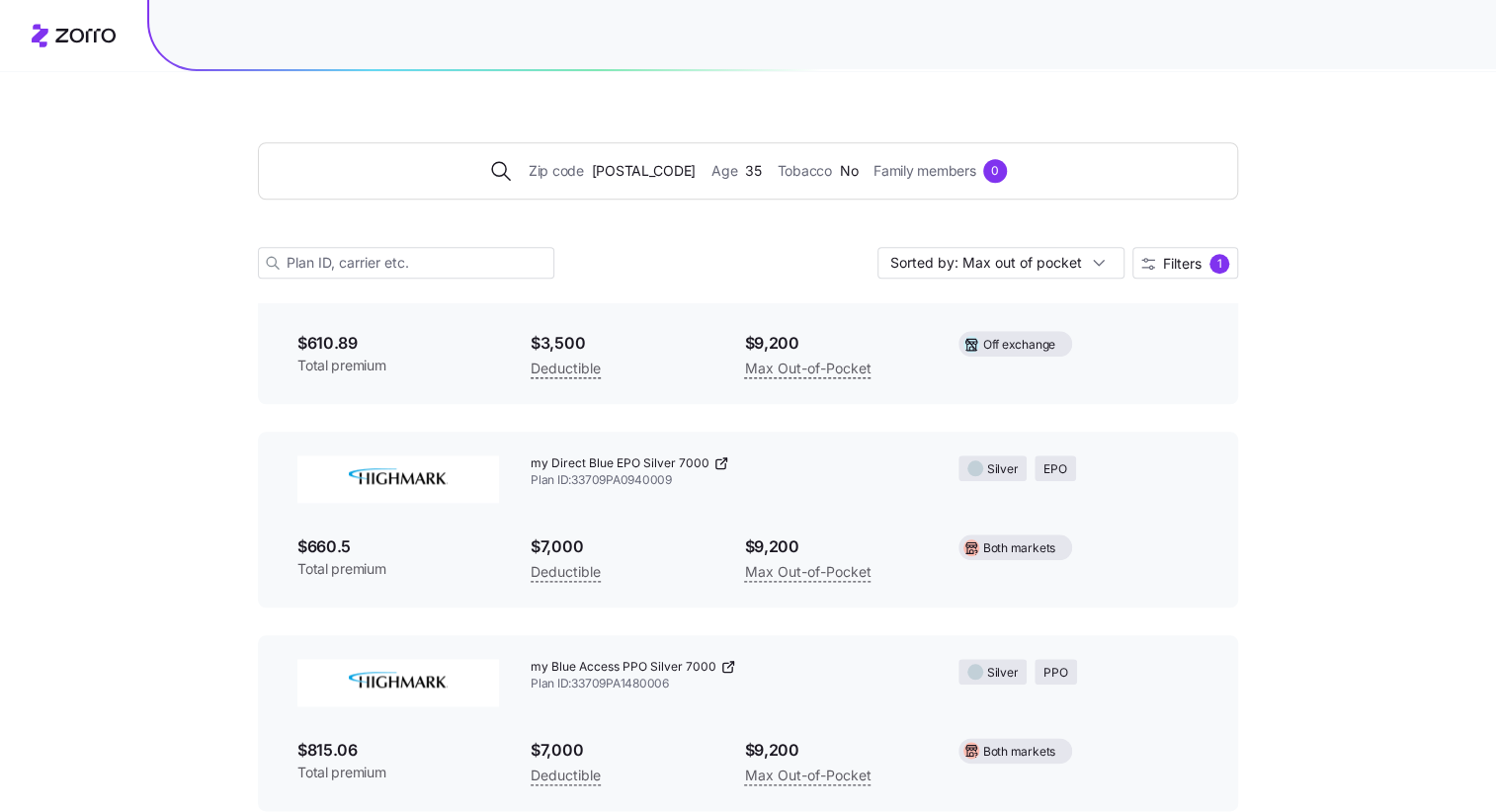 click 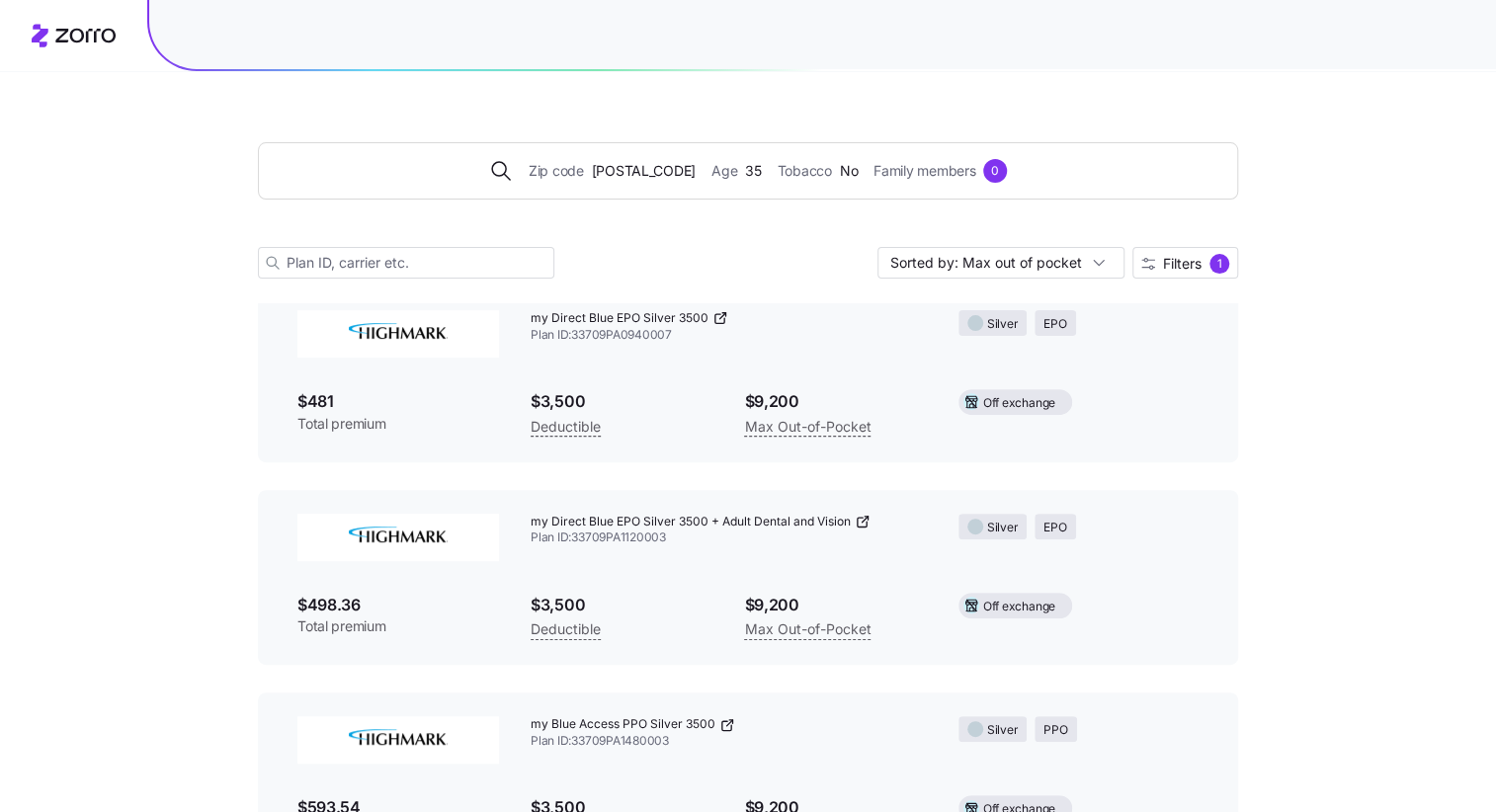 scroll, scrollTop: 4251, scrollLeft: 0, axis: vertical 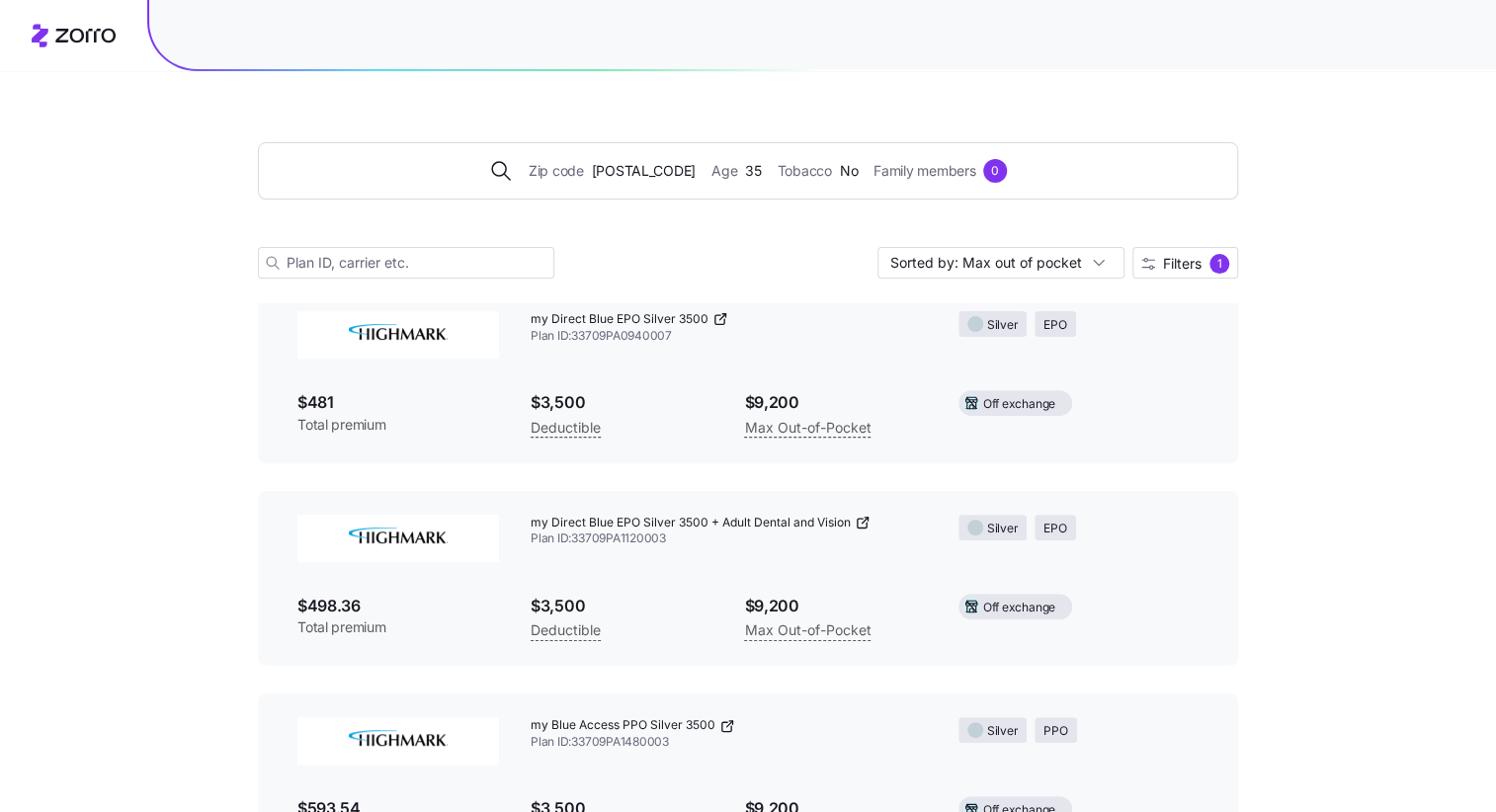 click 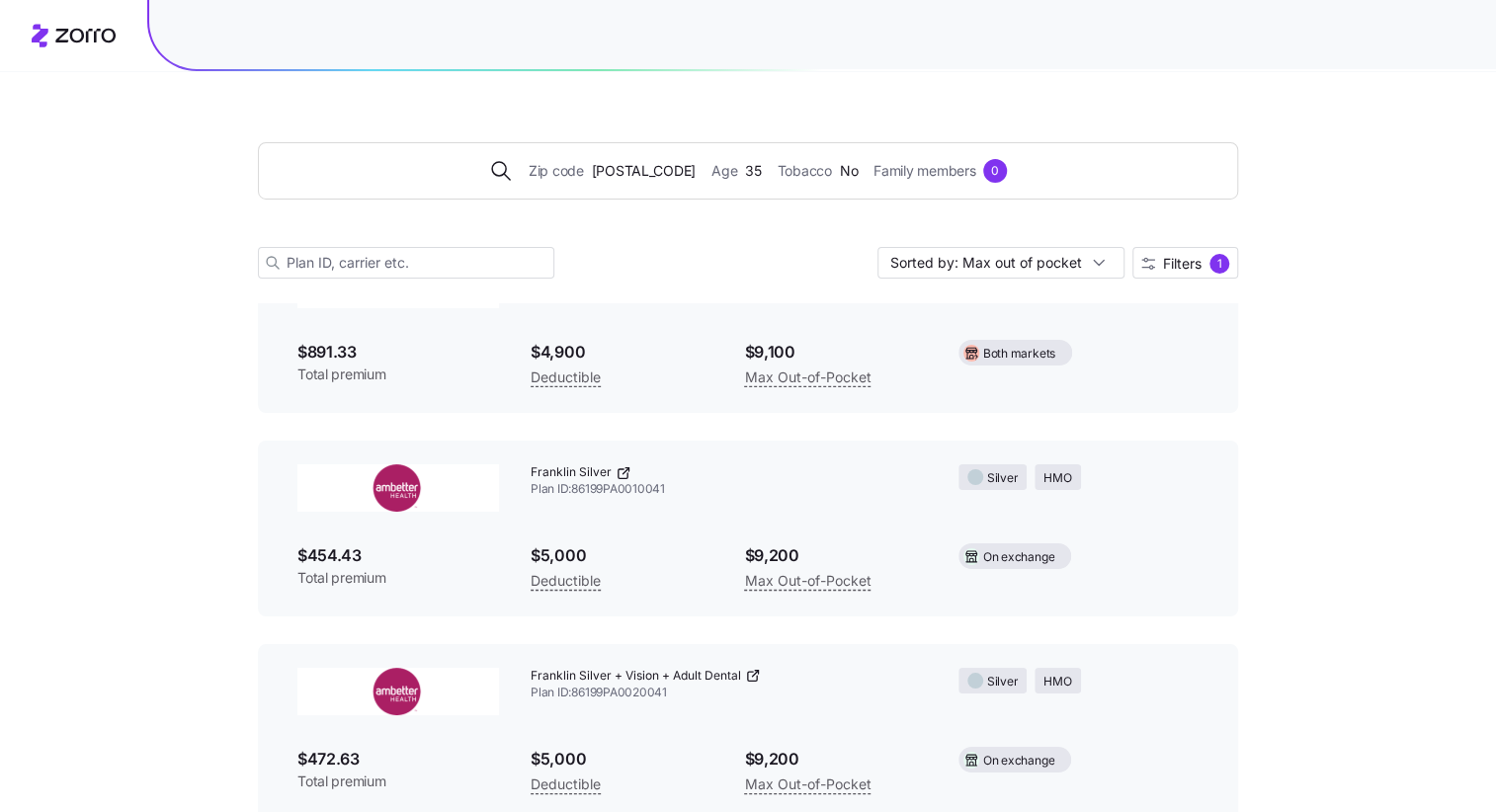 scroll, scrollTop: 3671, scrollLeft: 0, axis: vertical 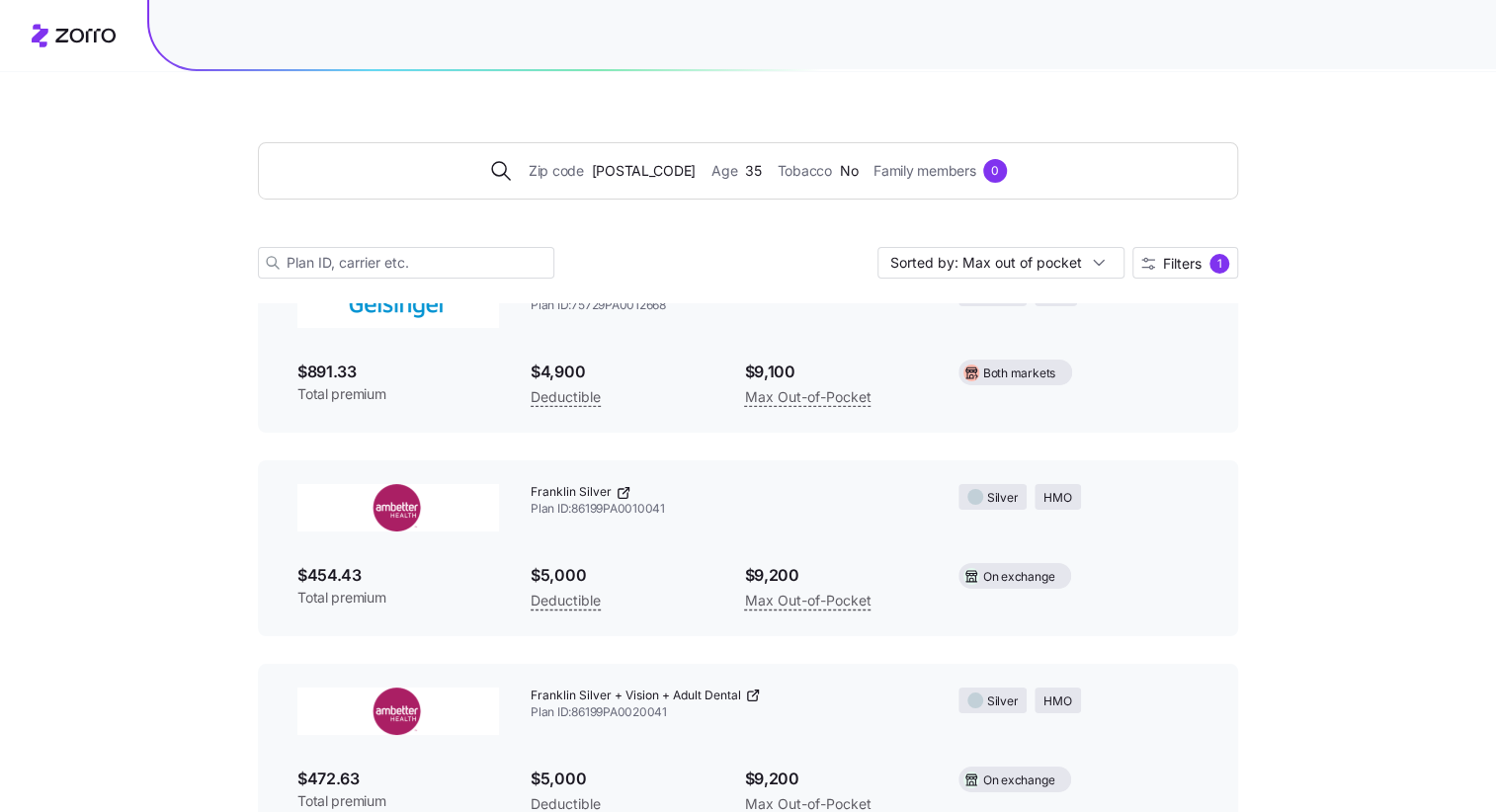 click 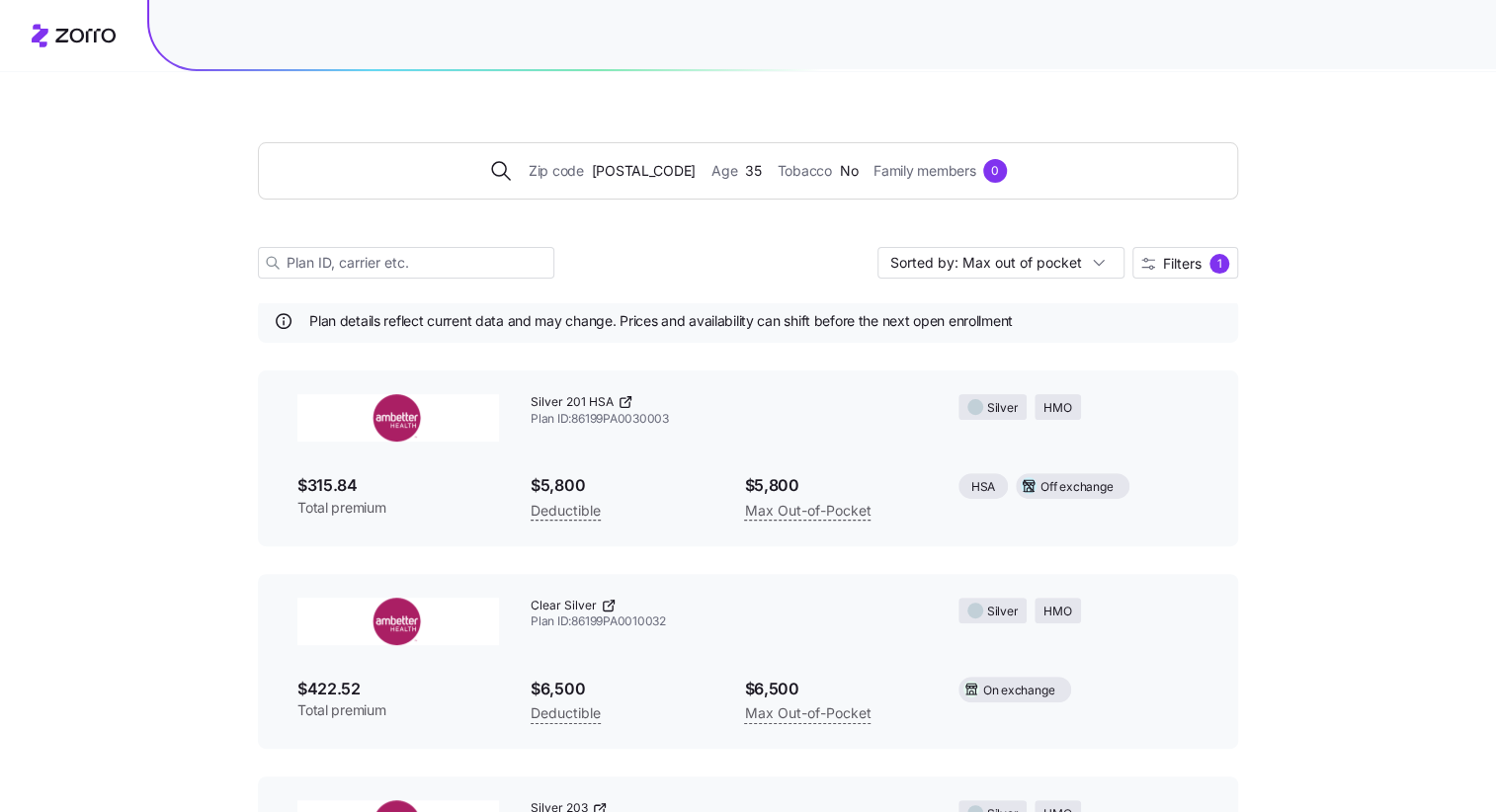 scroll, scrollTop: 0, scrollLeft: 0, axis: both 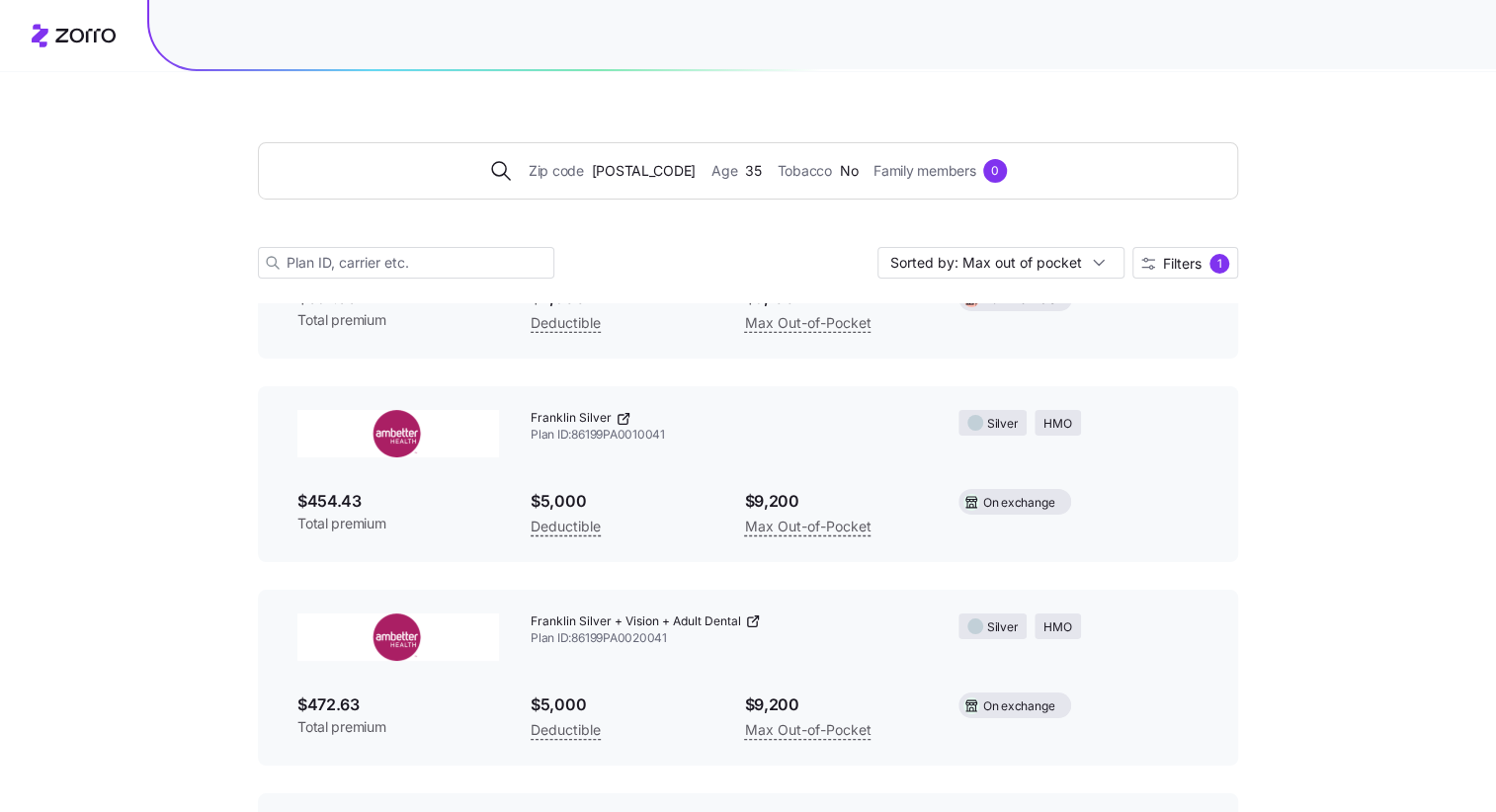 click 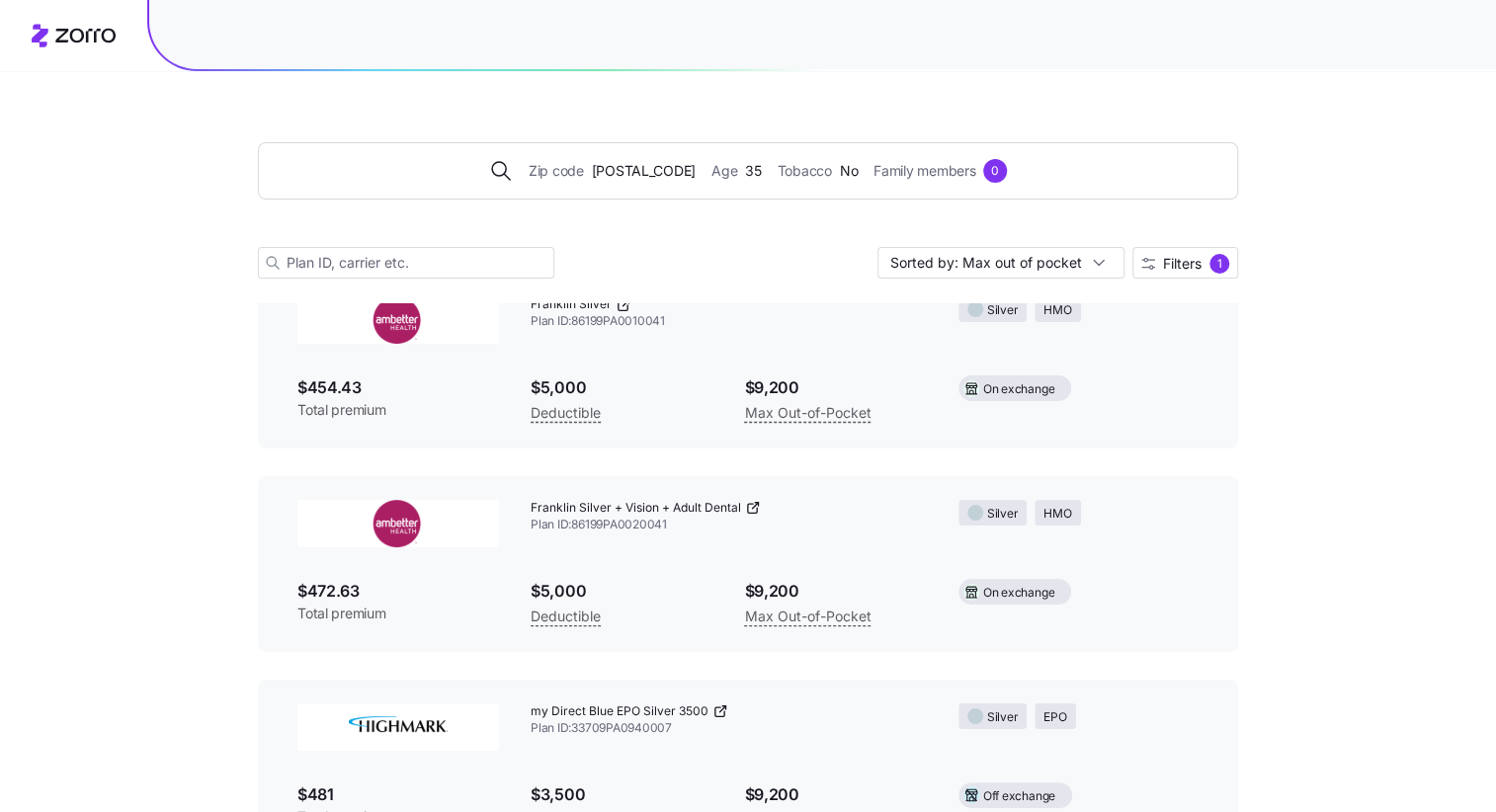 scroll, scrollTop: 3860, scrollLeft: 0, axis: vertical 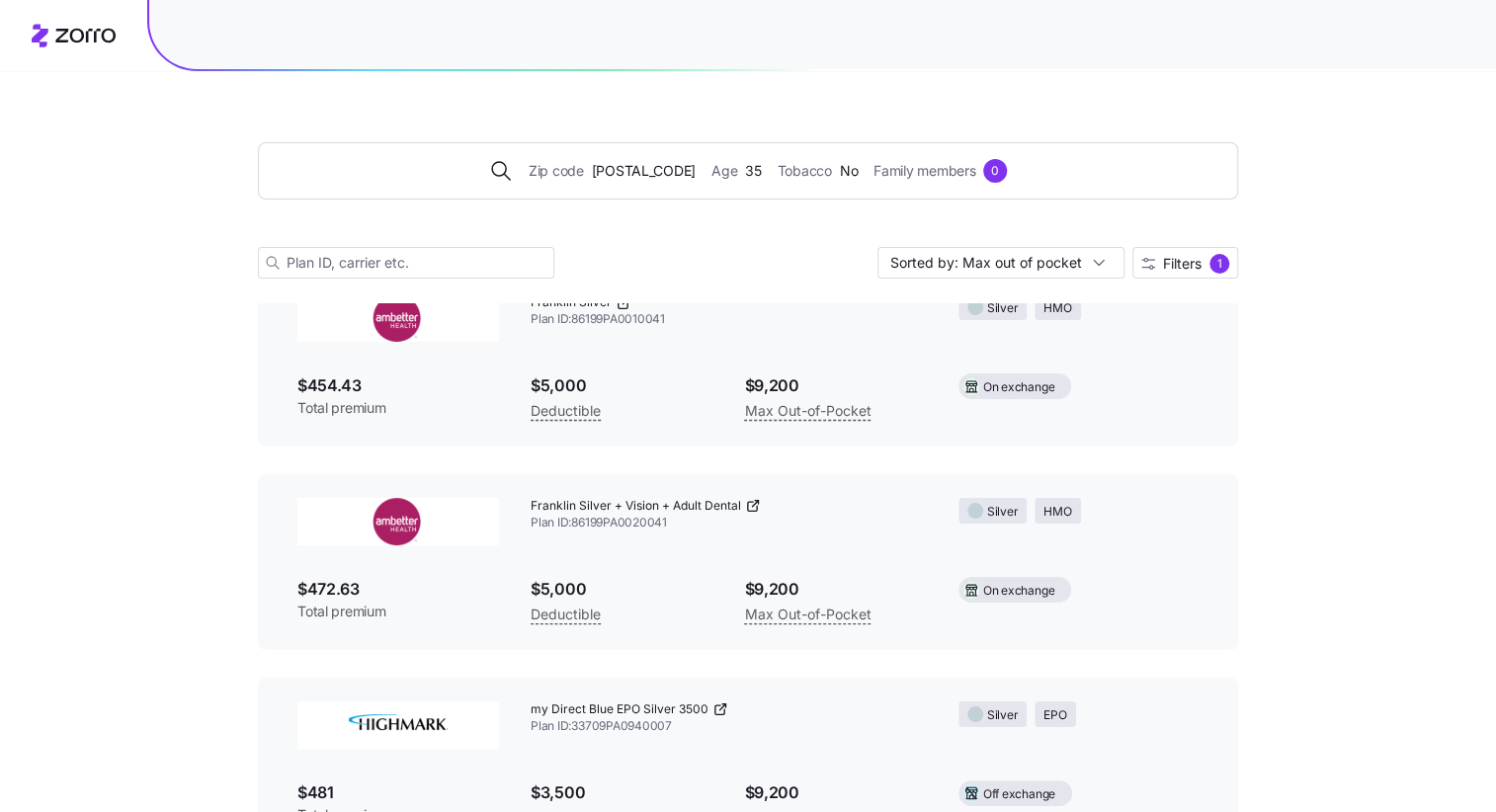 click 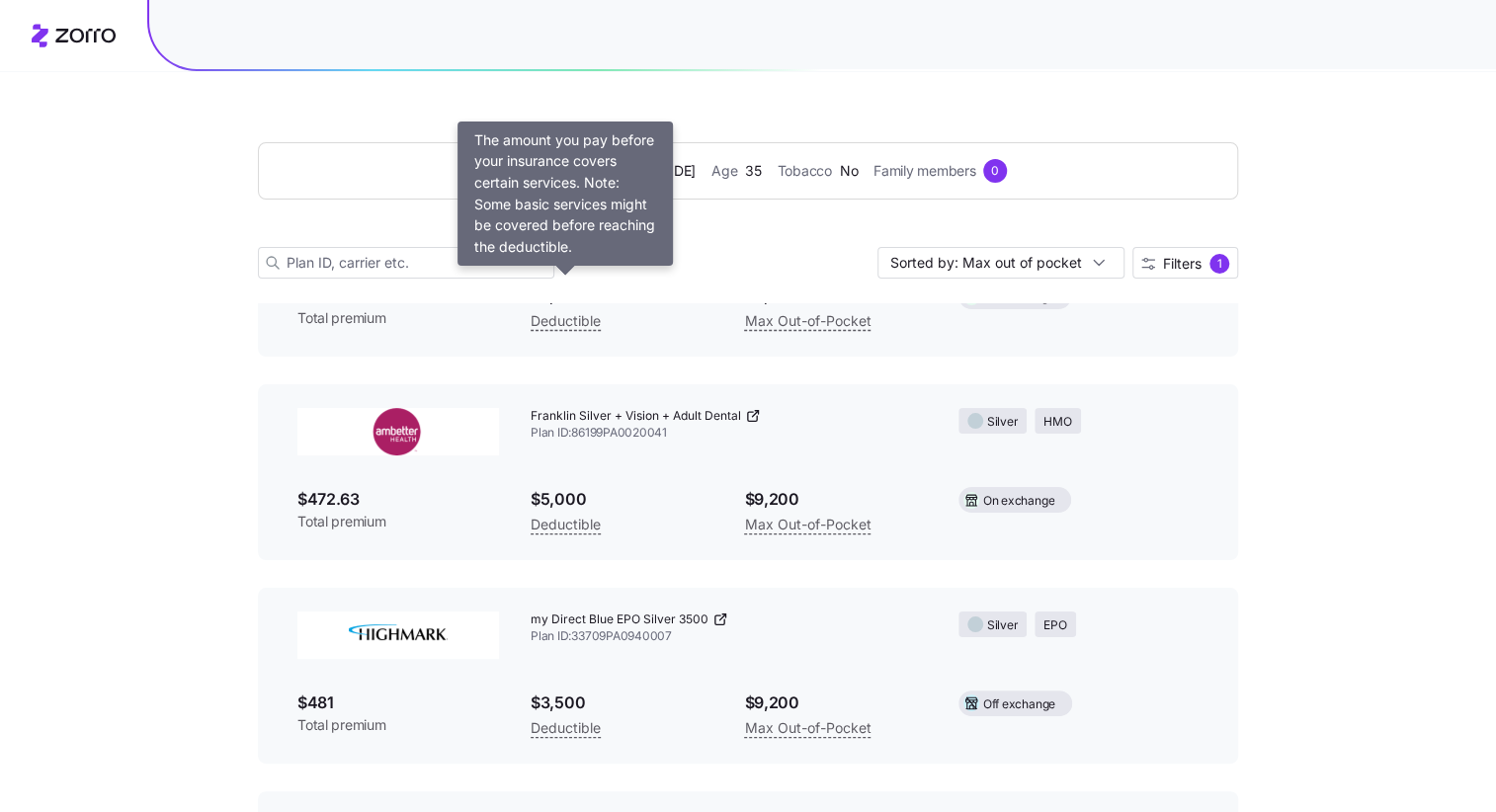 scroll, scrollTop: 4169, scrollLeft: 0, axis: vertical 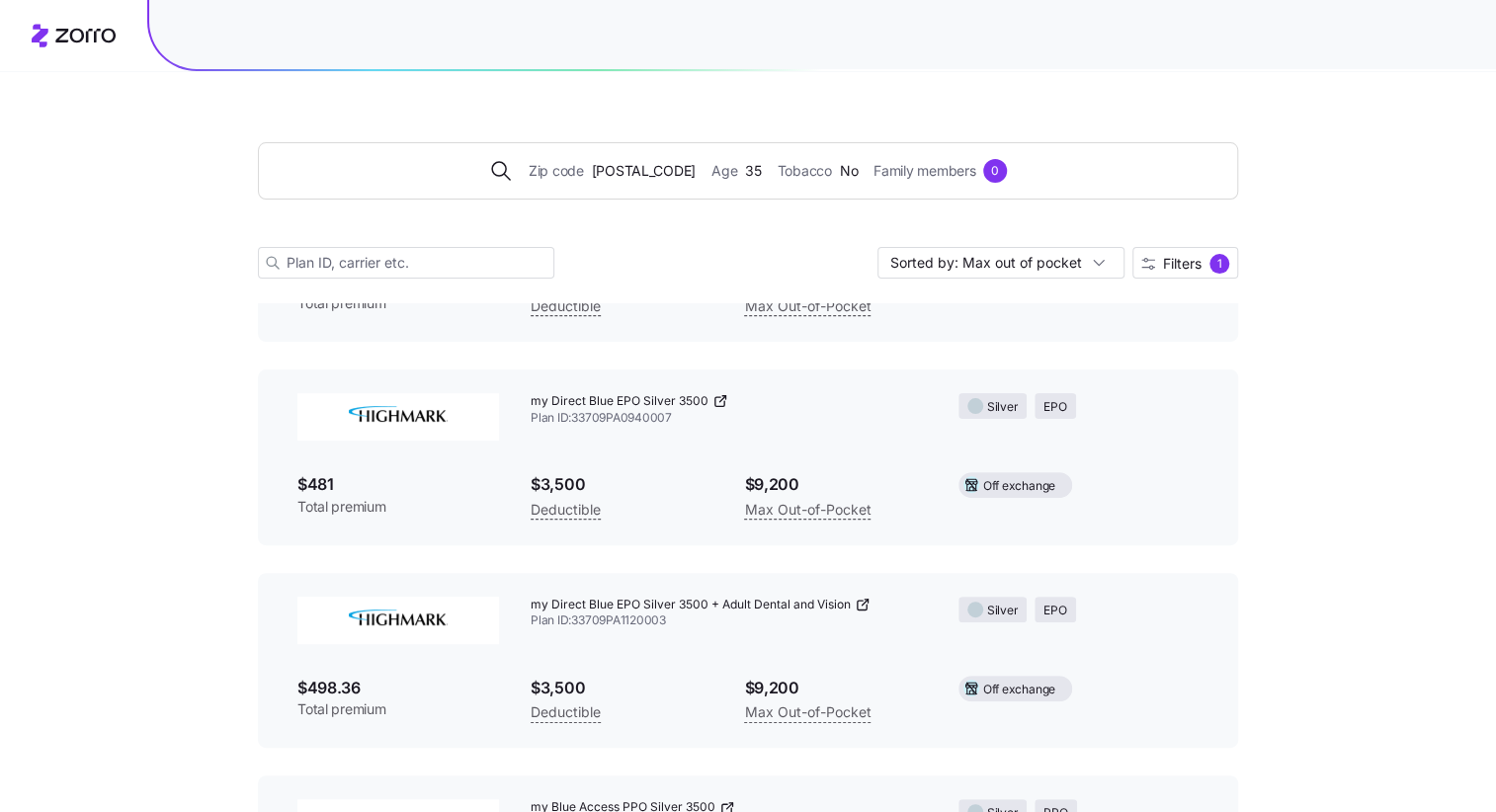 click 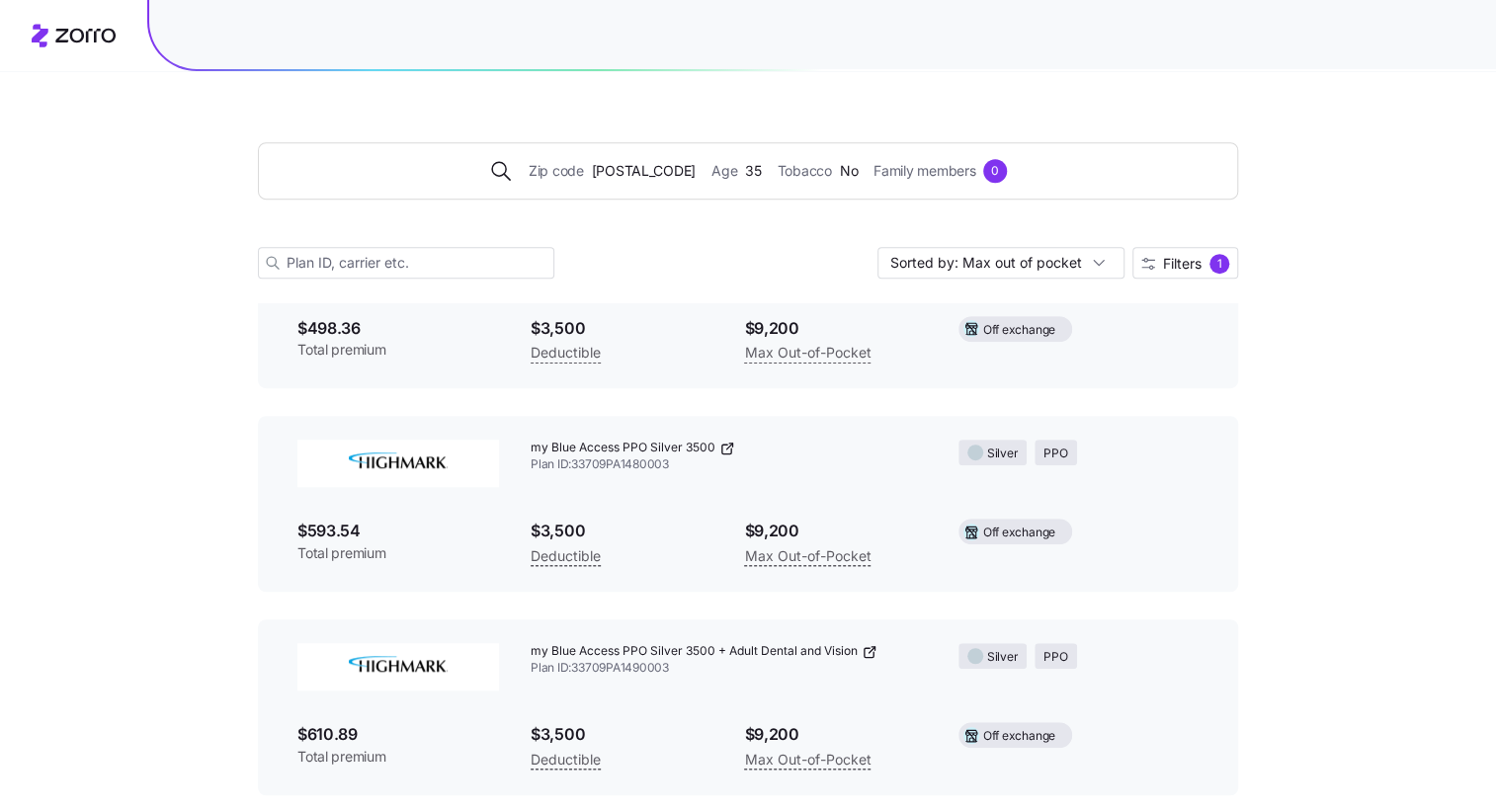 scroll, scrollTop: 4532, scrollLeft: 0, axis: vertical 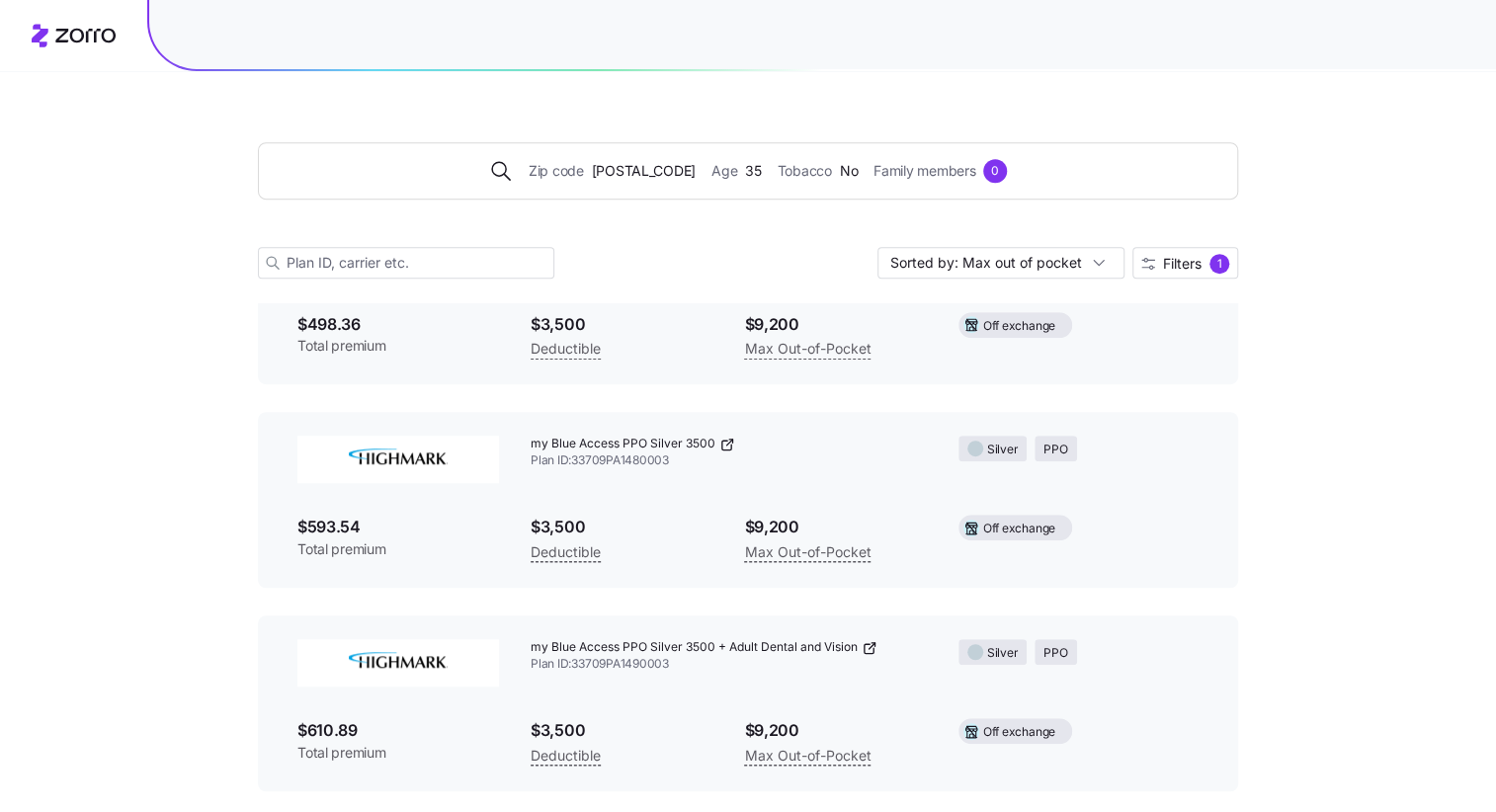click 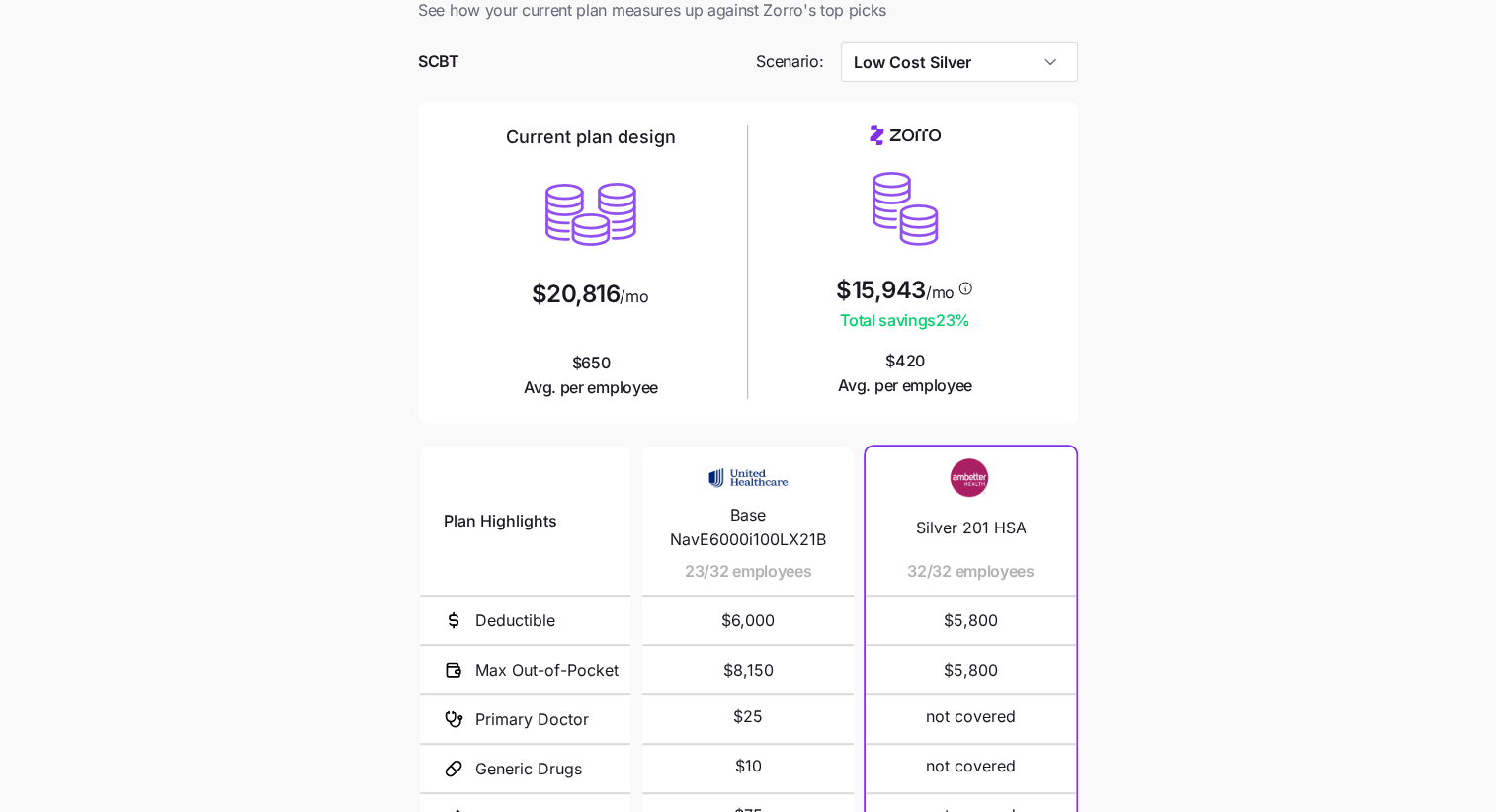scroll, scrollTop: 0, scrollLeft: 0, axis: both 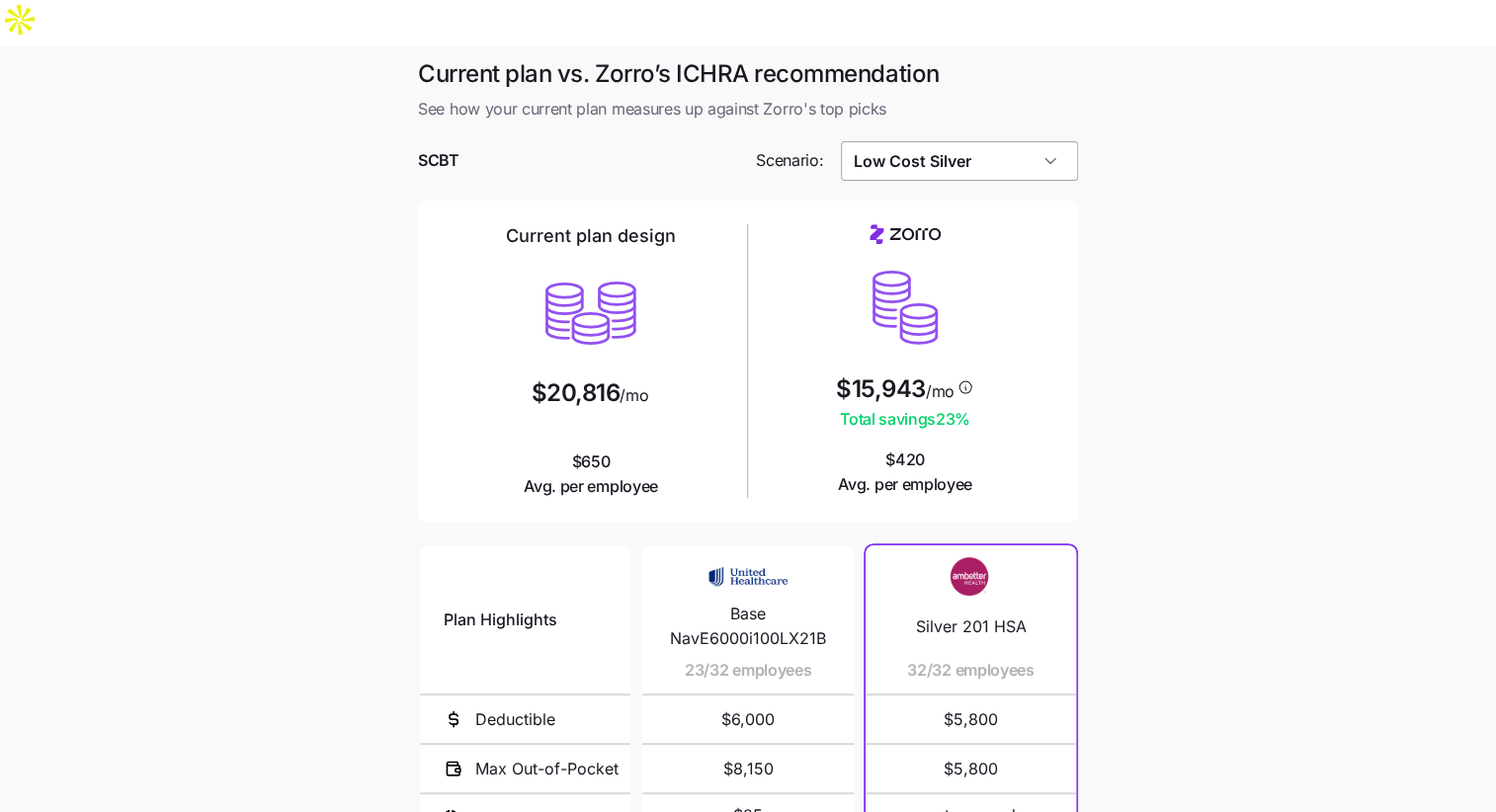 click on "Low Cost Silver" at bounding box center [959, 161] 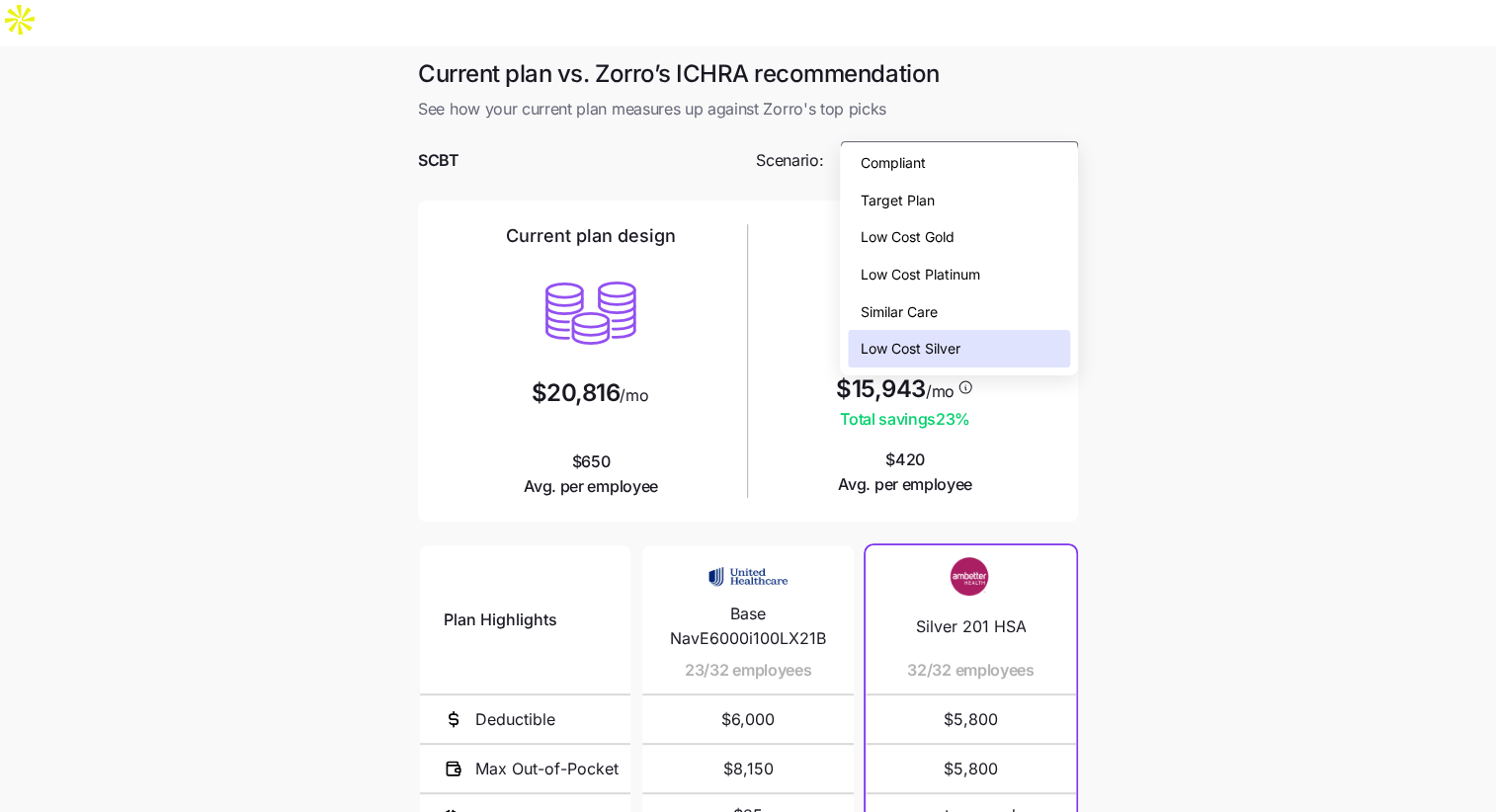click on "Similar Care" at bounding box center (958, 312) 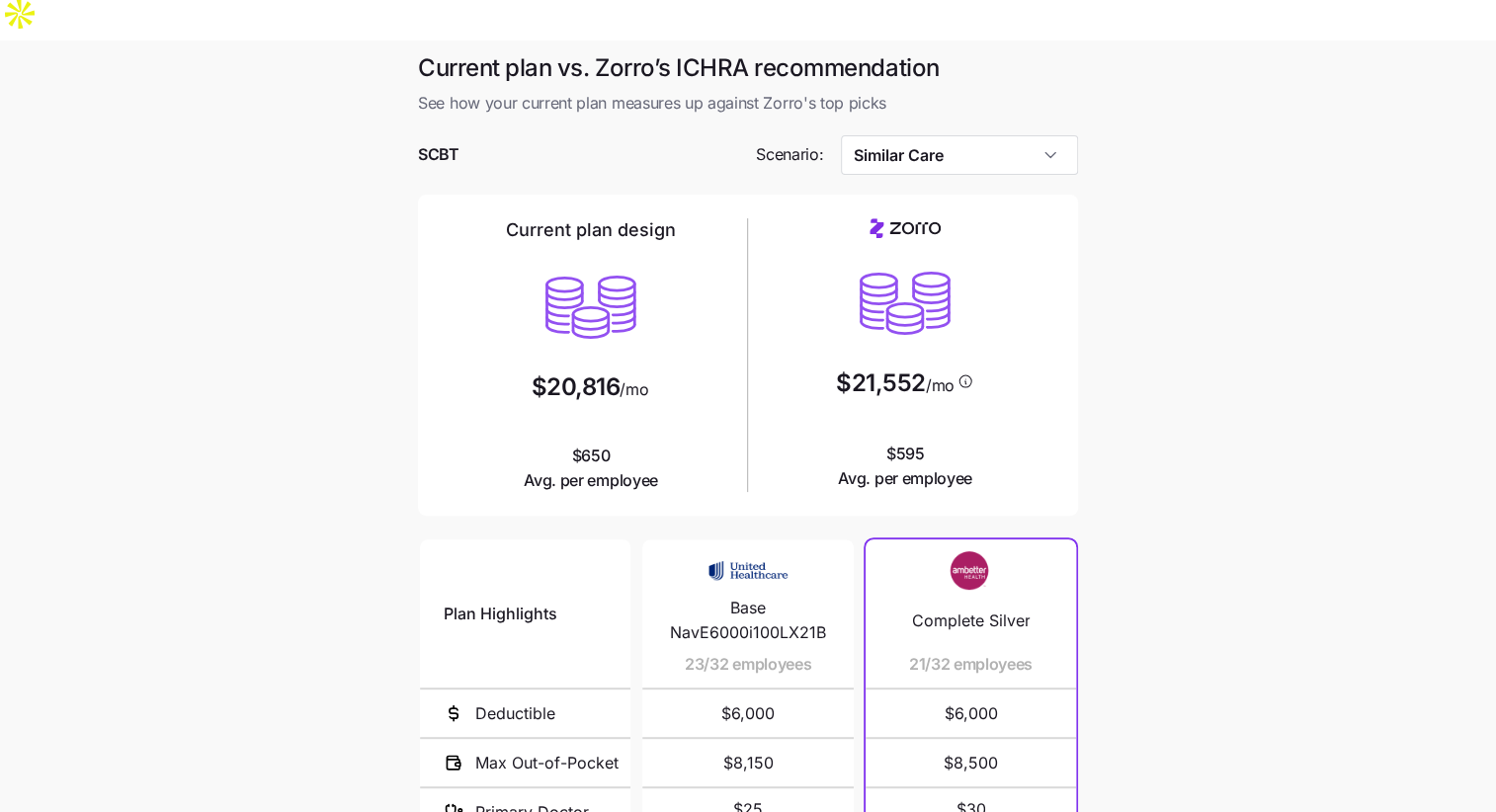 scroll, scrollTop: 0, scrollLeft: 0, axis: both 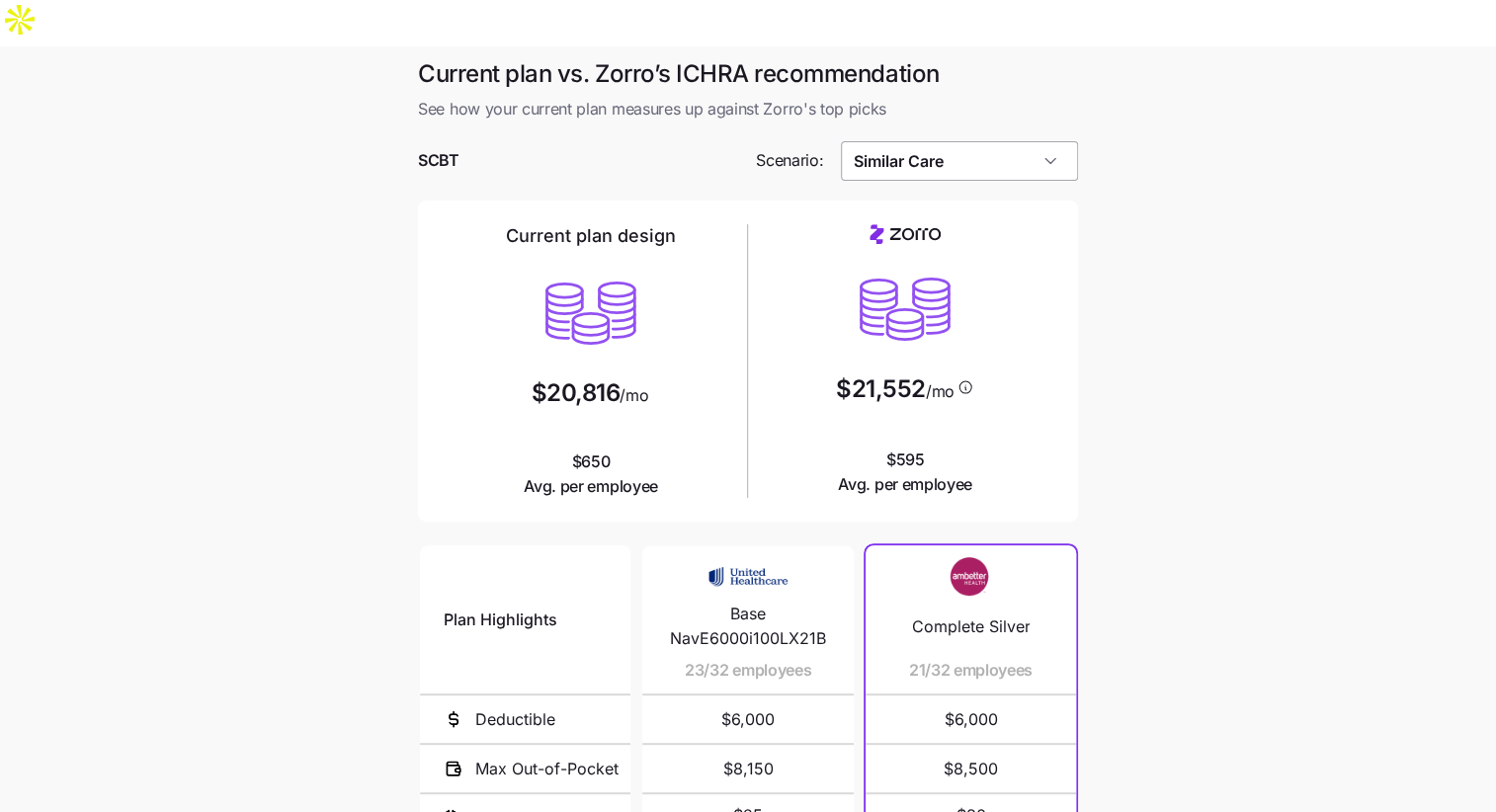 click on "Similar Care" at bounding box center (959, 161) 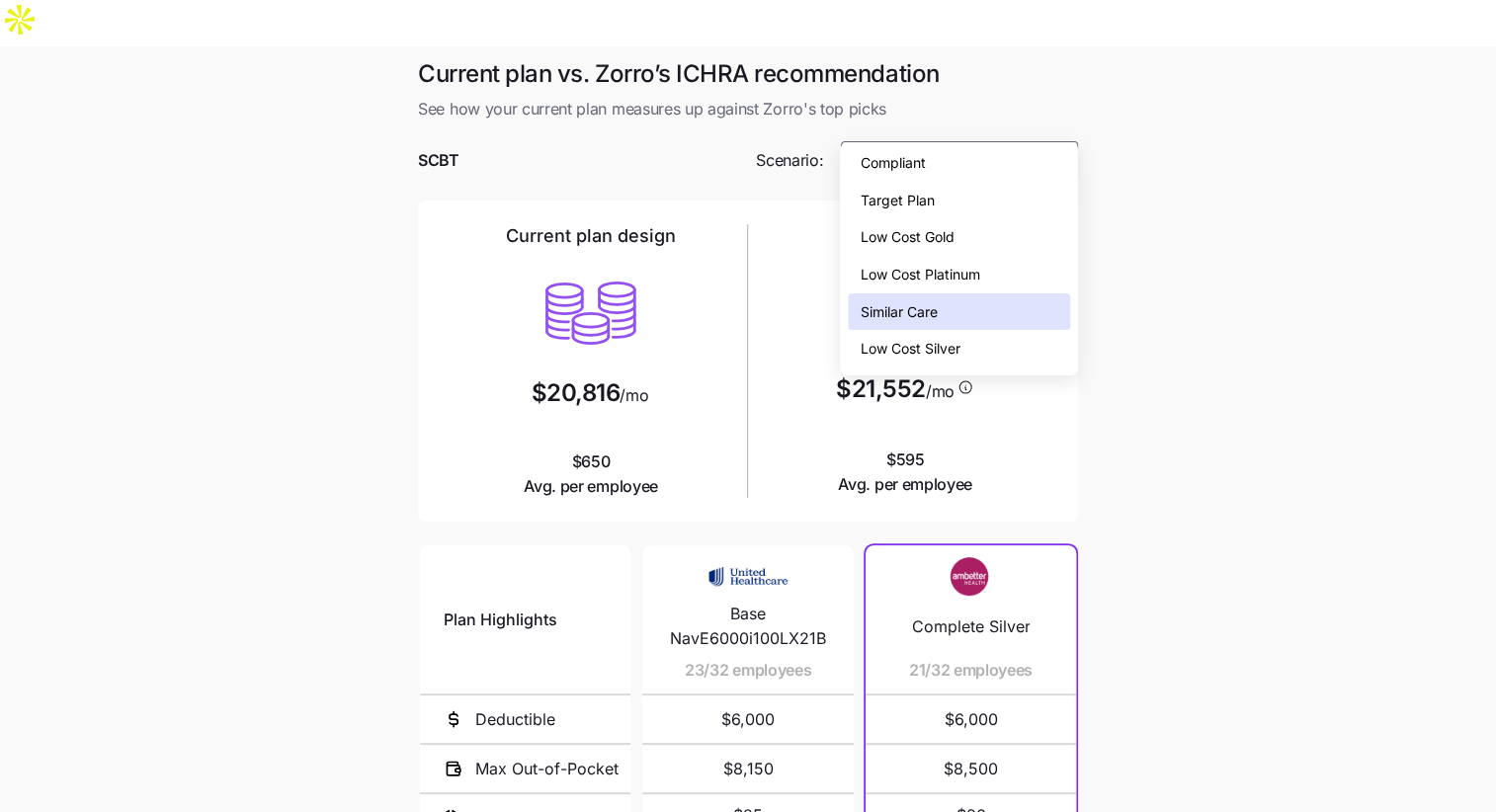 click on "Low Cost Platinum" at bounding box center (919, 275) 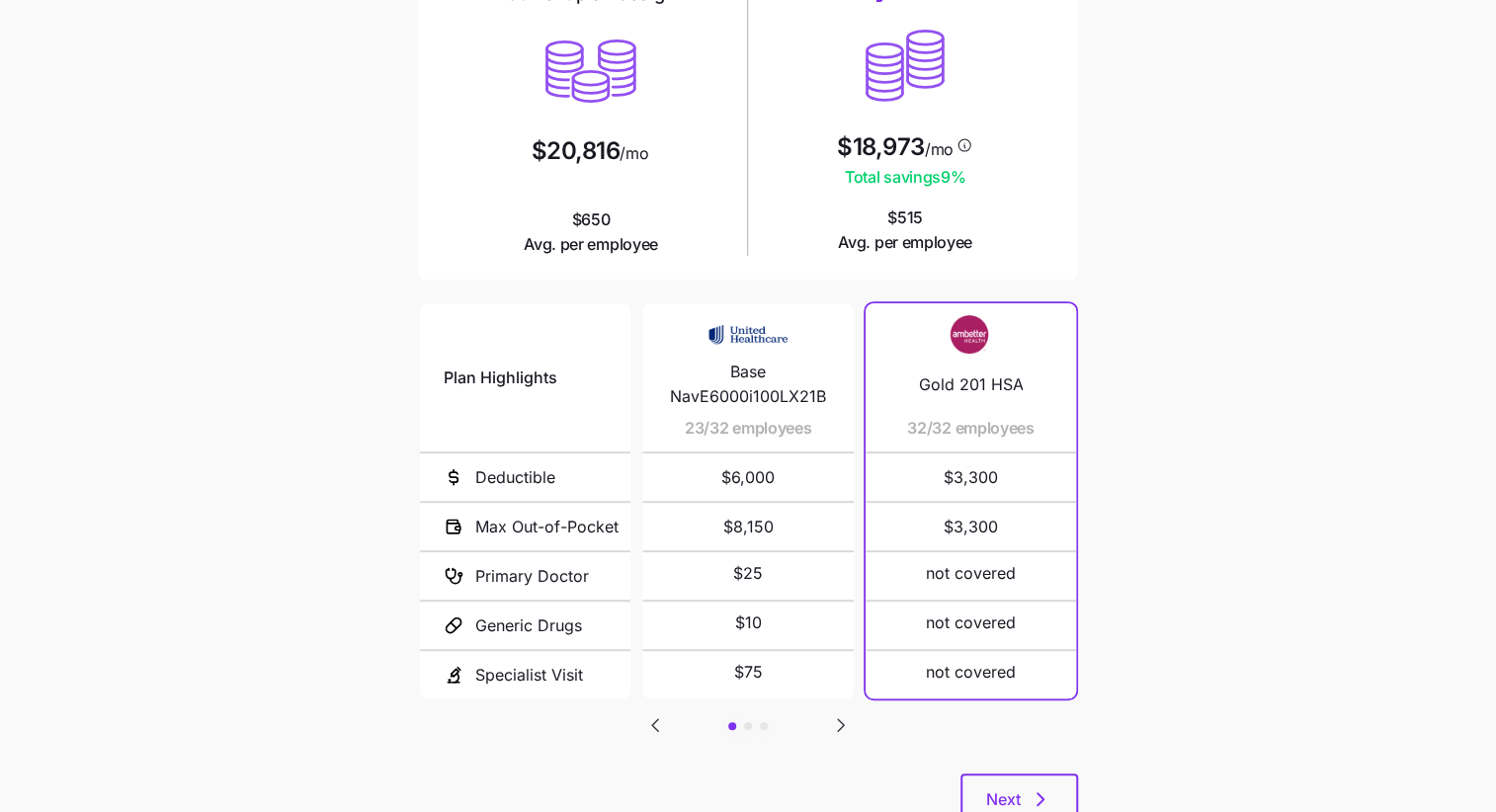 scroll, scrollTop: 267, scrollLeft: 0, axis: vertical 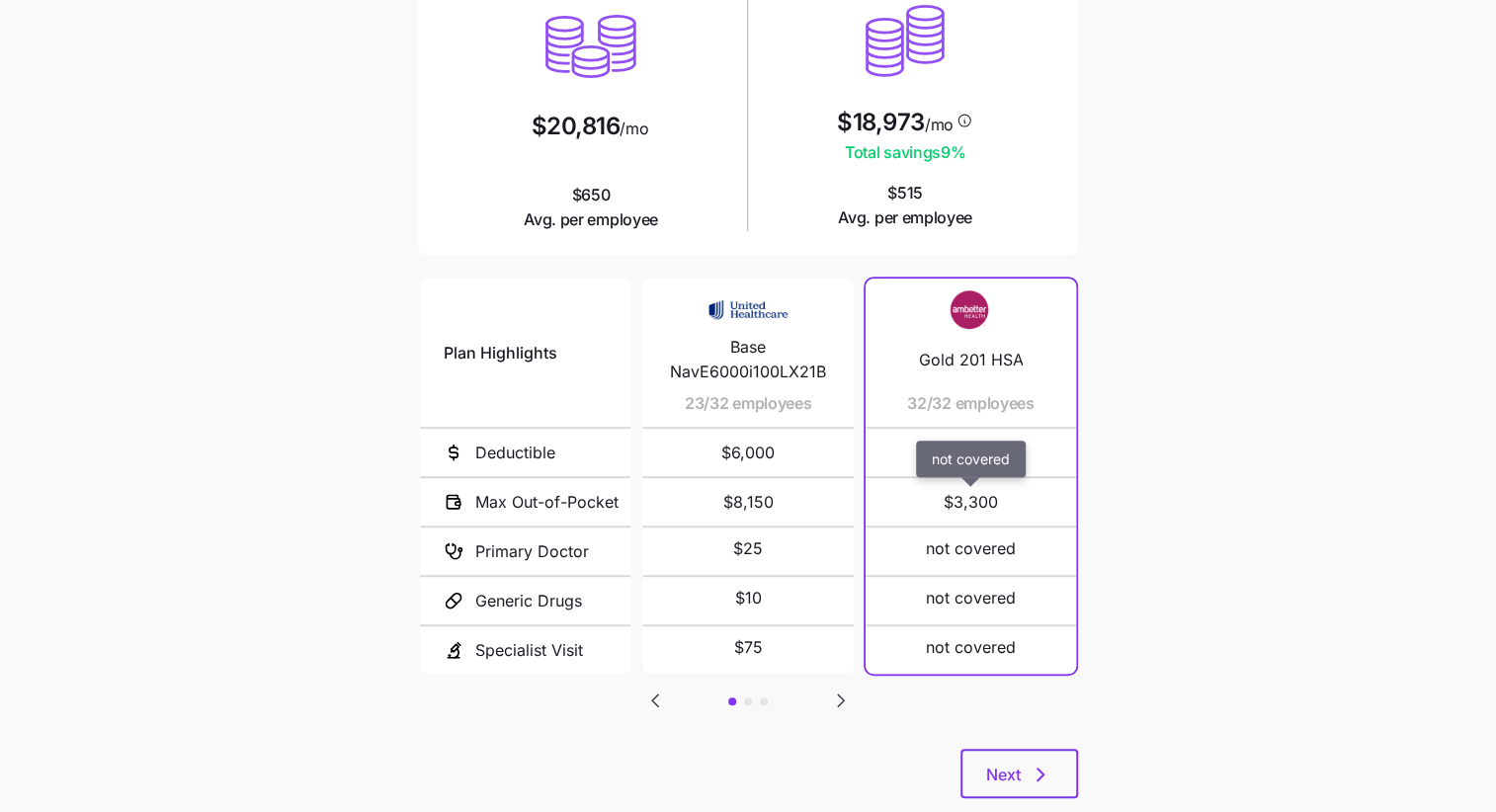 click on "not covered" at bounding box center [970, 548] 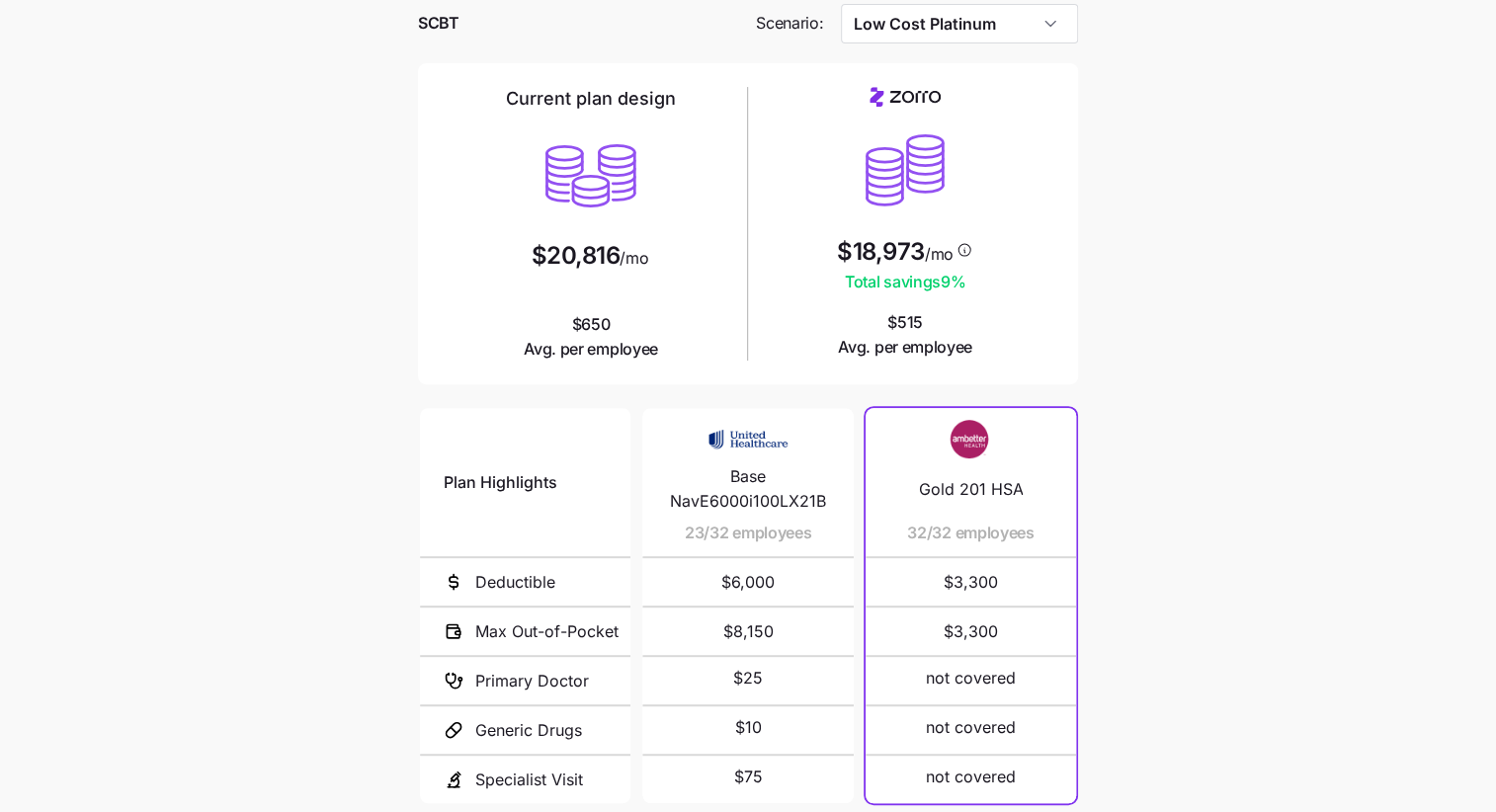 scroll, scrollTop: 0, scrollLeft: 0, axis: both 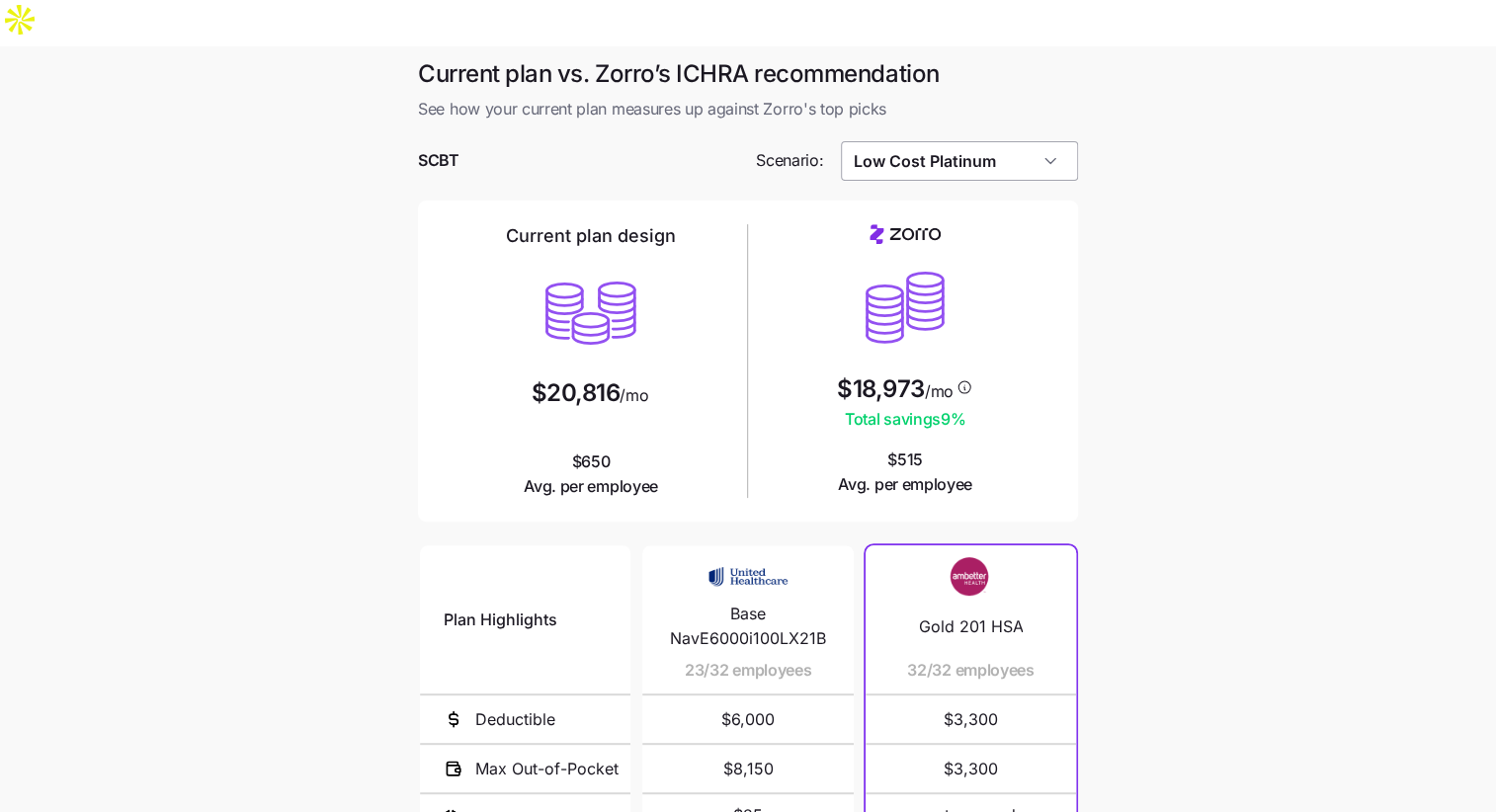 click on "Low Cost Platinum" at bounding box center [959, 161] 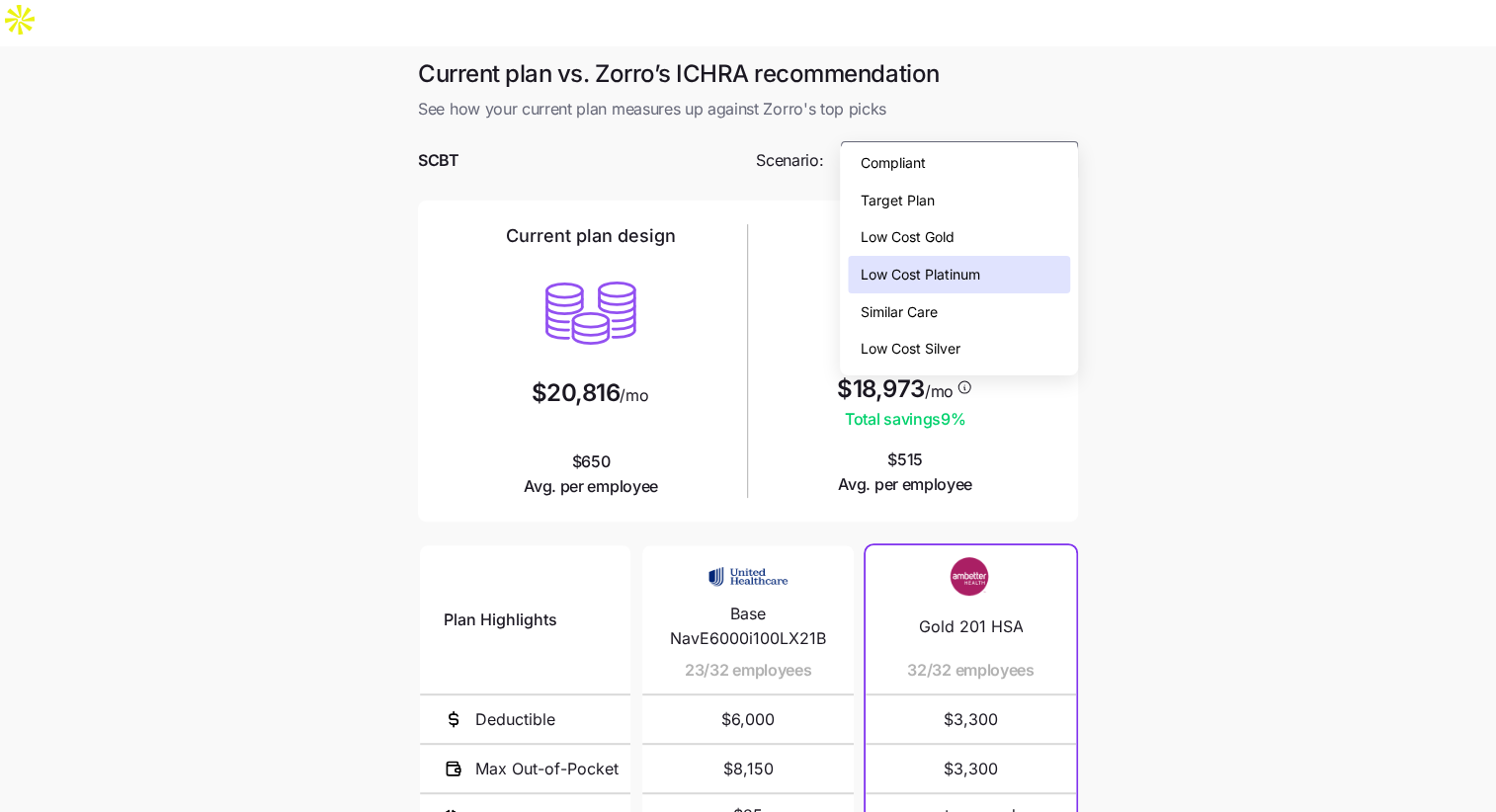 click on "Low Cost Gold" at bounding box center (906, 237) 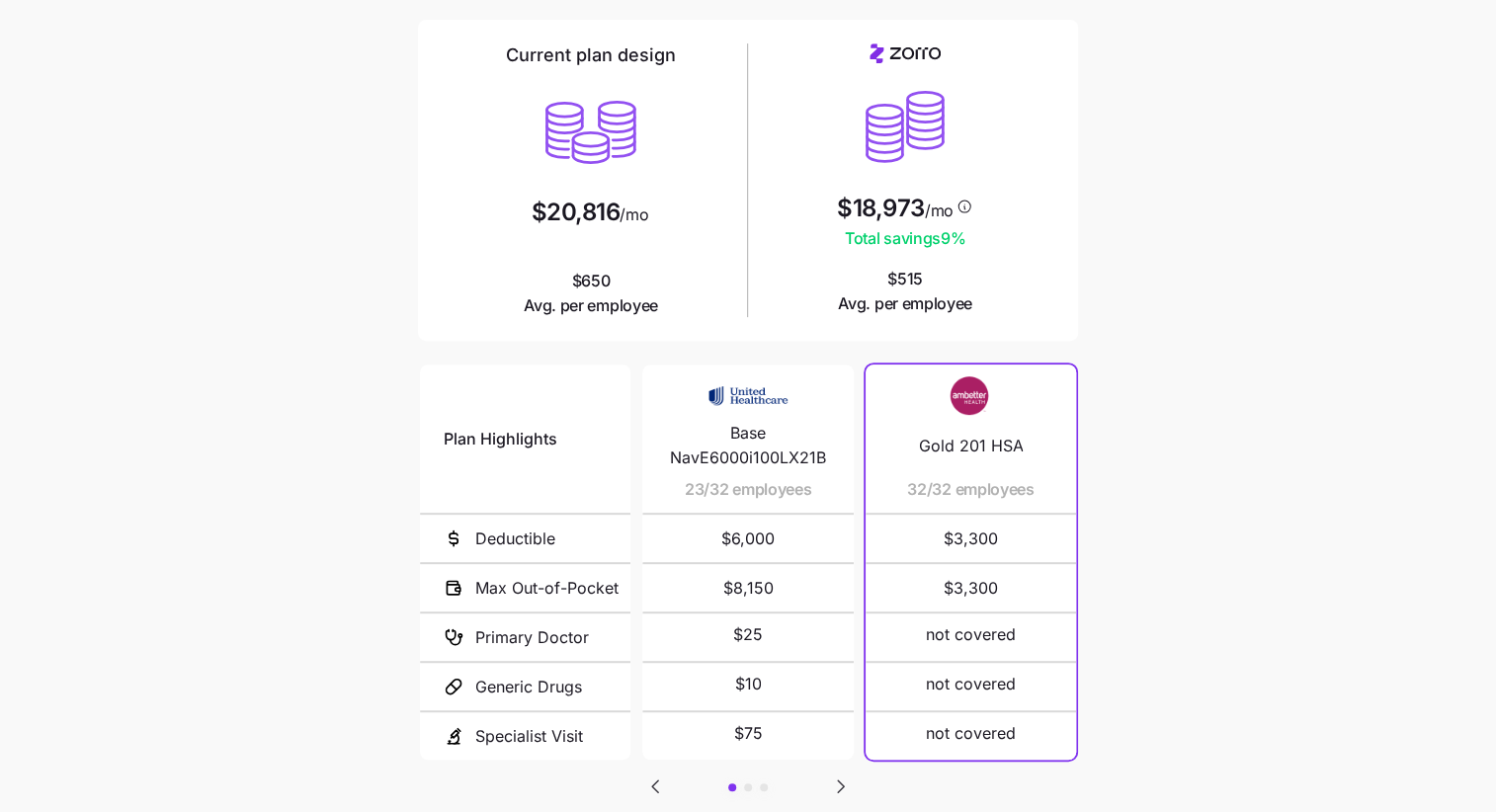 scroll, scrollTop: 0, scrollLeft: 0, axis: both 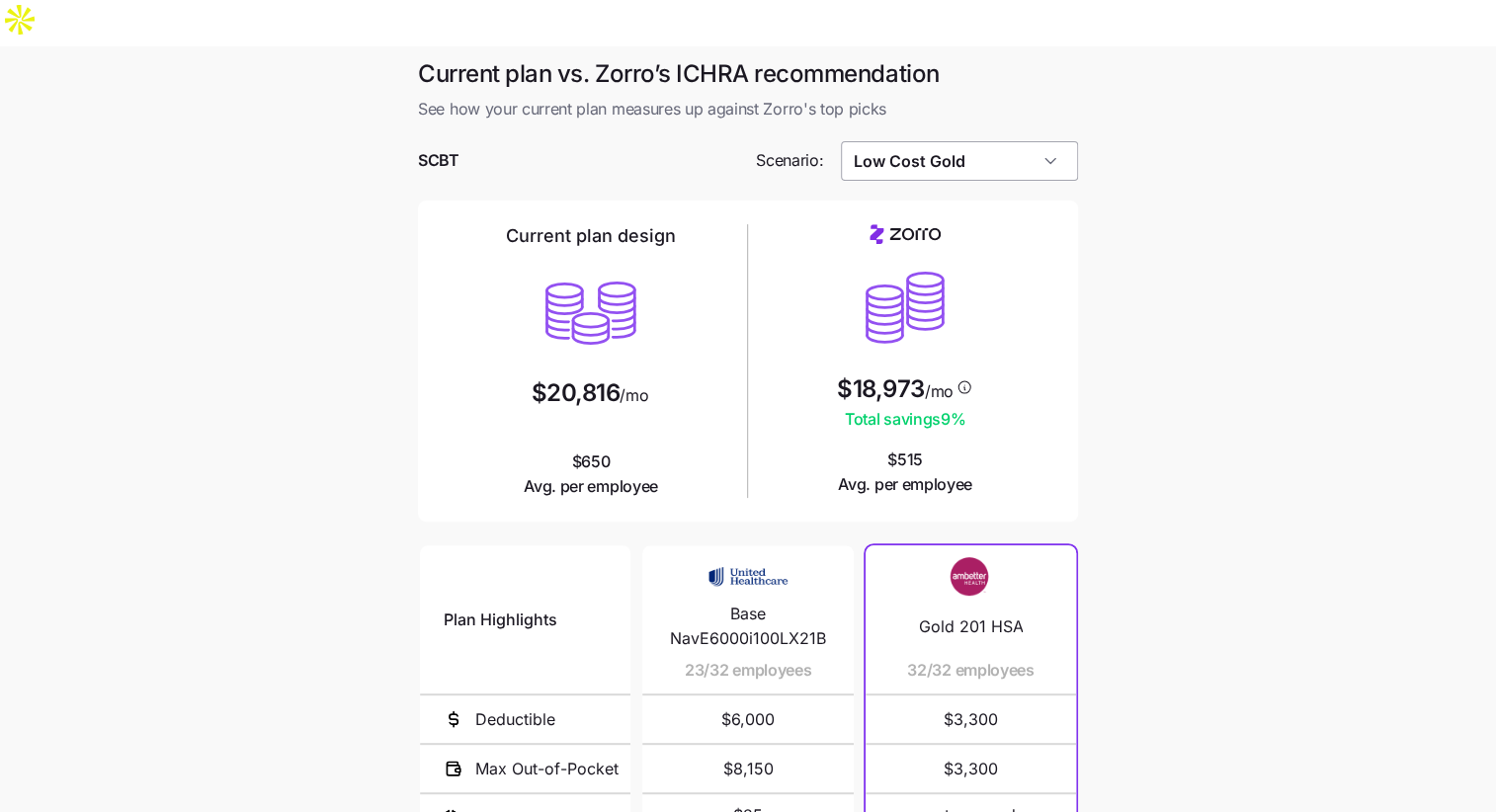click on "Low Cost Gold" at bounding box center [959, 161] 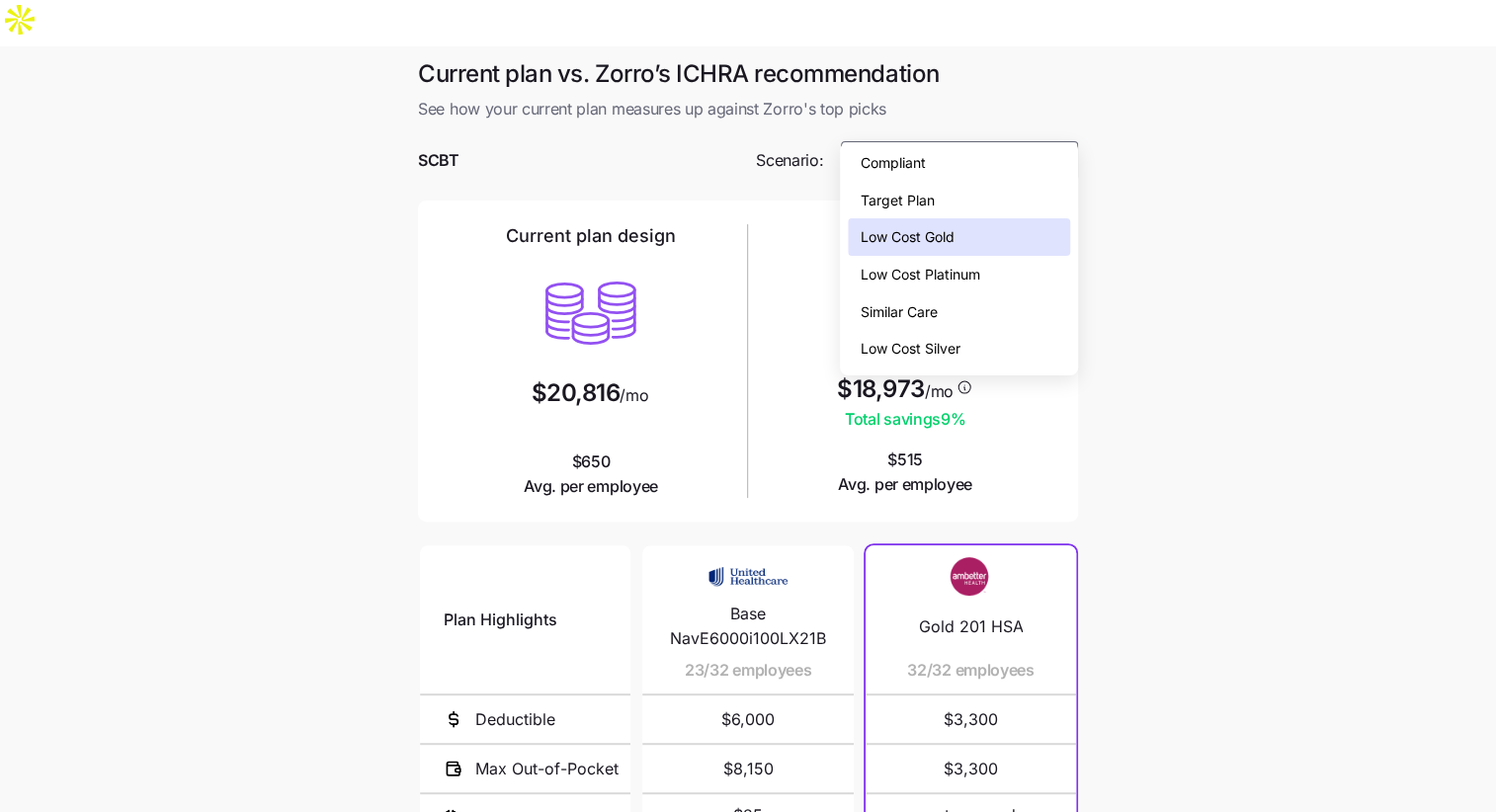 click on "Target Plan" at bounding box center [896, 201] 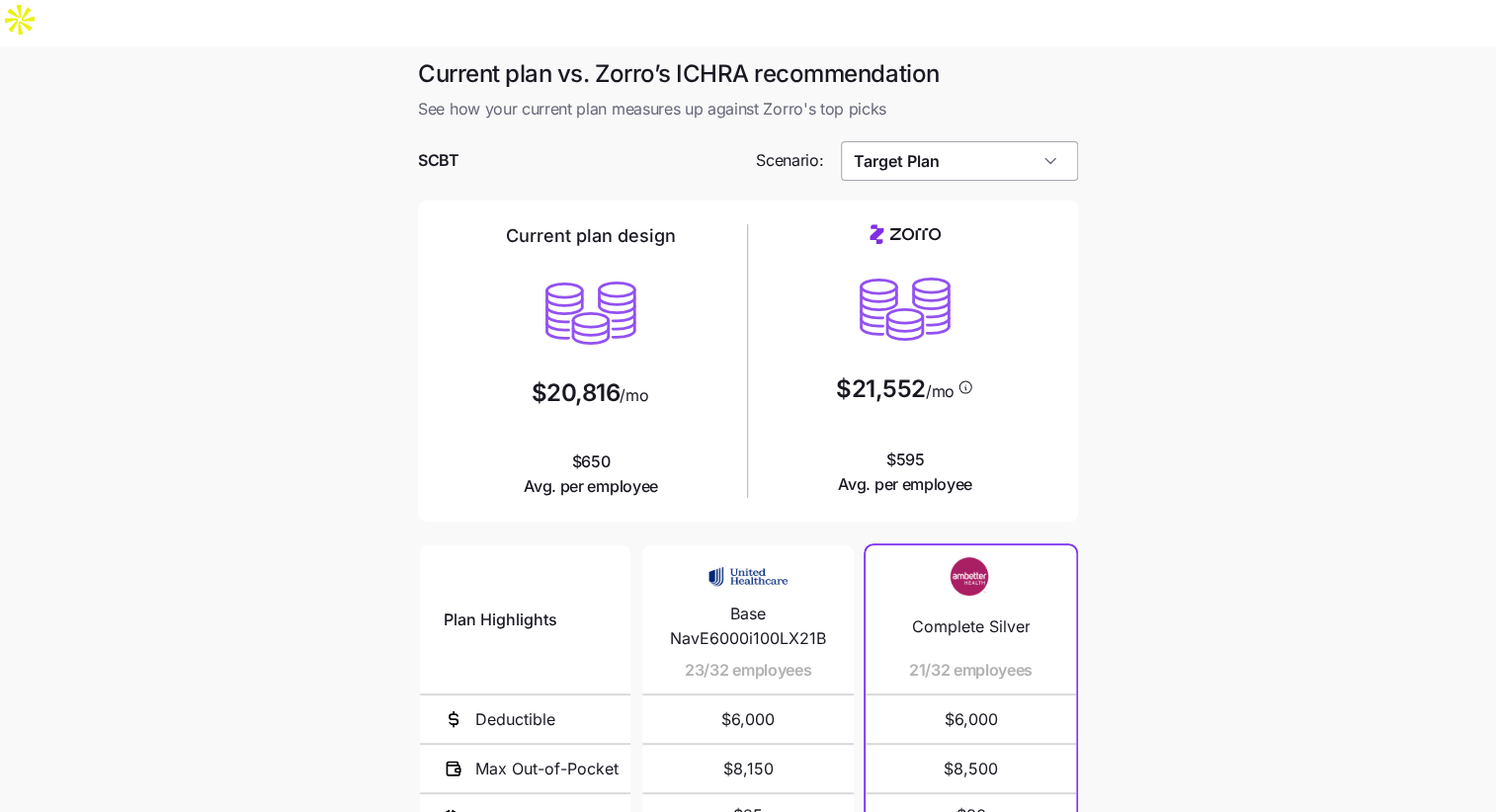 click on "Target Plan" at bounding box center (959, 161) 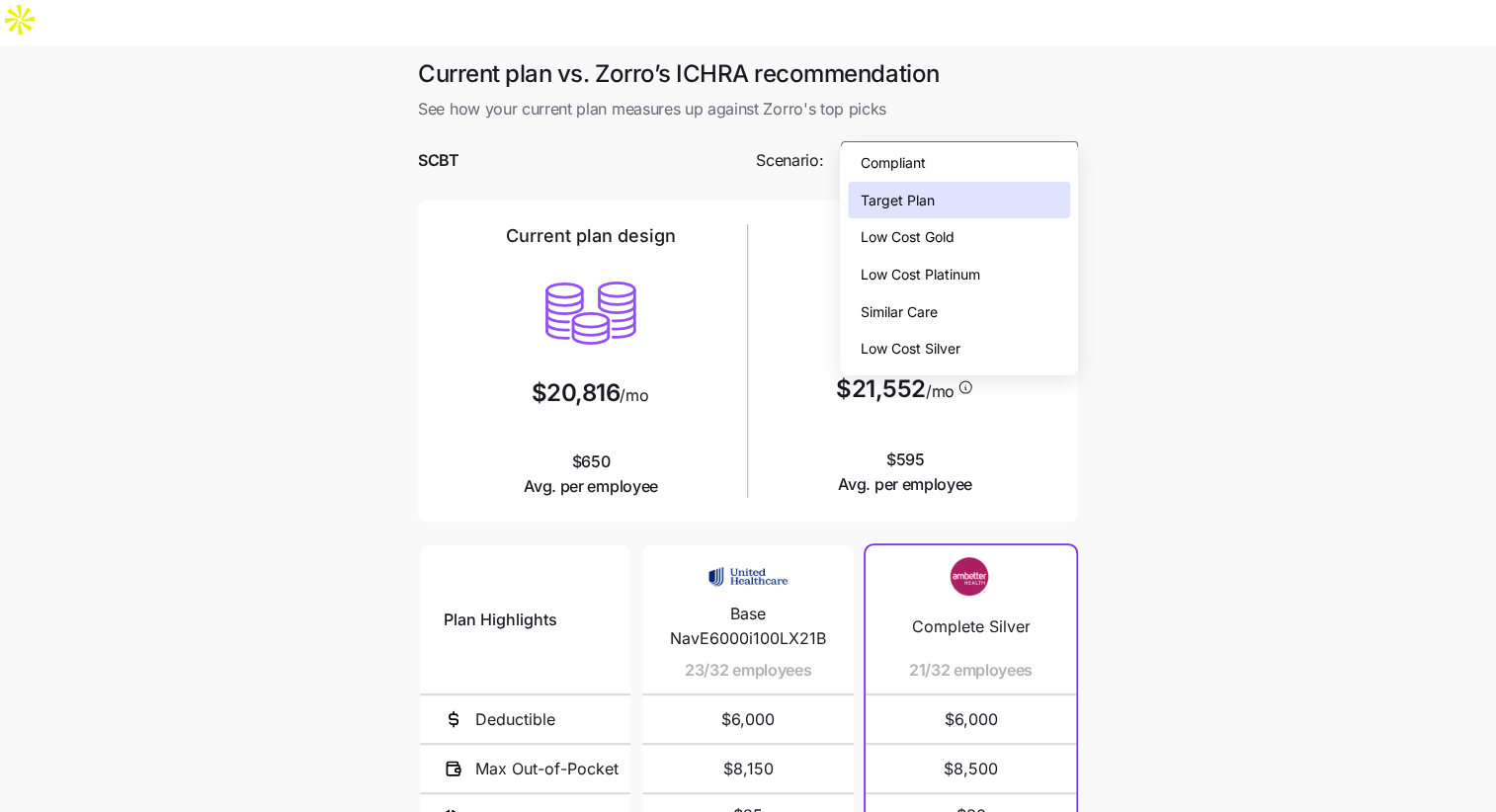 click on "Compliant" at bounding box center (958, 163) 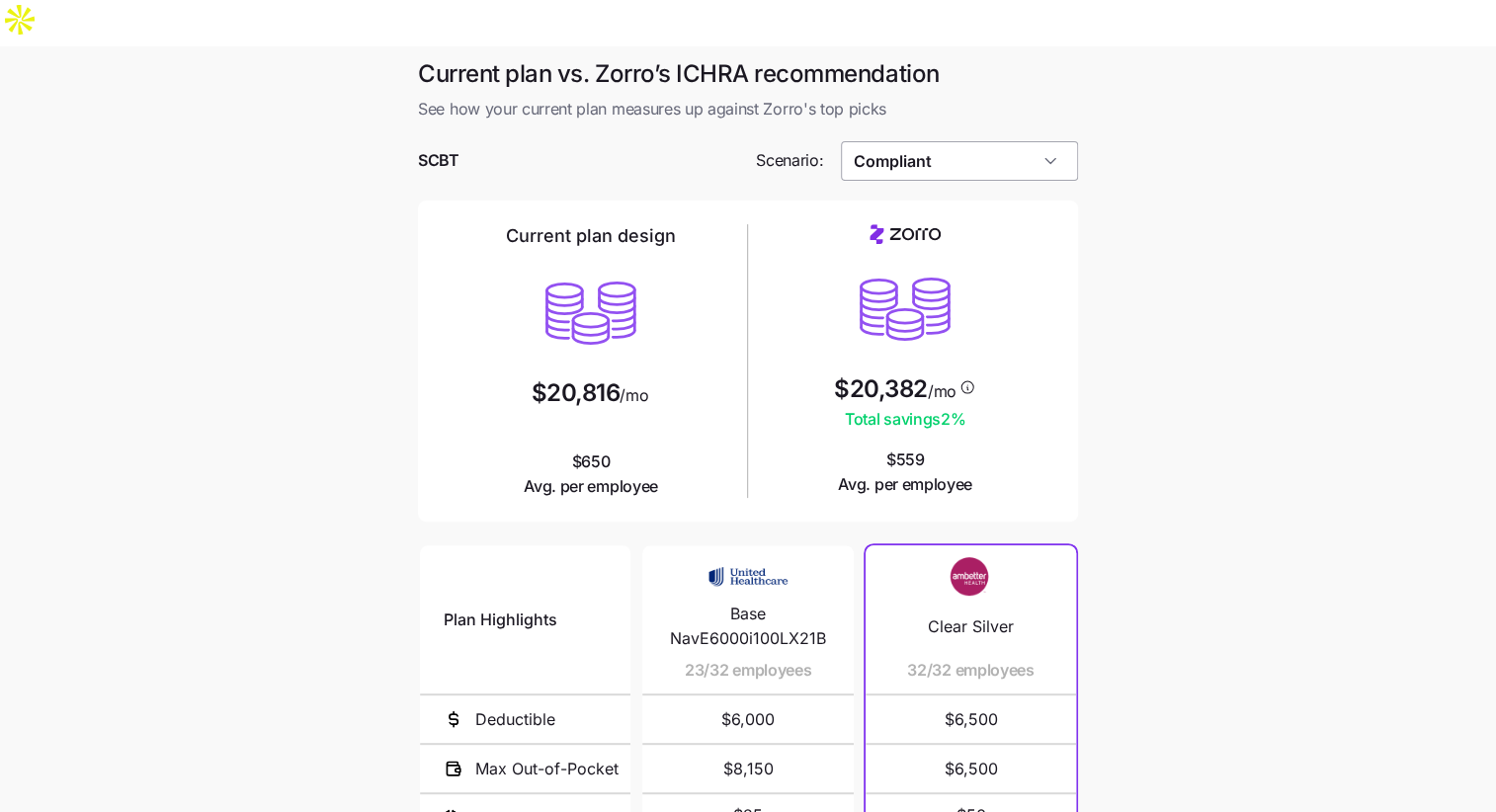 click on "Compliant" at bounding box center [959, 161] 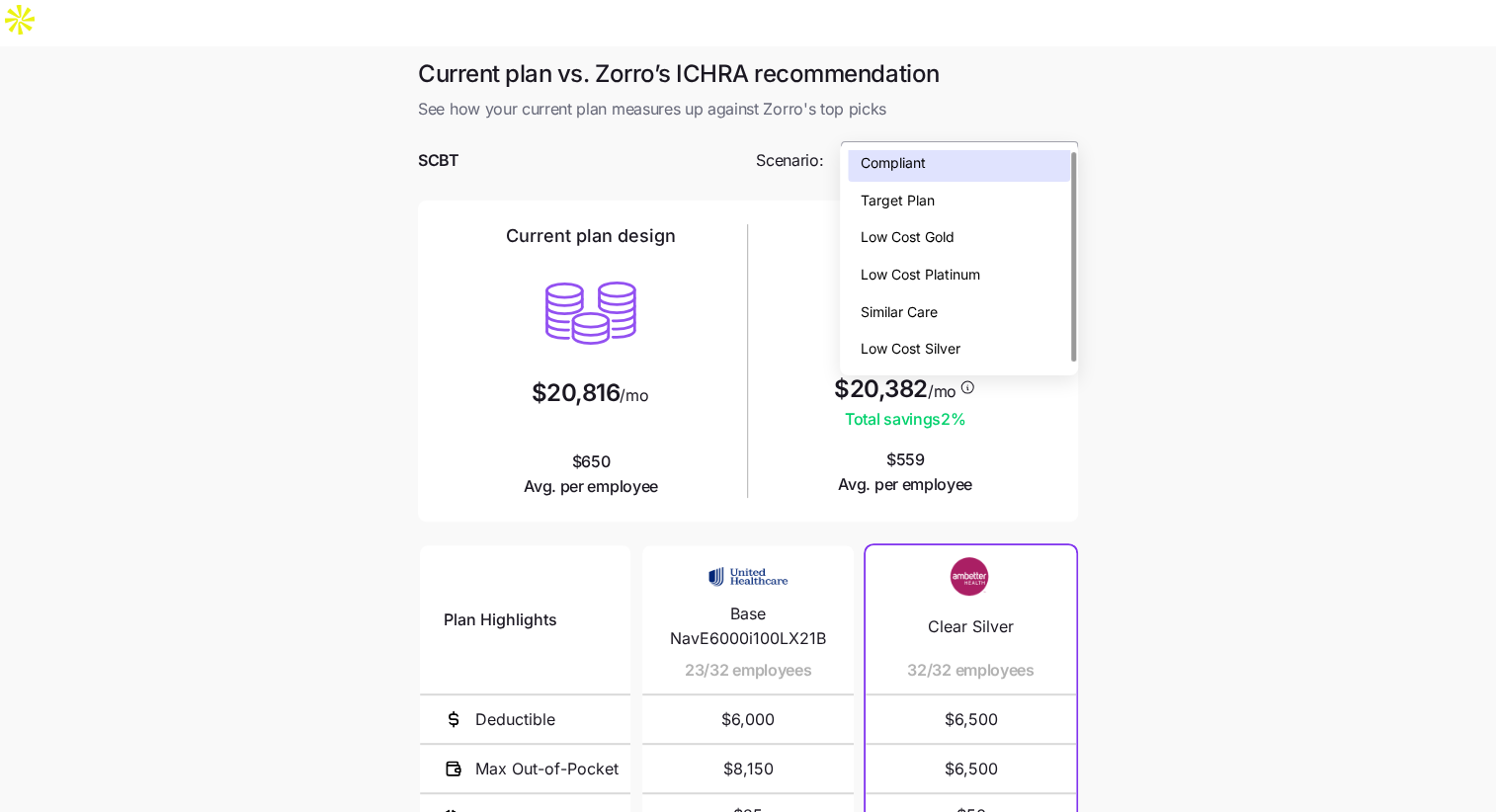 scroll, scrollTop: 0, scrollLeft: 0, axis: both 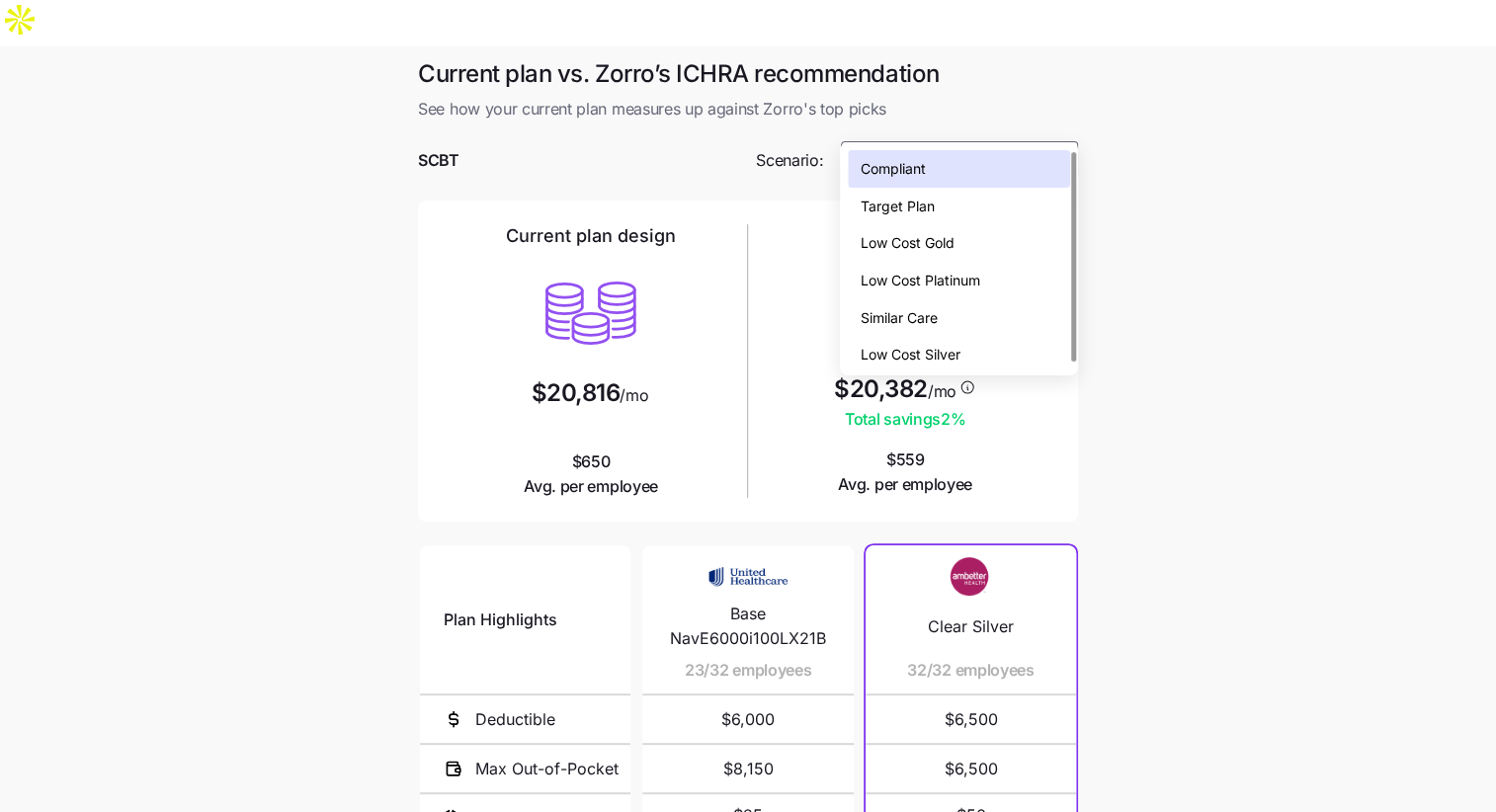 click on "Similar Care" at bounding box center (958, 318) 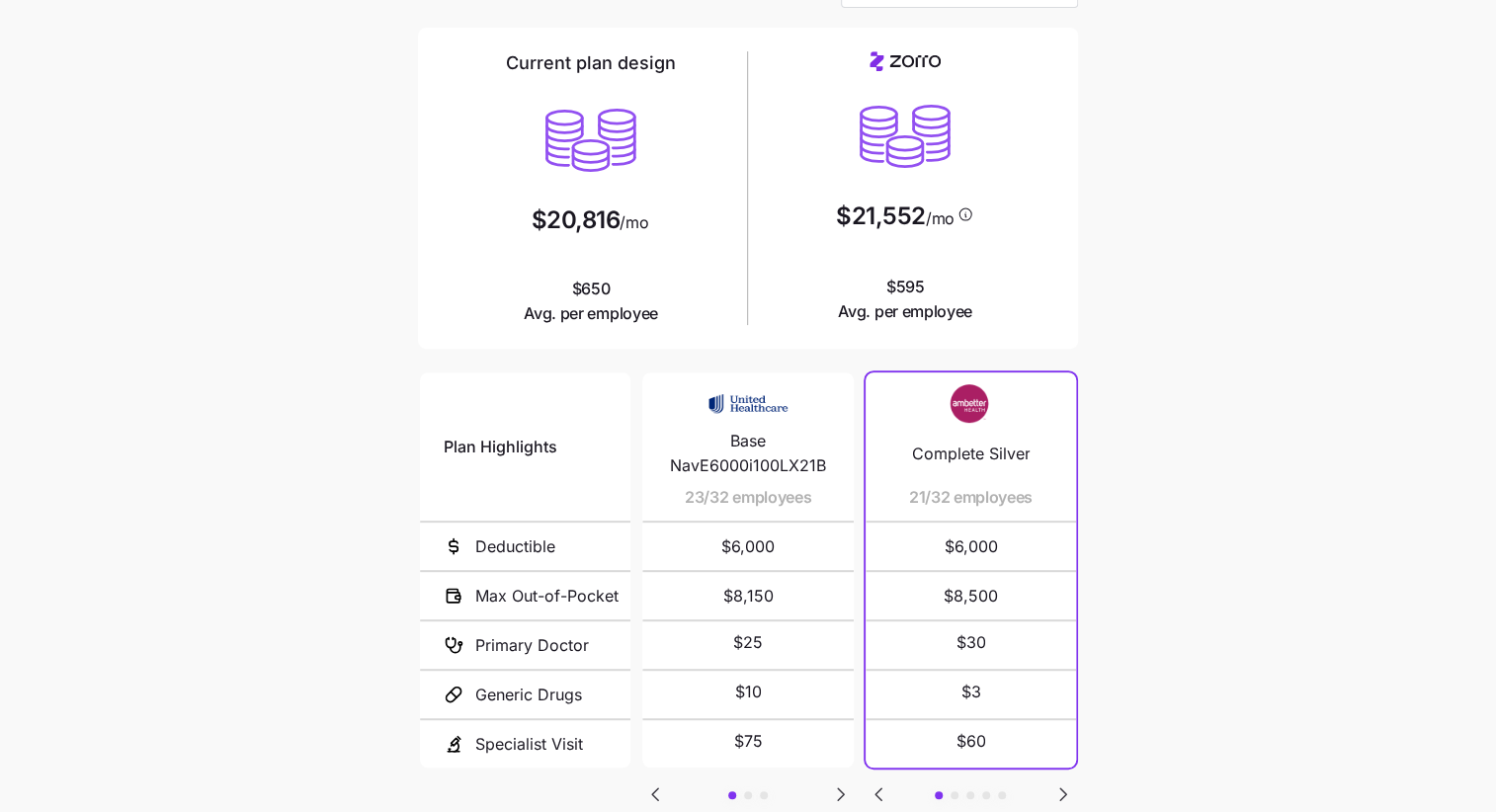 scroll, scrollTop: 0, scrollLeft: 0, axis: both 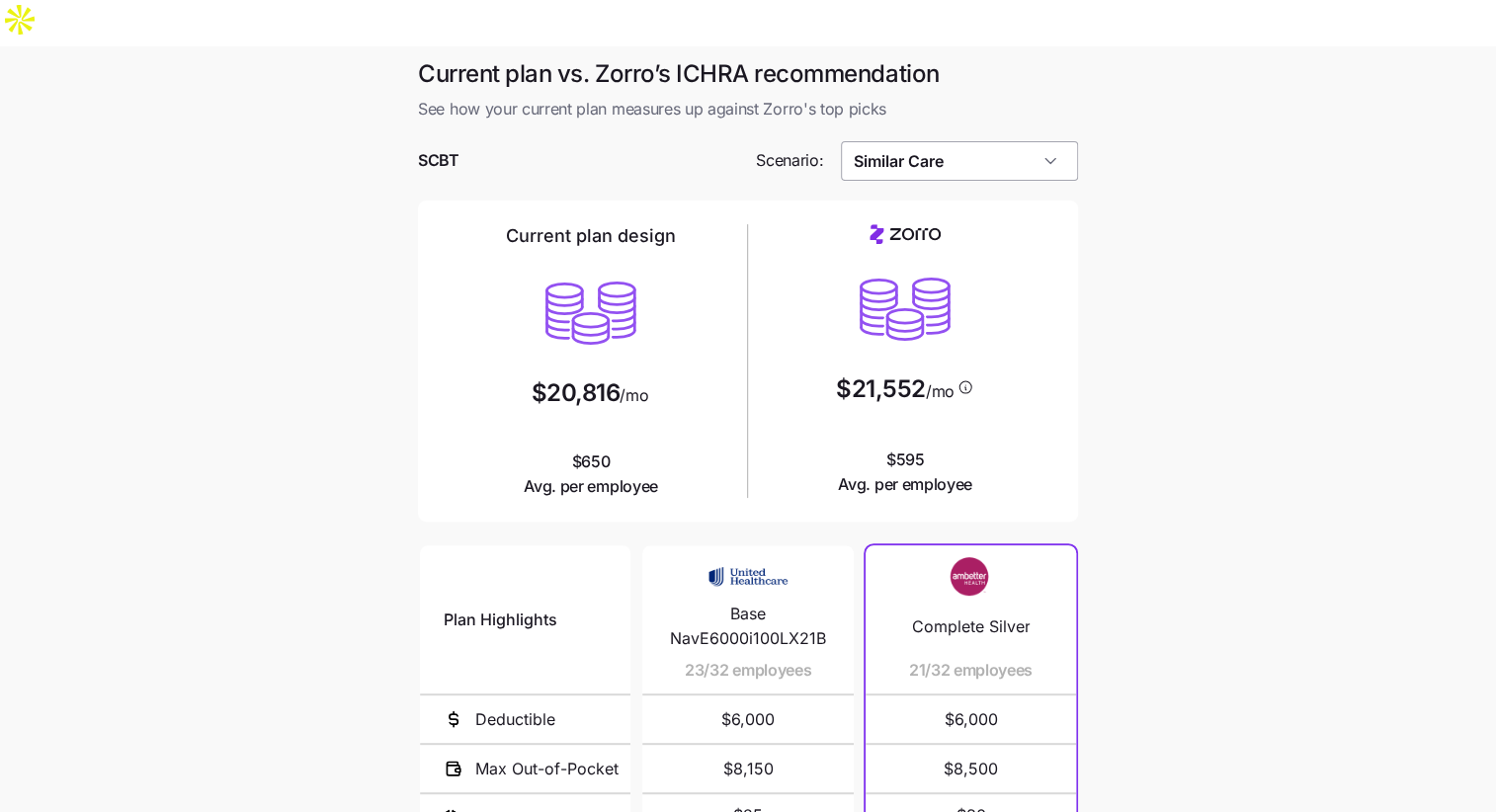 click on "Similar Care" at bounding box center [959, 161] 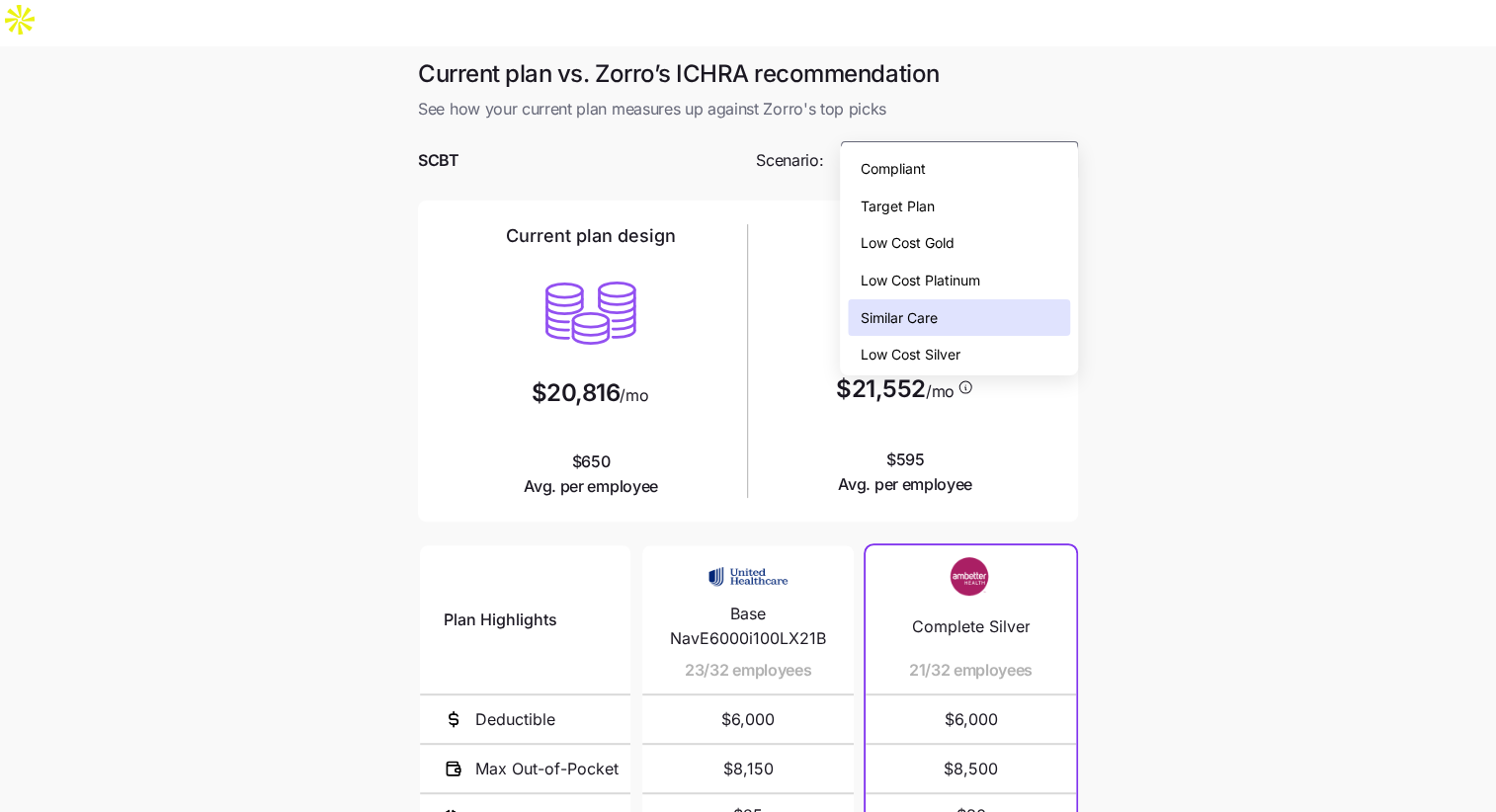 click on "Low Cost Silver" at bounding box center [909, 355] 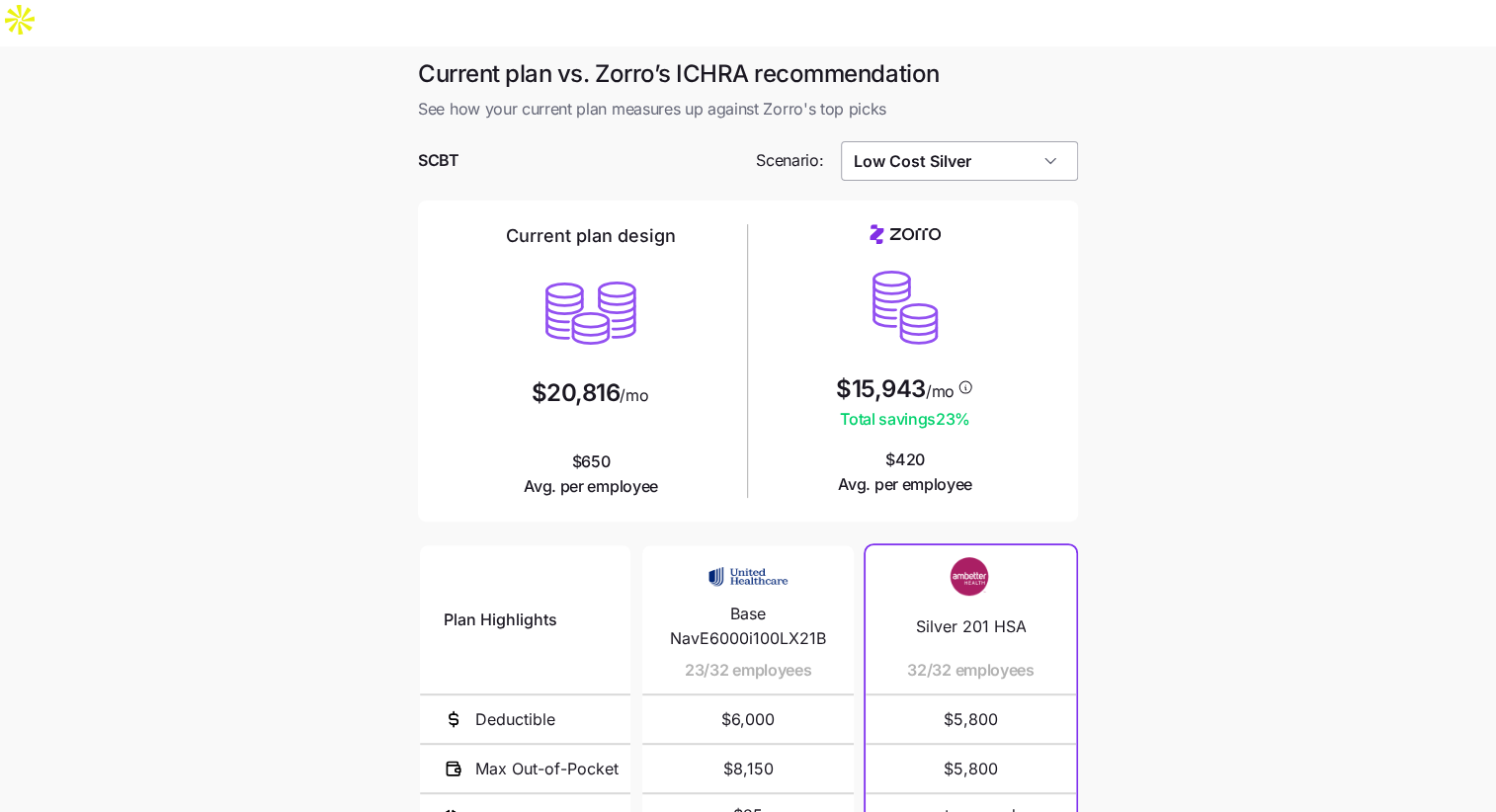 click on "Low Cost Silver" at bounding box center [959, 161] 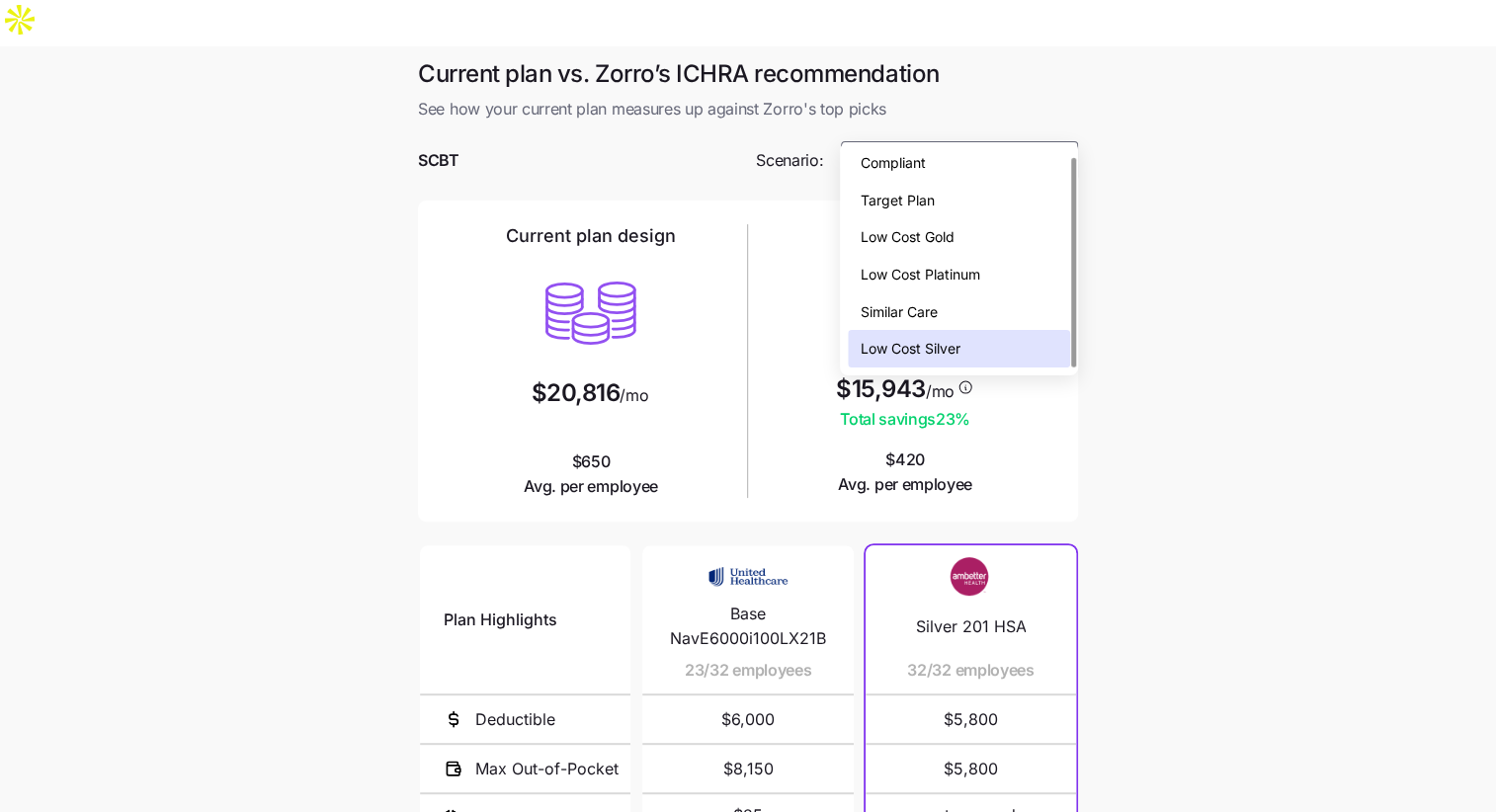 click on "Low Cost Platinum" at bounding box center (919, 275) 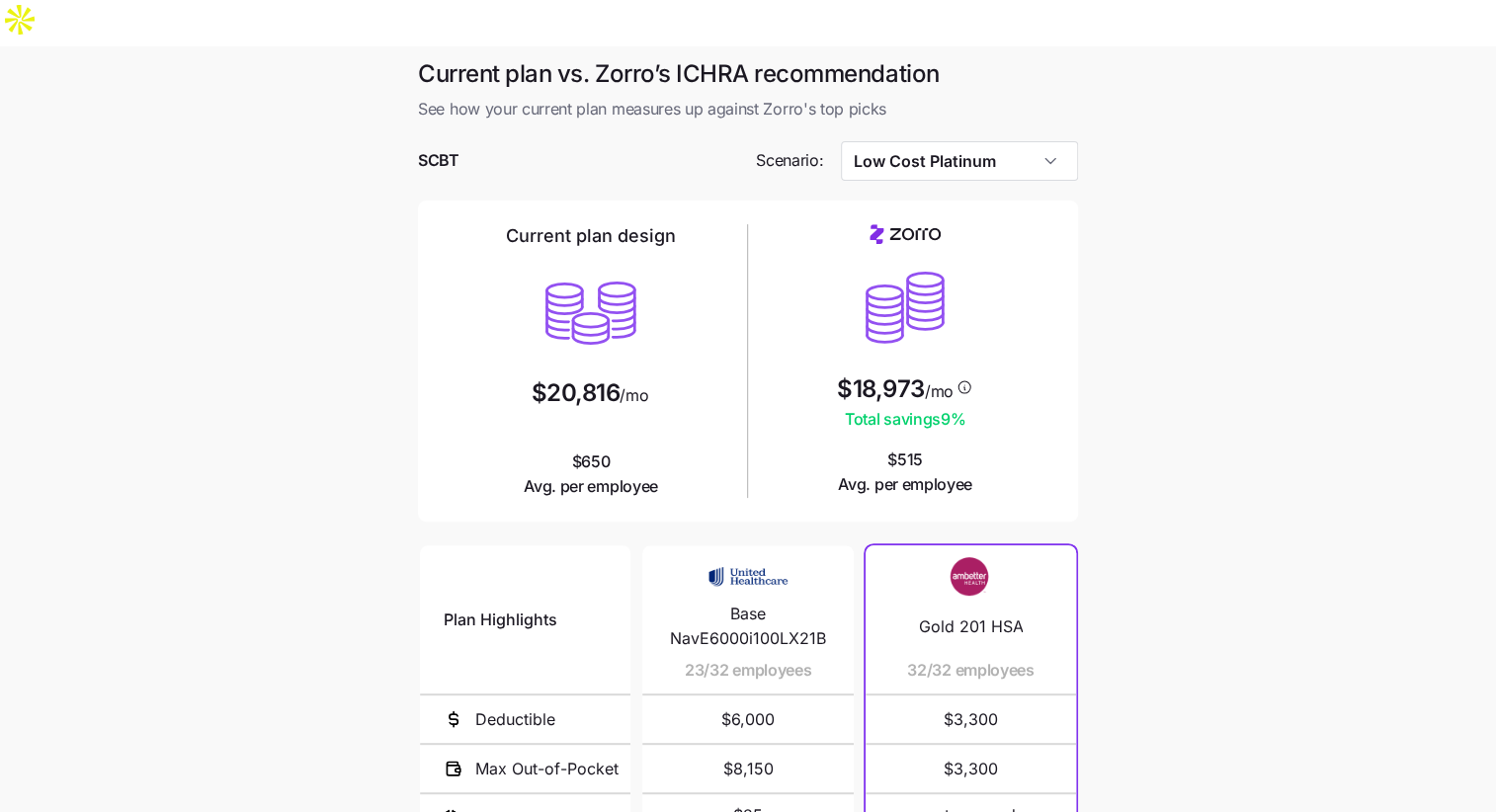click at bounding box center (748, 191) 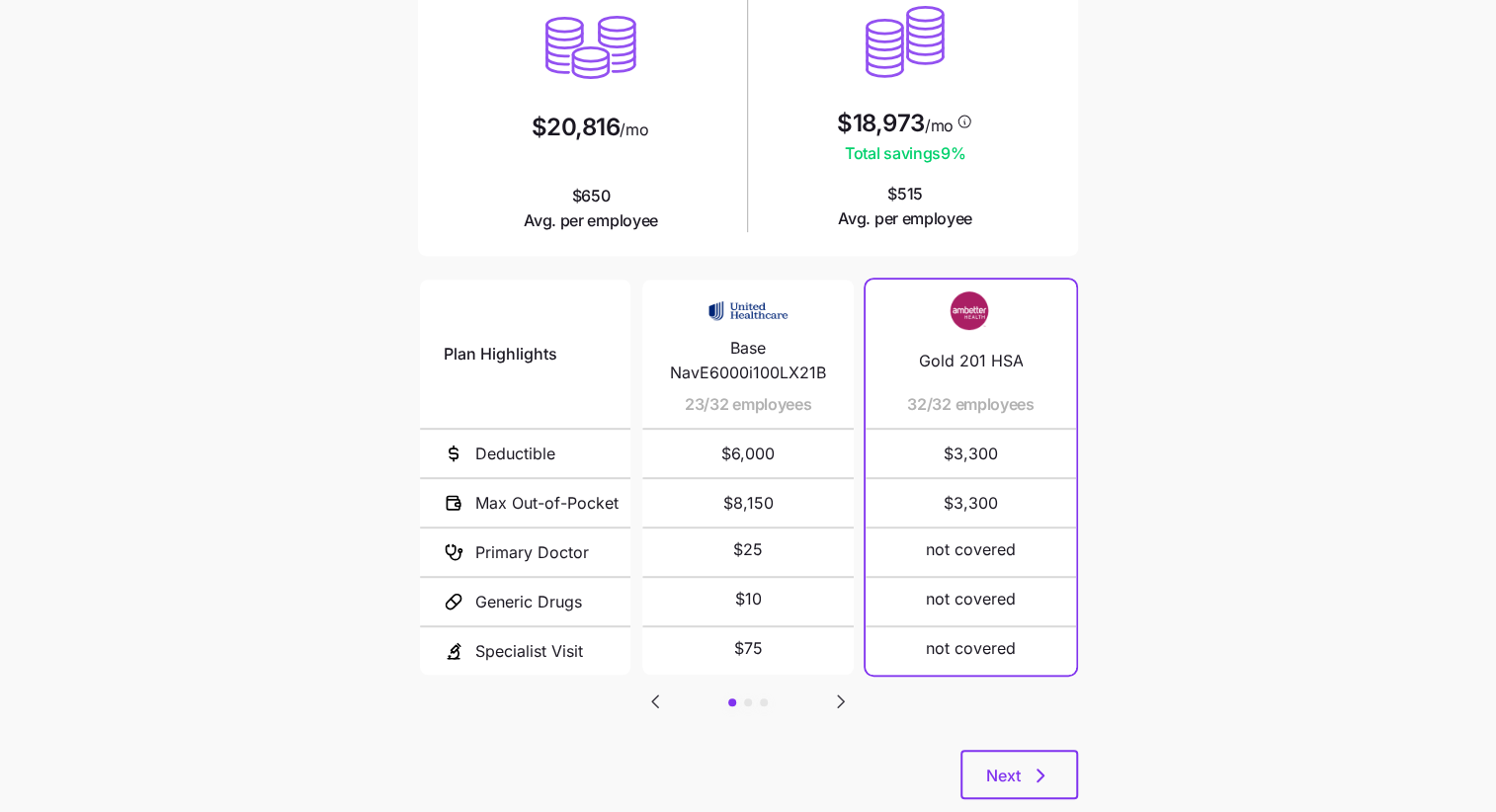 scroll, scrollTop: 267, scrollLeft: 0, axis: vertical 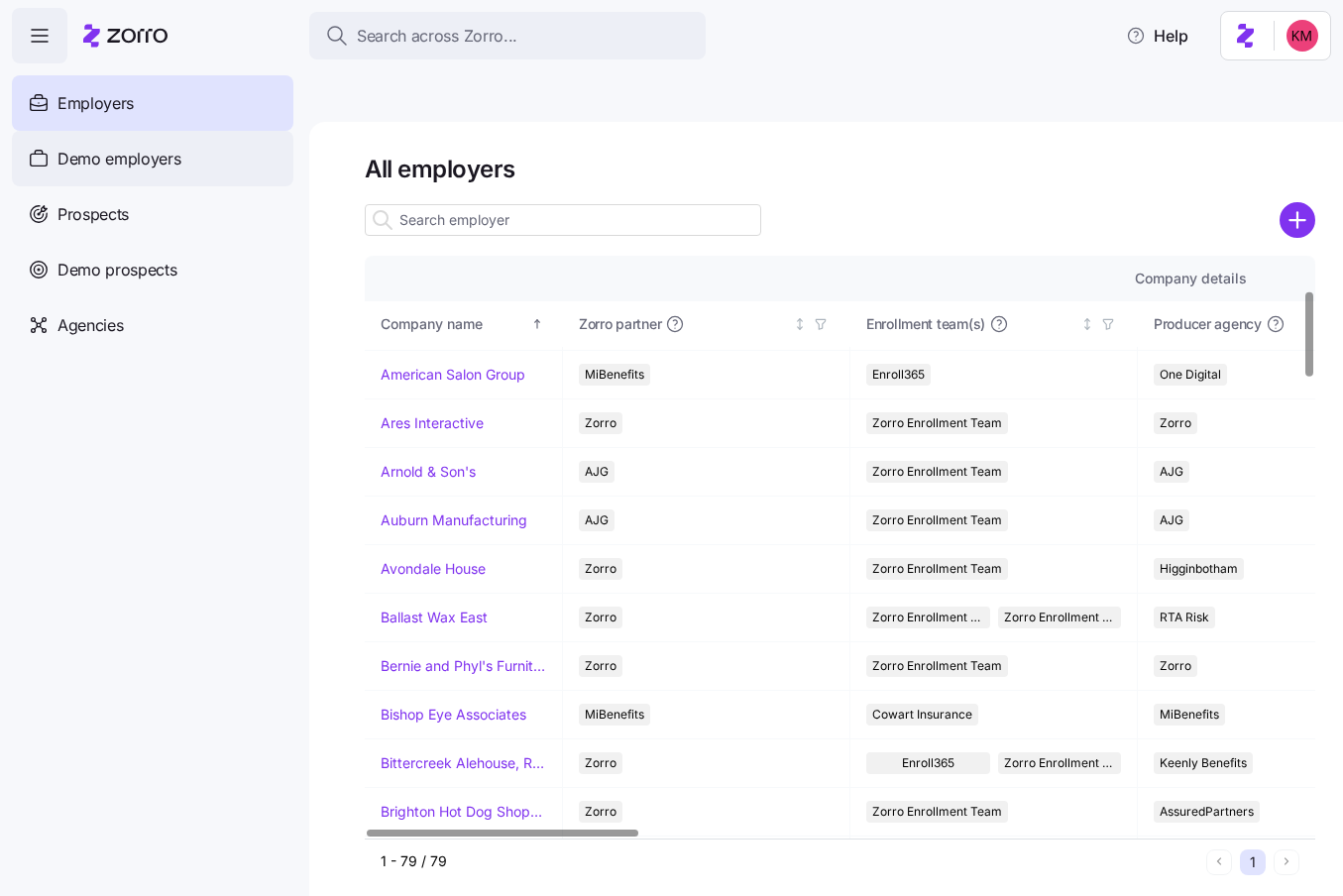 click on "Demo employers" at bounding box center [119, 159] 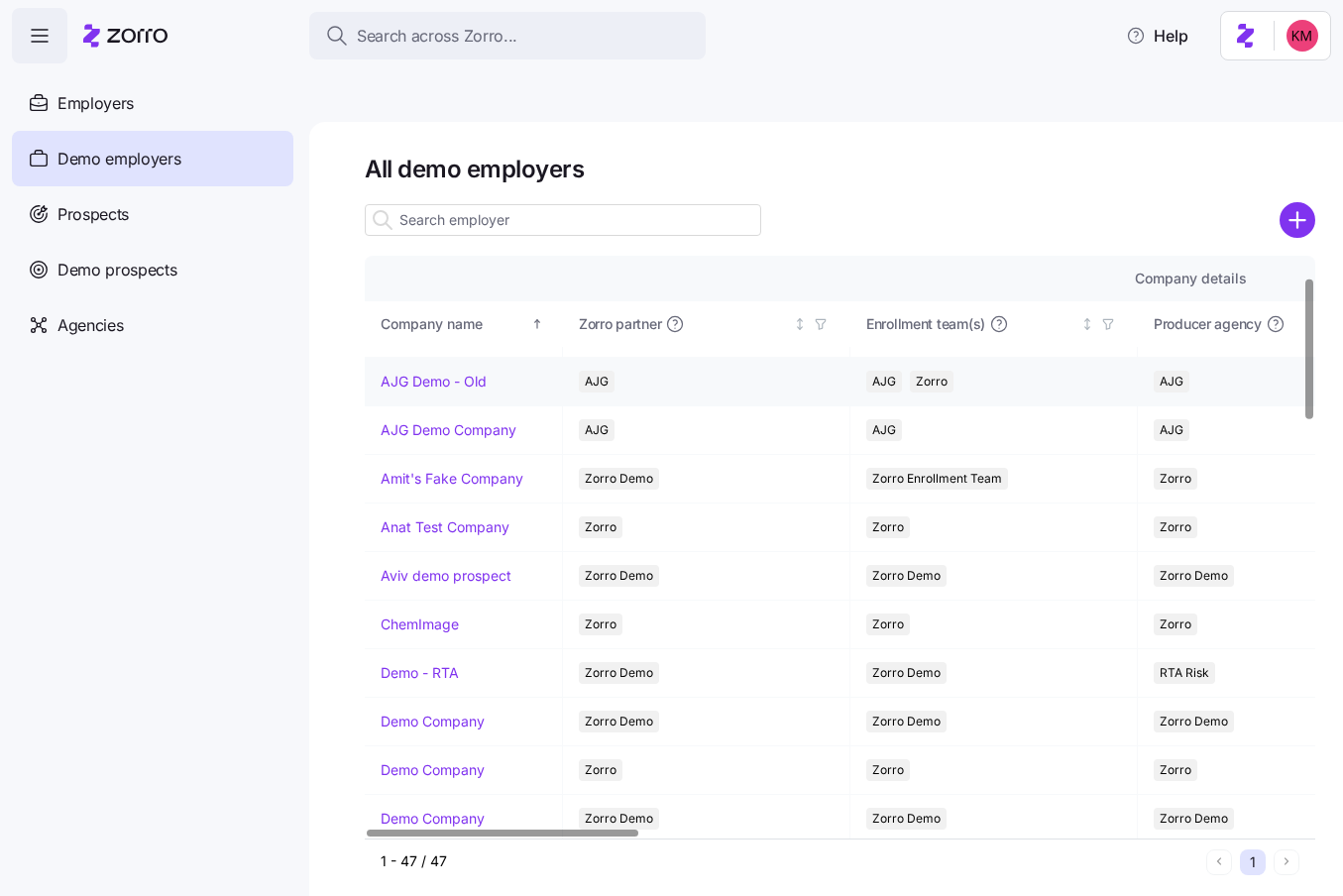 scroll, scrollTop: 0, scrollLeft: 0, axis: both 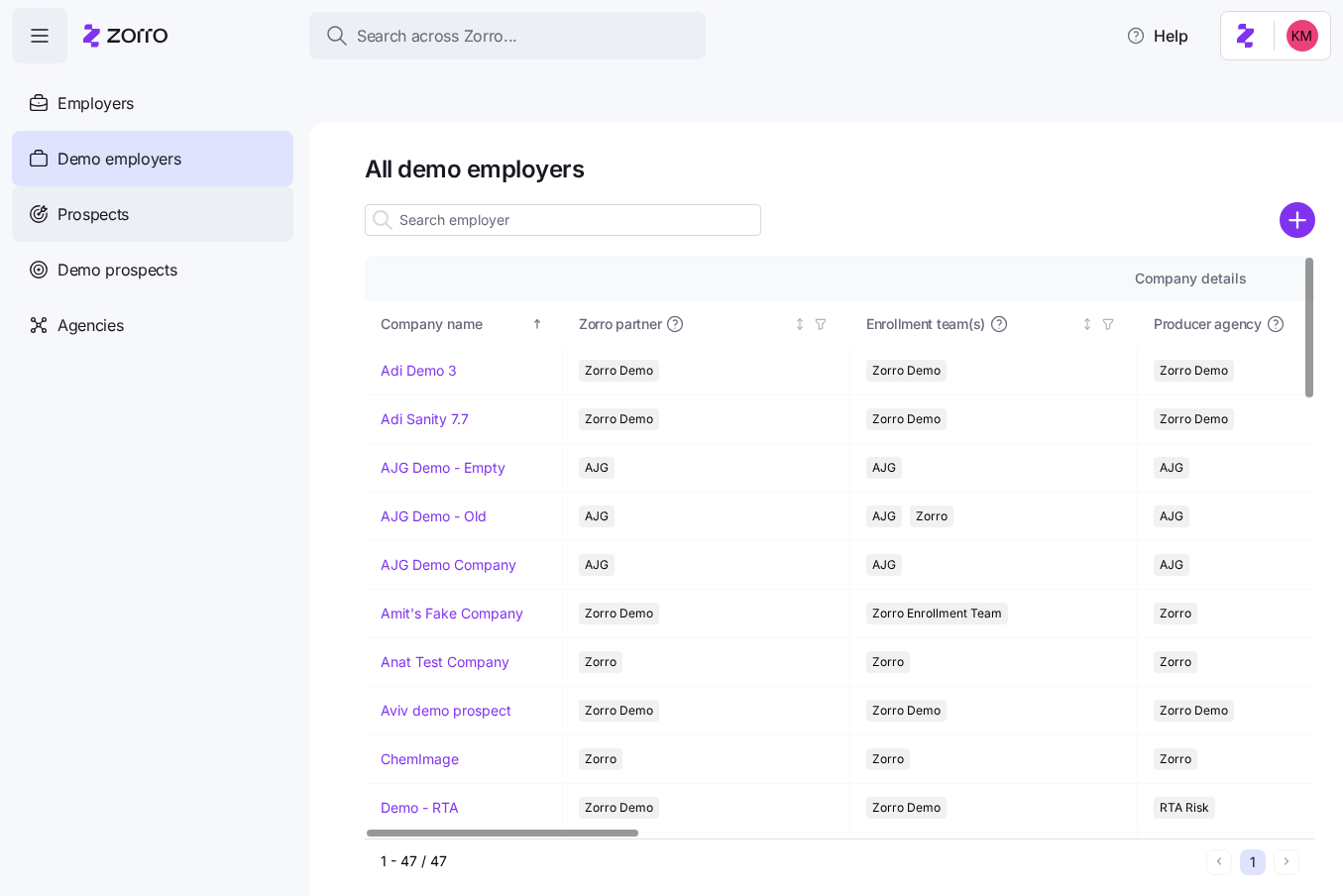click on "Prospects" at bounding box center [153, 214] 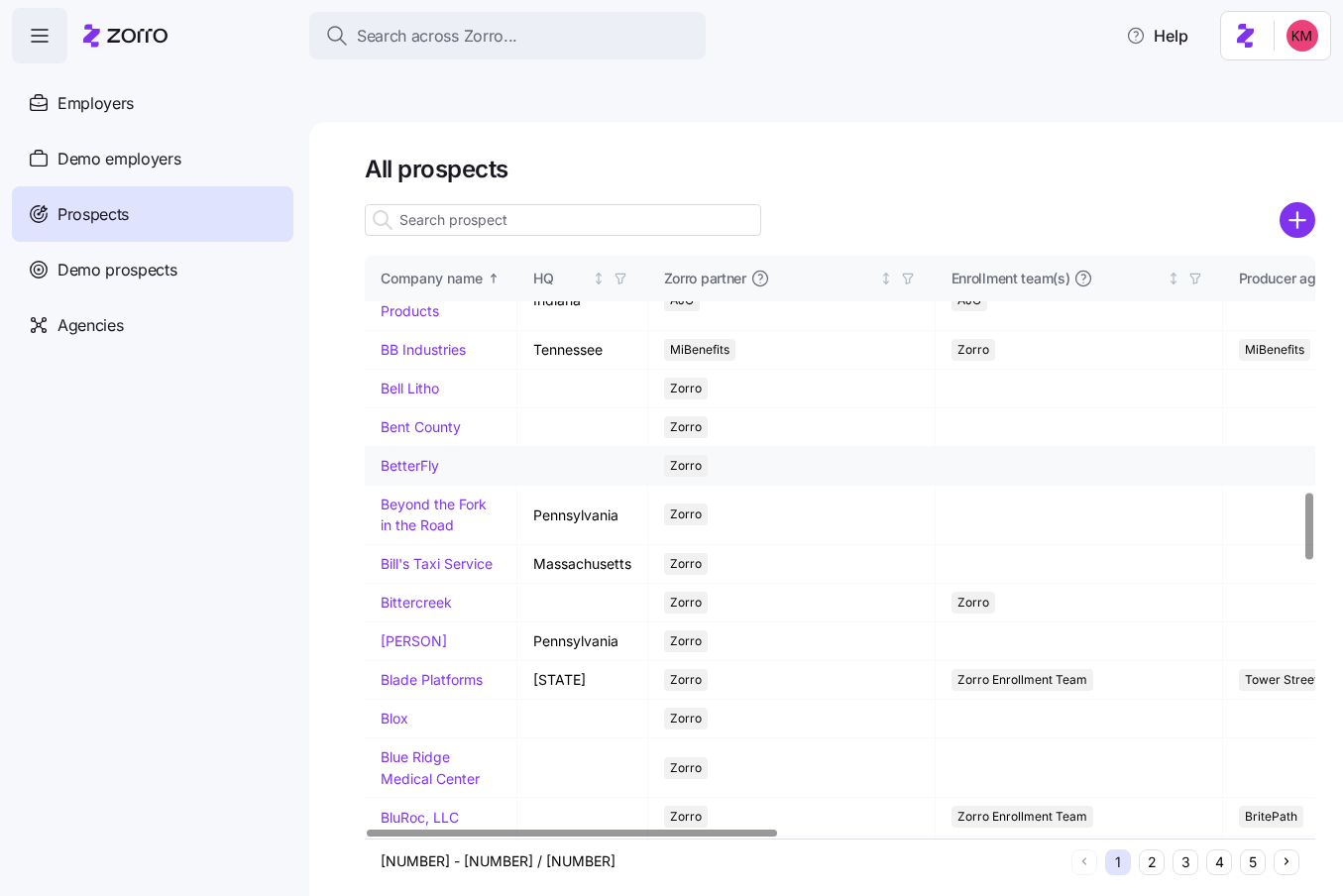 scroll, scrollTop: 2073, scrollLeft: 0, axis: vertical 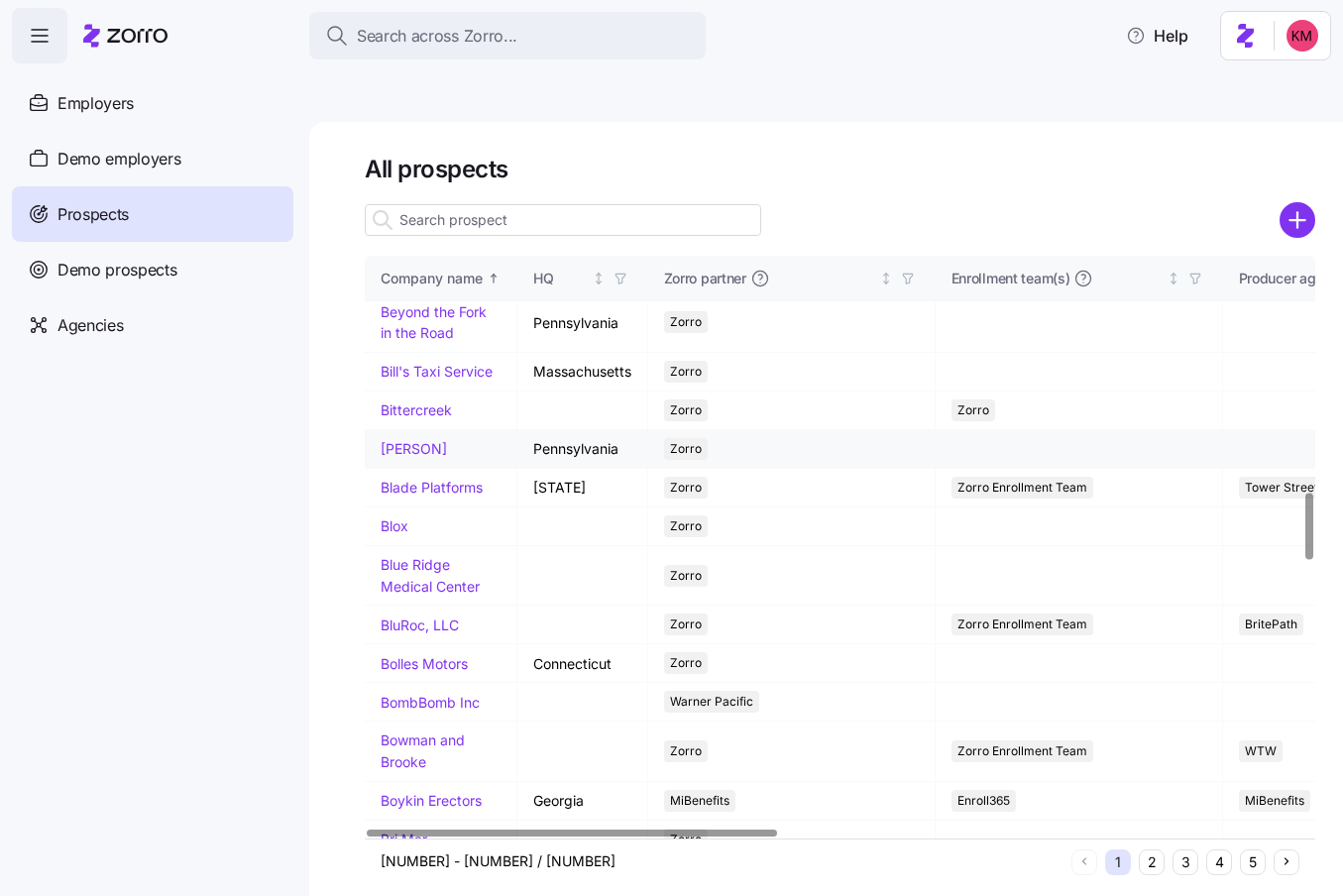 drag, startPoint x: 395, startPoint y: 399, endPoint x: 427, endPoint y: 384, distance: 35.34119 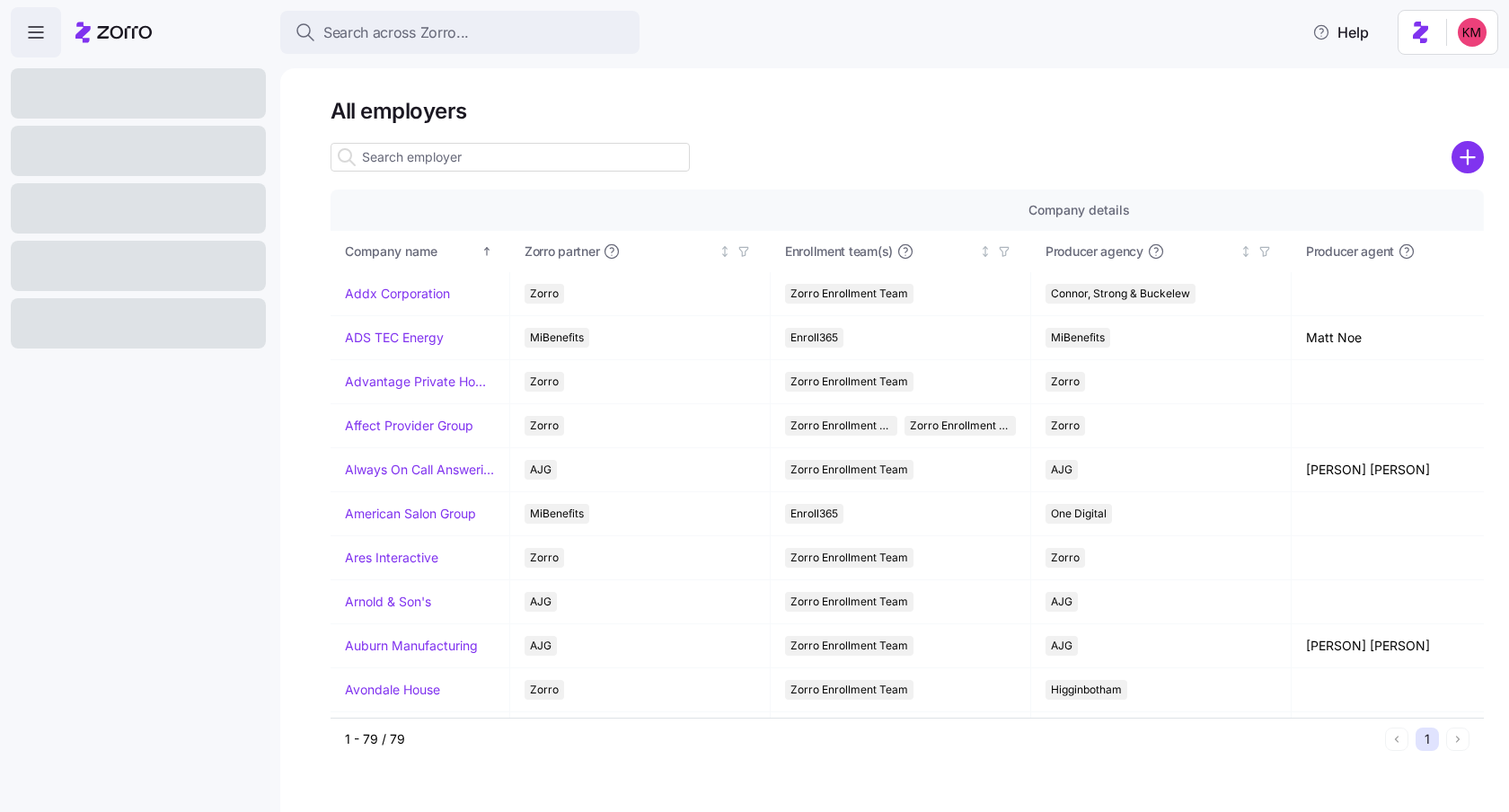 scroll, scrollTop: 0, scrollLeft: 0, axis: both 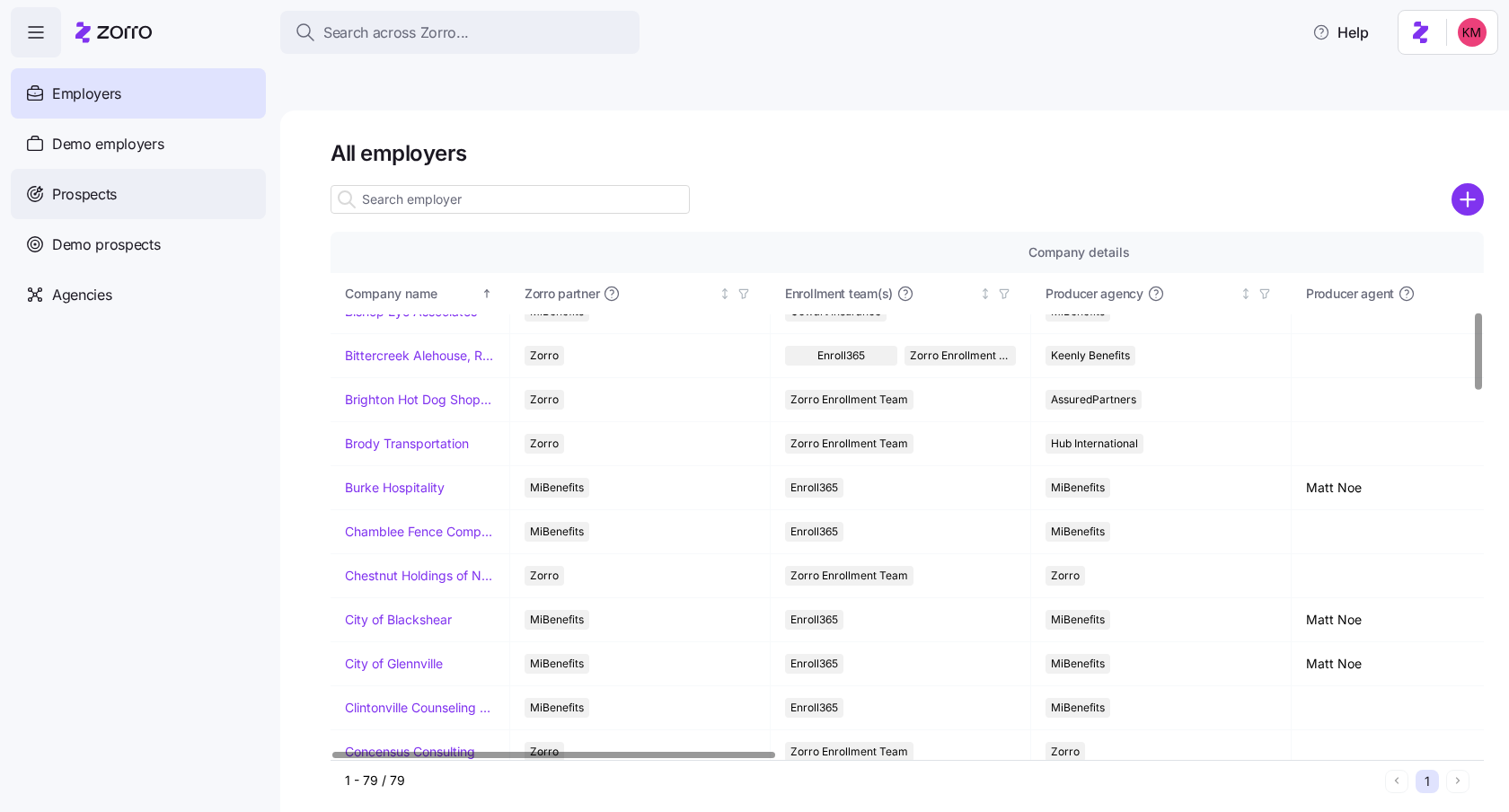 click on "Prospects" at bounding box center (138, 194) 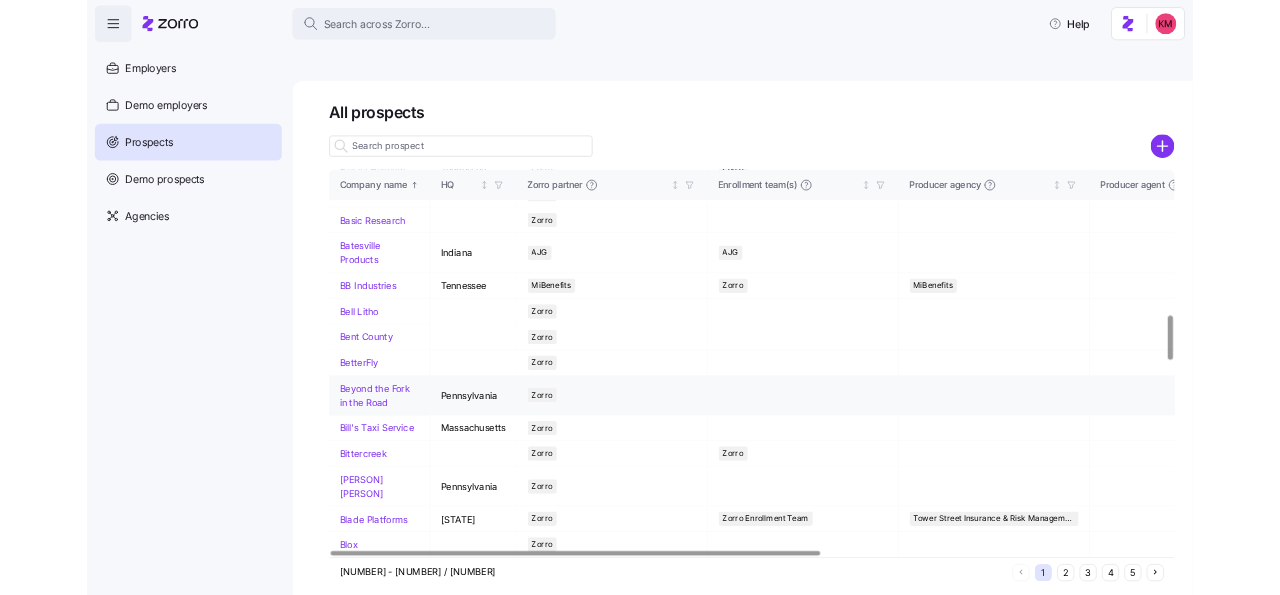 scroll, scrollTop: 1937, scrollLeft: 0, axis: vertical 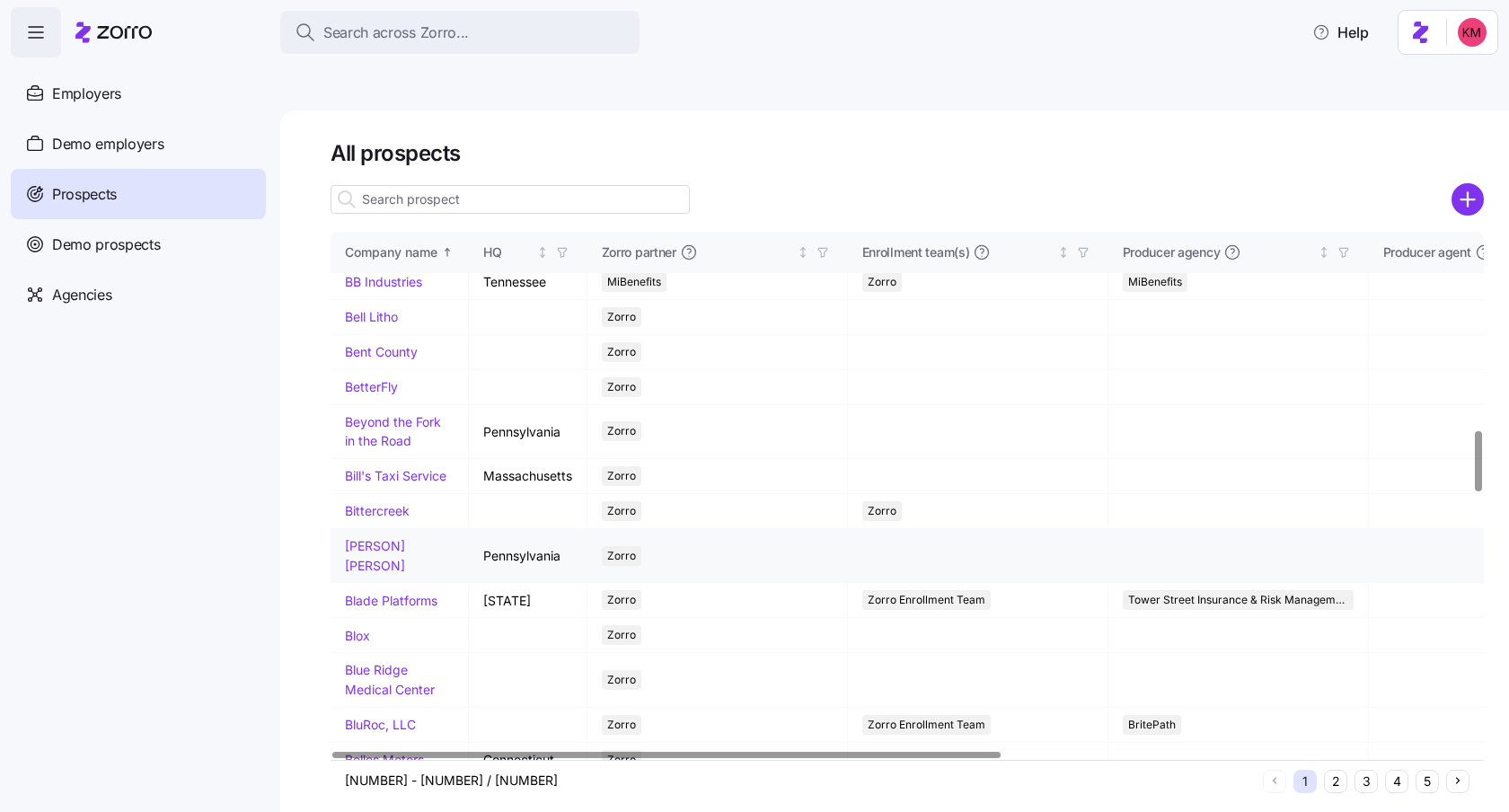 click on "[FIRST] [LAST]" at bounding box center (375, 555) 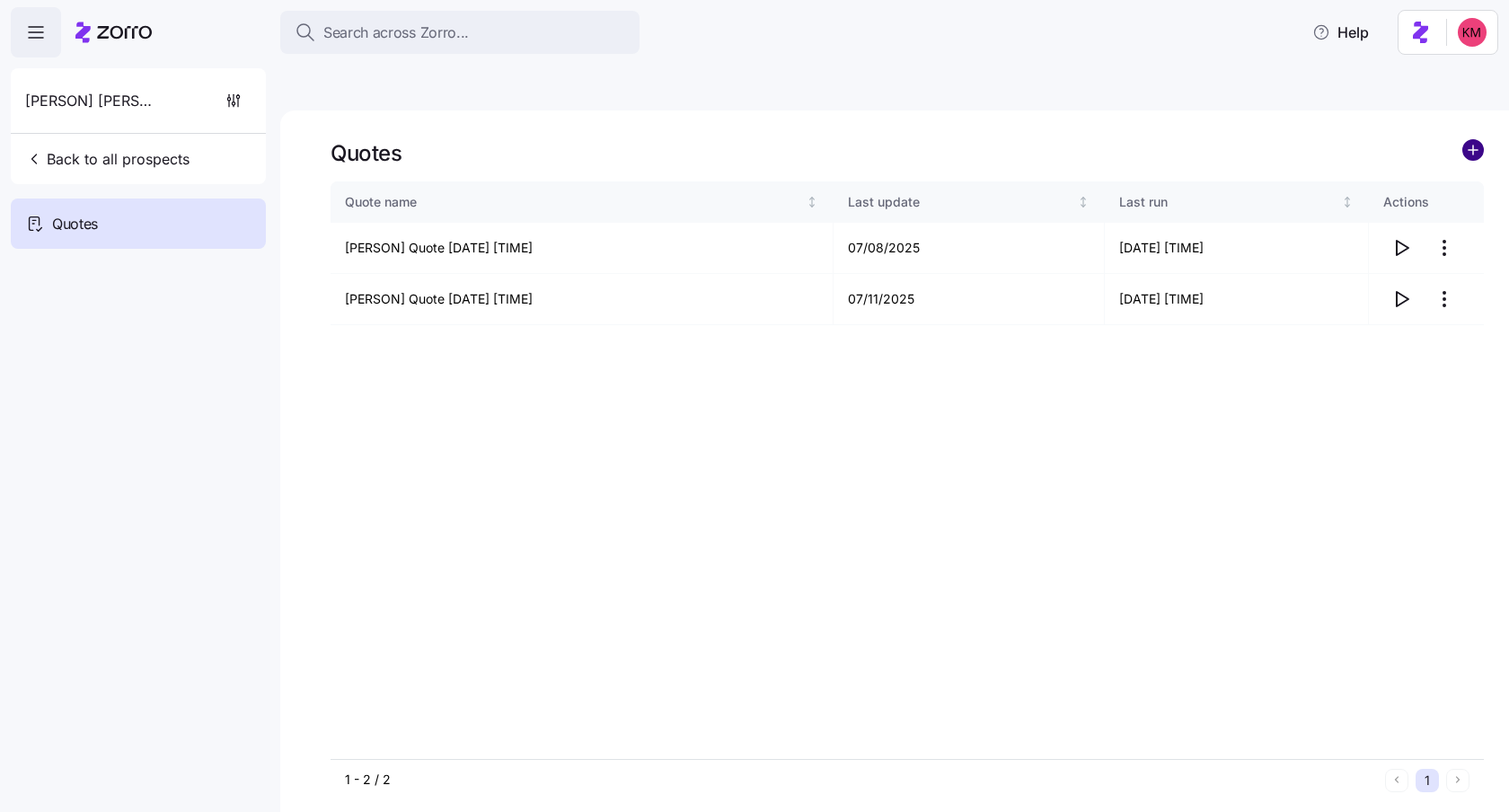 click 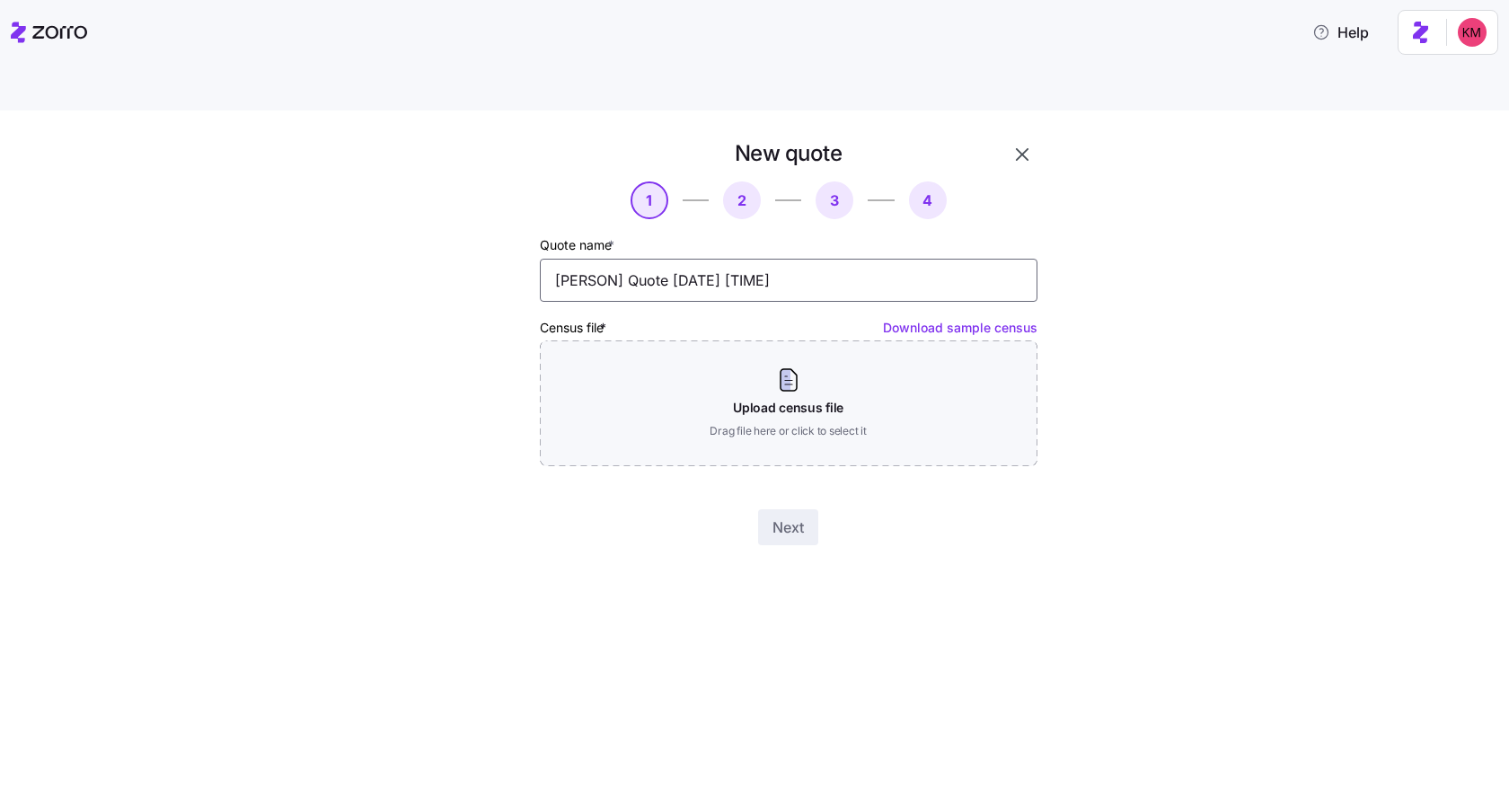 click on "BJ Baldwin Quote 07/17/2025 1:44 AM" at bounding box center (789, 280) 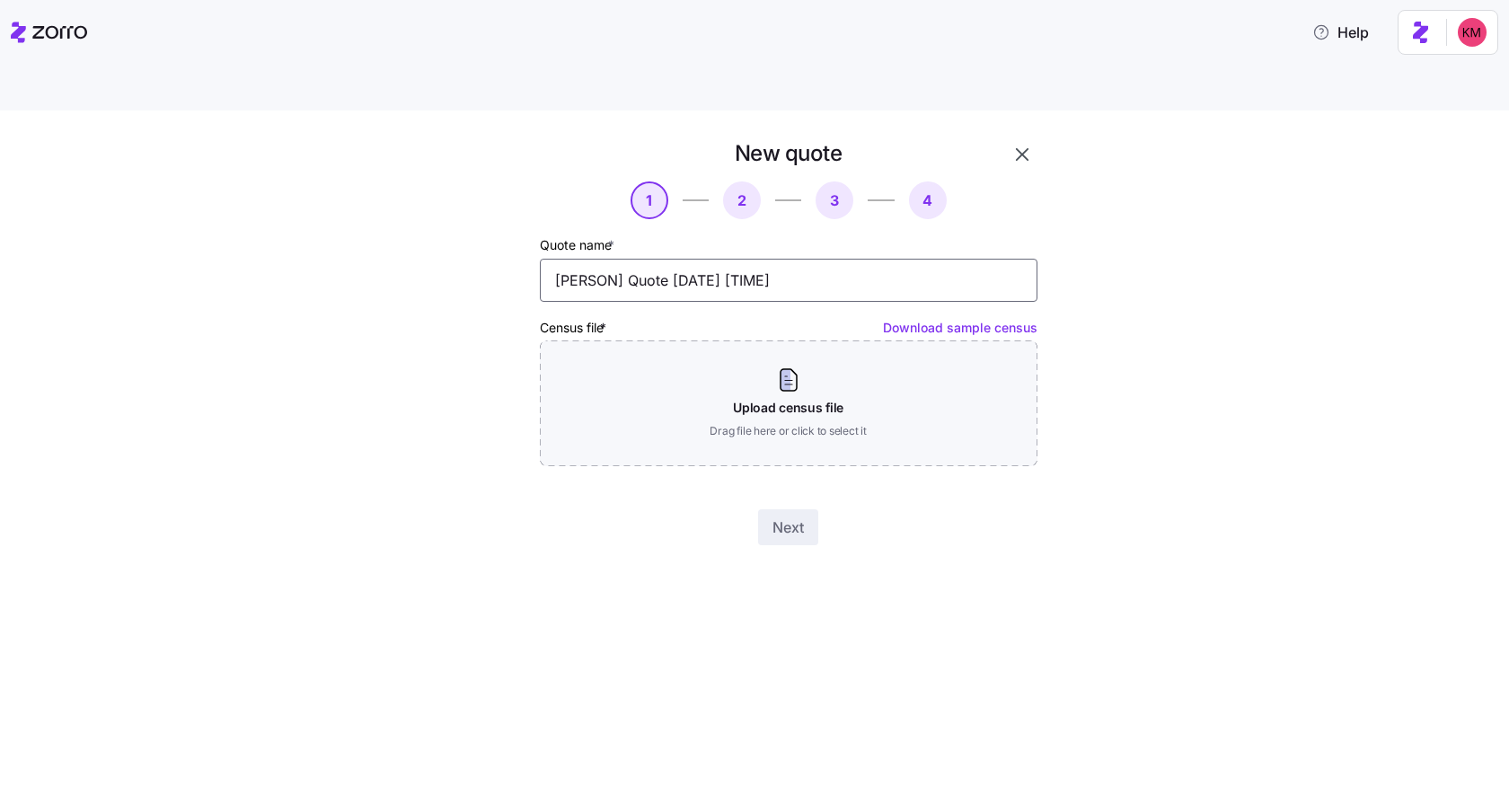 click on "BJ Baldwin Quote 07/17/2025 1:44 AM" at bounding box center (789, 280) 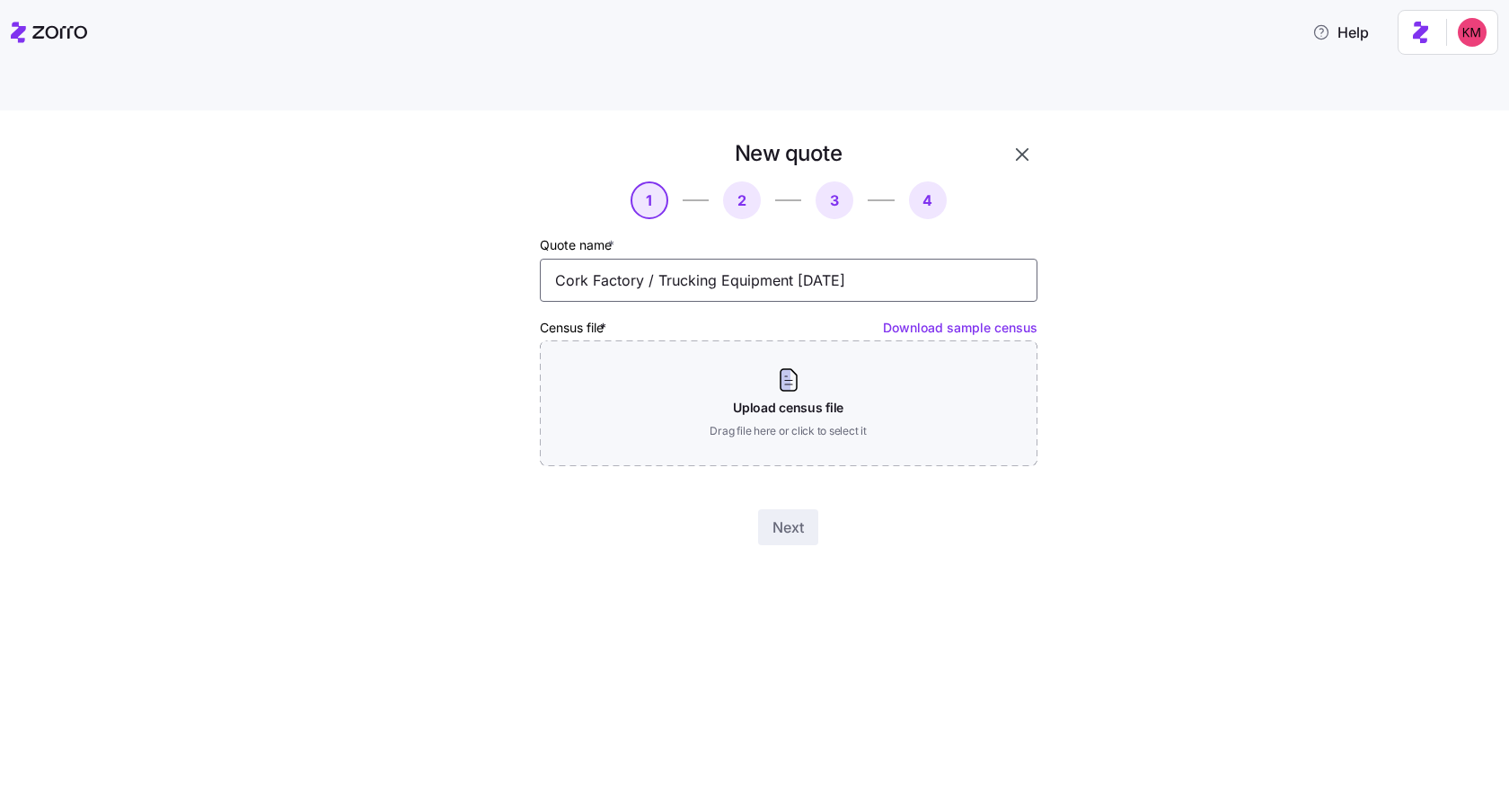 type on "Cork Factory / Trucking Equipment 07/17/2025" 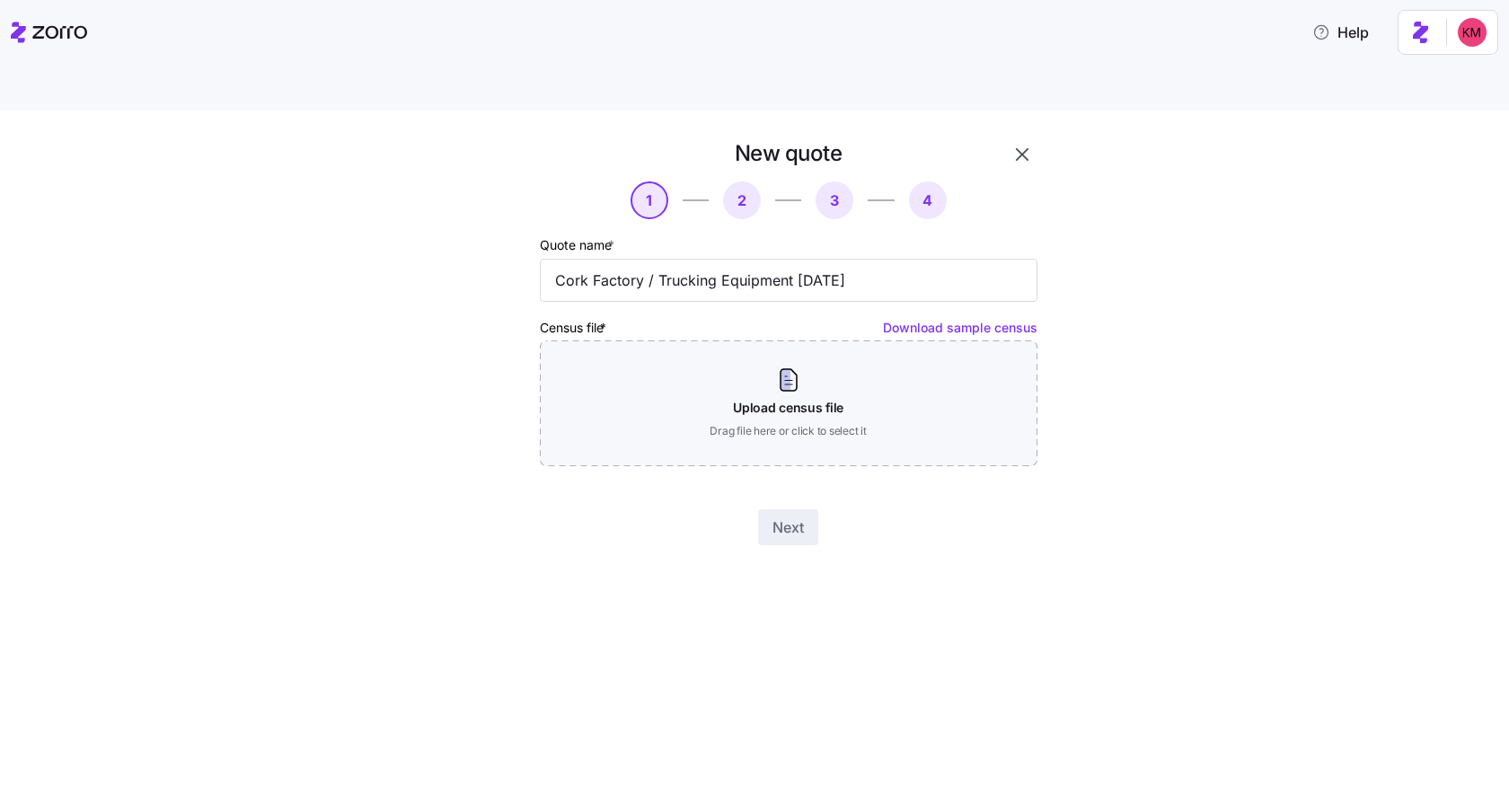 click on "New quote 1 2 3 4 Quote name  * Cork Factory / Trucking Equipment 07/17/2025 Census file  * Download sample census Upload census file Drag file here or click to select it Next" at bounding box center [767, 353] 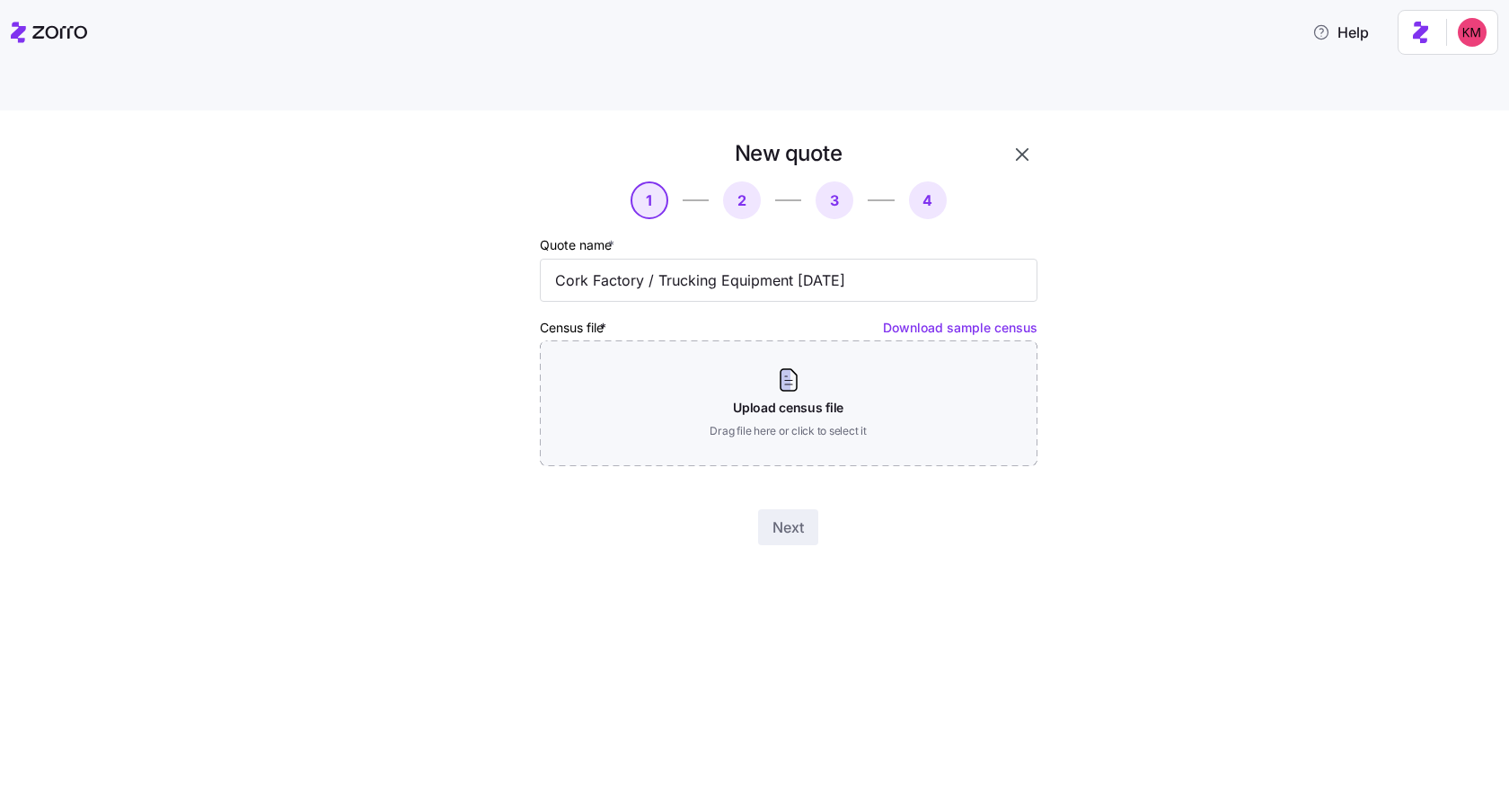 drag, startPoint x: 290, startPoint y: 462, endPoint x: 292, endPoint y: 397, distance: 65.03076 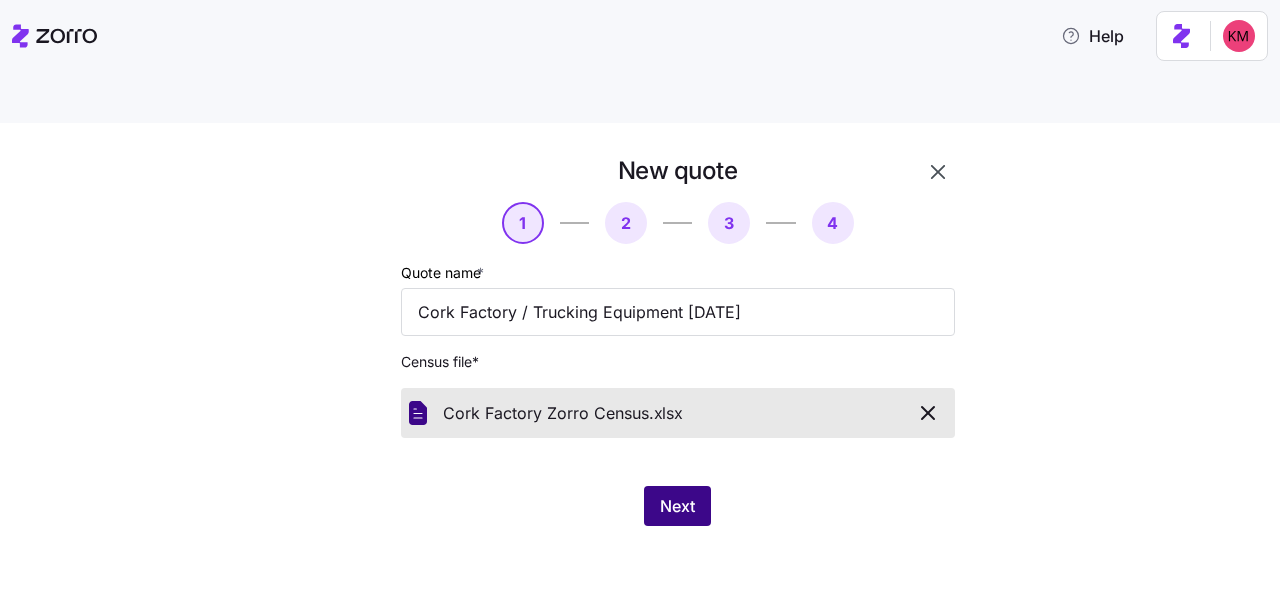 click on "Next" at bounding box center (677, 506) 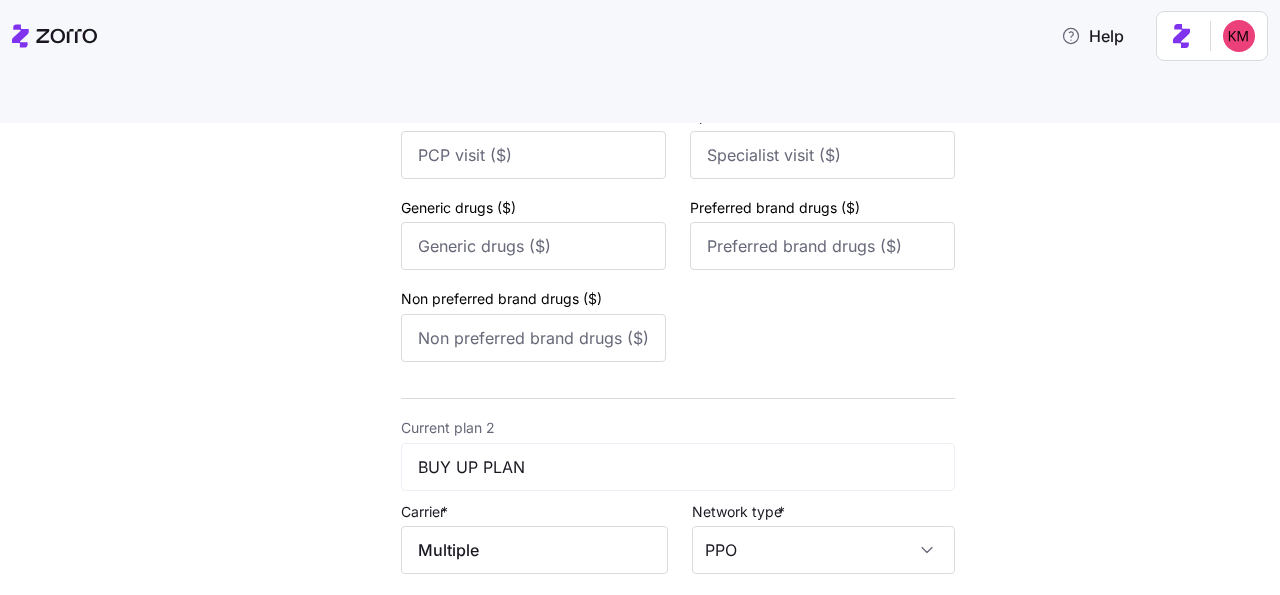 scroll, scrollTop: 961, scrollLeft: 0, axis: vertical 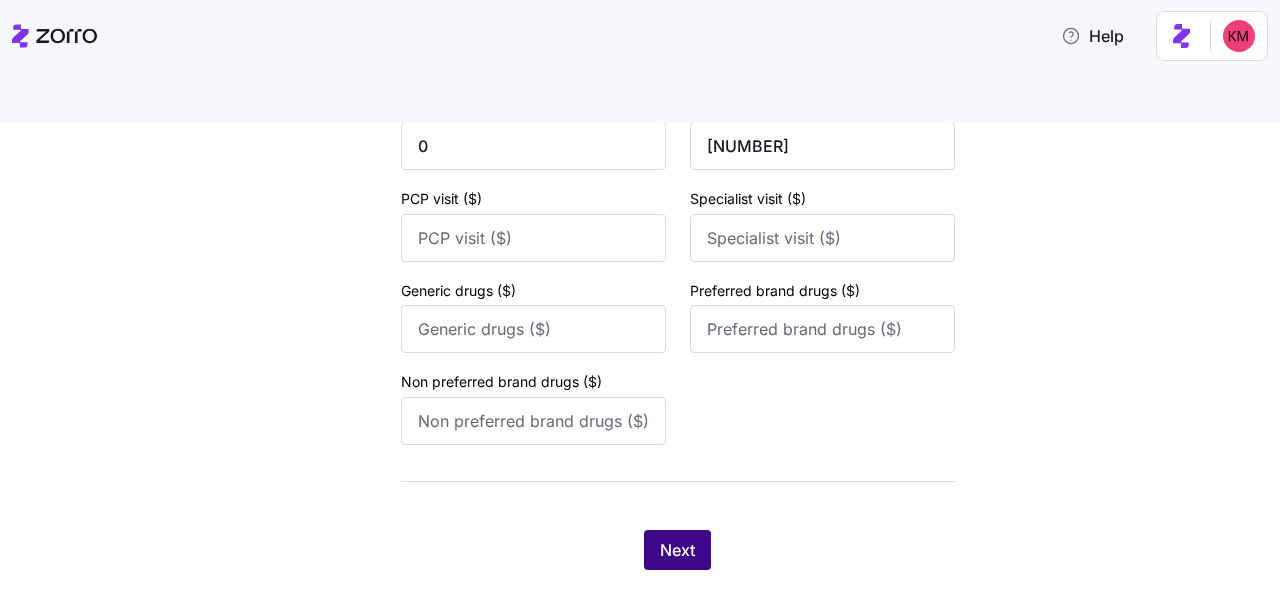 click on "Next" at bounding box center (677, 550) 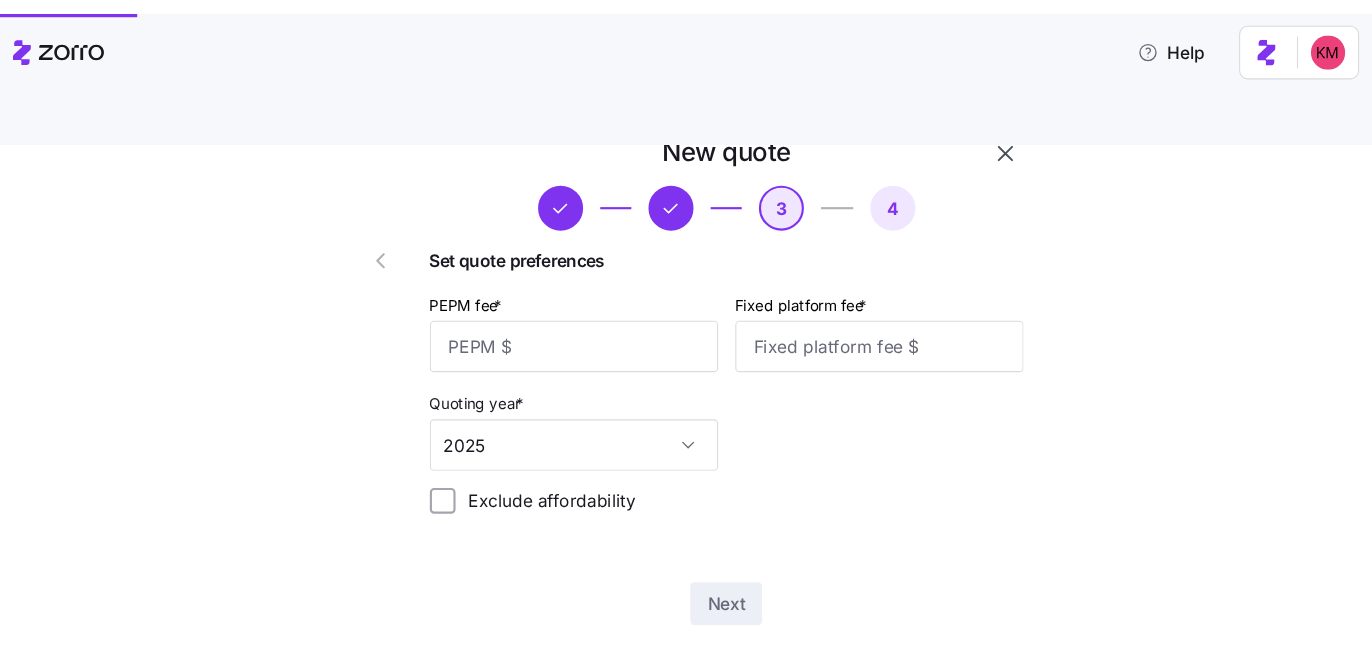 scroll, scrollTop: 42, scrollLeft: 0, axis: vertical 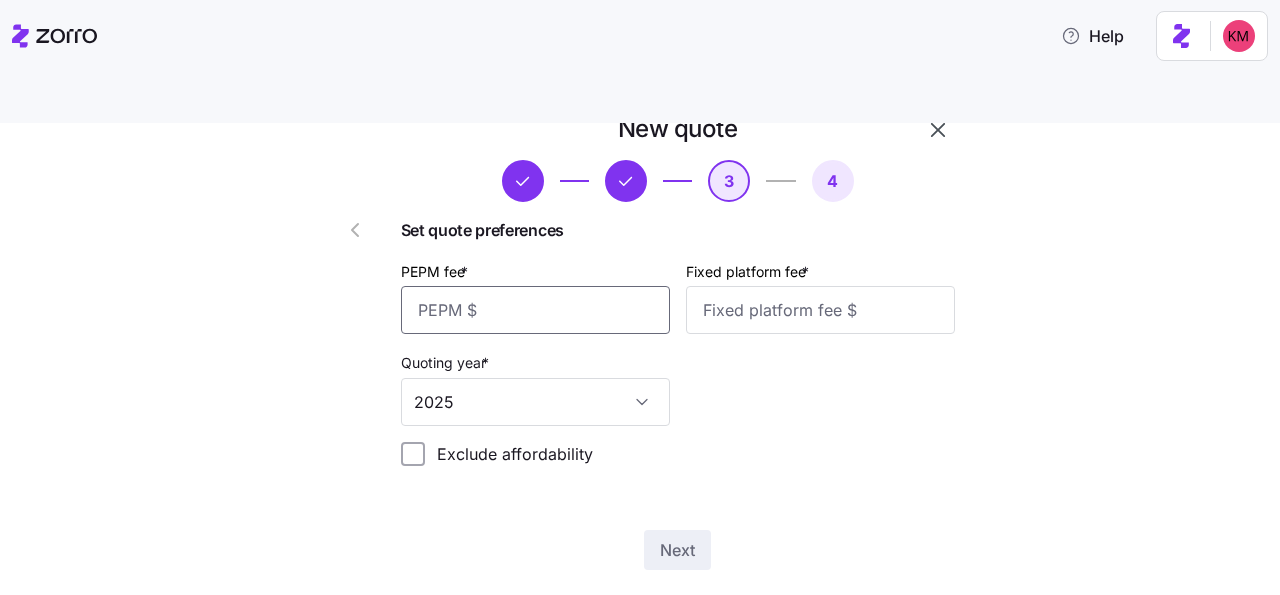 click on "PEPM fee  *" at bounding box center [535, 310] 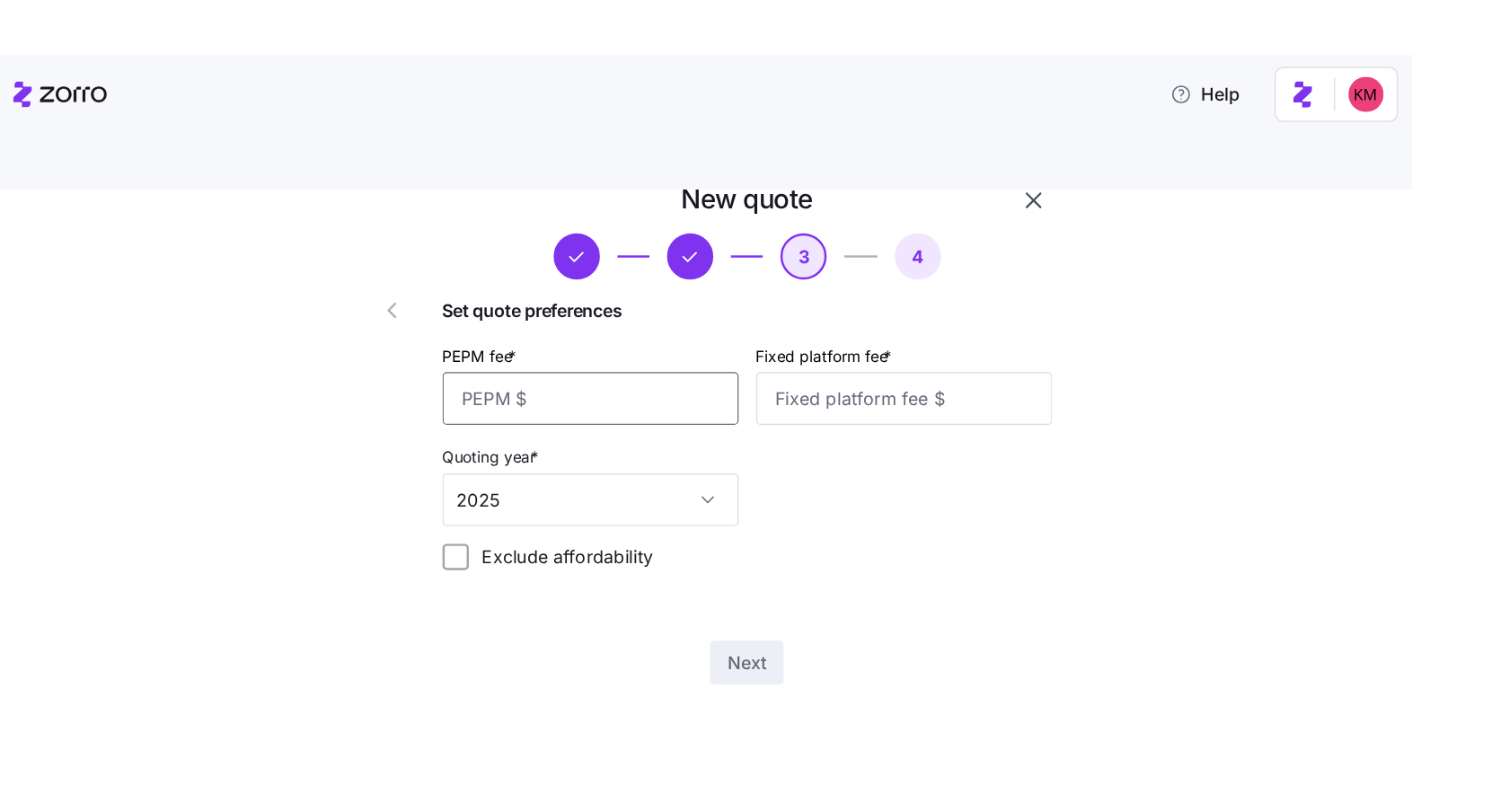 scroll, scrollTop: 0, scrollLeft: 0, axis: both 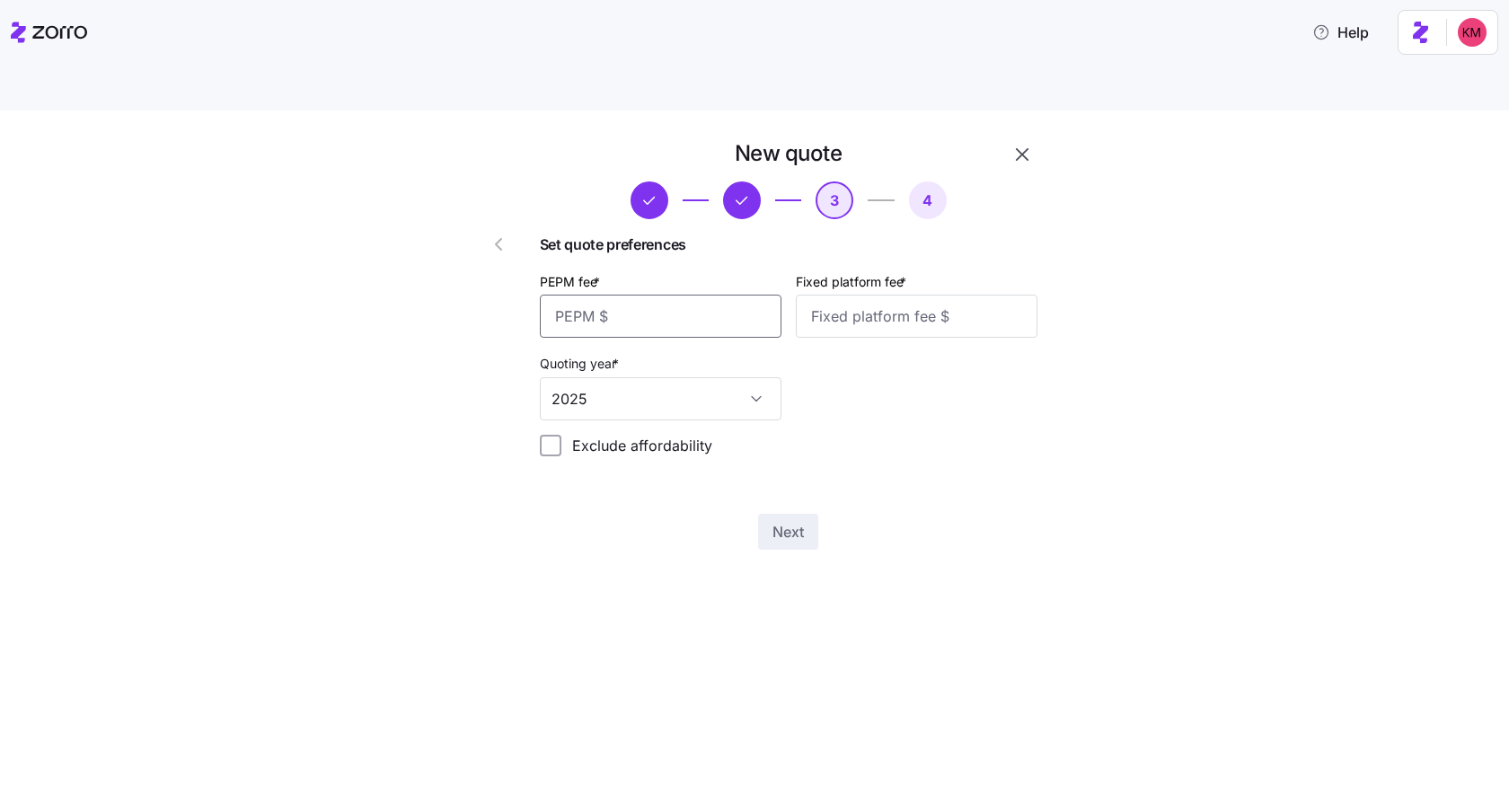 click on "PEPM fee  *" at bounding box center [660, 316] 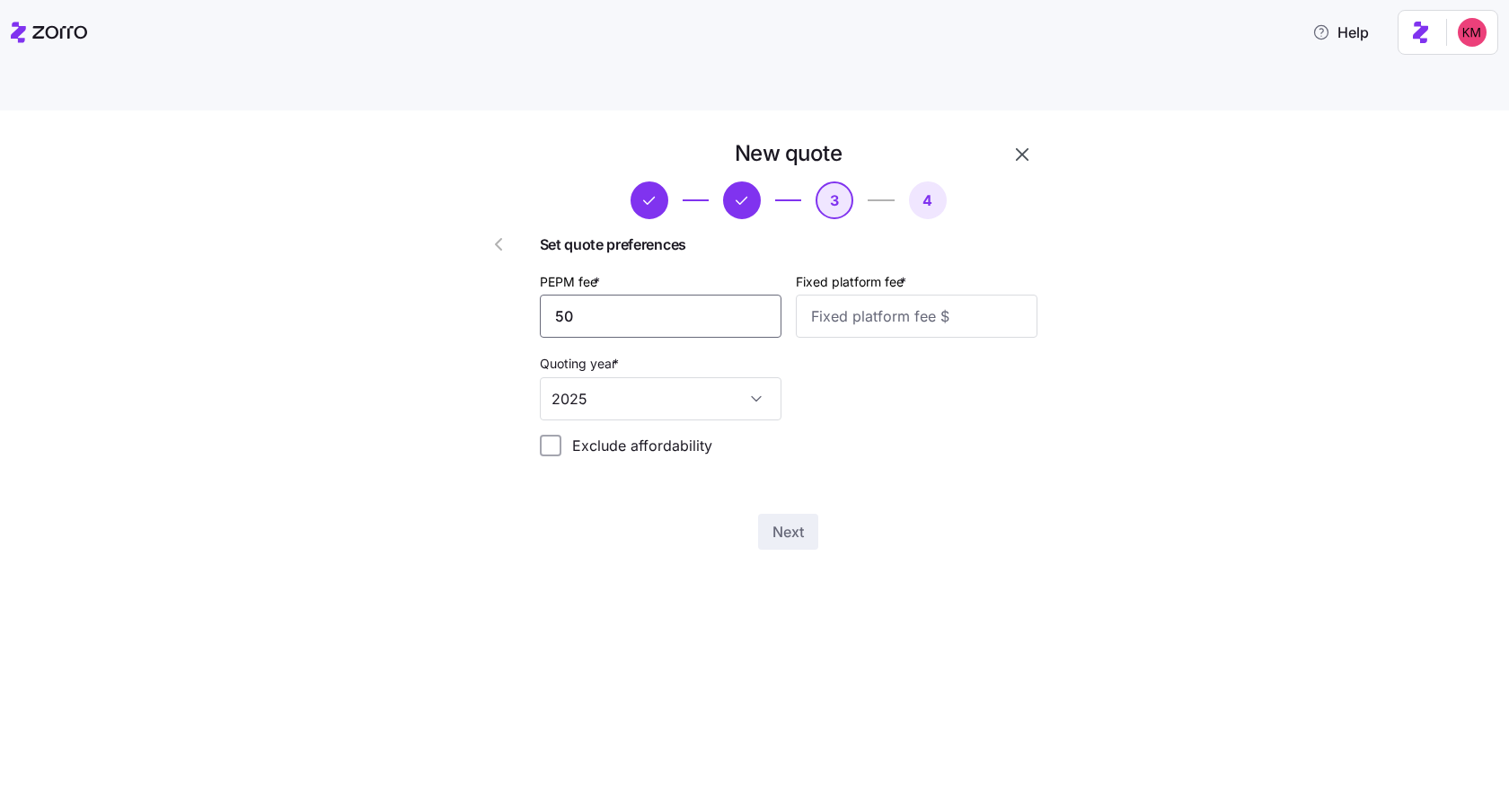 type on "50" 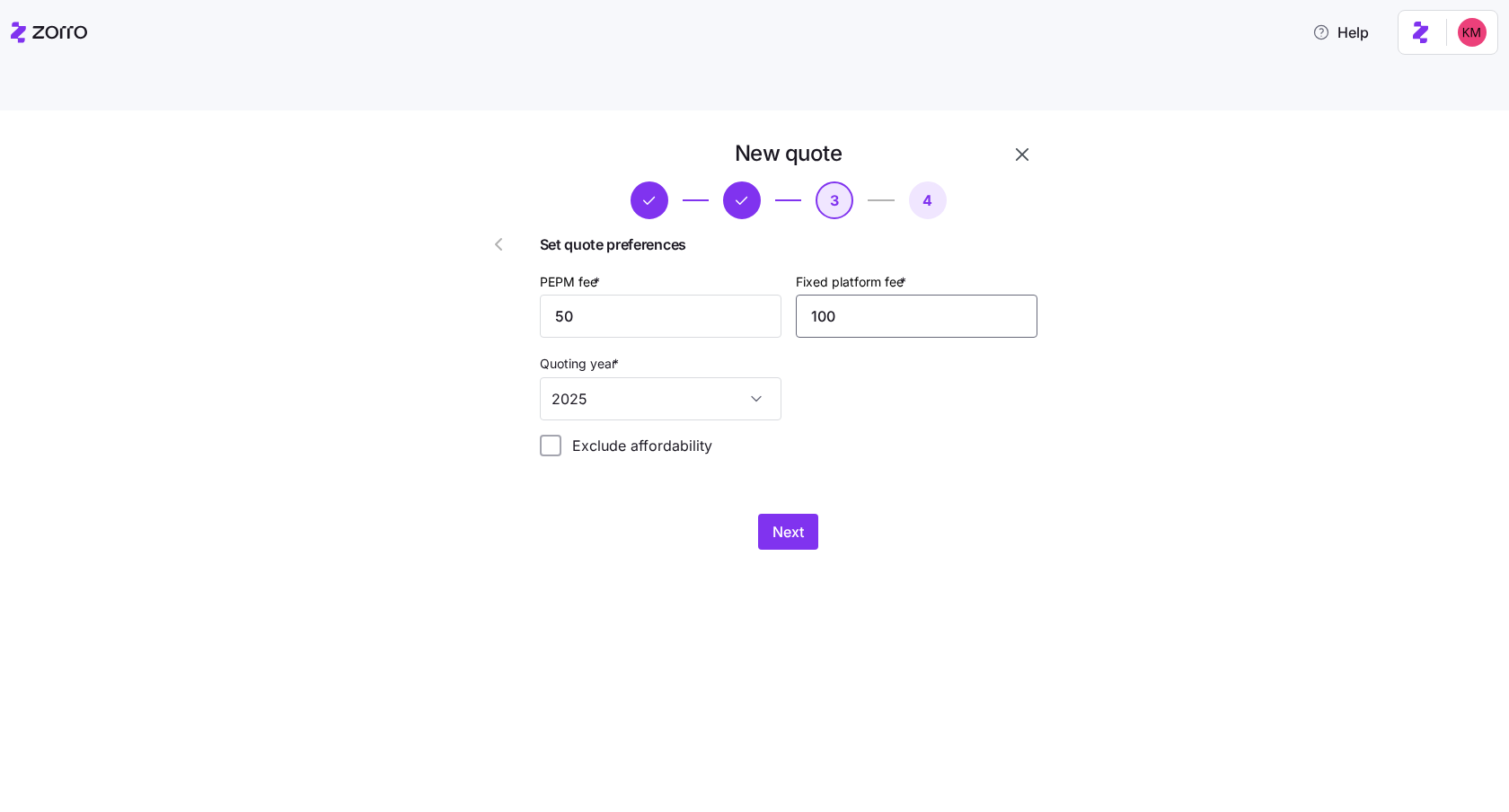 type on "100" 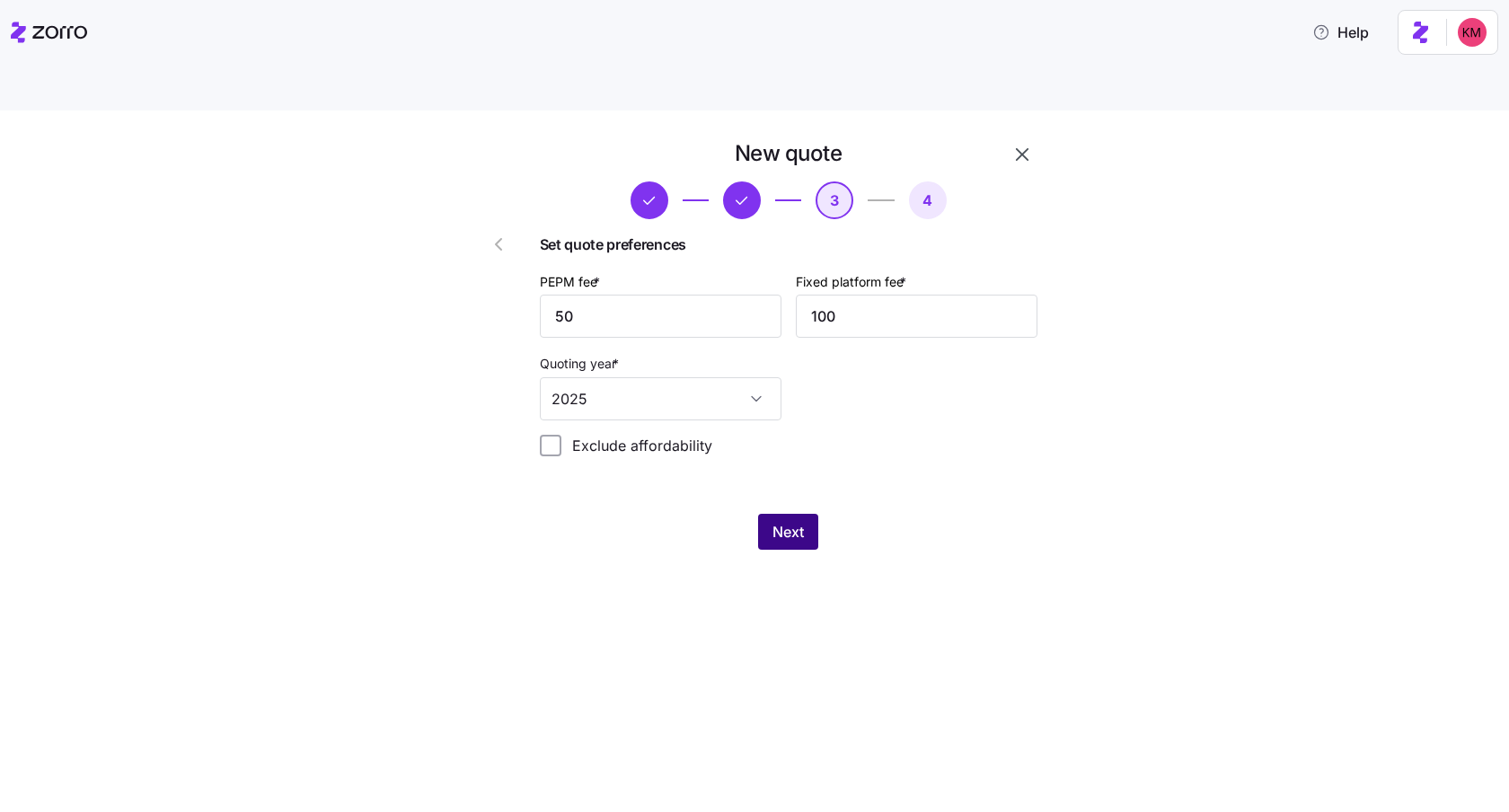 click on "Next" at bounding box center (788, 532) 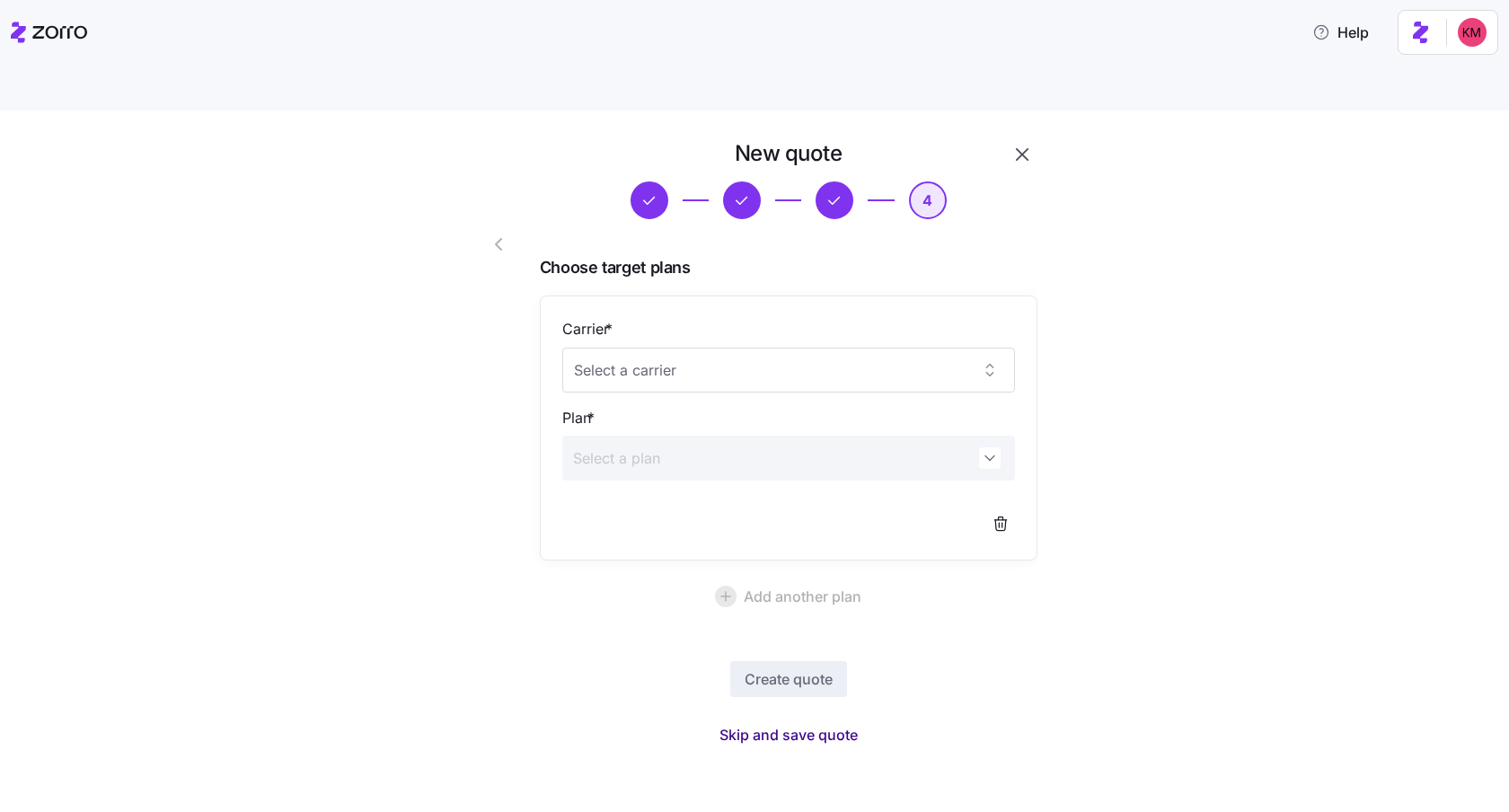 click on "Skip and save quote" at bounding box center [789, 735] 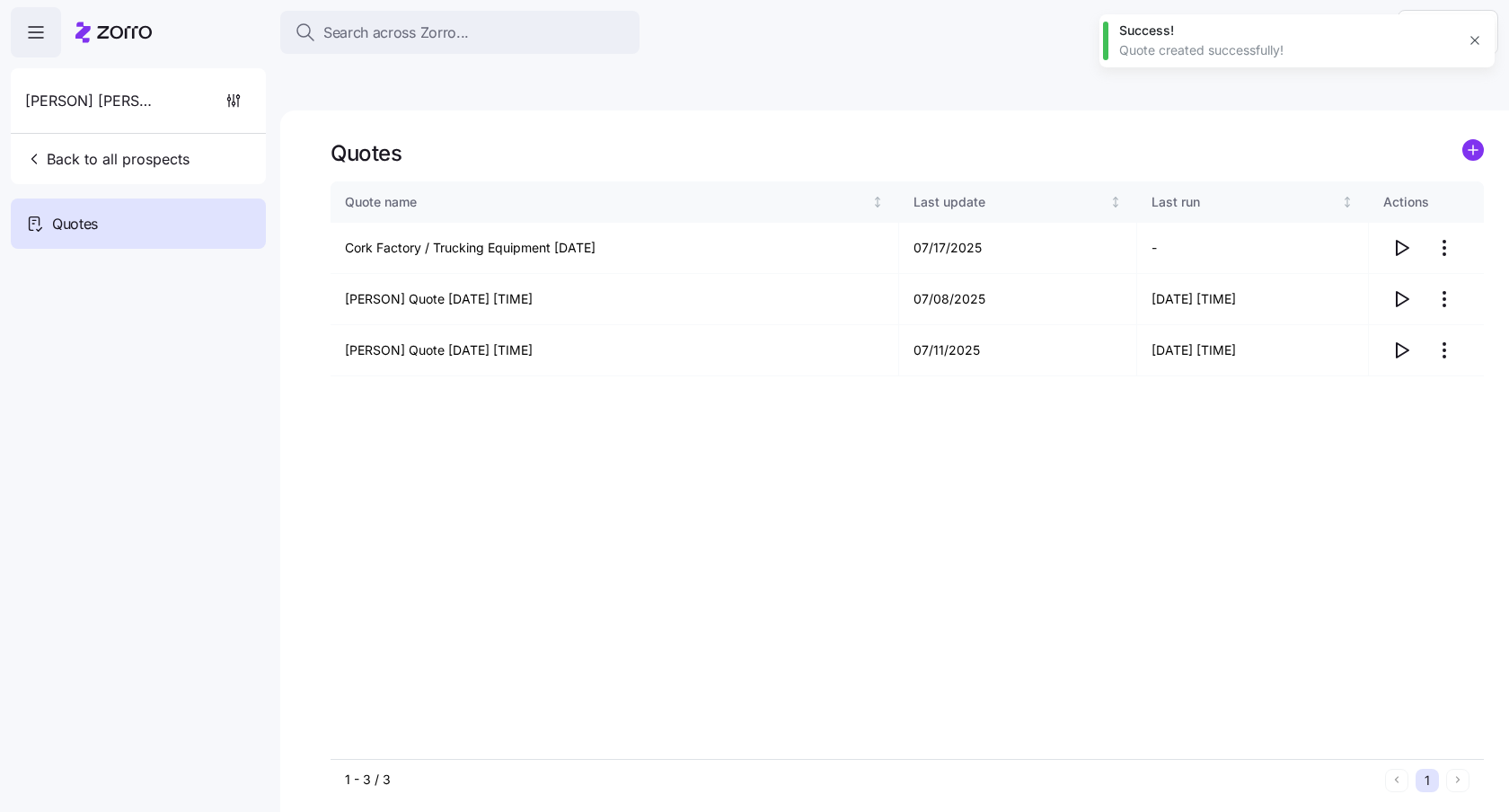 drag, startPoint x: 933, startPoint y: 451, endPoint x: 1063, endPoint y: 451, distance: 130 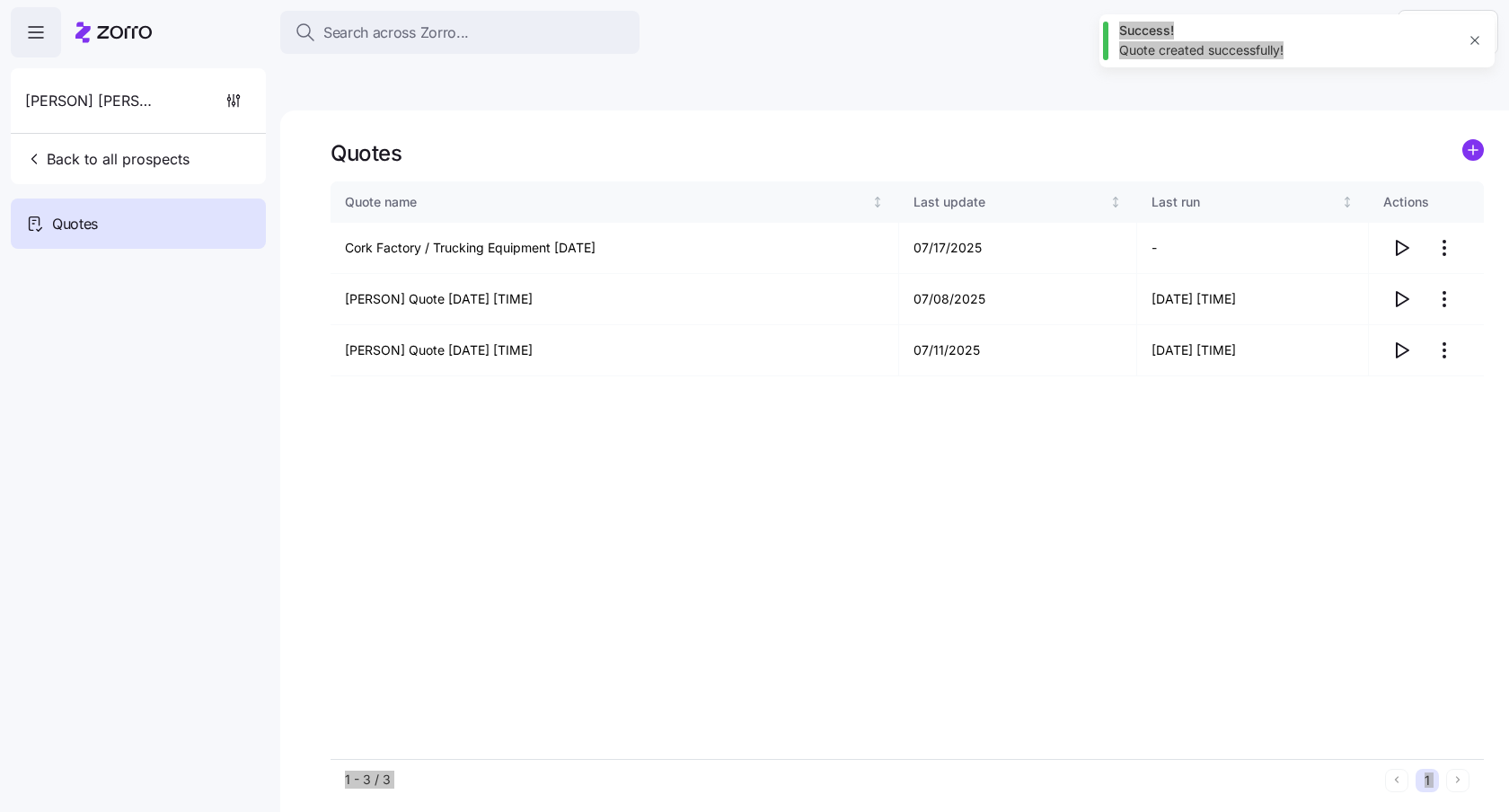 drag, startPoint x: 1063, startPoint y: 451, endPoint x: 1508, endPoint y: 451, distance: 445 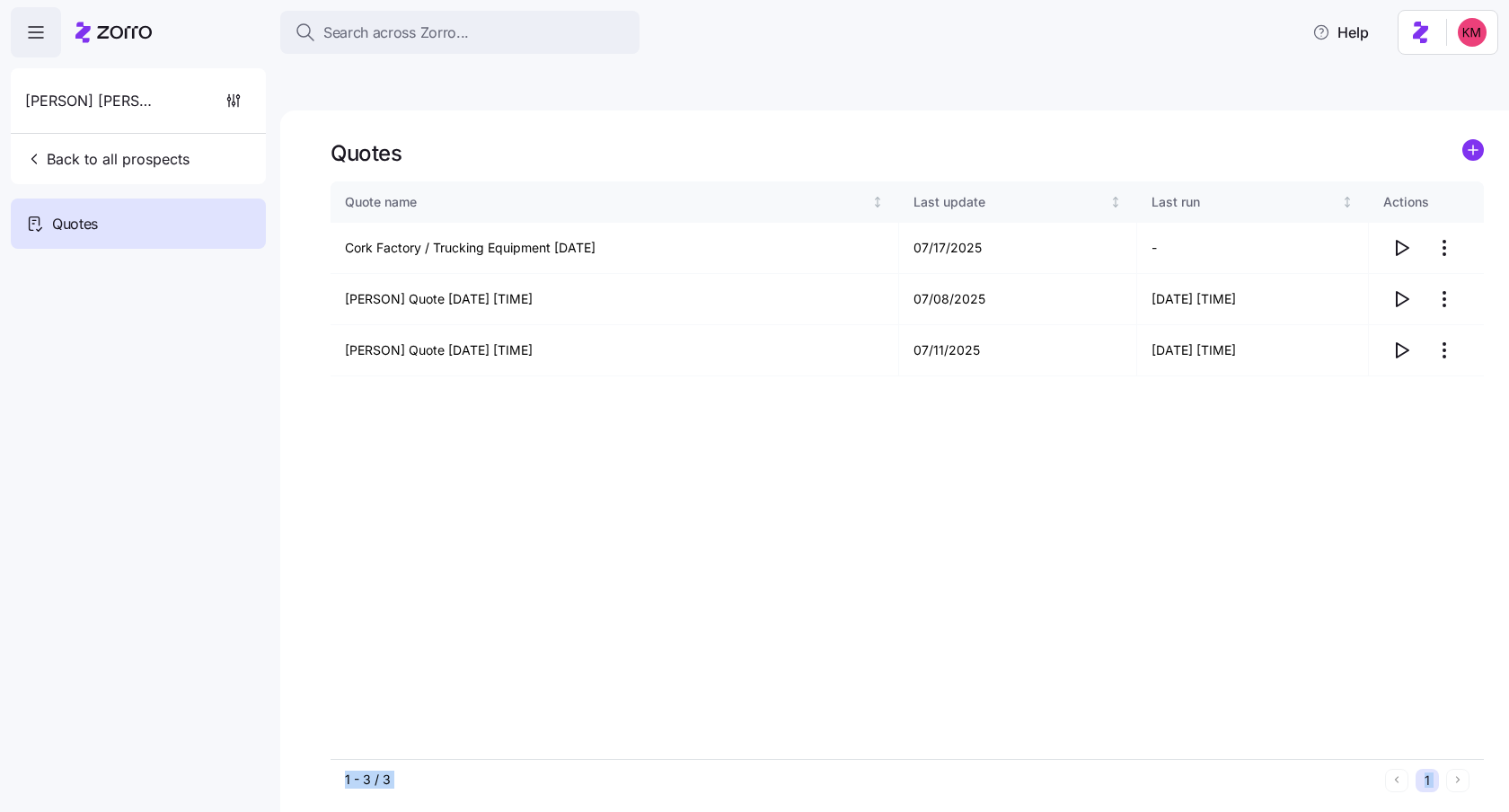 click on "Quote name Last update Last run Actions Cork Factory / Trucking Equipment 07/17/2025 07/17/2025 - BJ Baldwin Quote 05/27/2025 11:22 AM 07/08/2025 07/08/2025 7:17 PM BJ Baldwin Quote 05/20/2025 11:28 AM 07/11/2025 07/11/2025 5:59 AM" at bounding box center [907, 470] 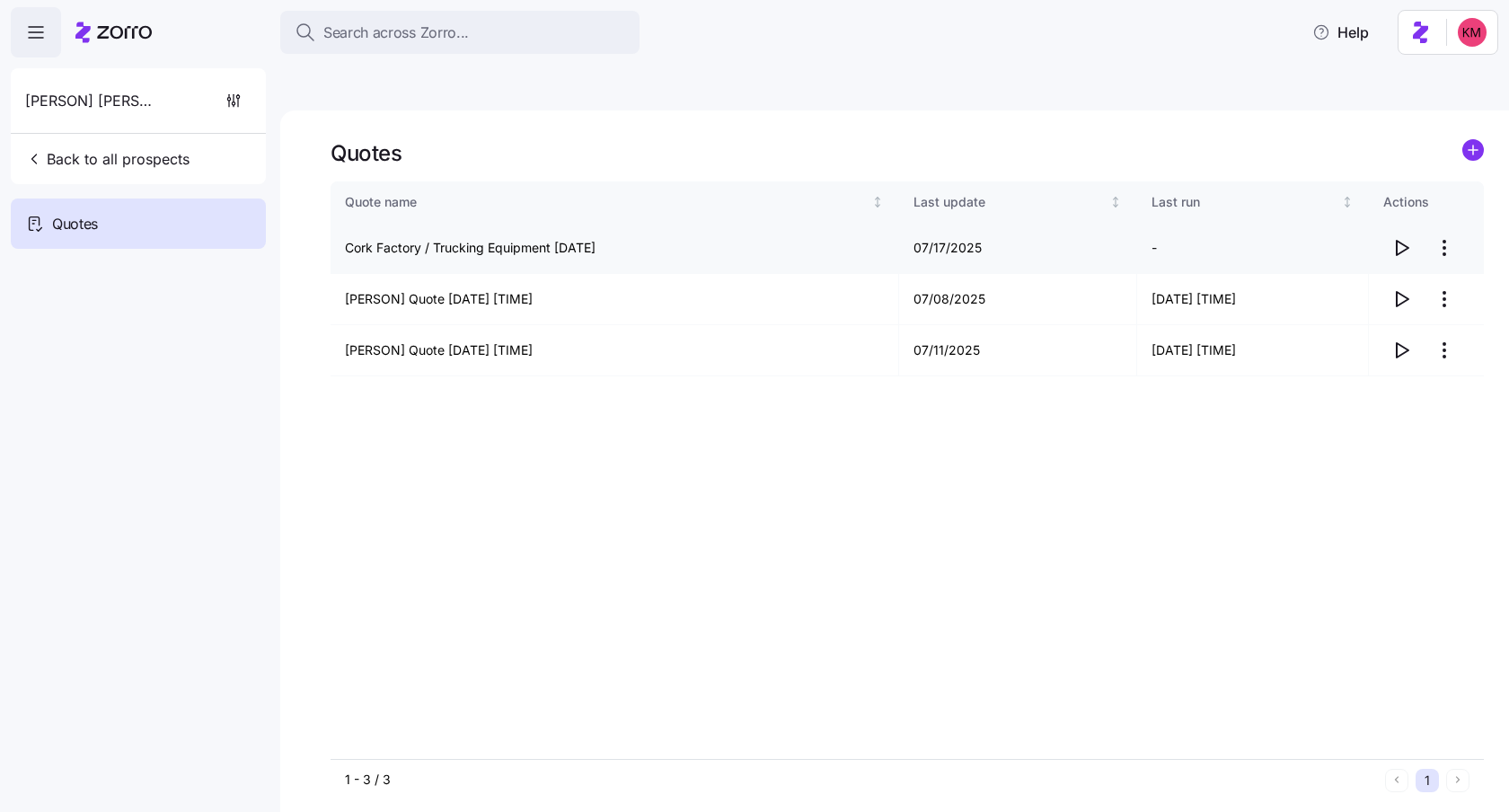 click 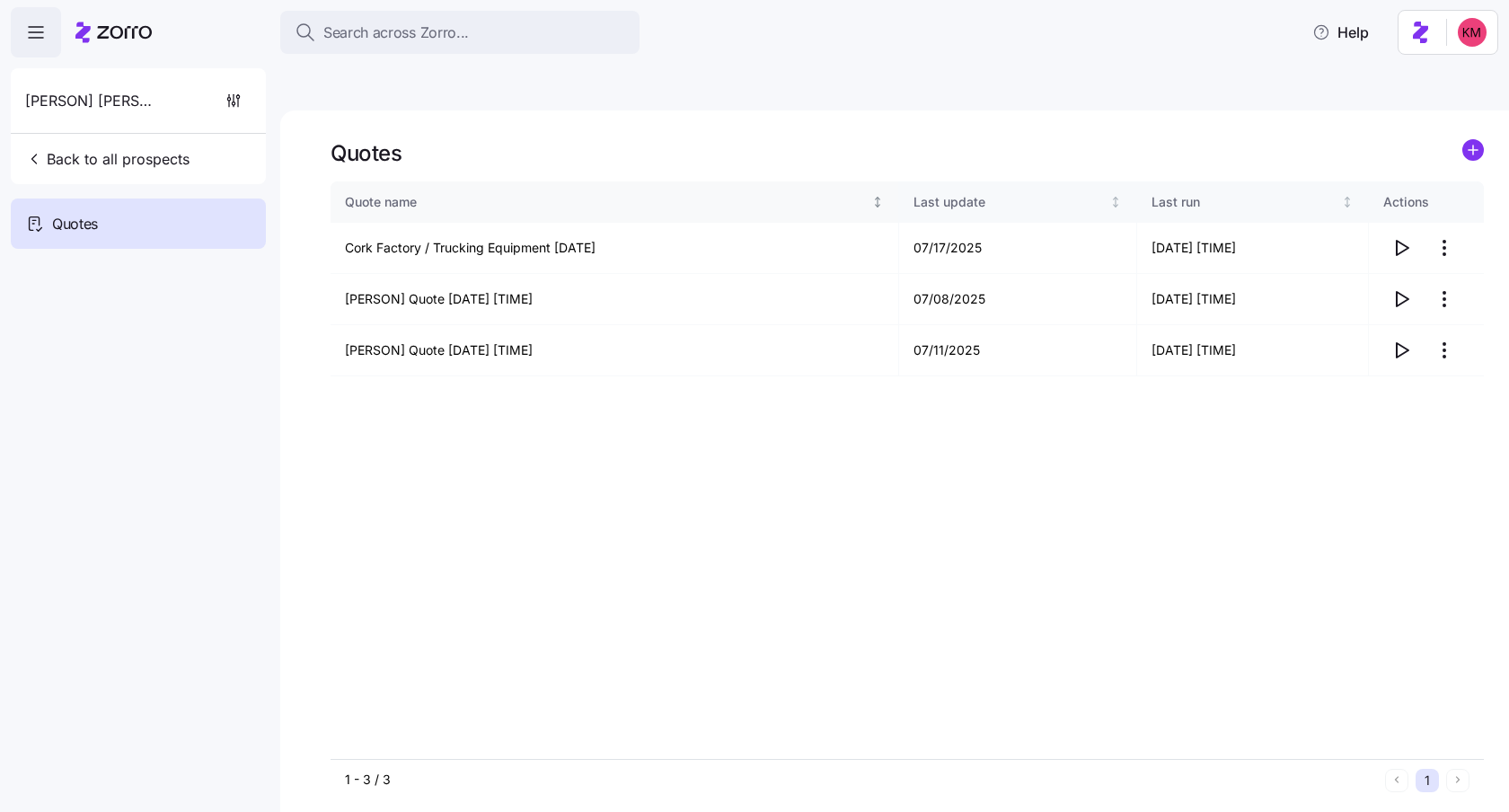 type 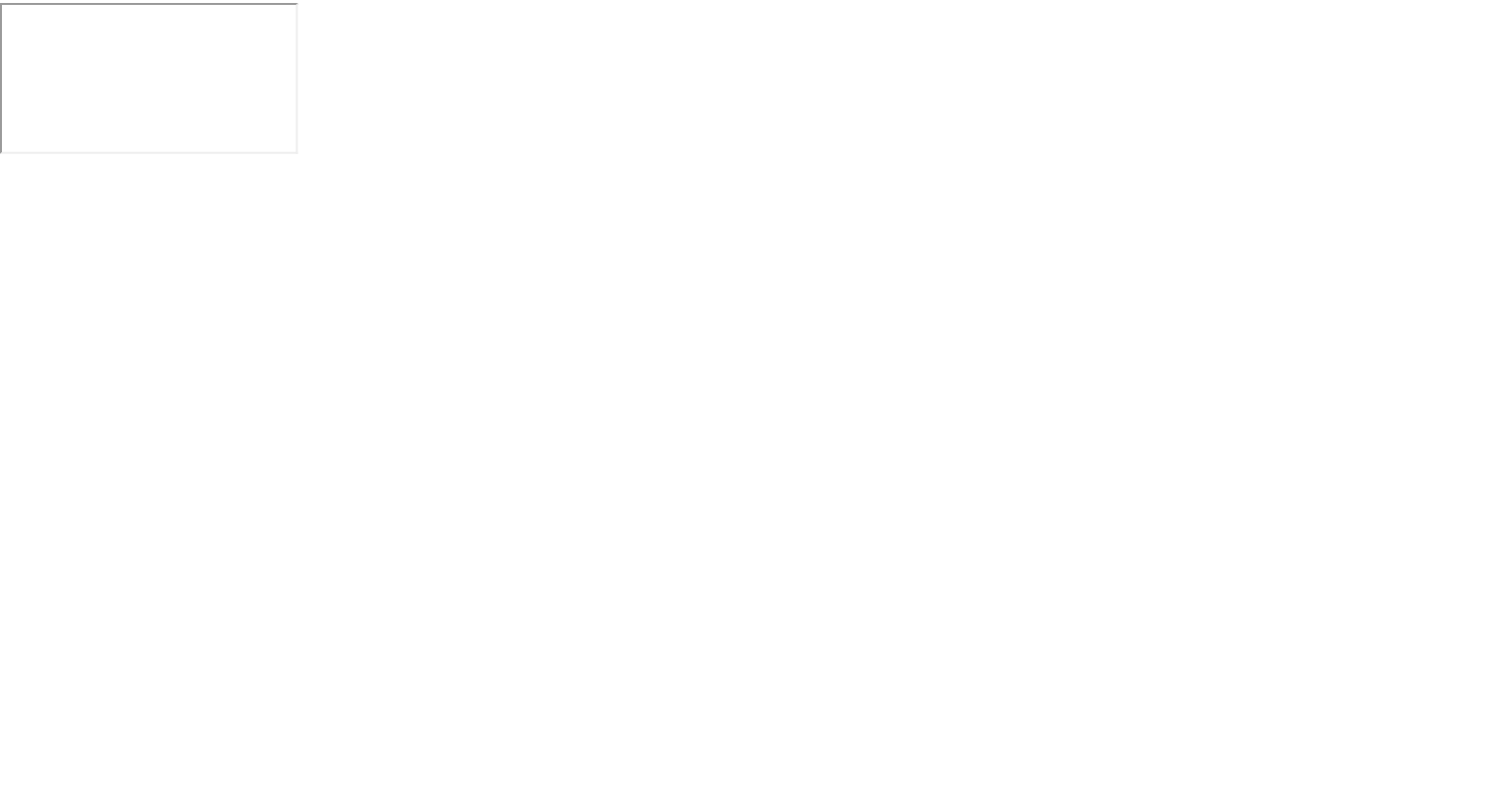 scroll, scrollTop: 0, scrollLeft: 0, axis: both 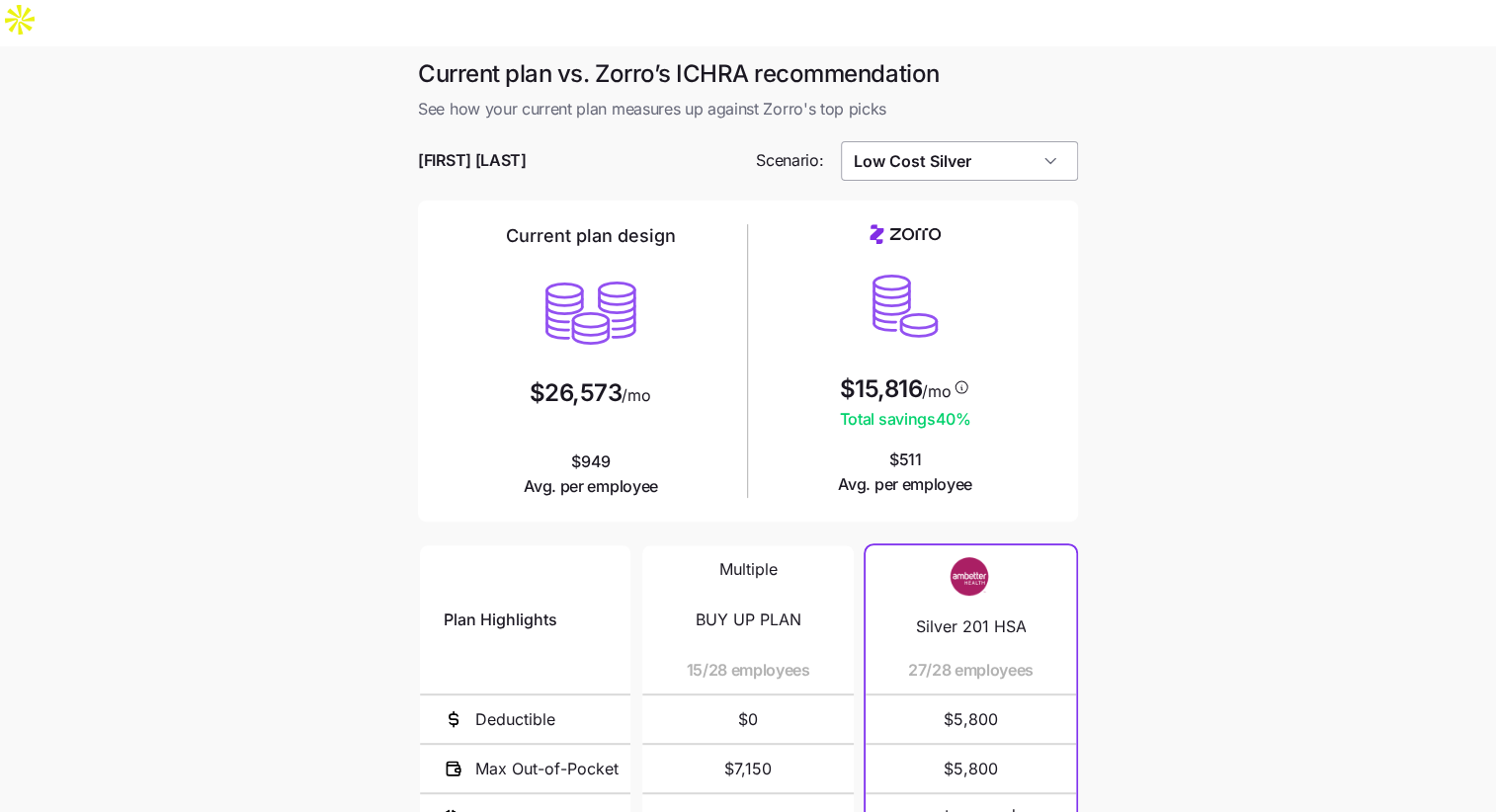 click on "Low Cost Silver" at bounding box center [959, 161] 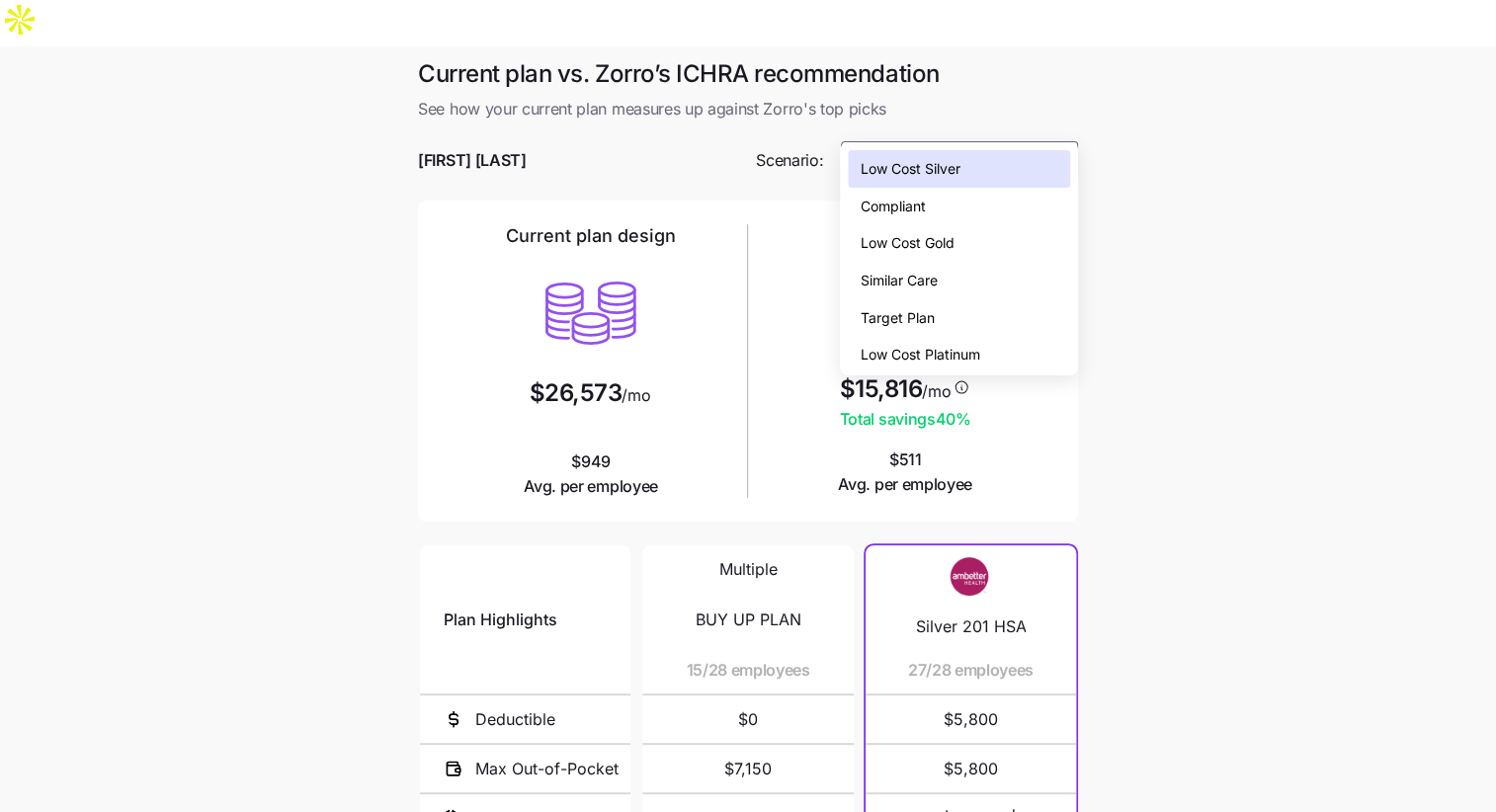 click on "Low Cost Gold" at bounding box center [958, 243] 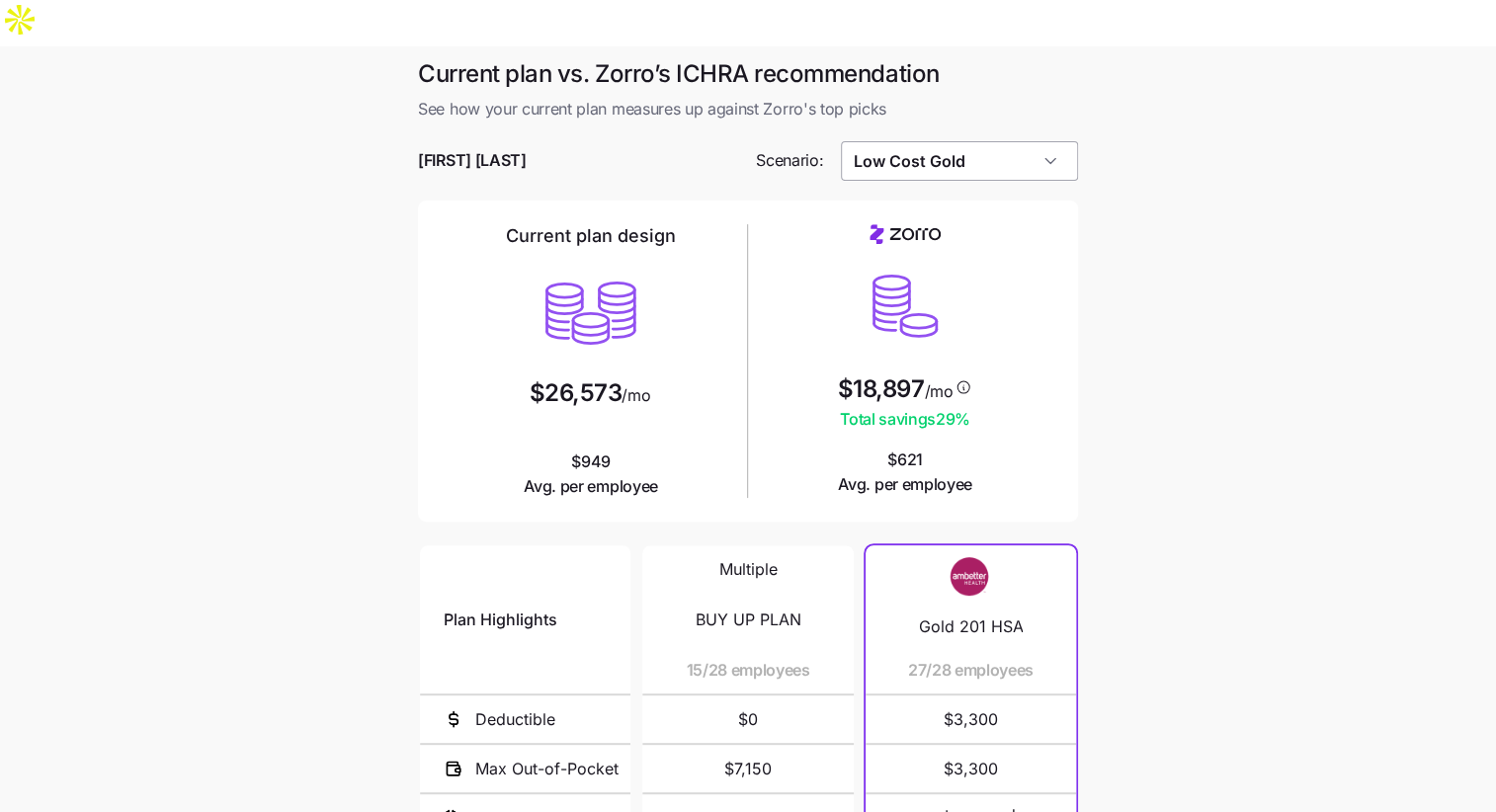 click on "Low Cost Gold" at bounding box center (959, 161) 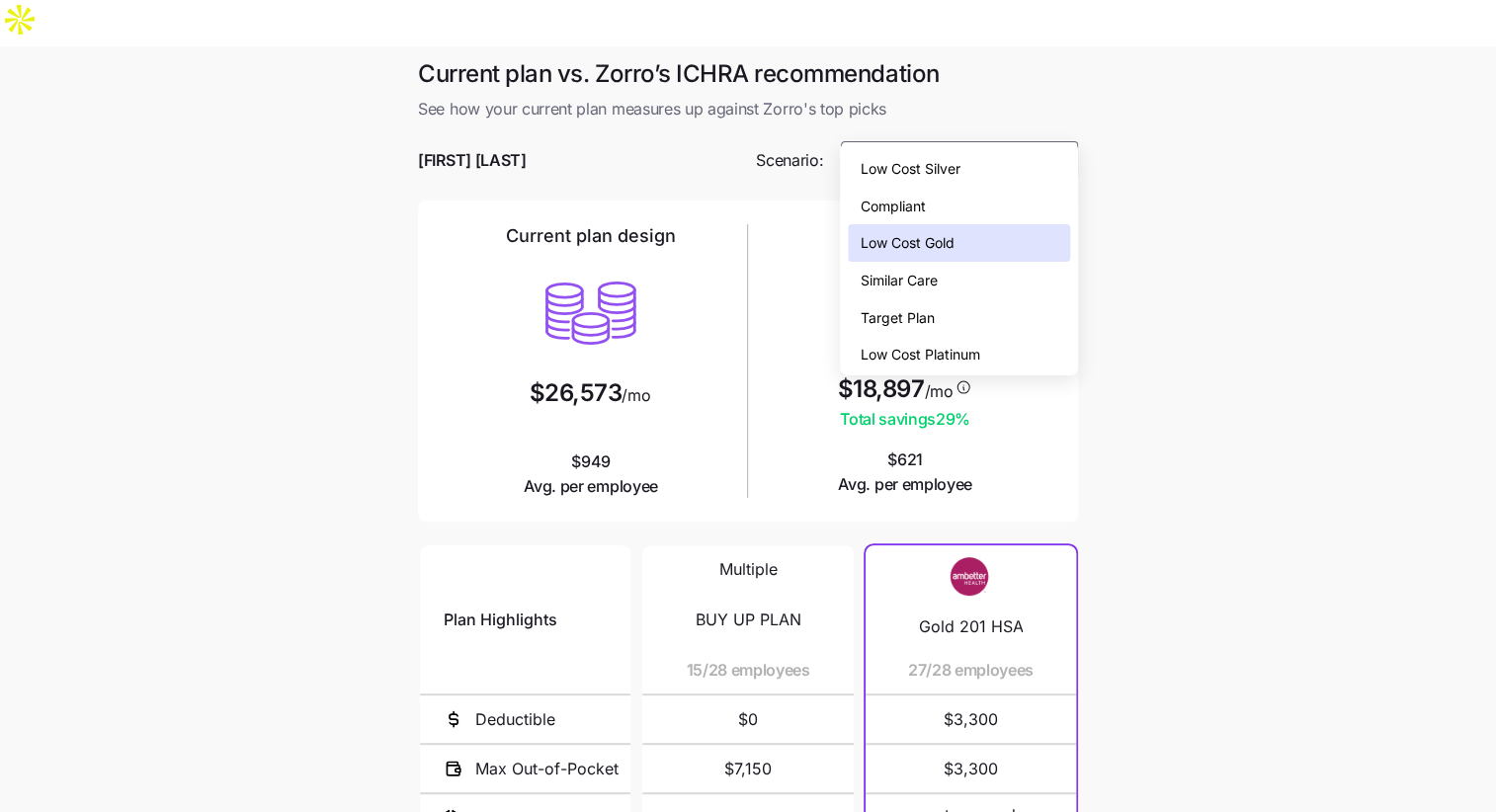 click on "Low Cost Platinum" at bounding box center [919, 355] 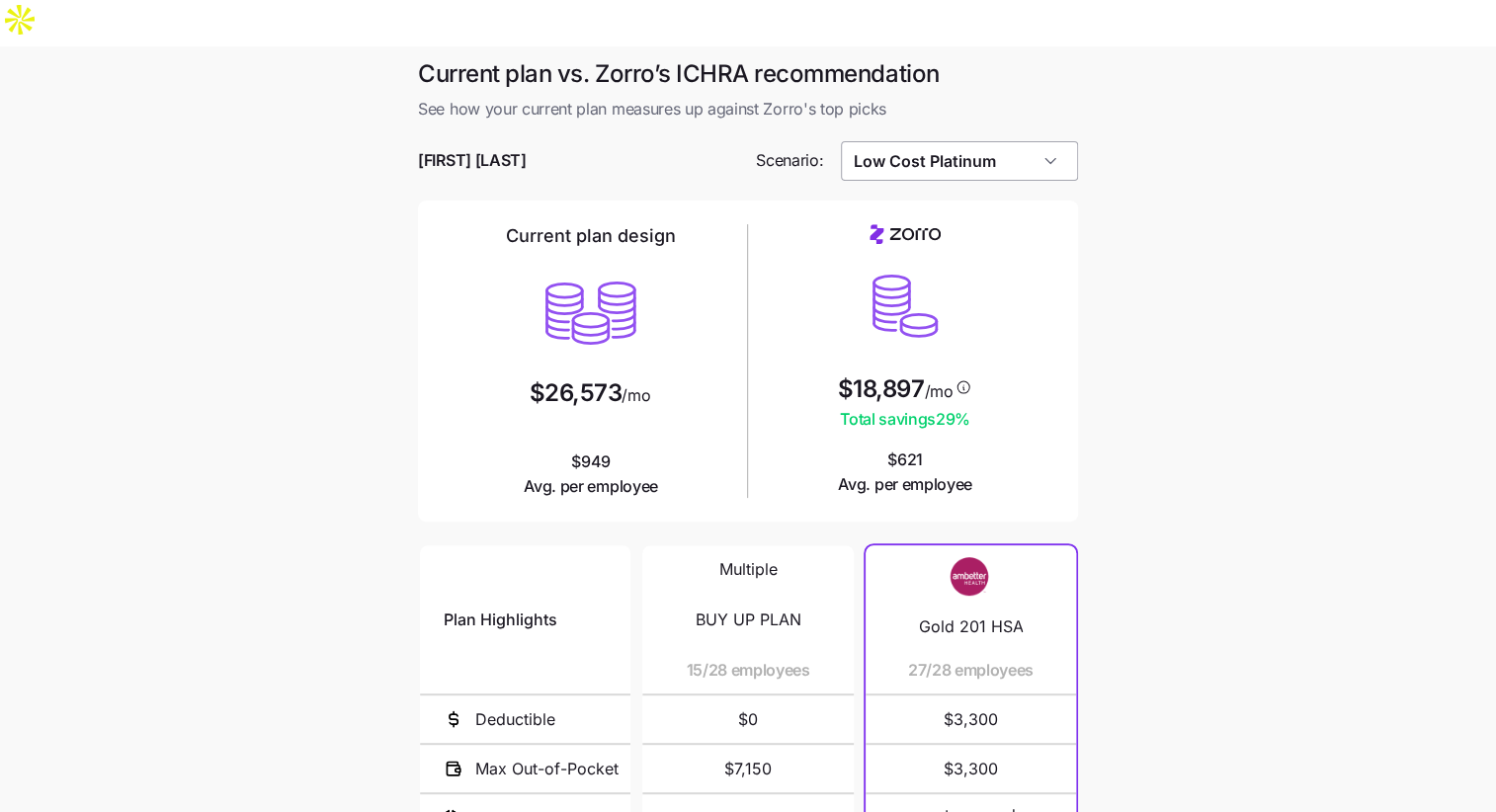 click on "Low Cost Platinum" at bounding box center (959, 161) 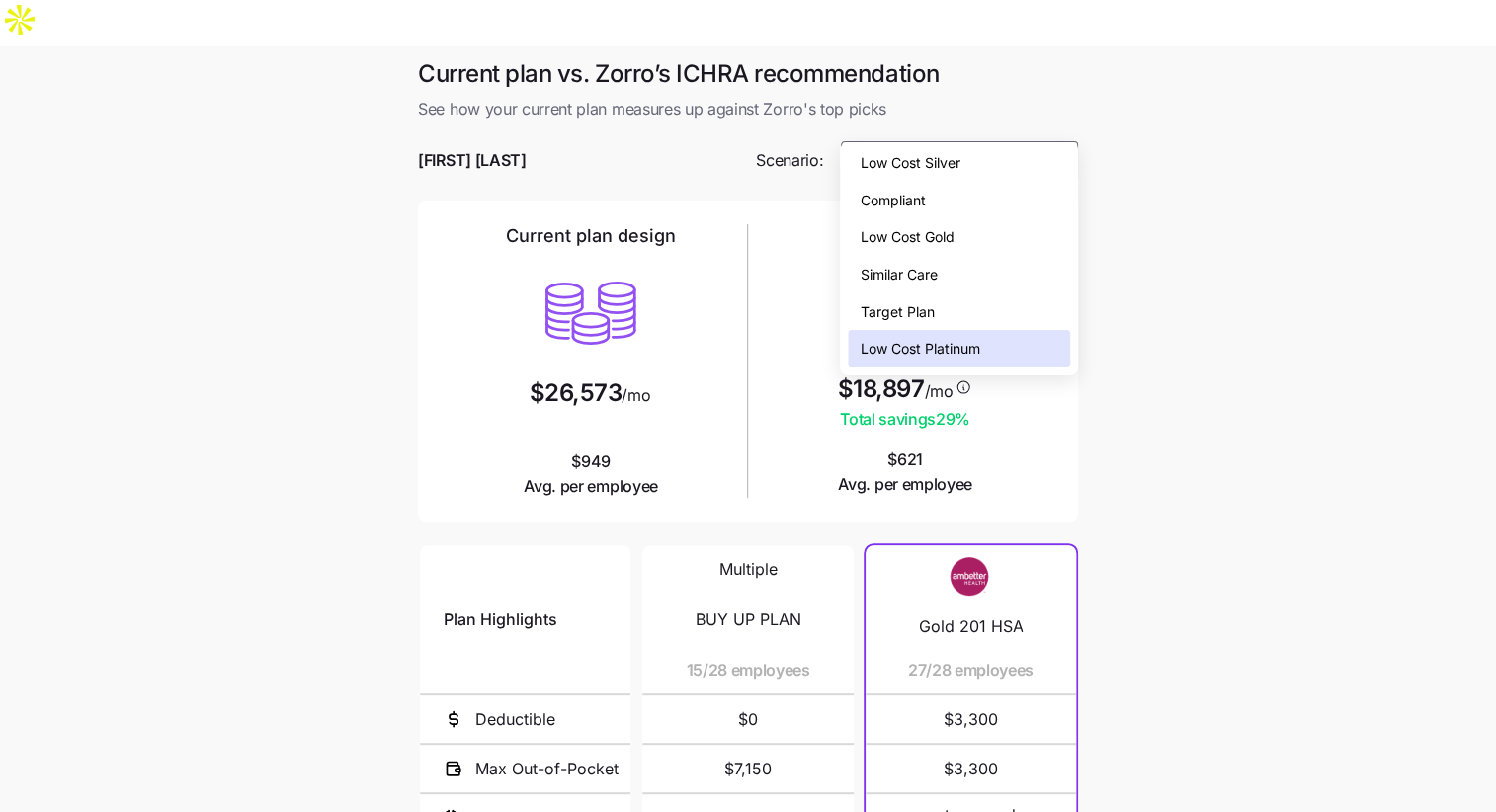 click on "Low Cost Gold" at bounding box center [958, 237] 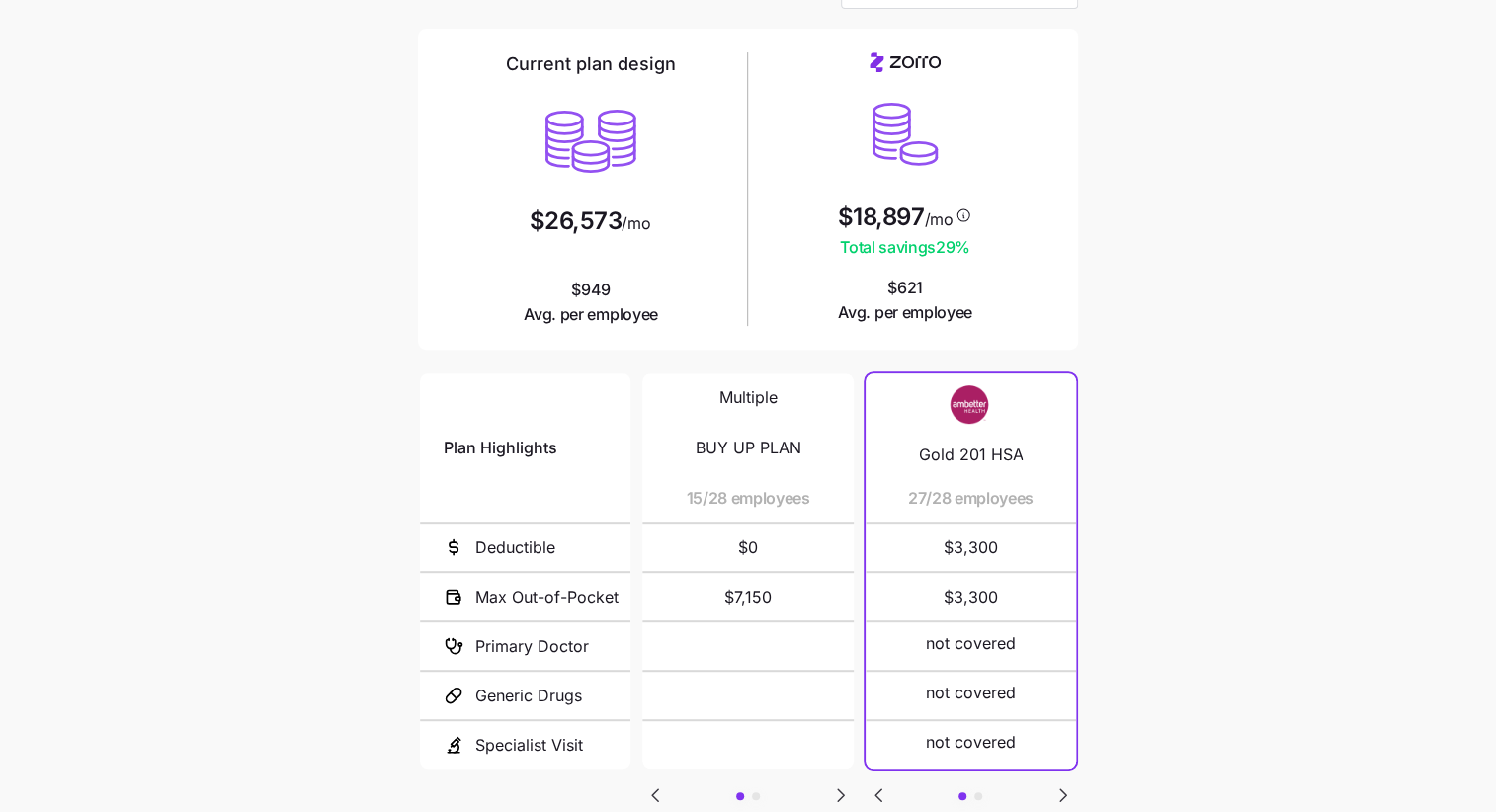 scroll, scrollTop: 267, scrollLeft: 0, axis: vertical 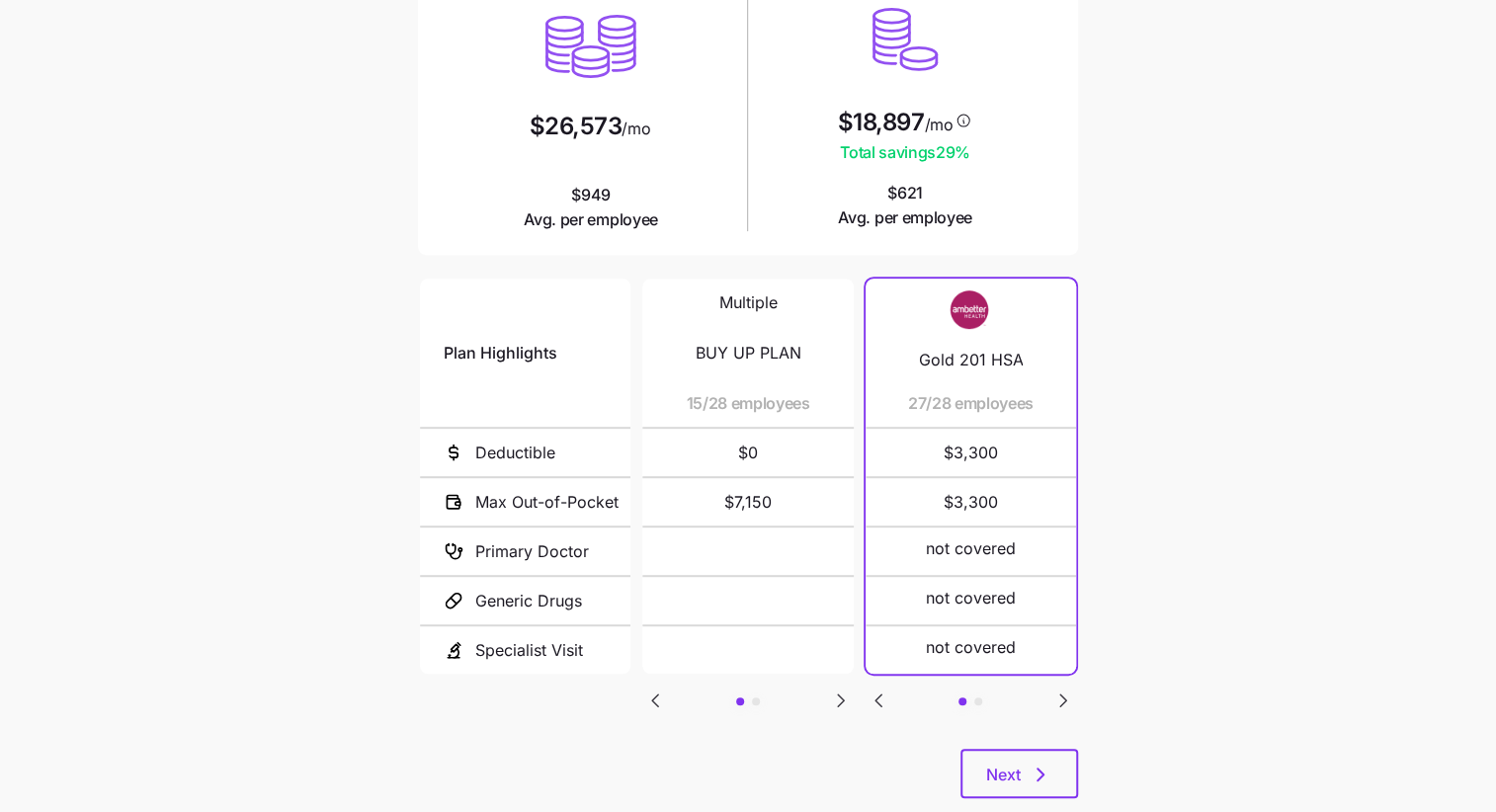 click 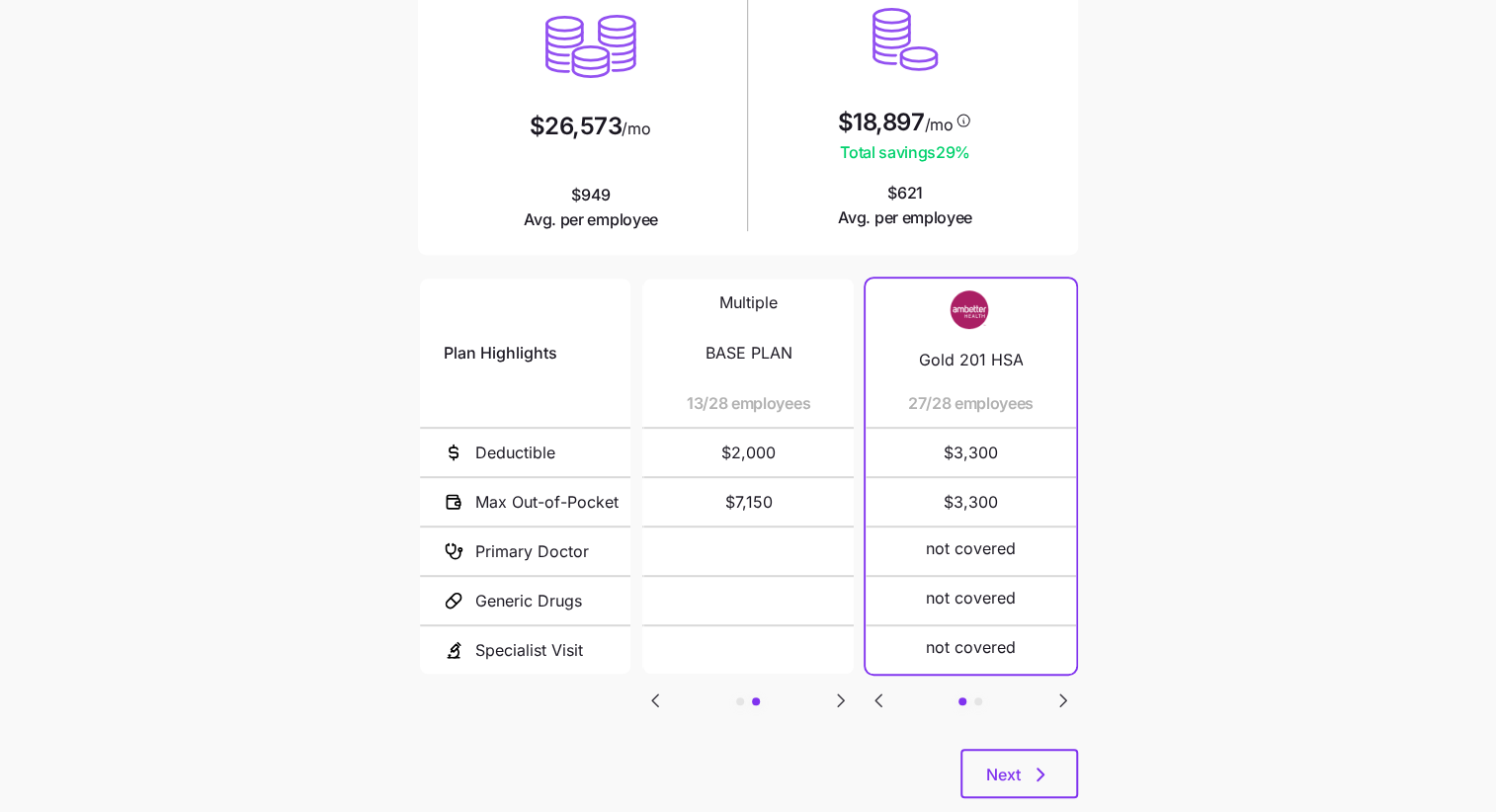 click 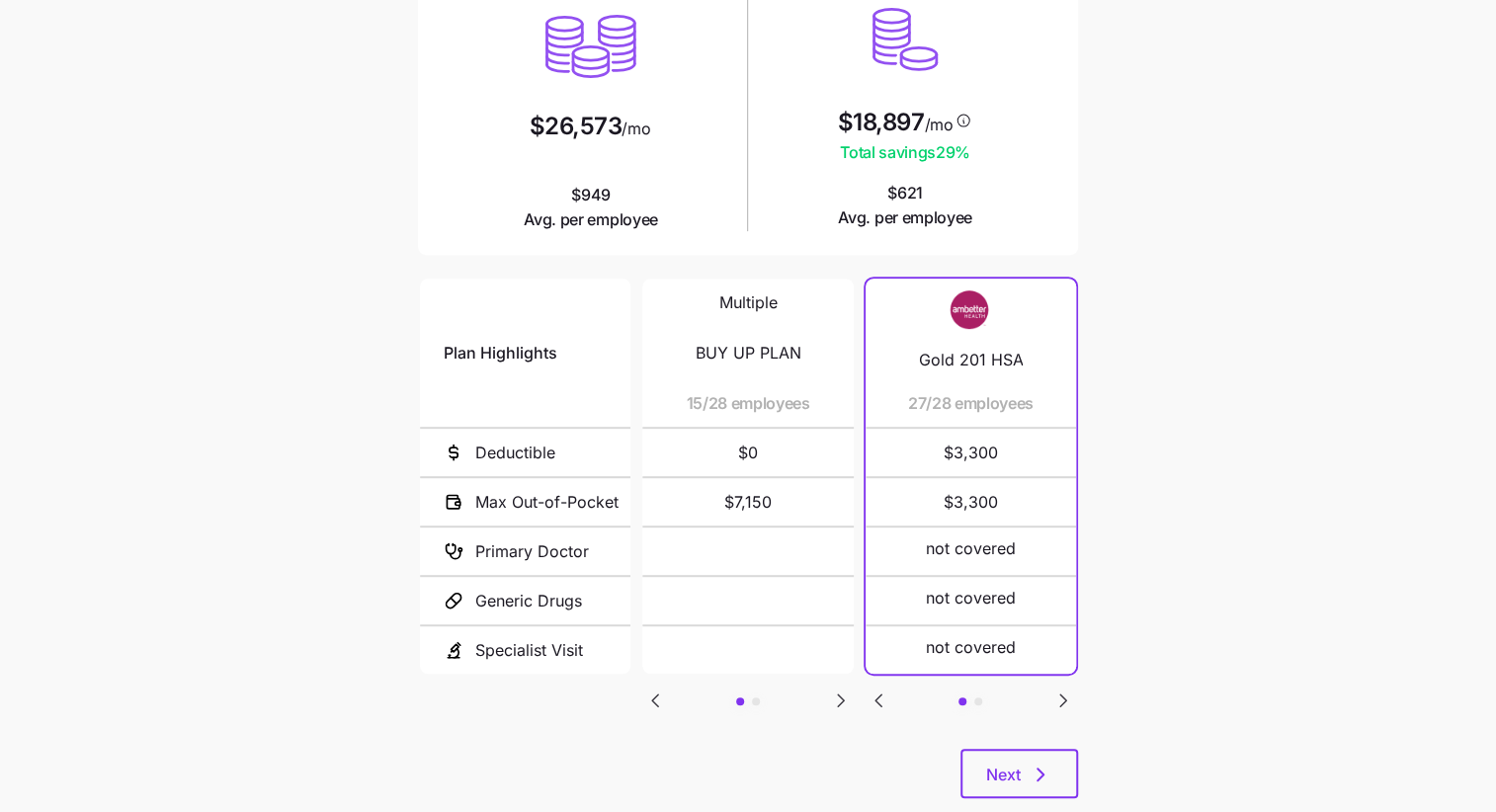 click on "Current plan vs. Zorro’s ICHRA recommendation See how your current plan measures up against Zorro's top picks BJ Baldwin Scenario: Low Cost Gold Current plan design $26,573 /mo $949 Avg. per employee $18,897 /mo Total savings  29 % $621 Avg. per employee Plan Highlights Deductible Max Out-of-Pocket Primary Doctor Generic Drugs Specialist Visit Multiple BUY UP PLAN 15/28 employees $0 $7,150 Multiple BASE PLAN 13/28 employees $2,000 $7,150 Gold 201 HSA 27/28 employees $3,300 $3,300 not covered not covered not covered my Direct Blue EPO Gold 1500 1/28 employees $1,500 $8,300 $35 $0 $35 Next" at bounding box center (748, 319) 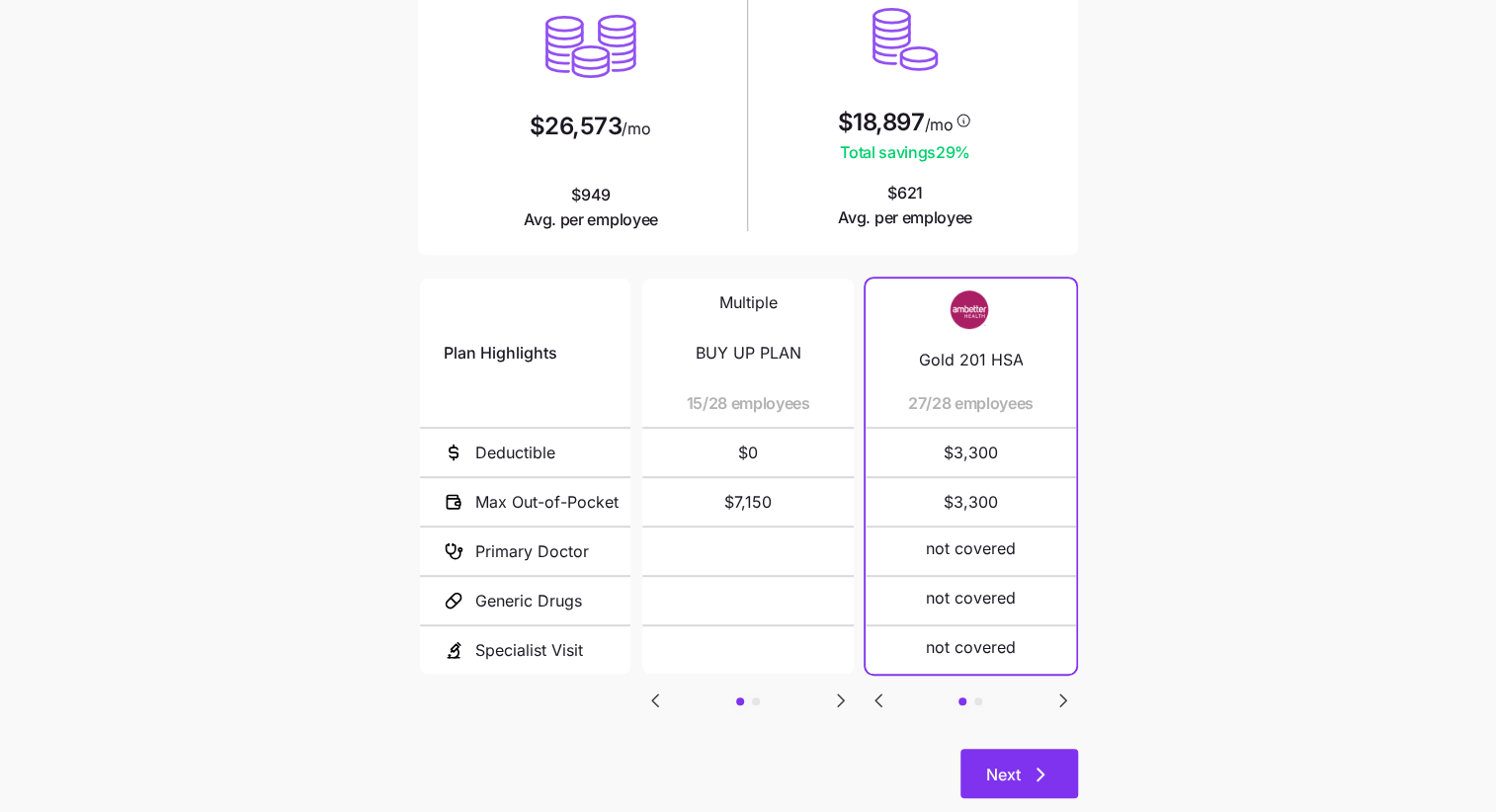 click on "Next" at bounding box center (1019, 773) 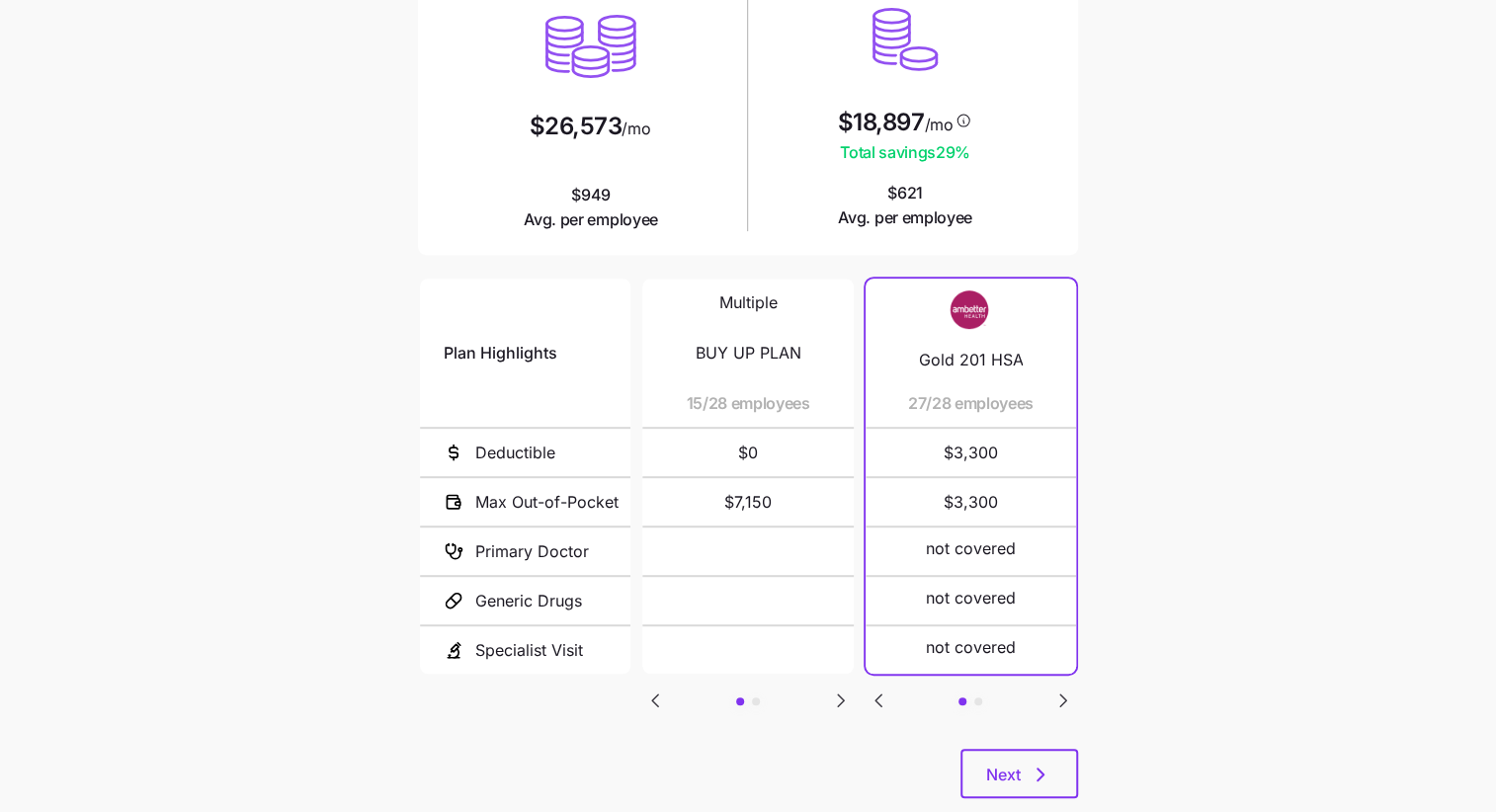 scroll, scrollTop: 0, scrollLeft: 0, axis: both 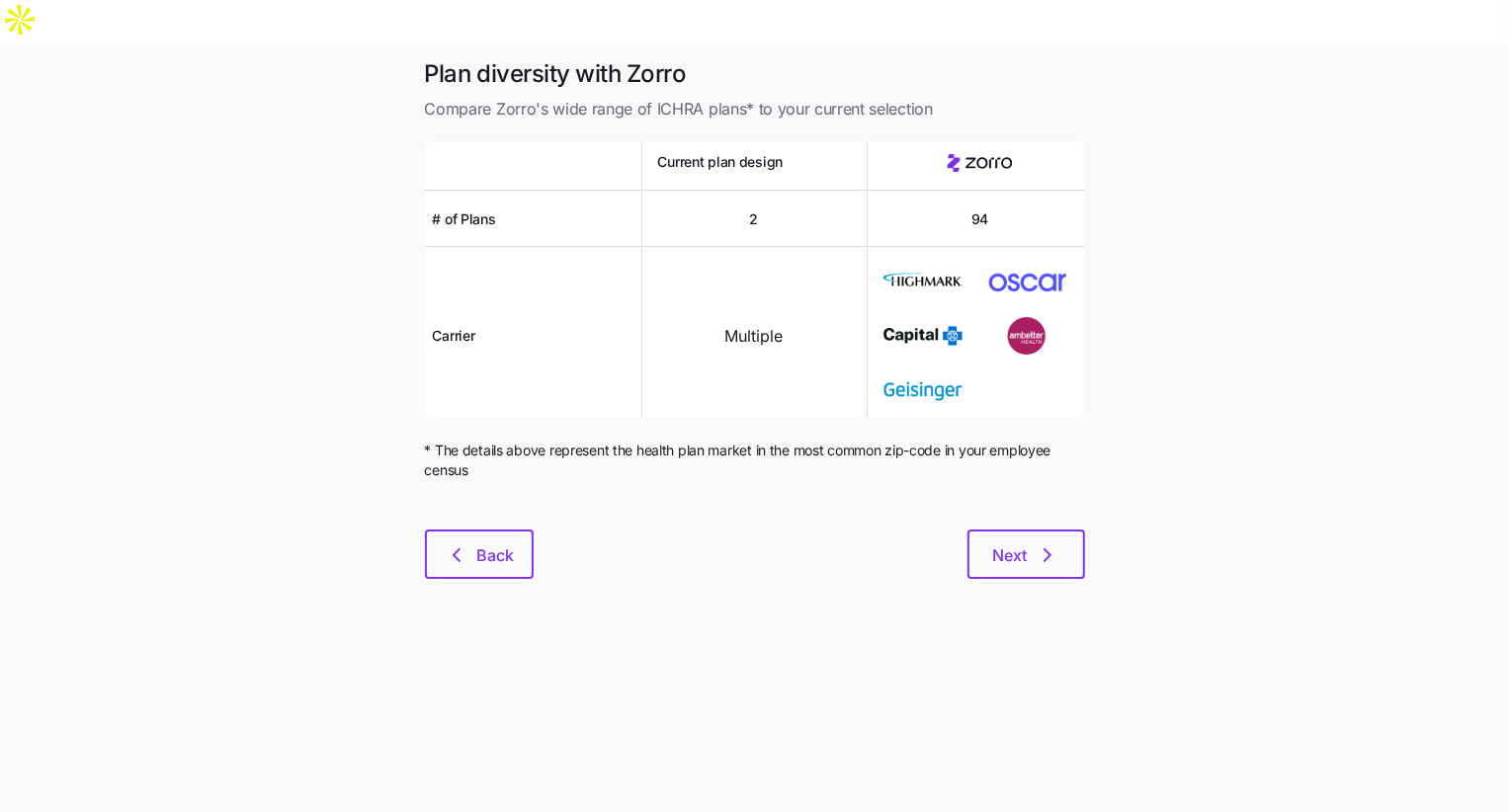 click at bounding box center [755, 518] 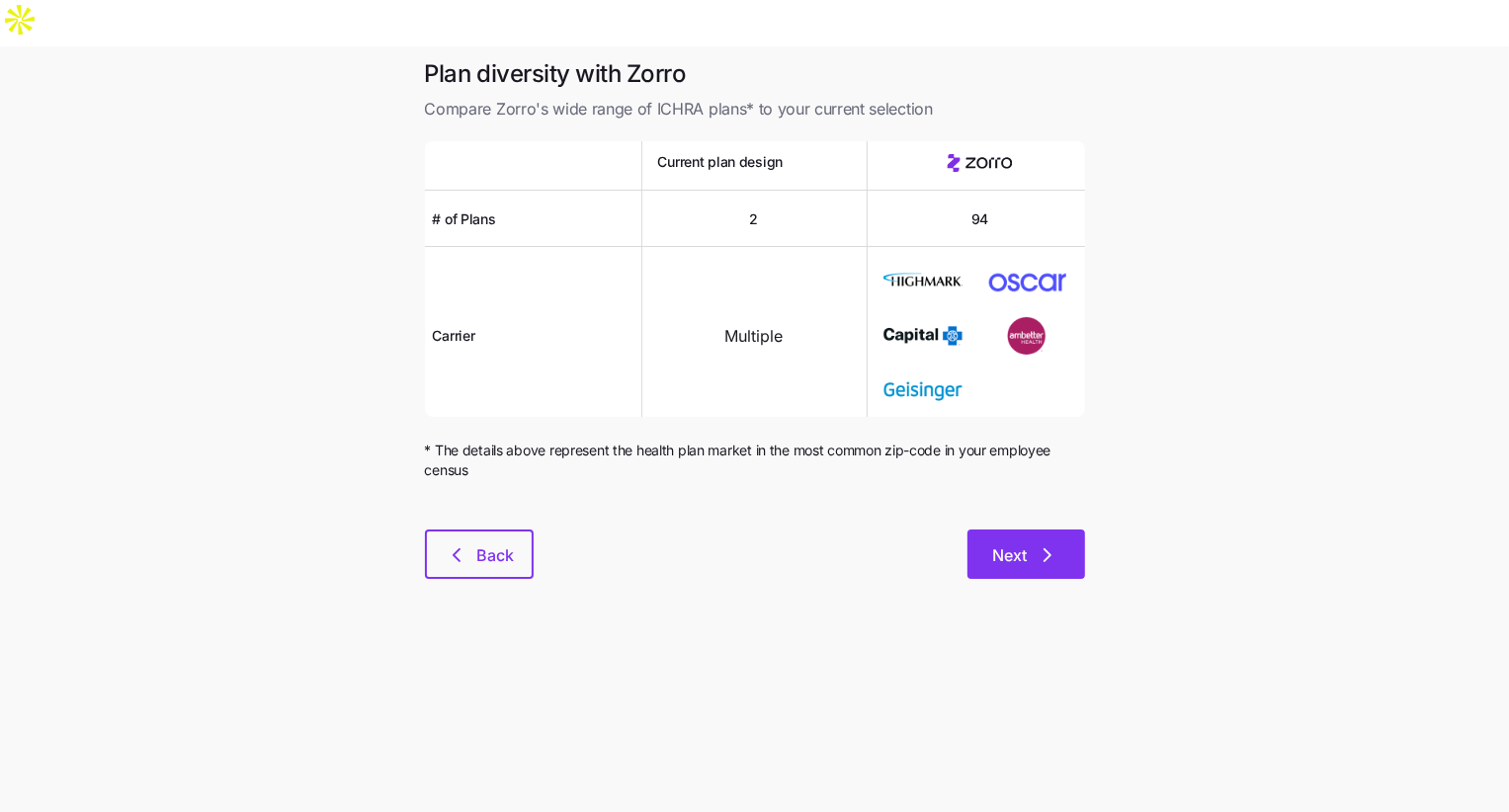 click on "Next" at bounding box center (1026, 554) 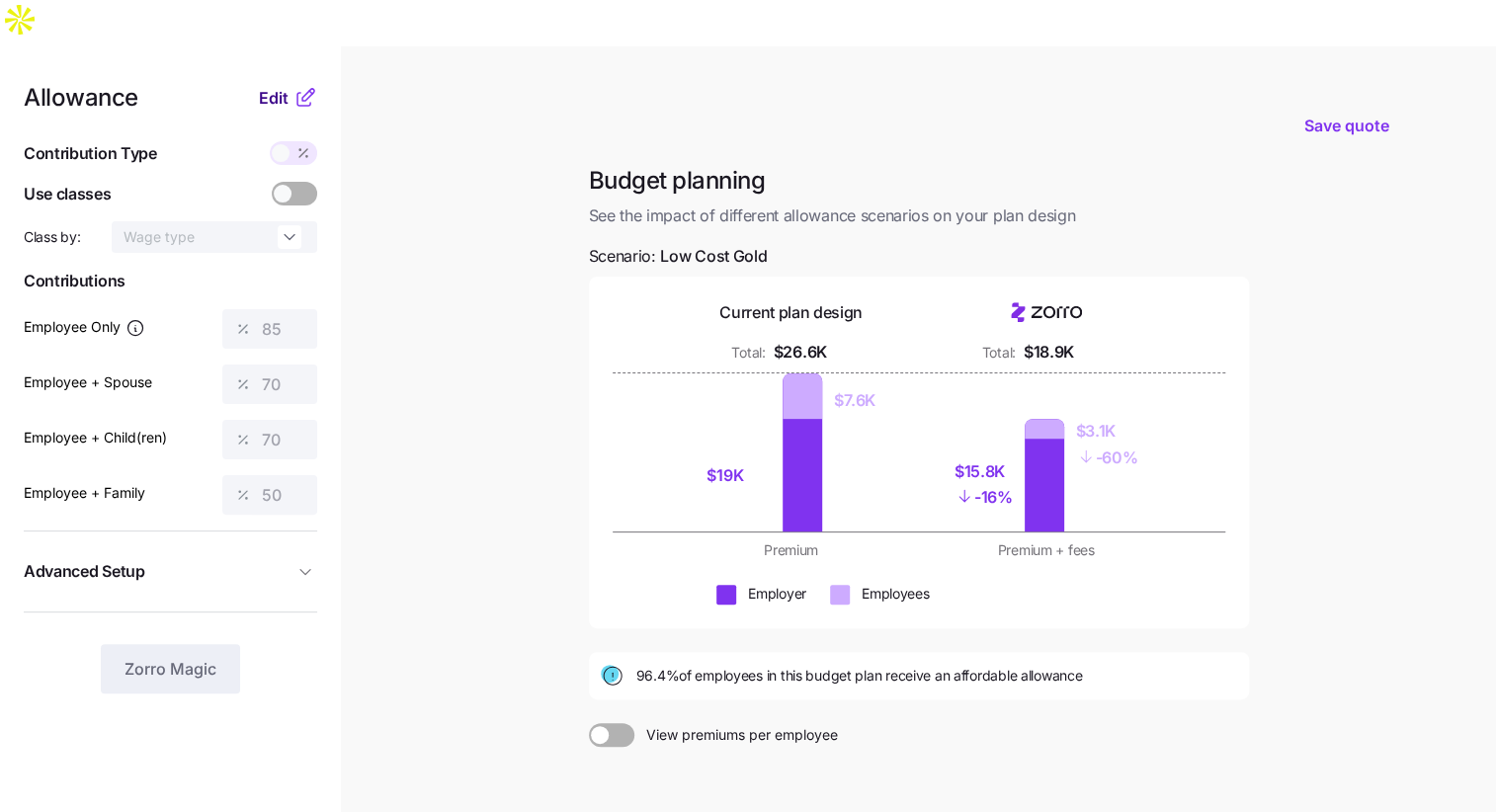 click on "Edit" at bounding box center (274, 98) 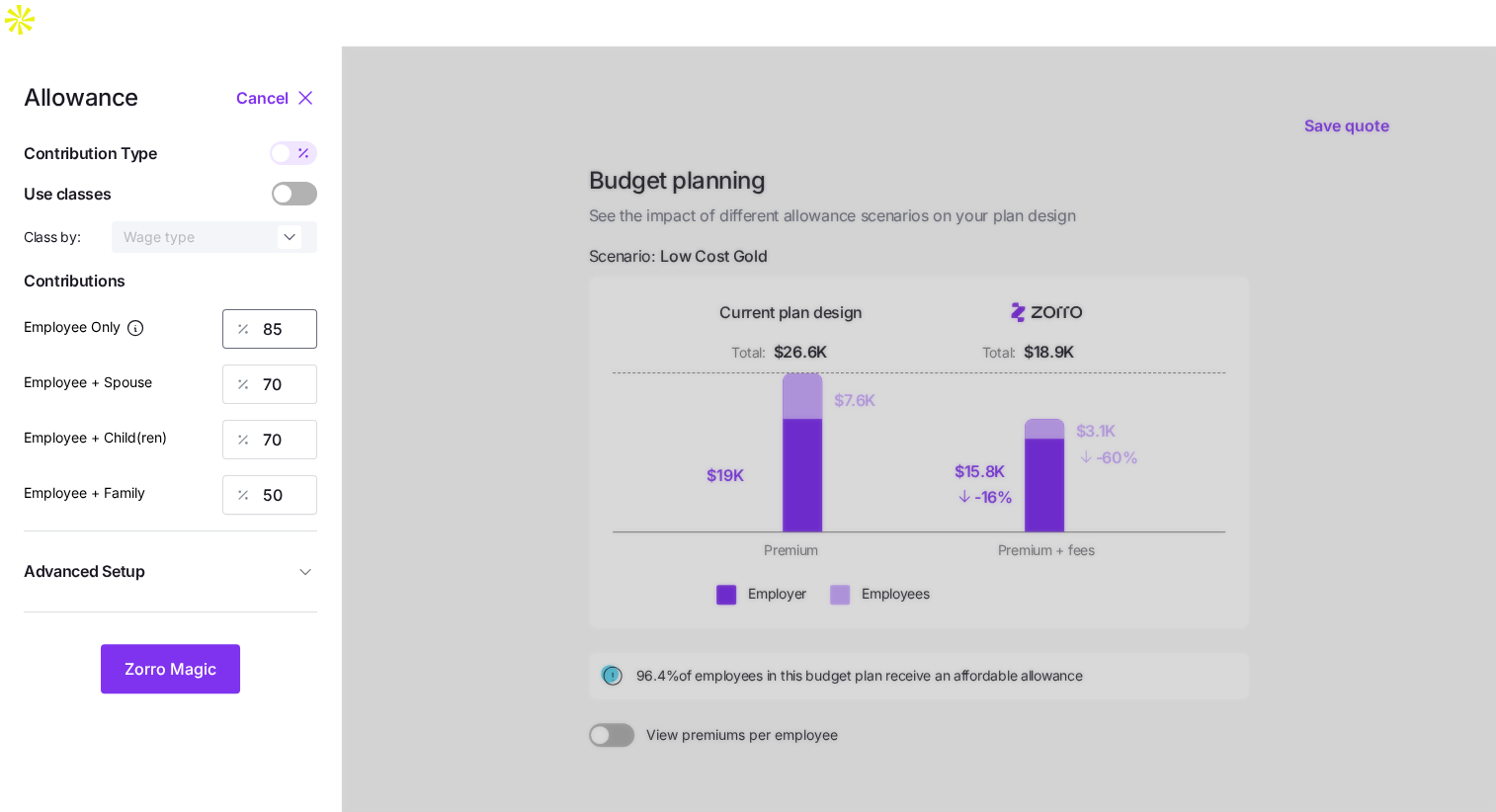 click on "85" at bounding box center (270, 329) 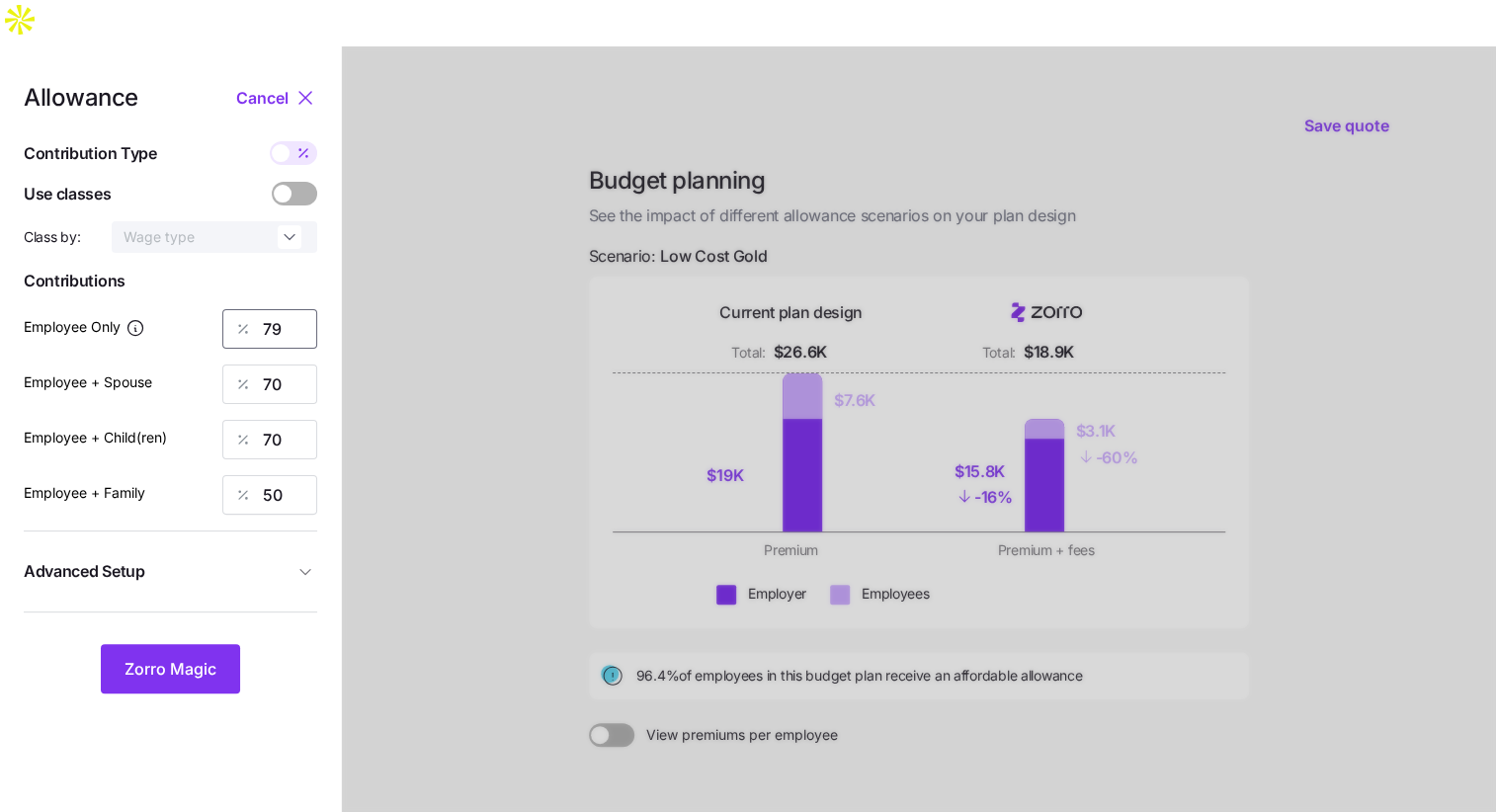 type on "79" 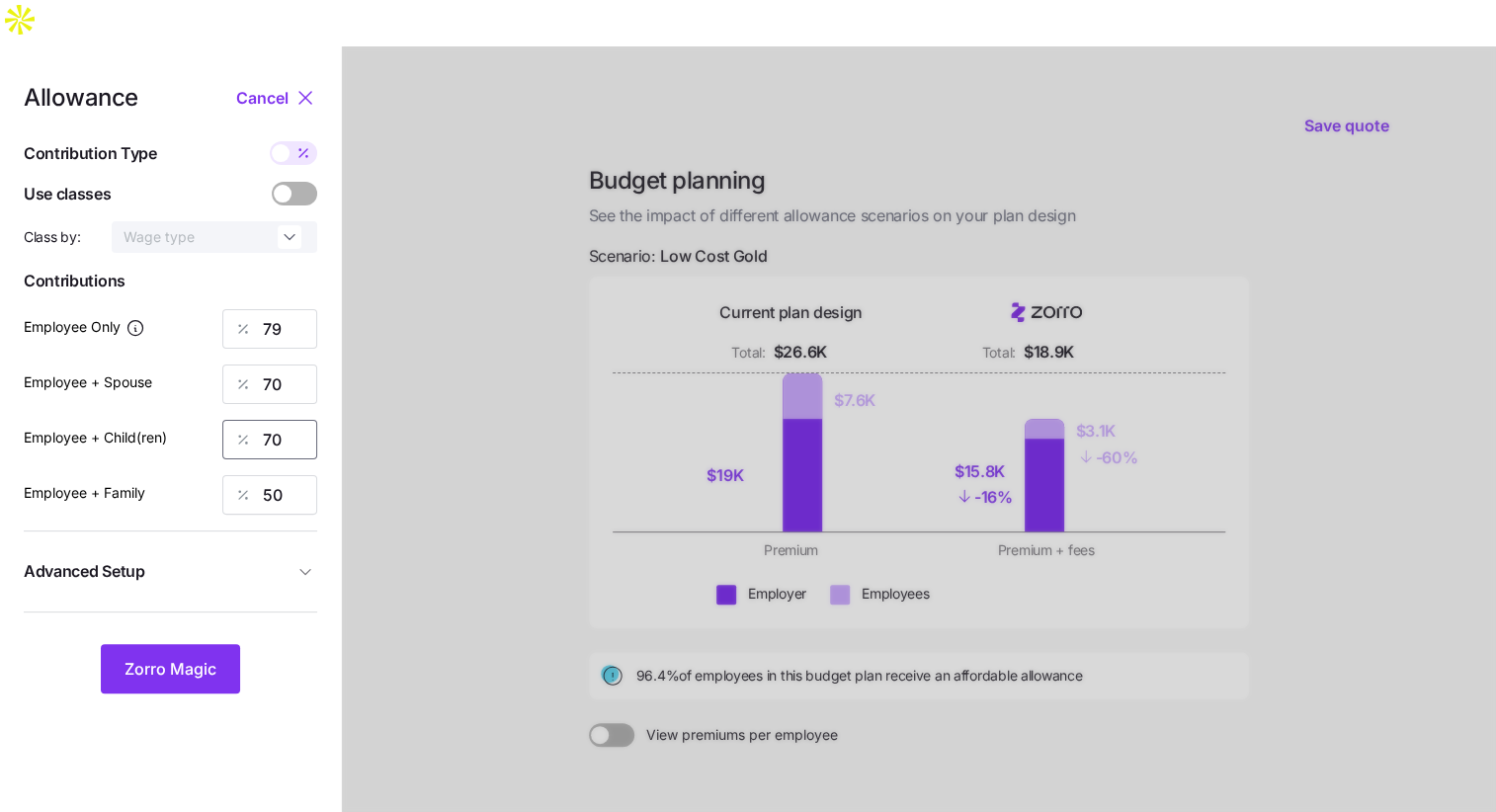 click on "70" at bounding box center (270, 440) 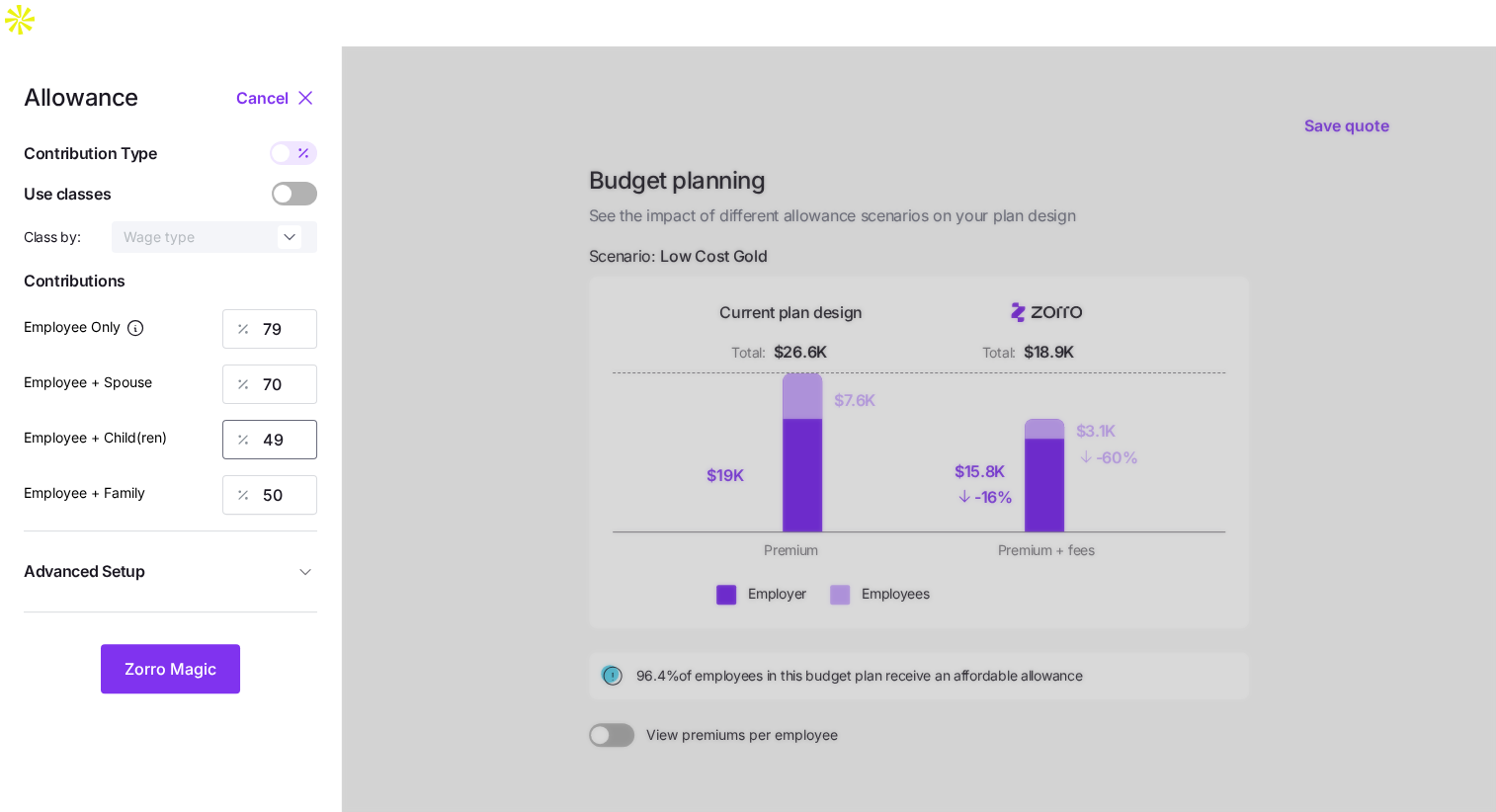 type on "49" 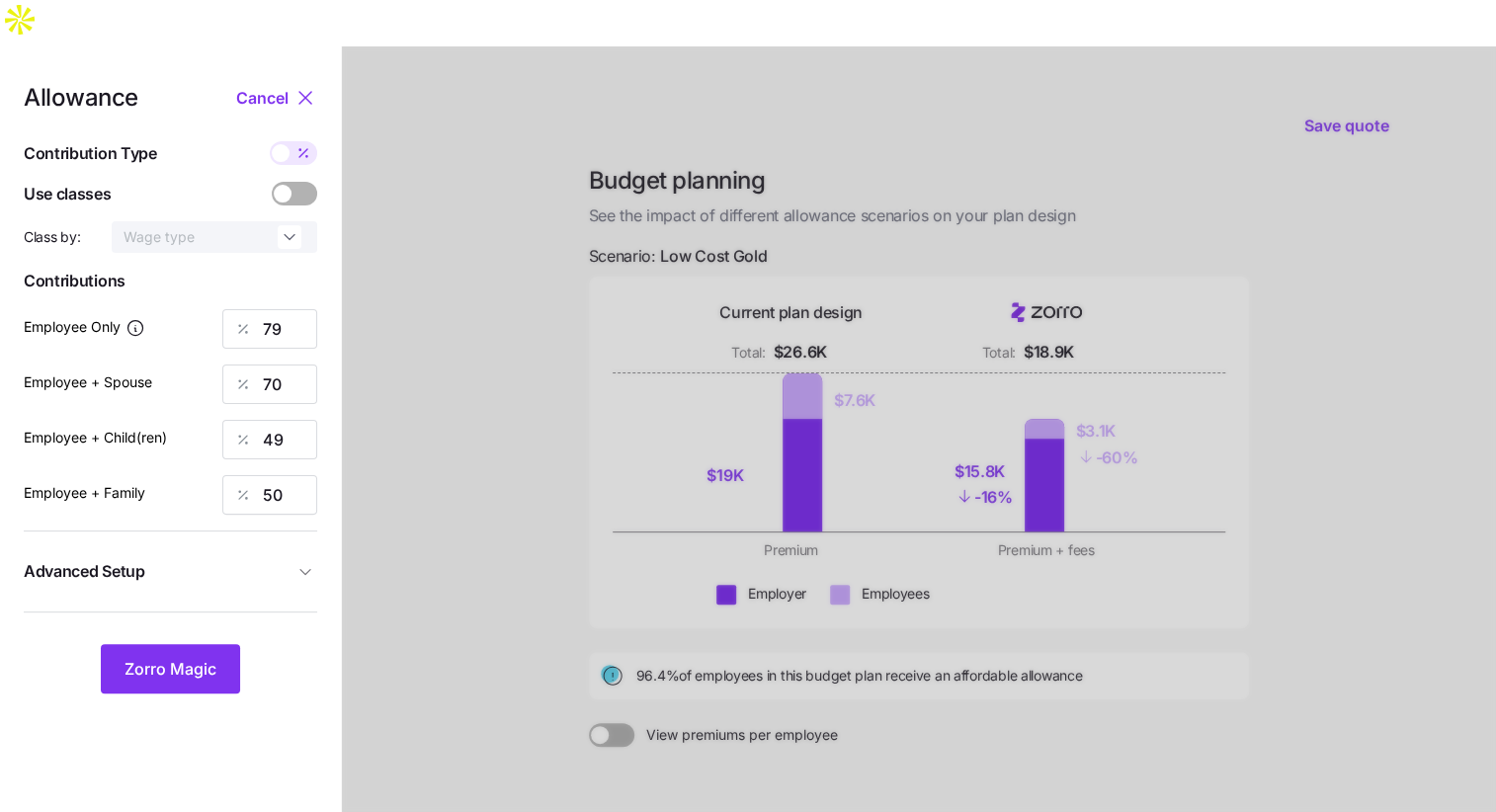 click on "Allowance Cancel Contribution Type Use classes Class by: Wage type Contributions Employee Only 79 Employee + Spouse 70 Employee + Child(ren) 49 Employee + Family 50 Advanced Setup Geo distribution off Family Units 8 units [PERSON] Magic" at bounding box center (170, 389) 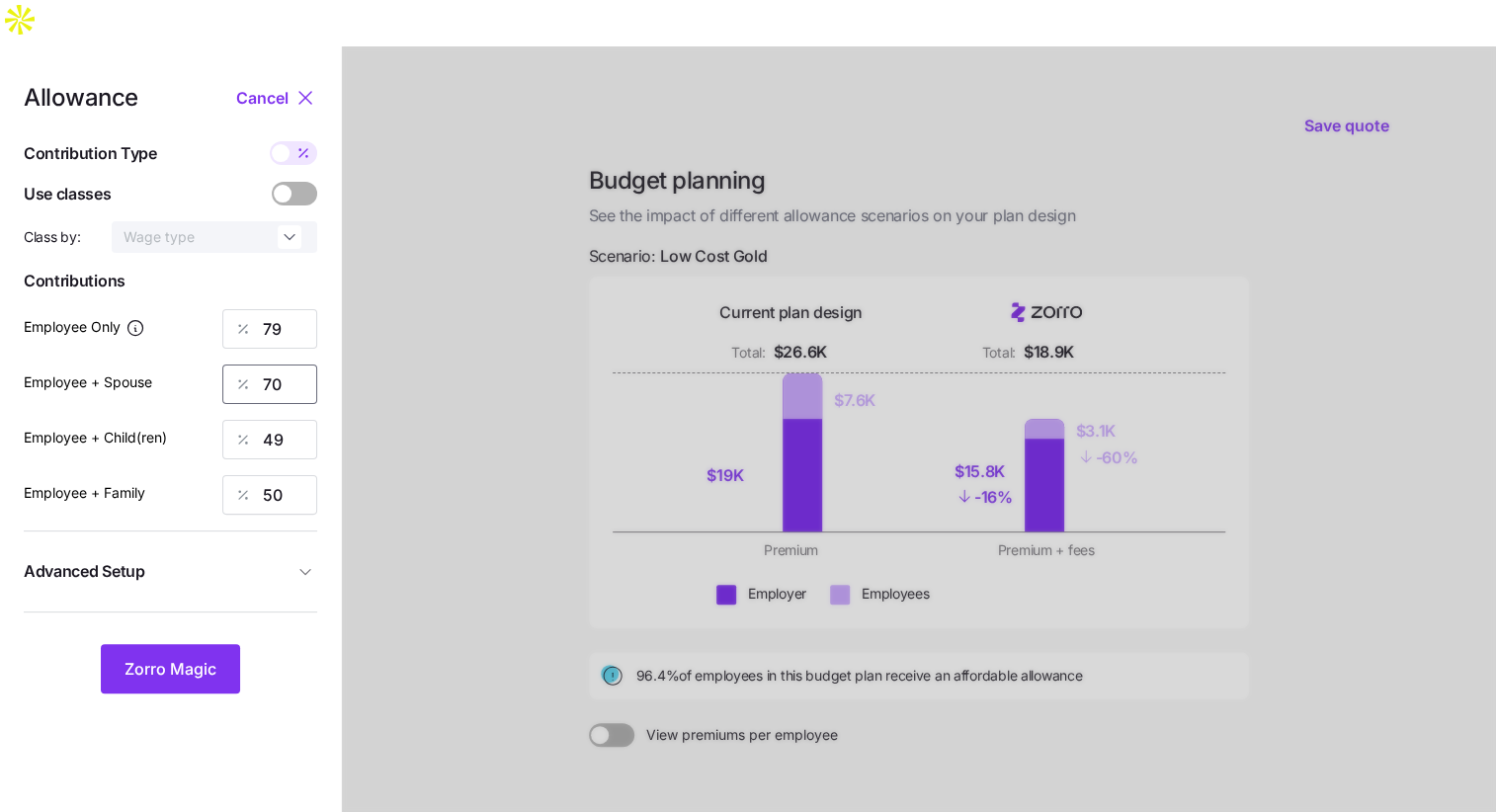 click on "70" at bounding box center [270, 384] 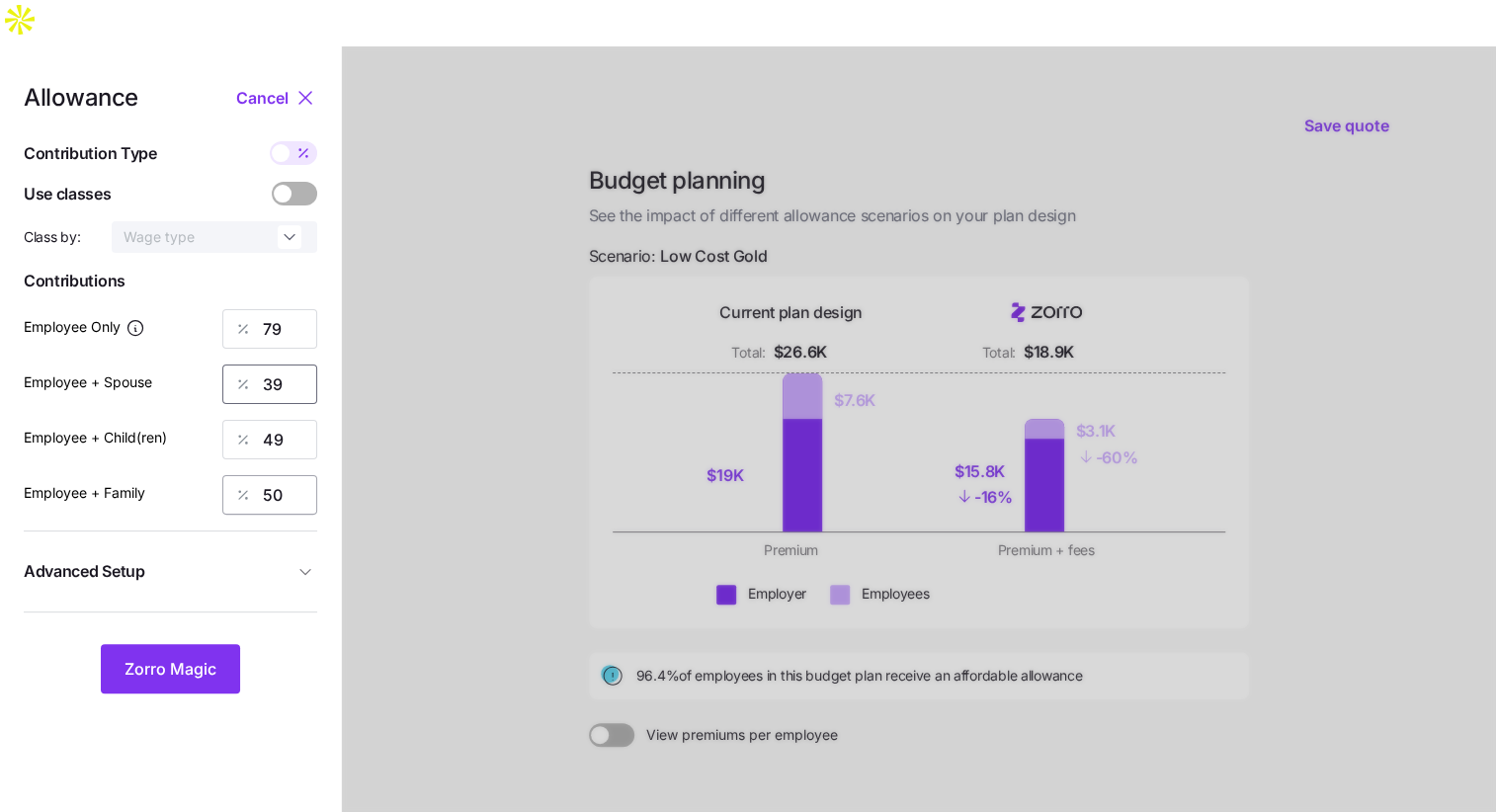 type on "39" 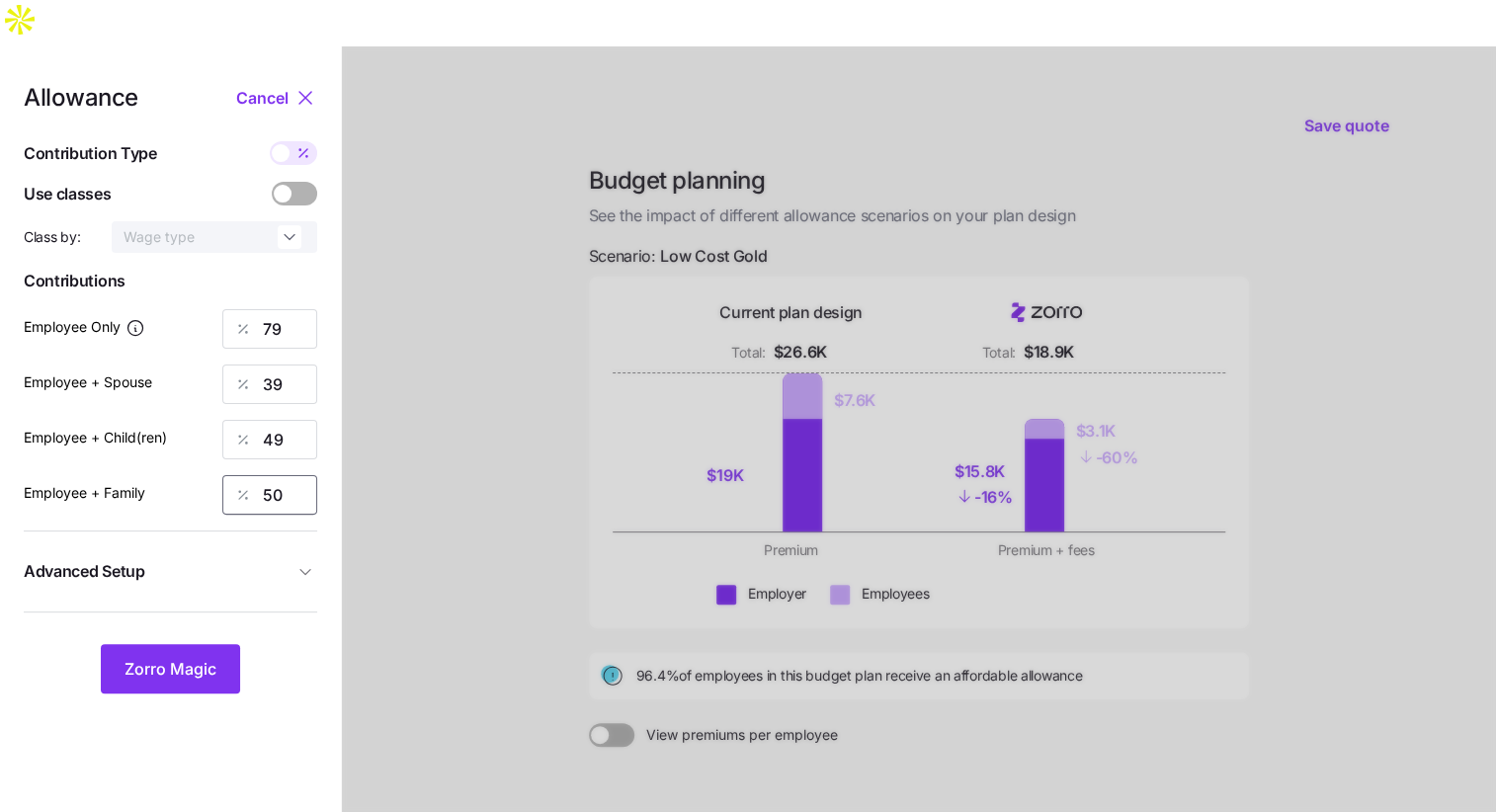 click on "50" at bounding box center [270, 495] 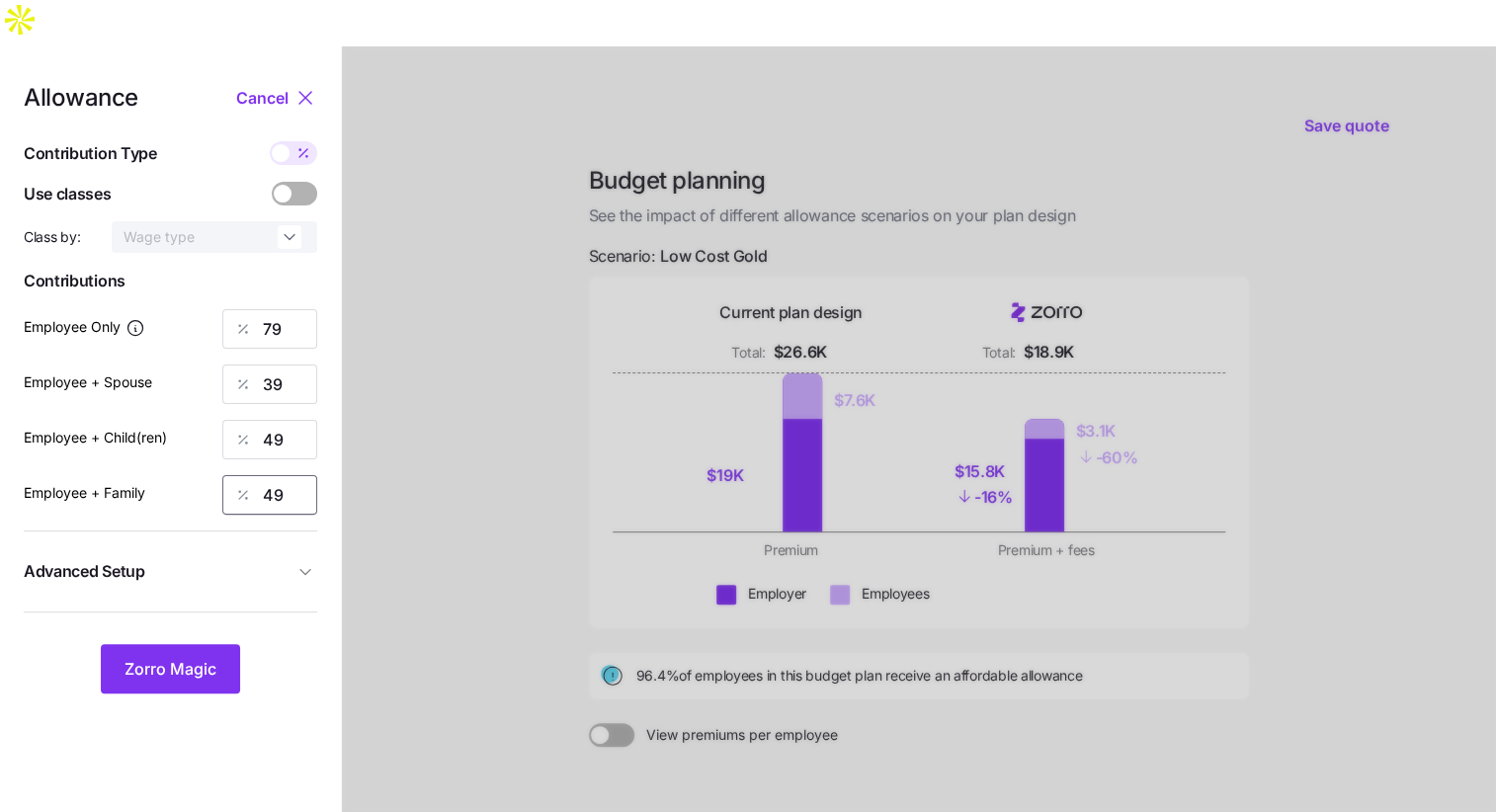 type on "49" 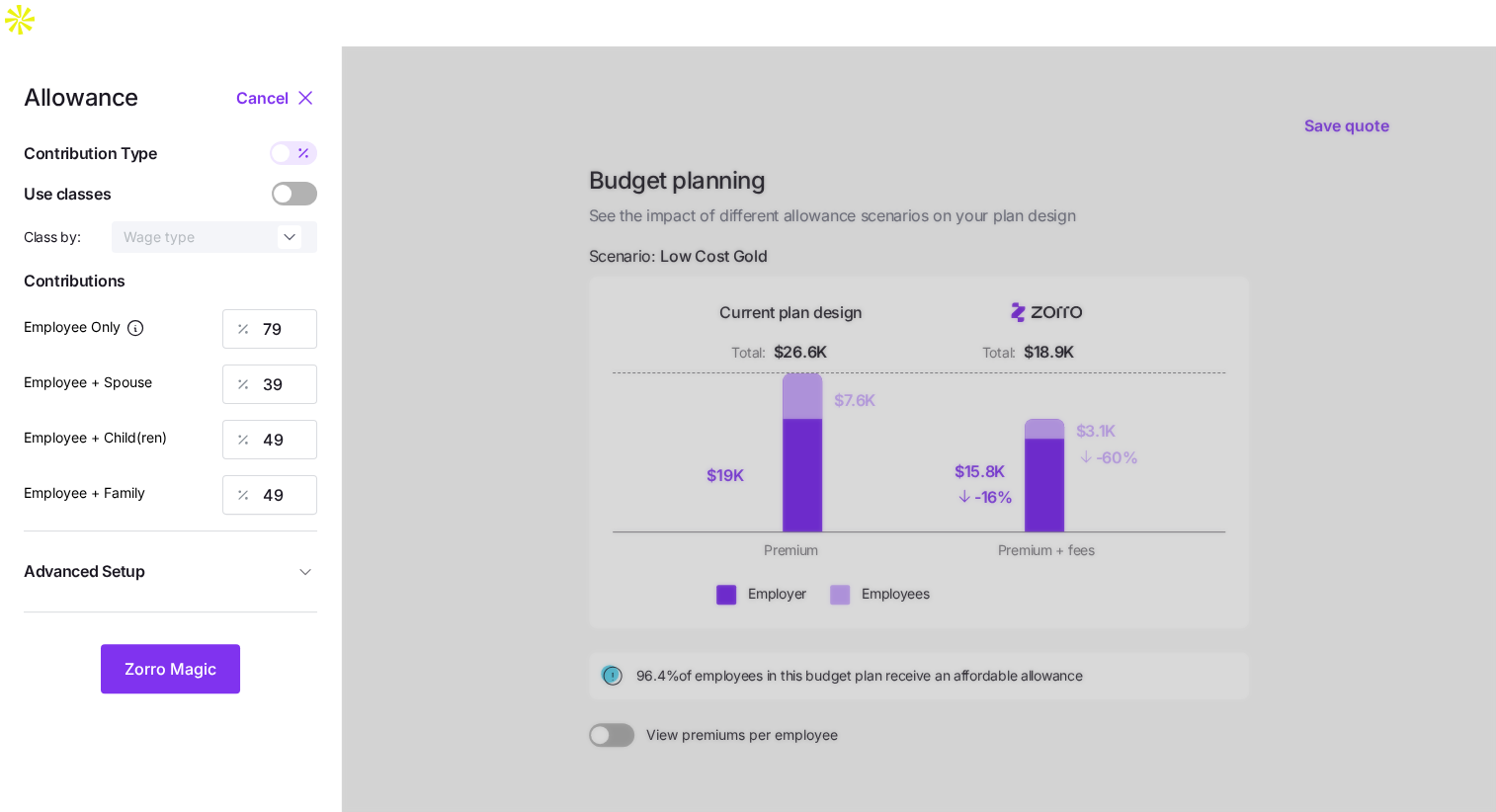 click on "Advanced Setup" at bounding box center [158, 571] 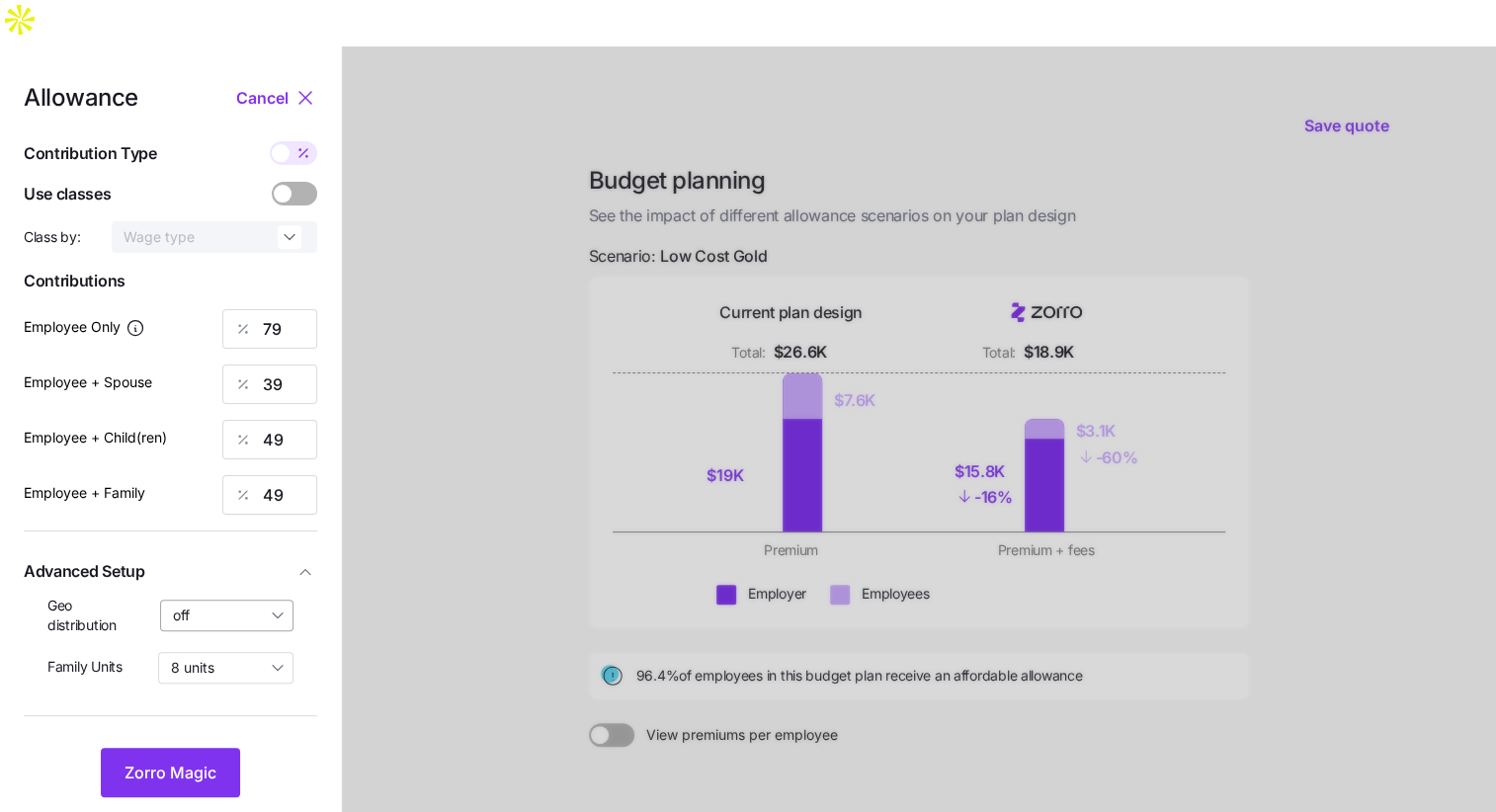 click on "off" at bounding box center [227, 615] 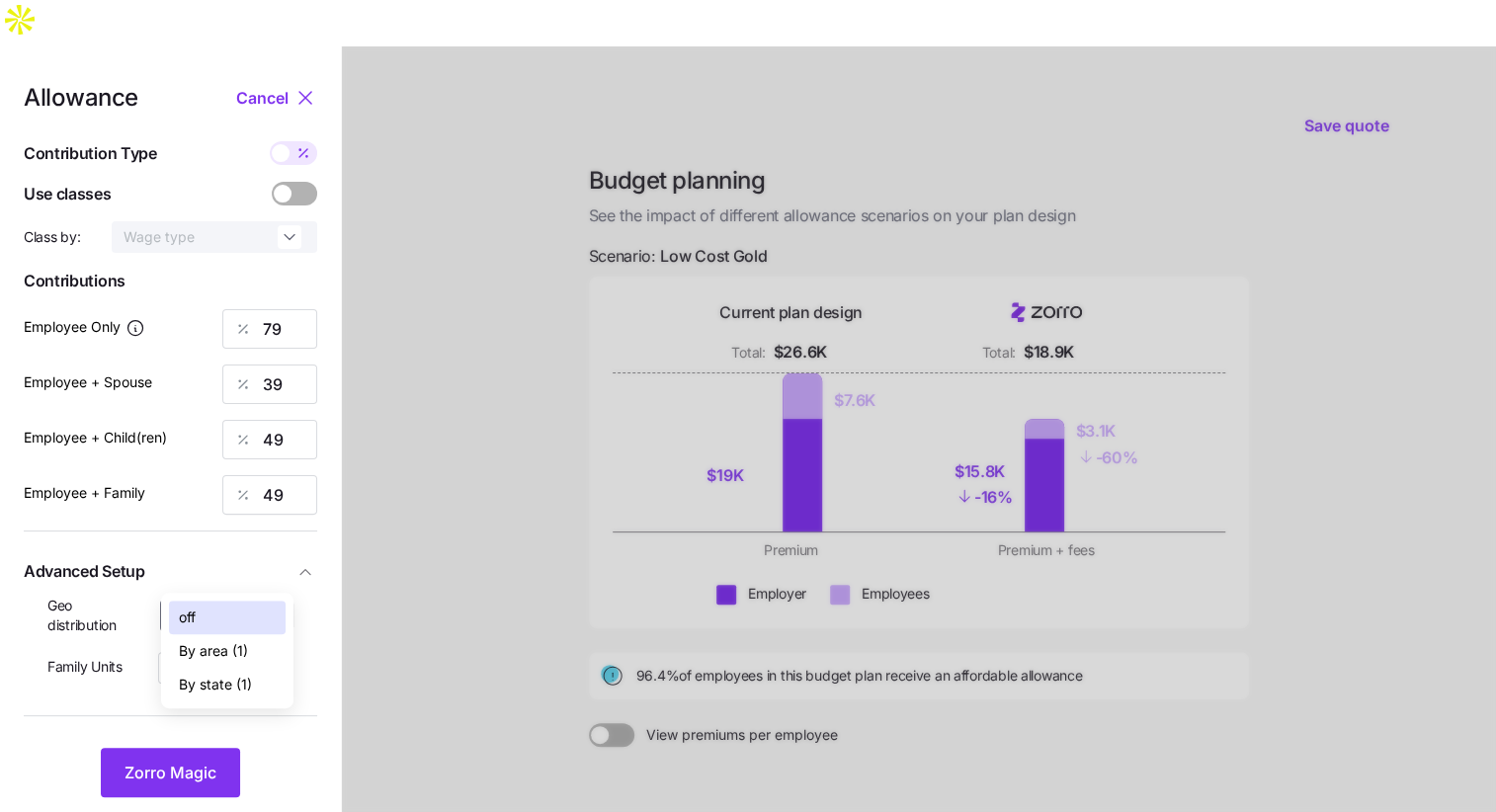 click on "By state (1)" at bounding box center (215, 685) 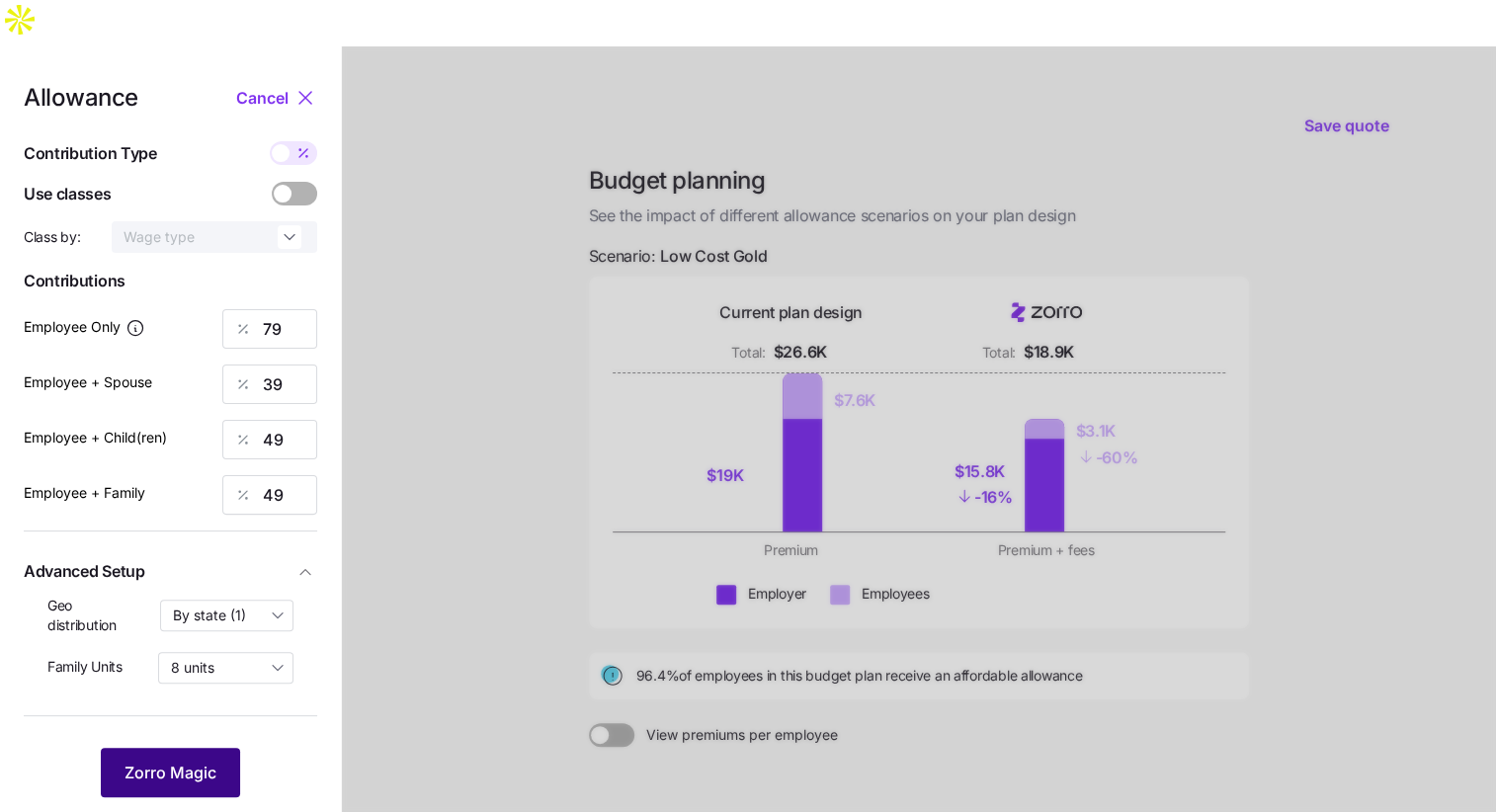click on "Zorro Magic" at bounding box center [170, 772] 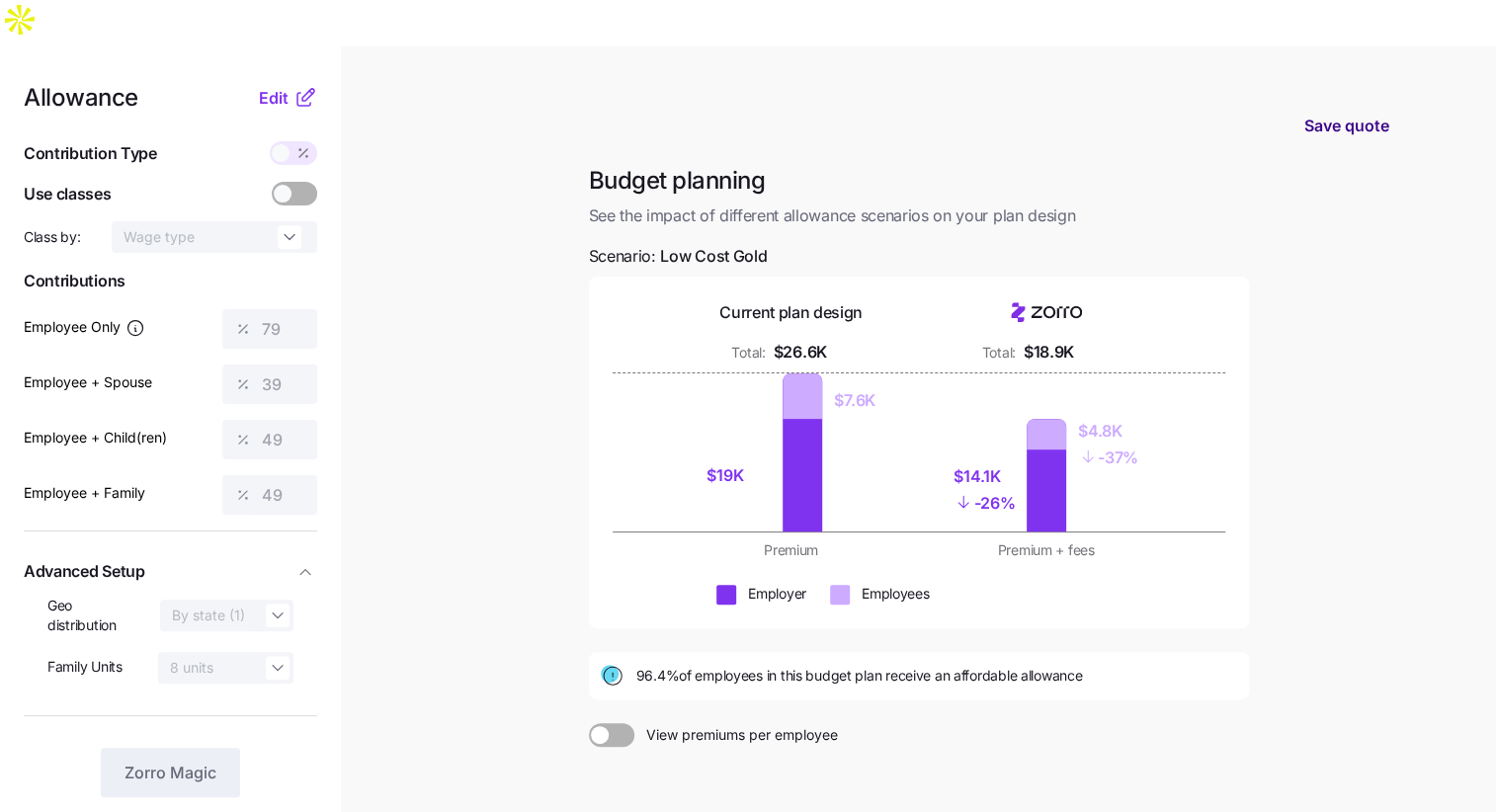 click on "Save quote" at bounding box center (1347, 125) 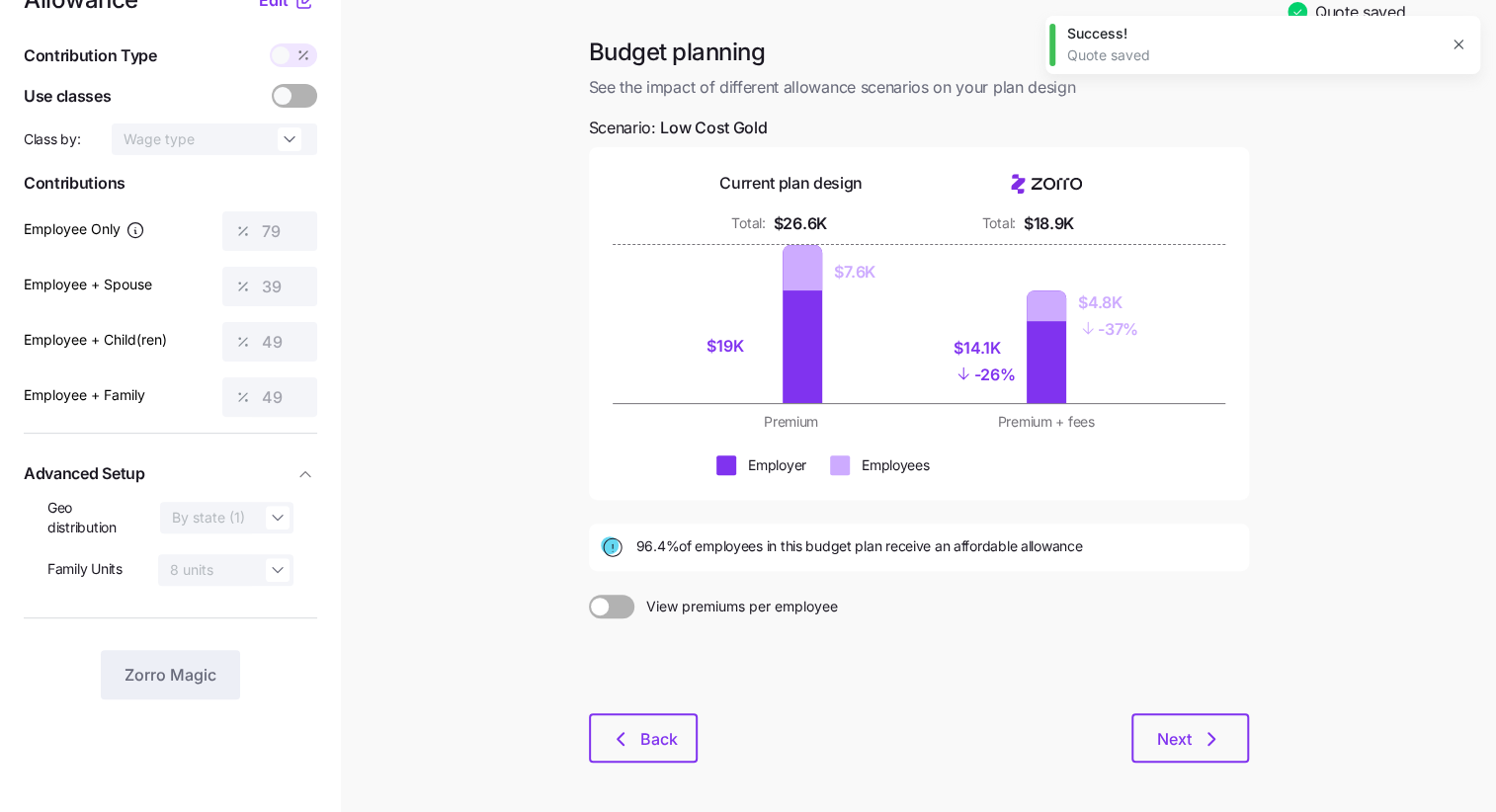 scroll, scrollTop: 128, scrollLeft: 0, axis: vertical 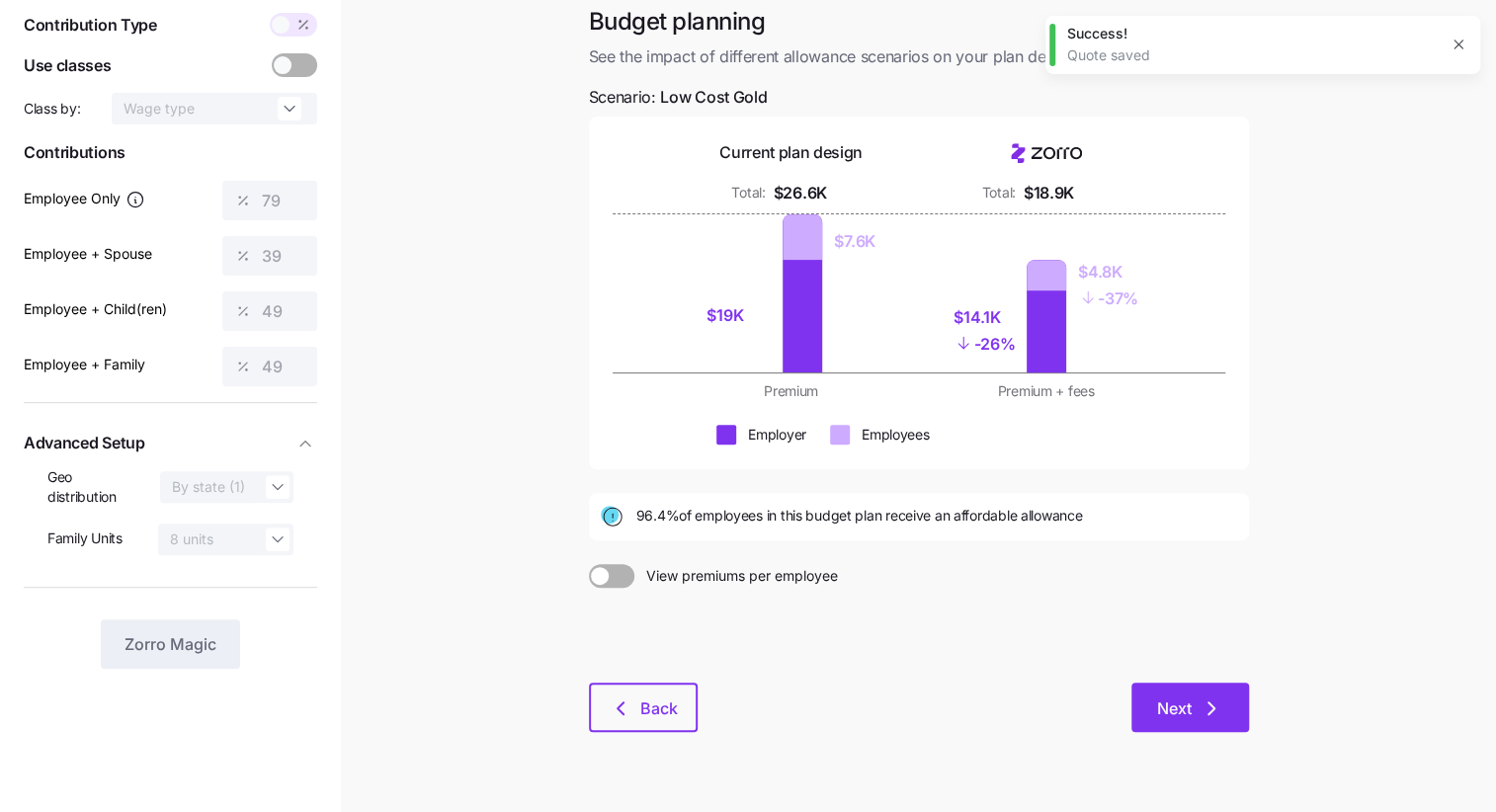 click on "Next" at bounding box center (1190, 708) 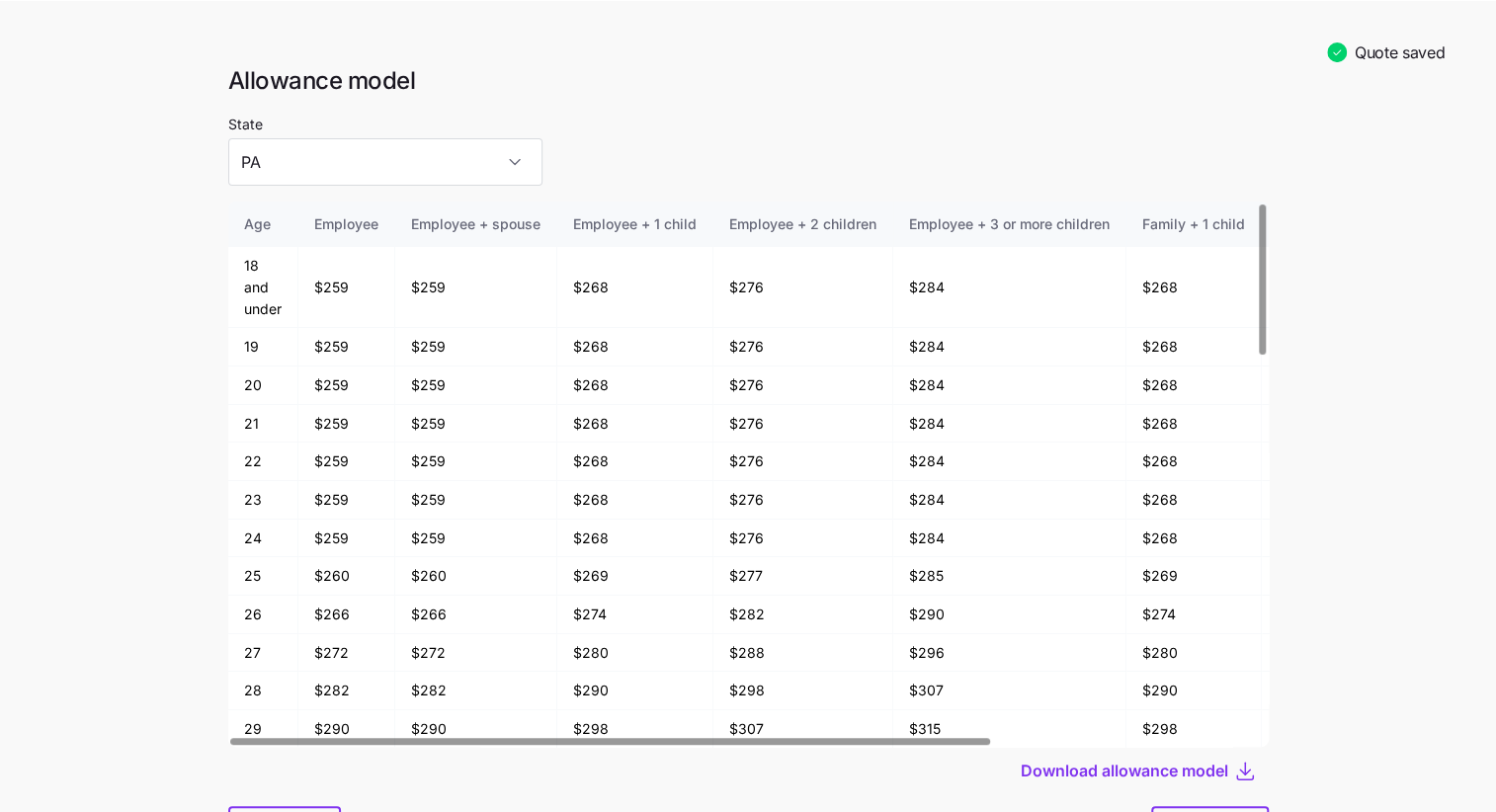scroll, scrollTop: 103, scrollLeft: 0, axis: vertical 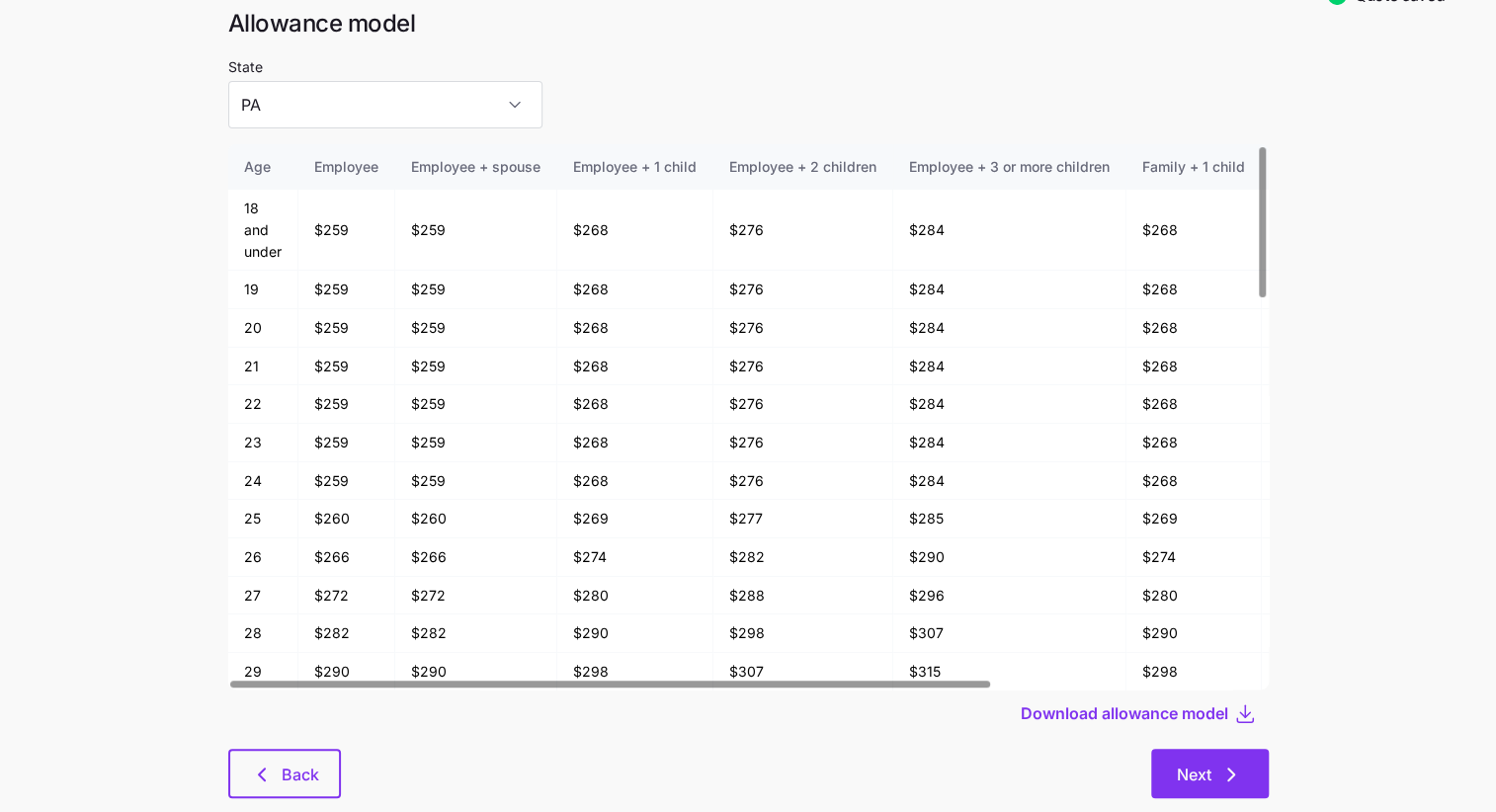 click on "Next" at bounding box center (1209, 773) 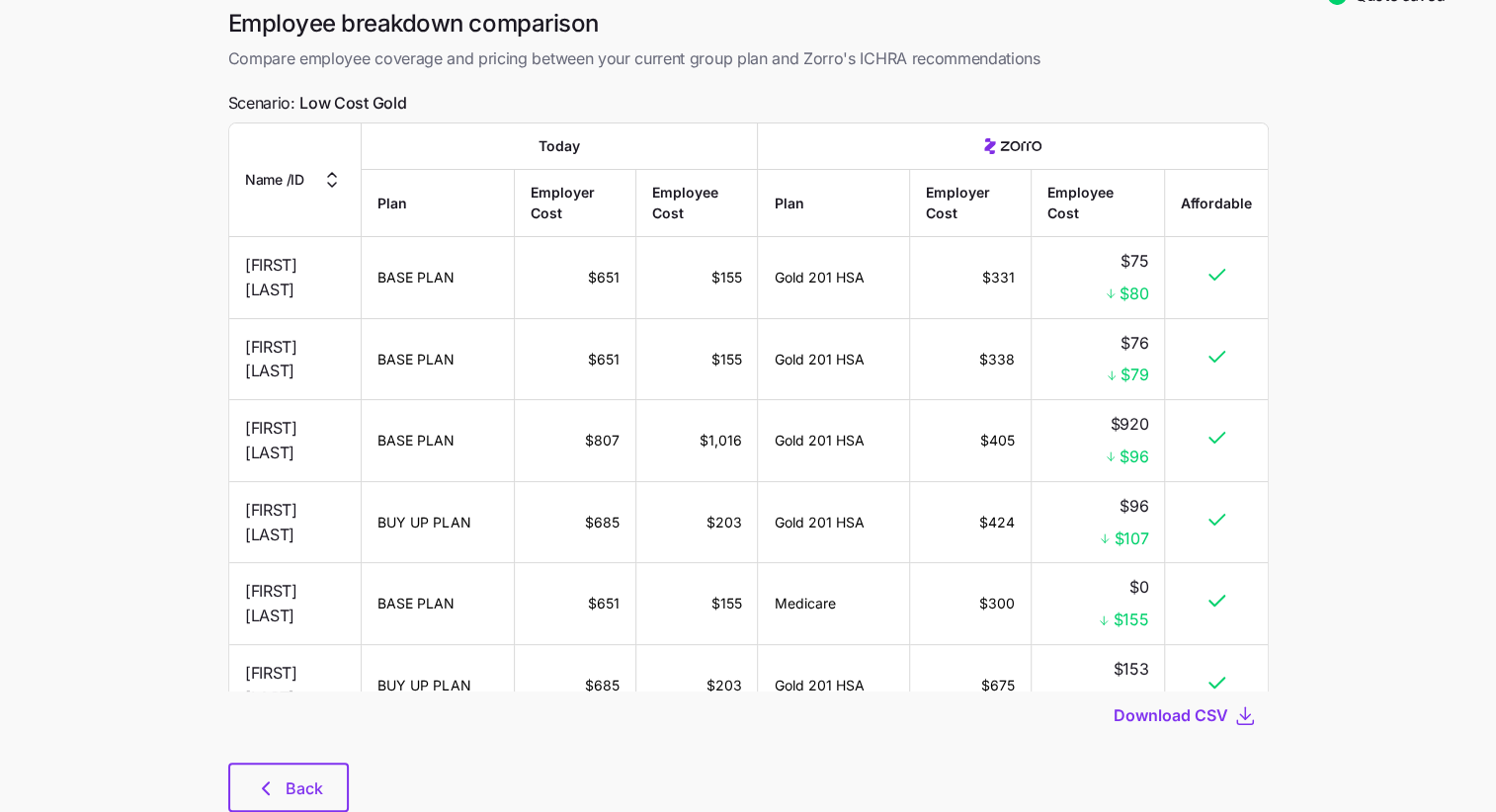 scroll, scrollTop: 0, scrollLeft: 0, axis: both 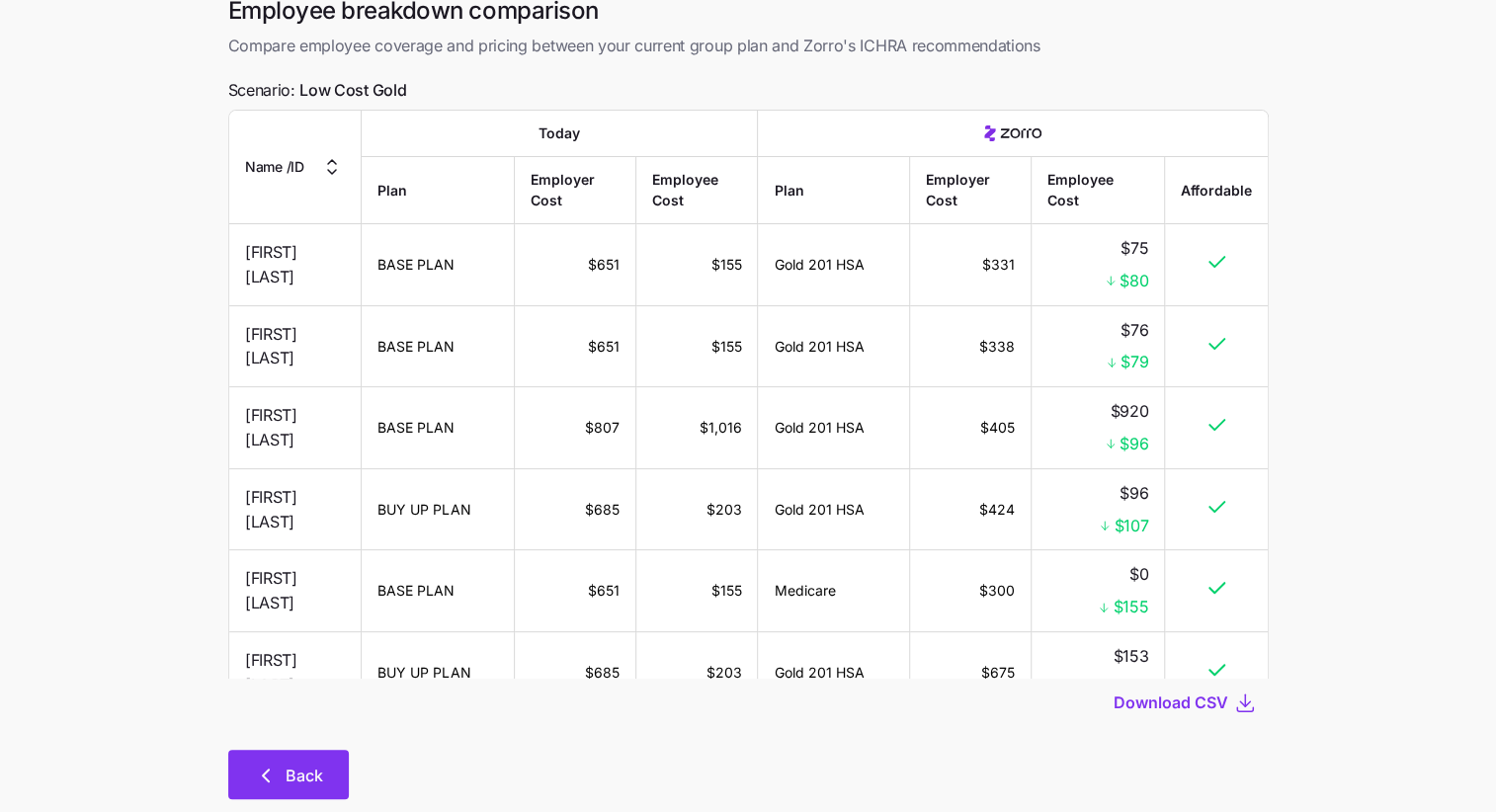 click on "Back" at bounding box center [289, 775] 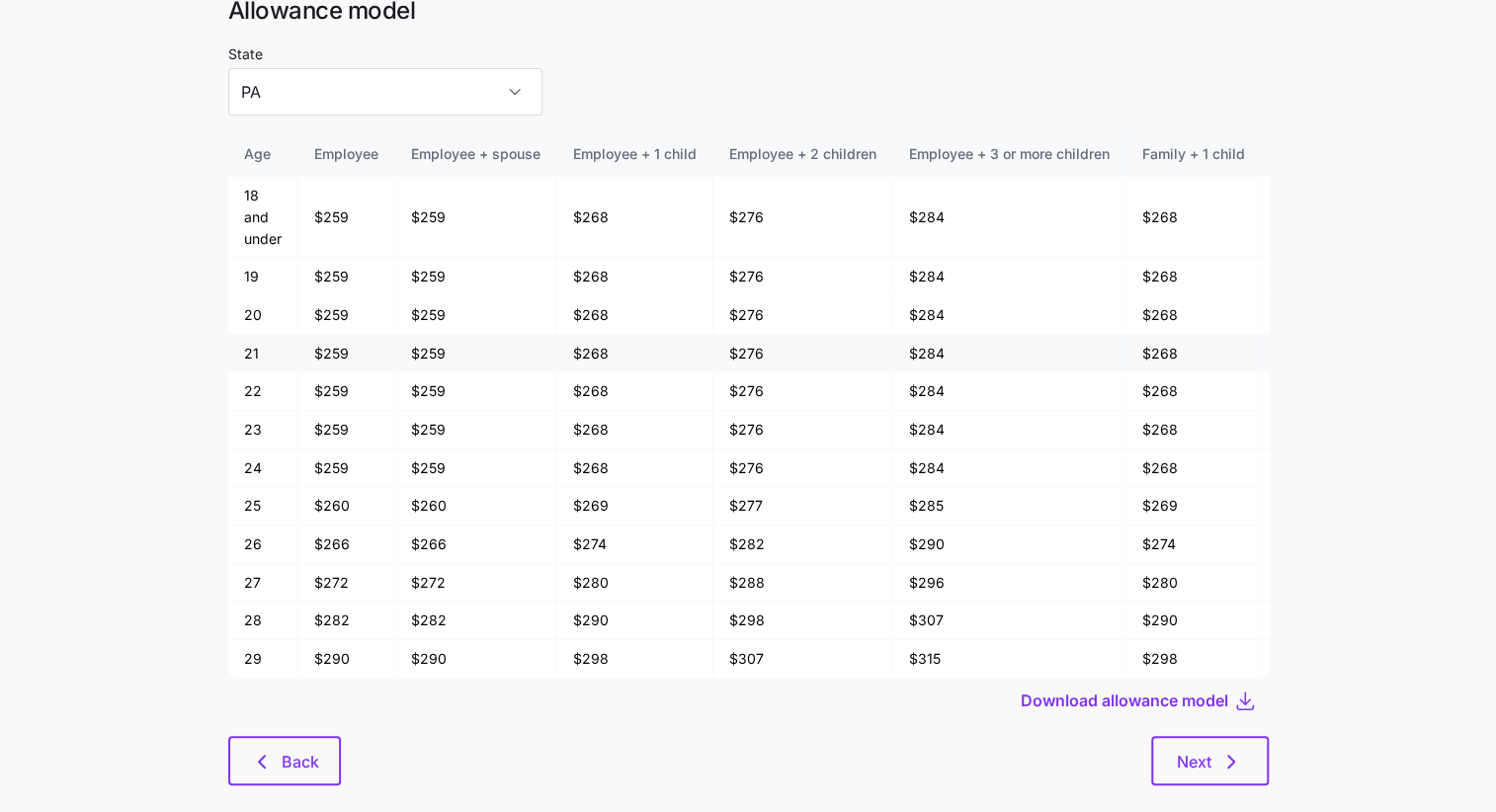 scroll, scrollTop: 0, scrollLeft: 0, axis: both 